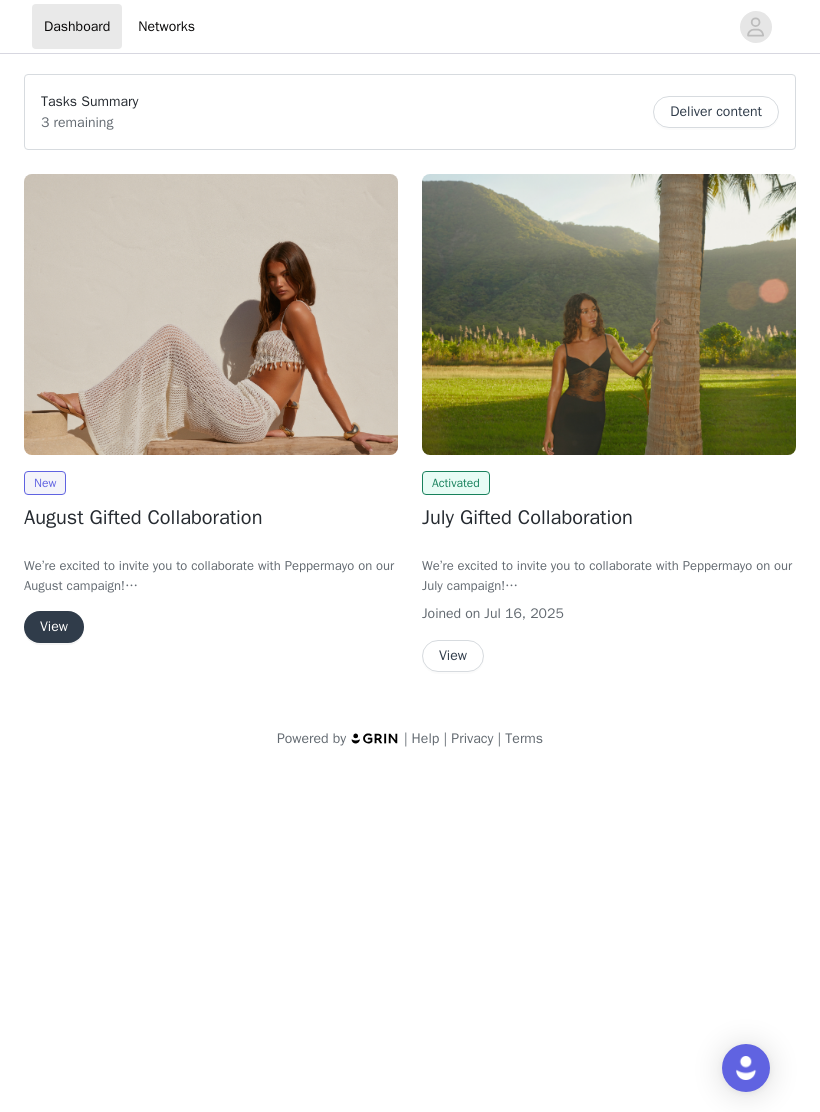 scroll, scrollTop: 0, scrollLeft: 0, axis: both 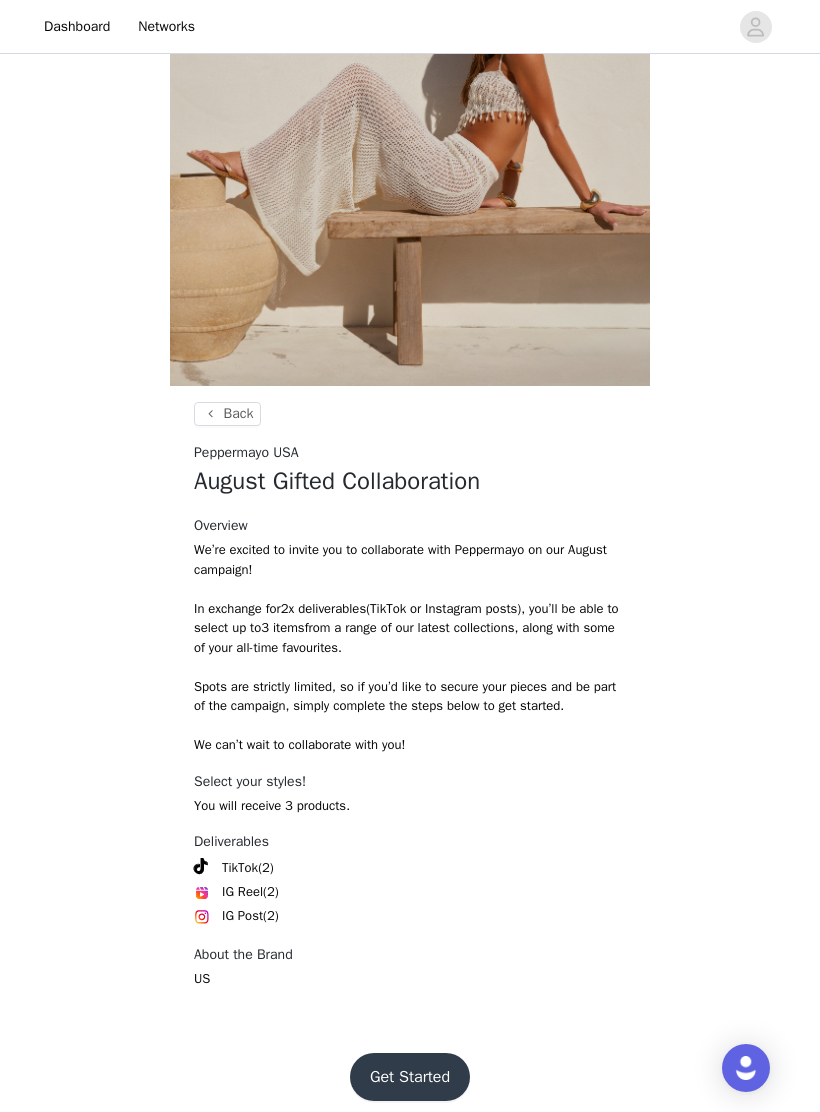 click on "Get Started" at bounding box center [410, 1077] 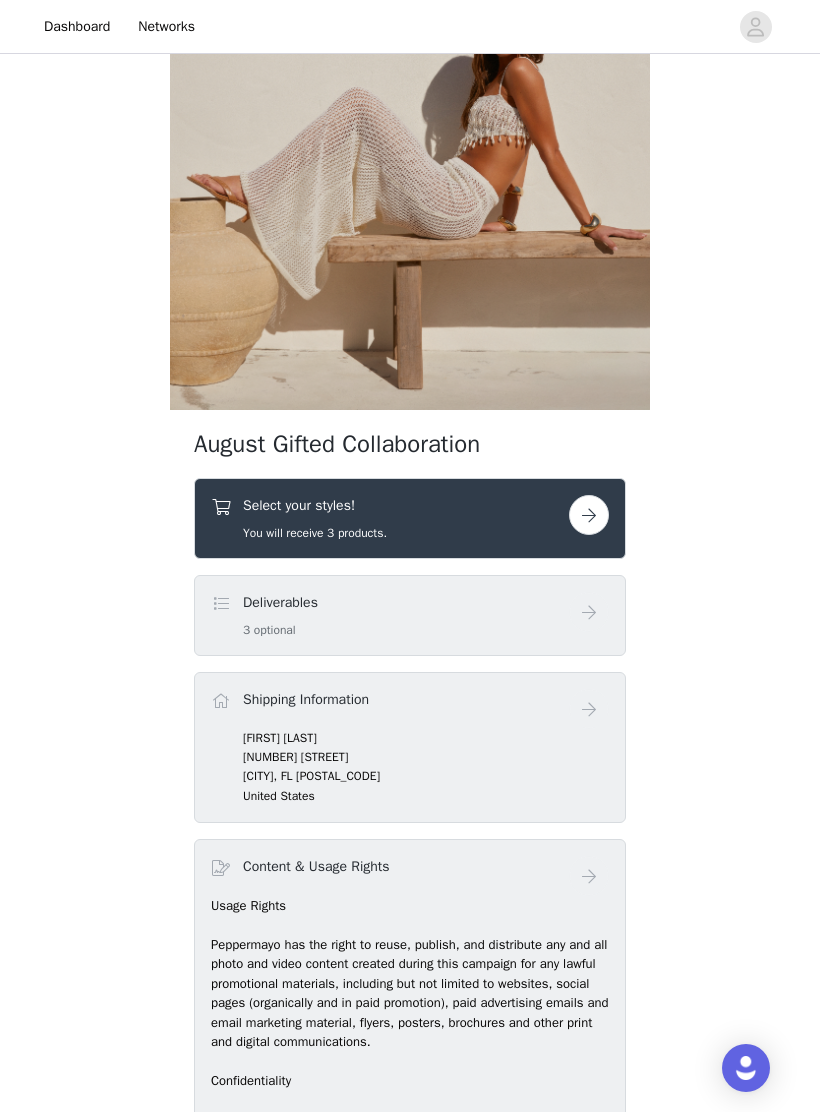 scroll, scrollTop: 321, scrollLeft: 0, axis: vertical 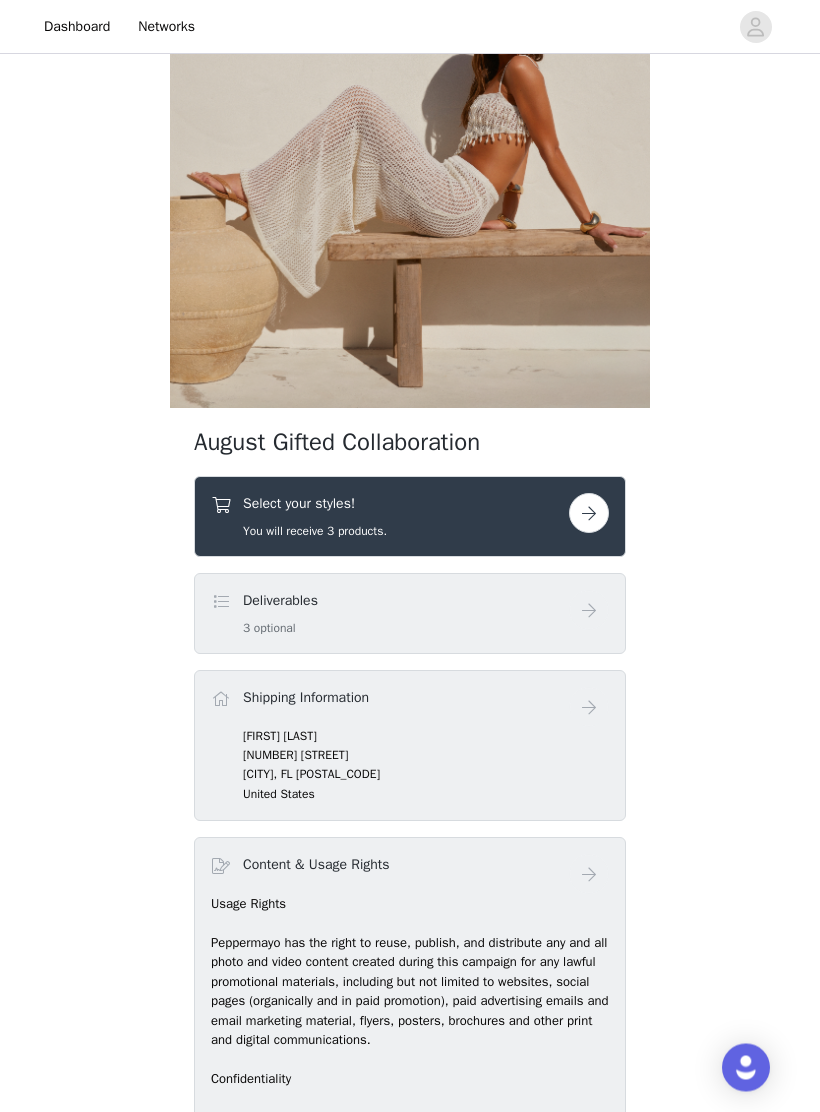click on "Select your styles!   You will receive 3 products." at bounding box center [315, 517] 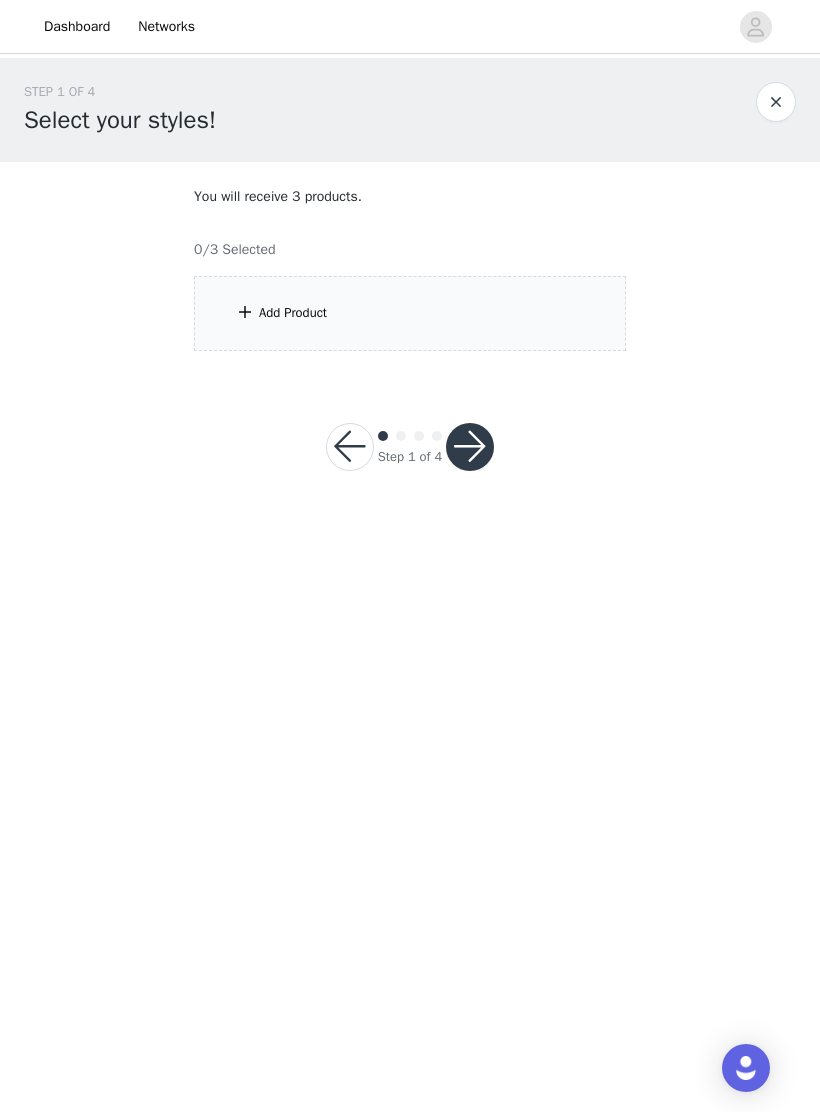 click on "Add Product" at bounding box center (410, 313) 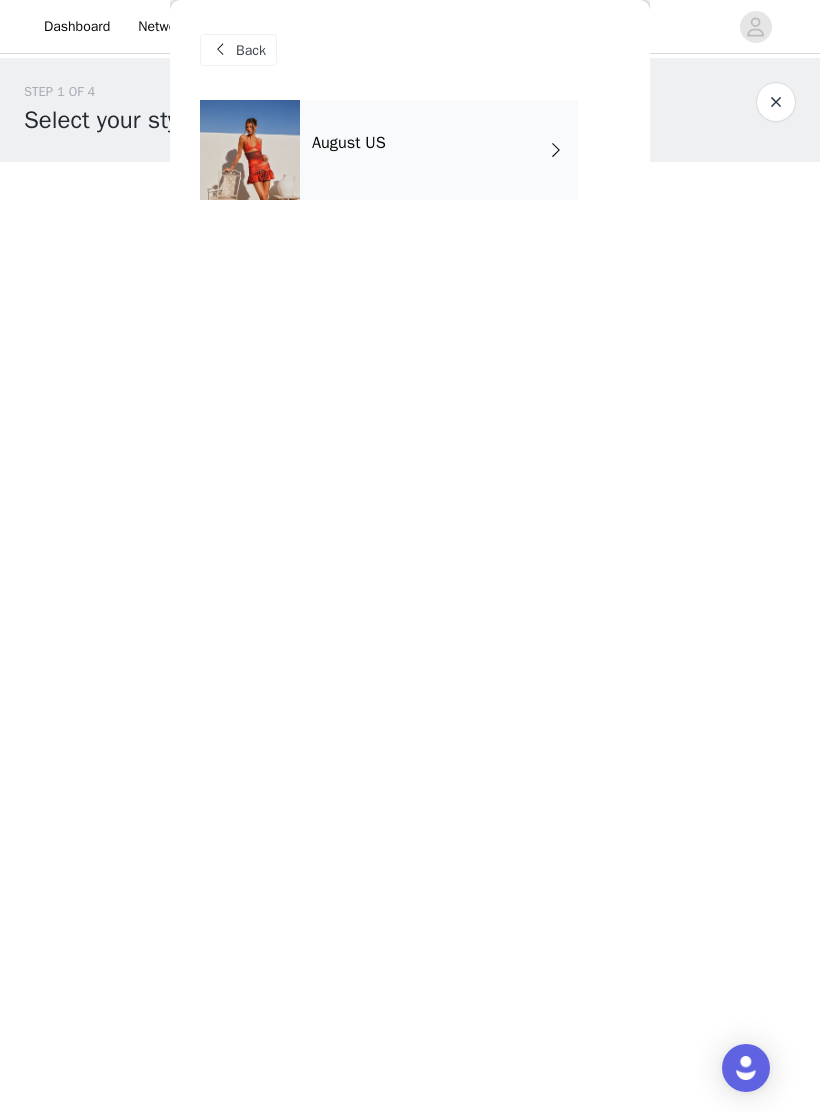 click at bounding box center [250, 150] 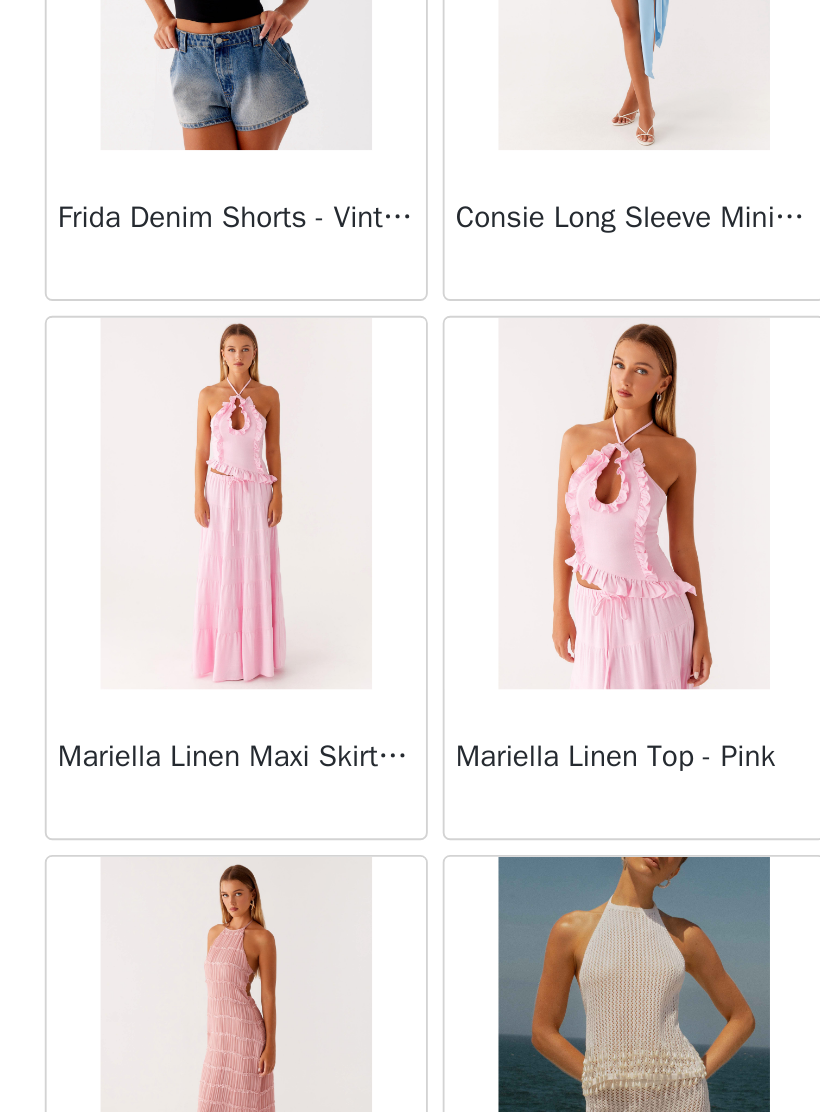 scroll, scrollTop: 1948, scrollLeft: 0, axis: vertical 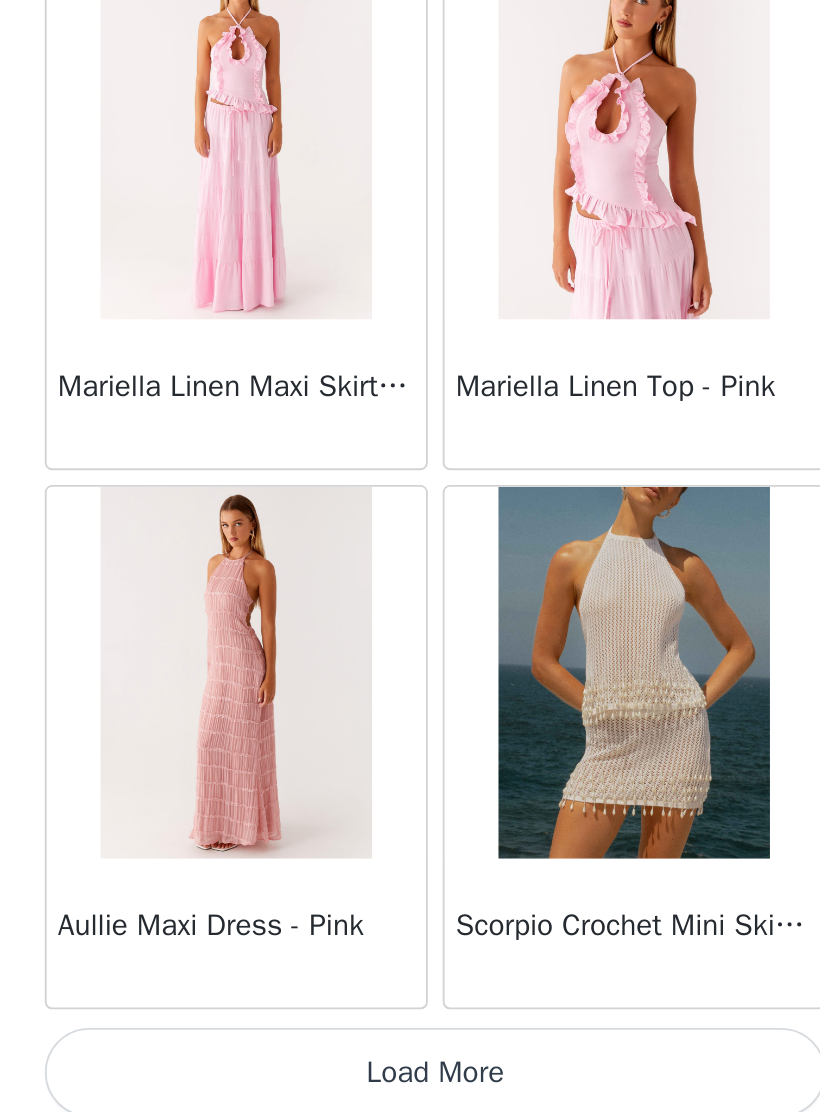click on "Load More" at bounding box center [410, 1078] 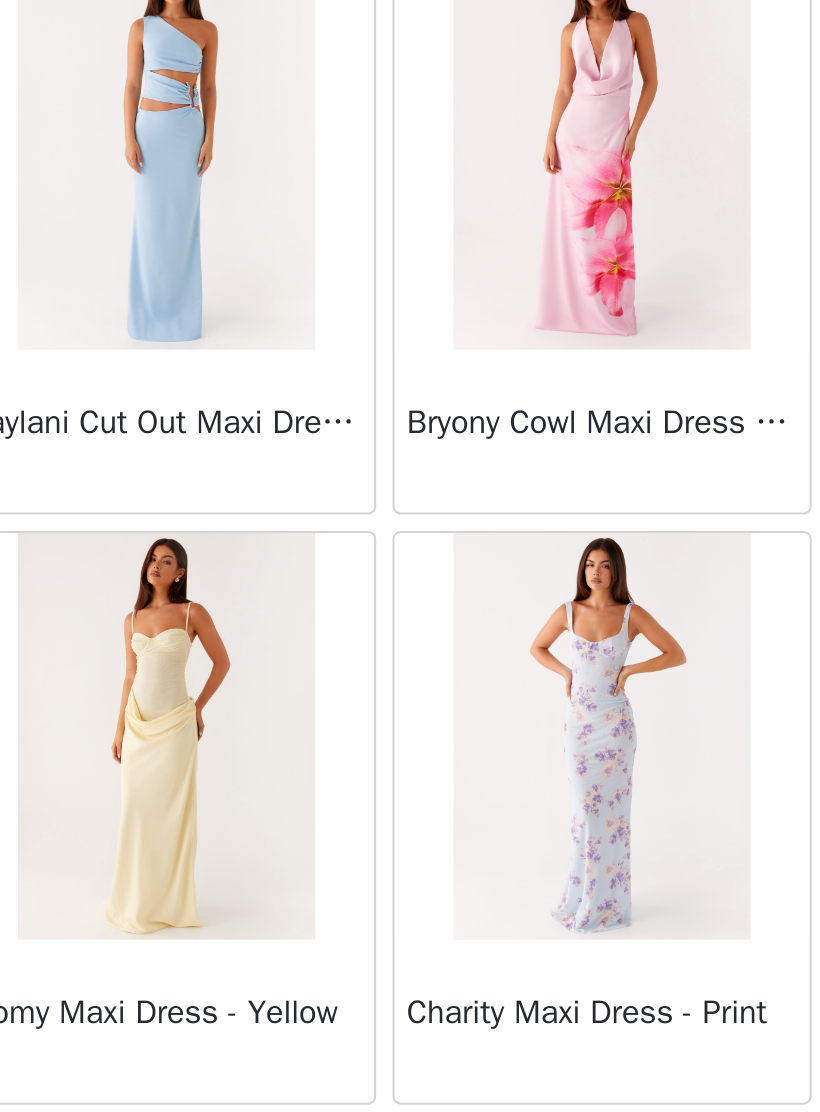 scroll, scrollTop: 4848, scrollLeft: 0, axis: vertical 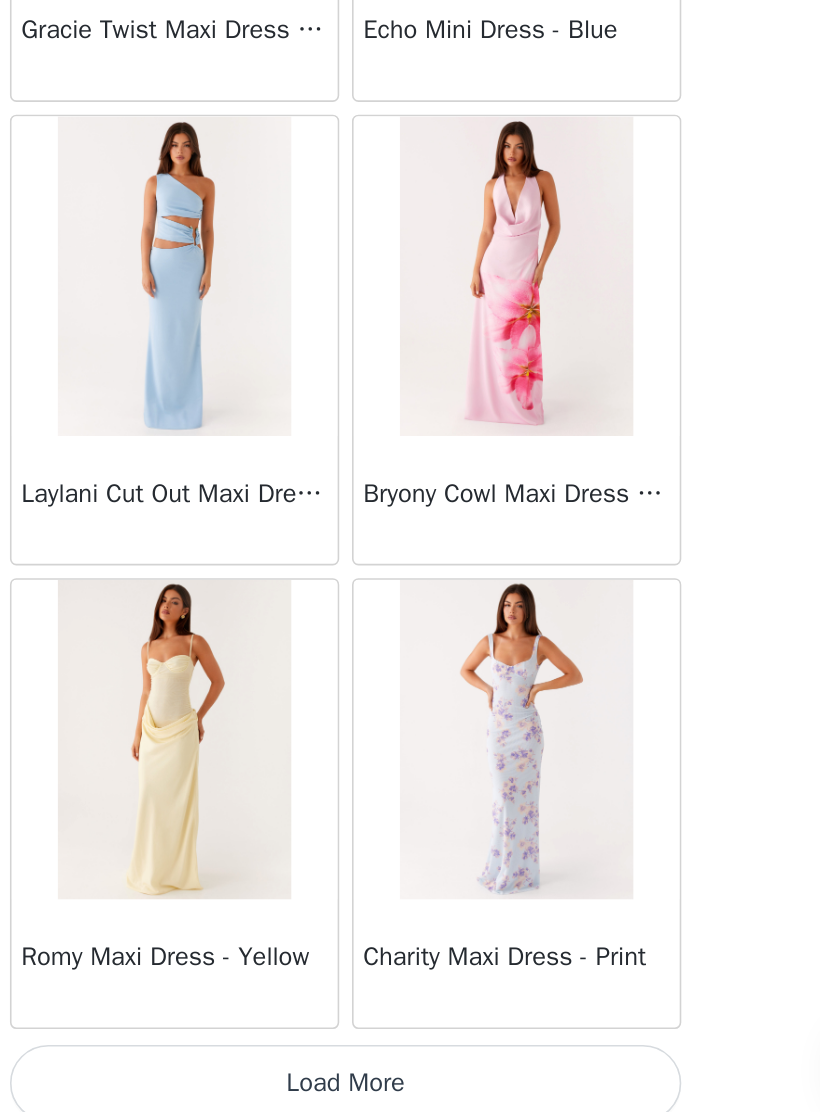click on "Load More" at bounding box center (410, 1078) 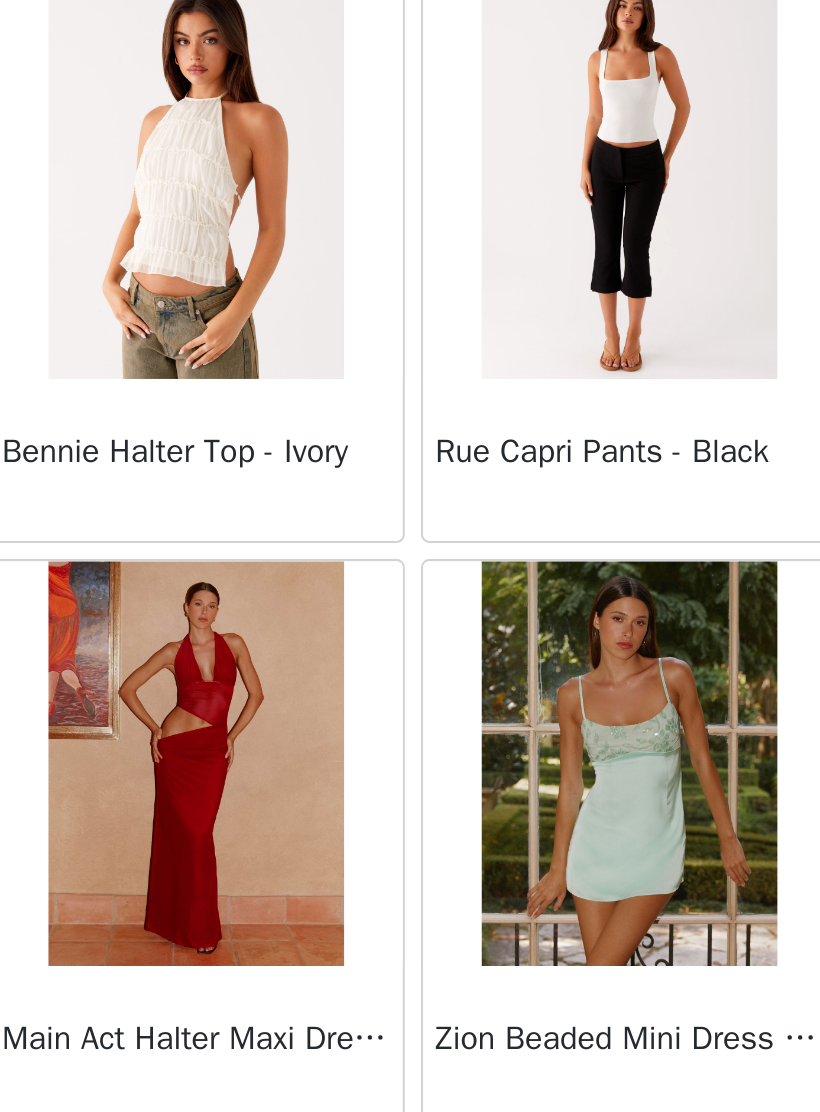scroll, scrollTop: 7748, scrollLeft: 0, axis: vertical 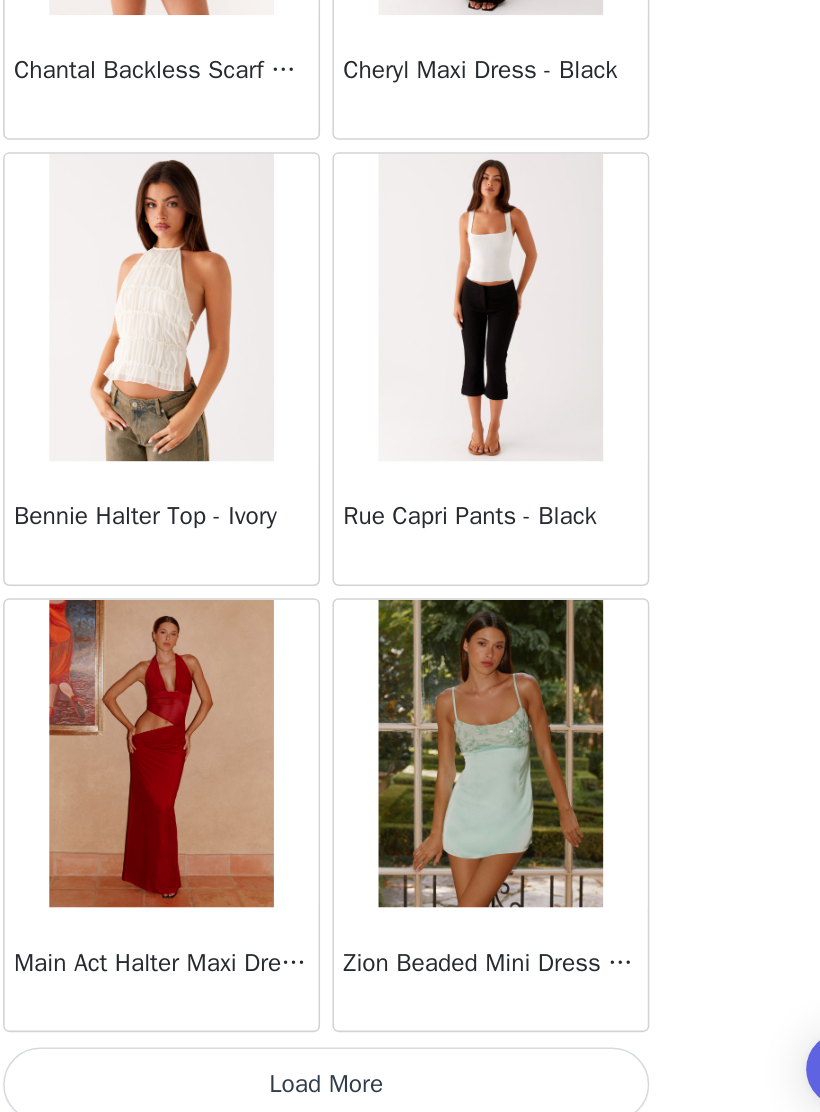 click on "Load More" at bounding box center [410, 1078] 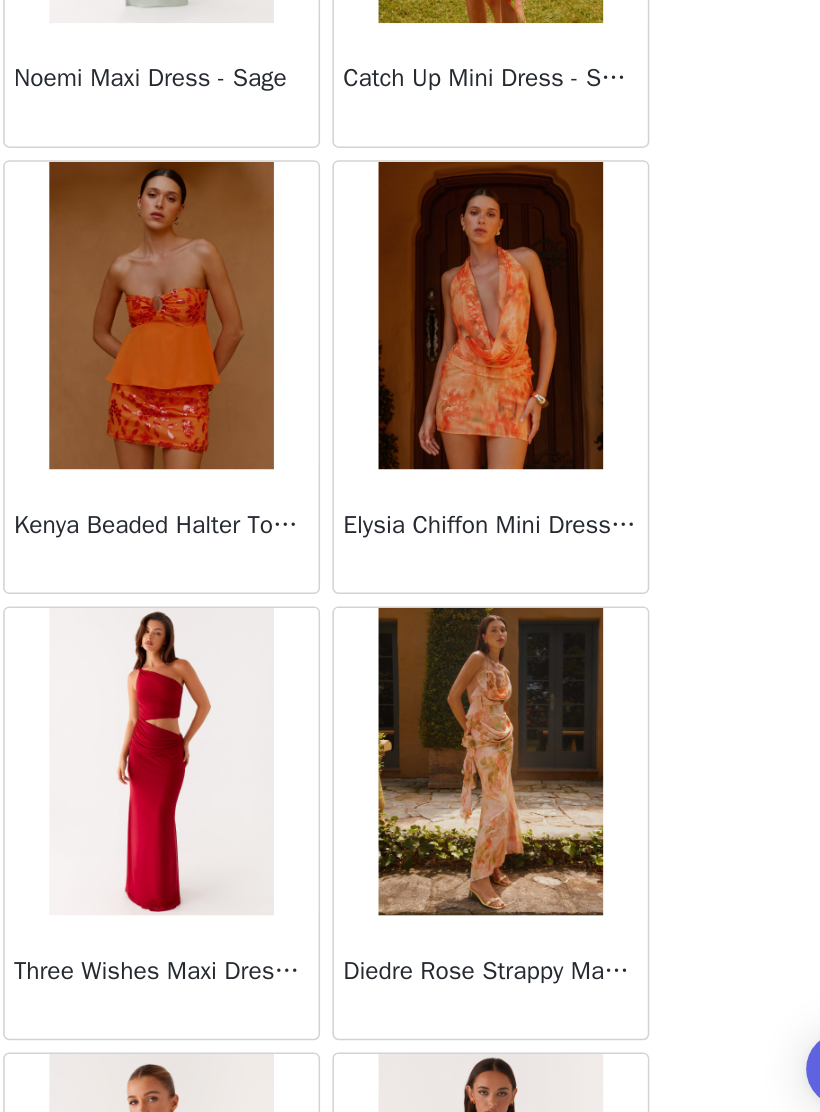 scroll, scrollTop: 9892, scrollLeft: 0, axis: vertical 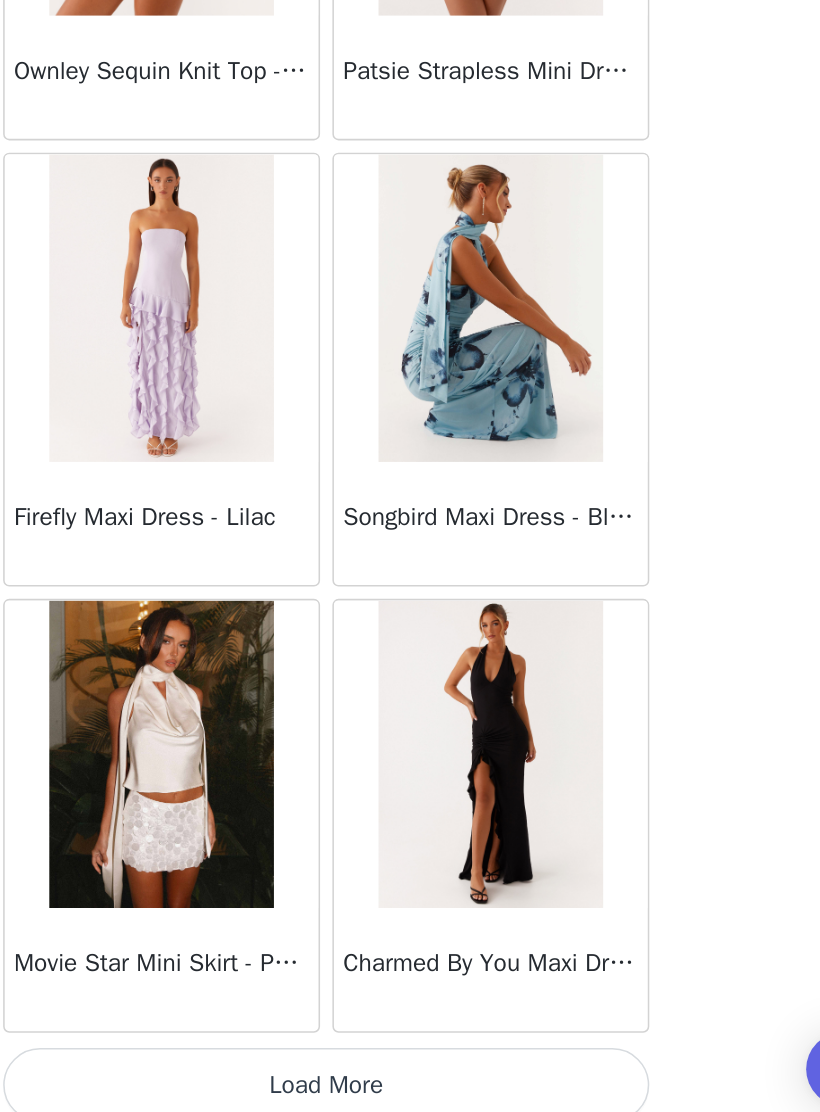 click on "Load More" at bounding box center (410, 1078) 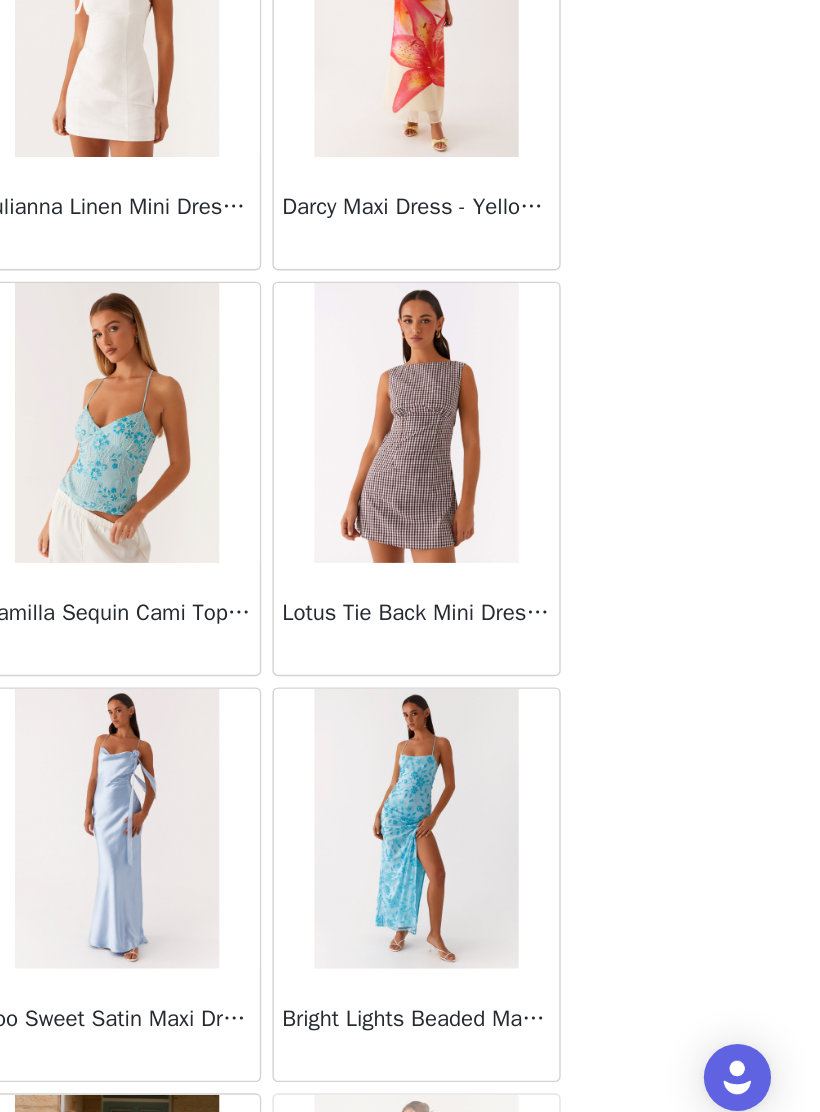 scroll, scrollTop: 13240, scrollLeft: 0, axis: vertical 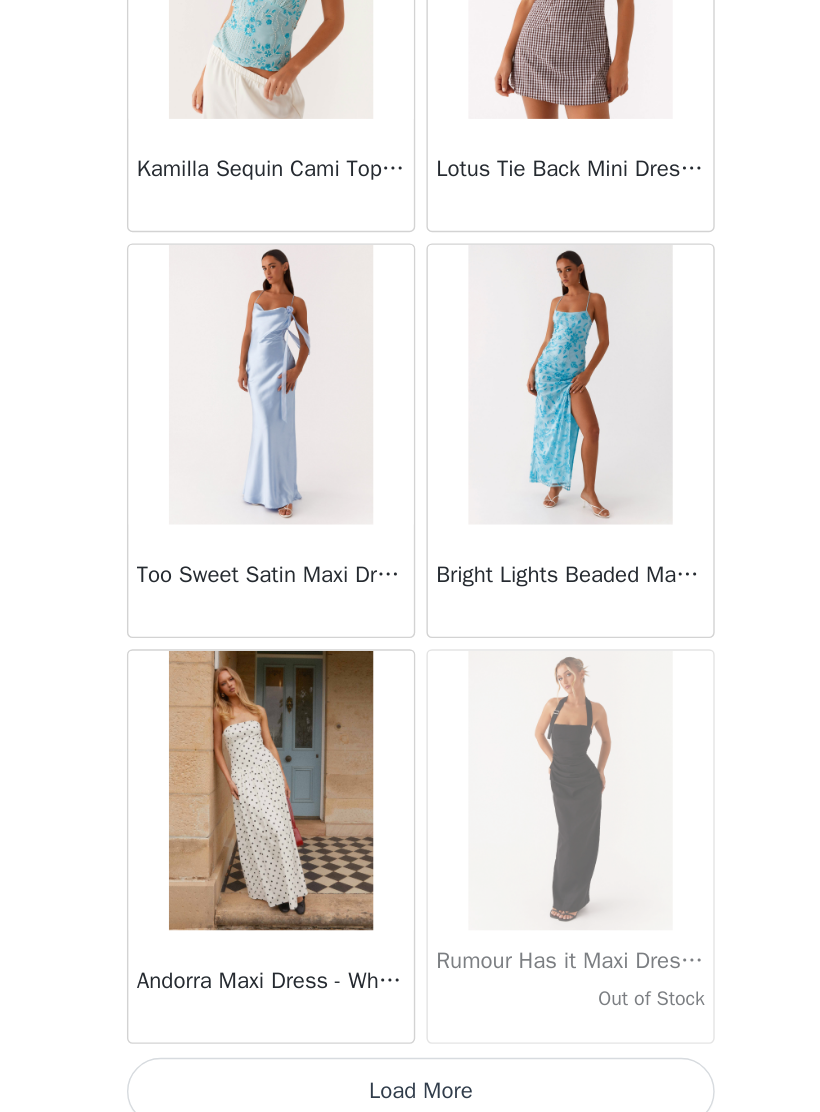 click on "Load More" at bounding box center (410, 1078) 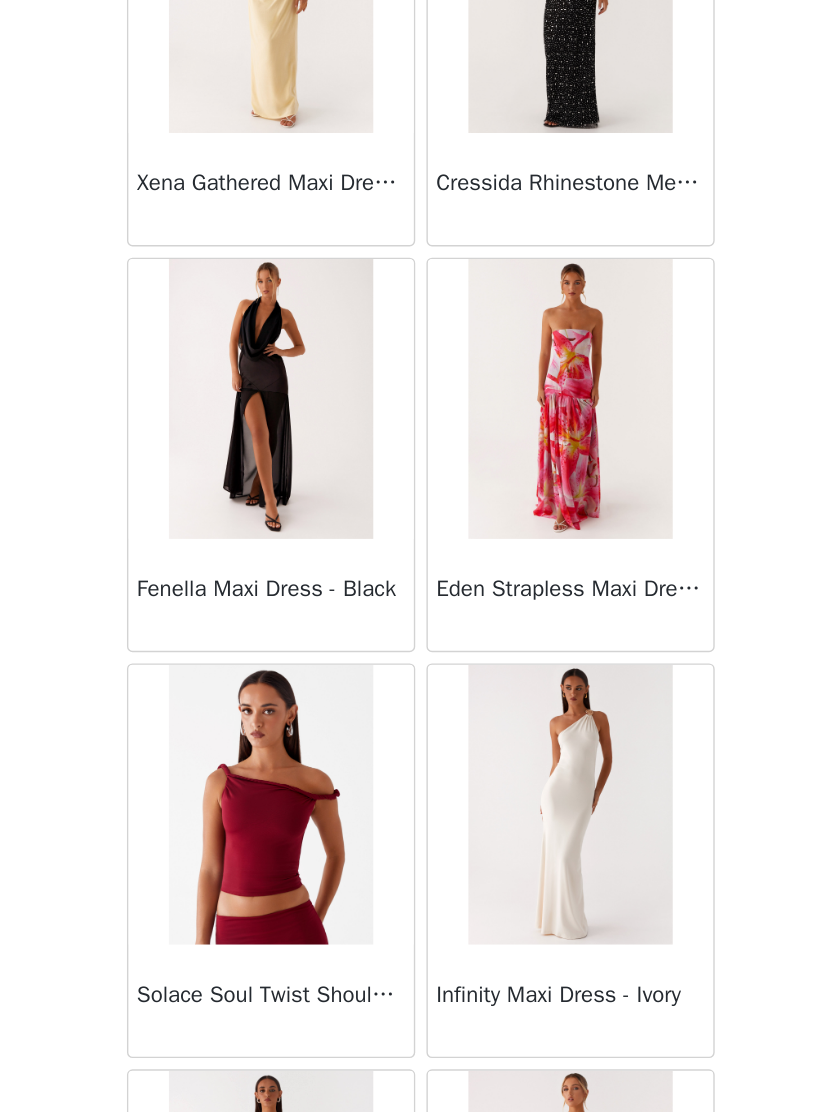 scroll, scrollTop: 14699, scrollLeft: 0, axis: vertical 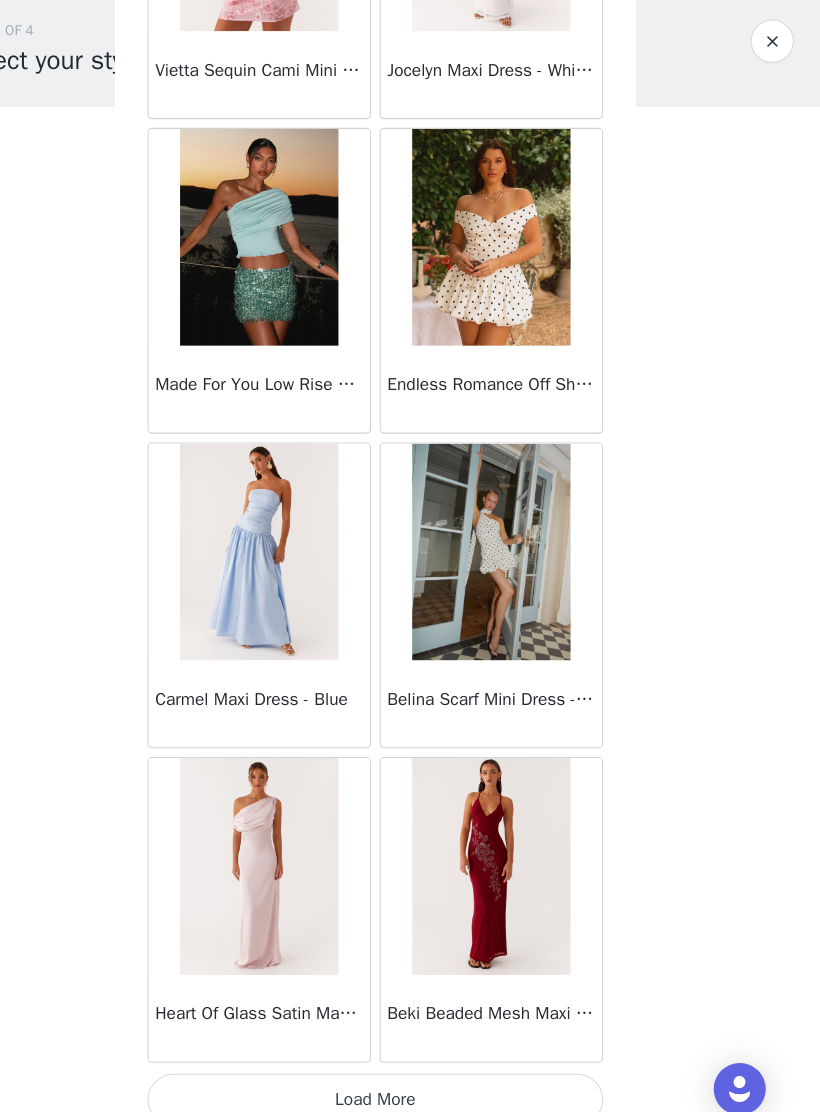 click on "Load More" at bounding box center (410, 1078) 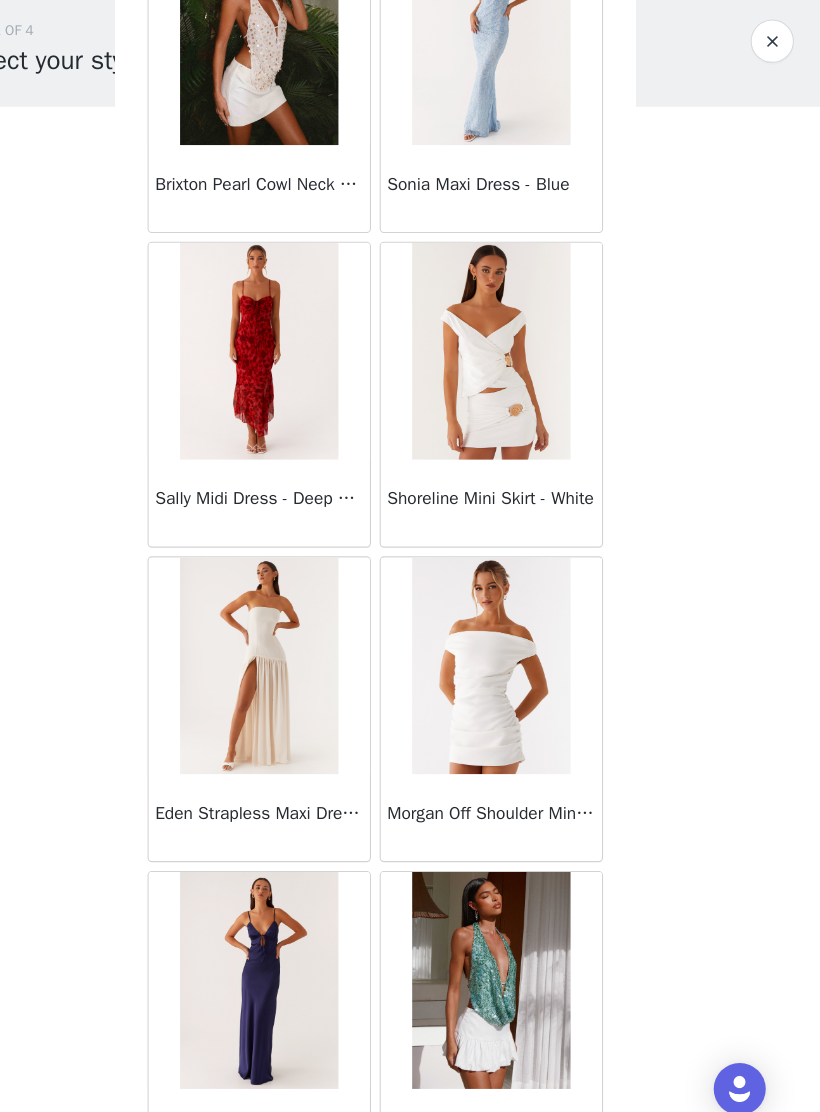 scroll, scrollTop: 18979, scrollLeft: 0, axis: vertical 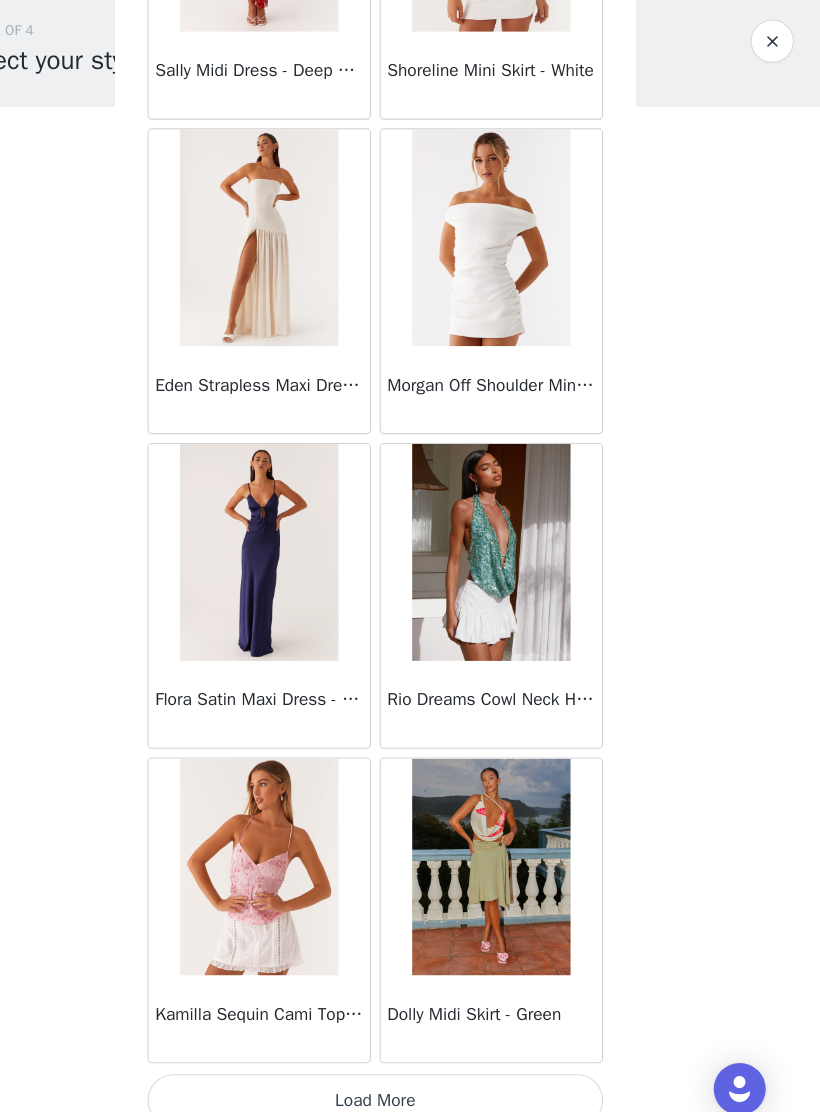 click on "Load More" at bounding box center (410, 1078) 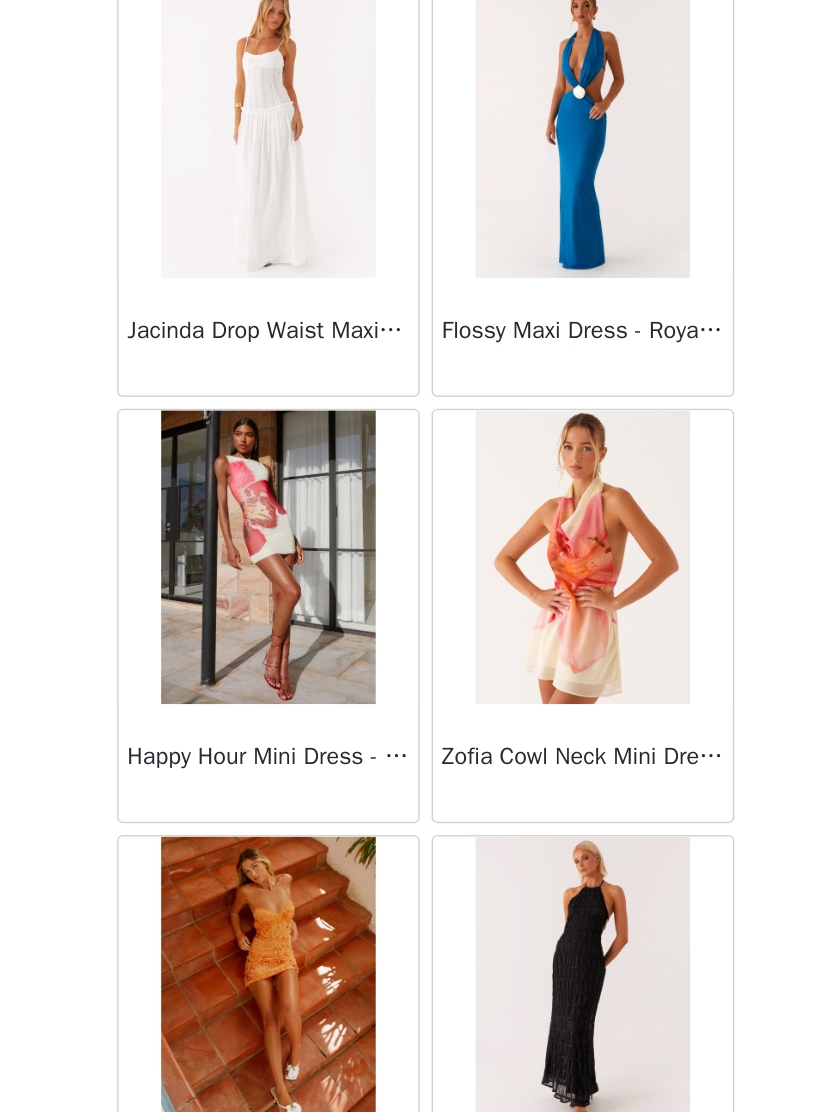 scroll, scrollTop: 22248, scrollLeft: 0, axis: vertical 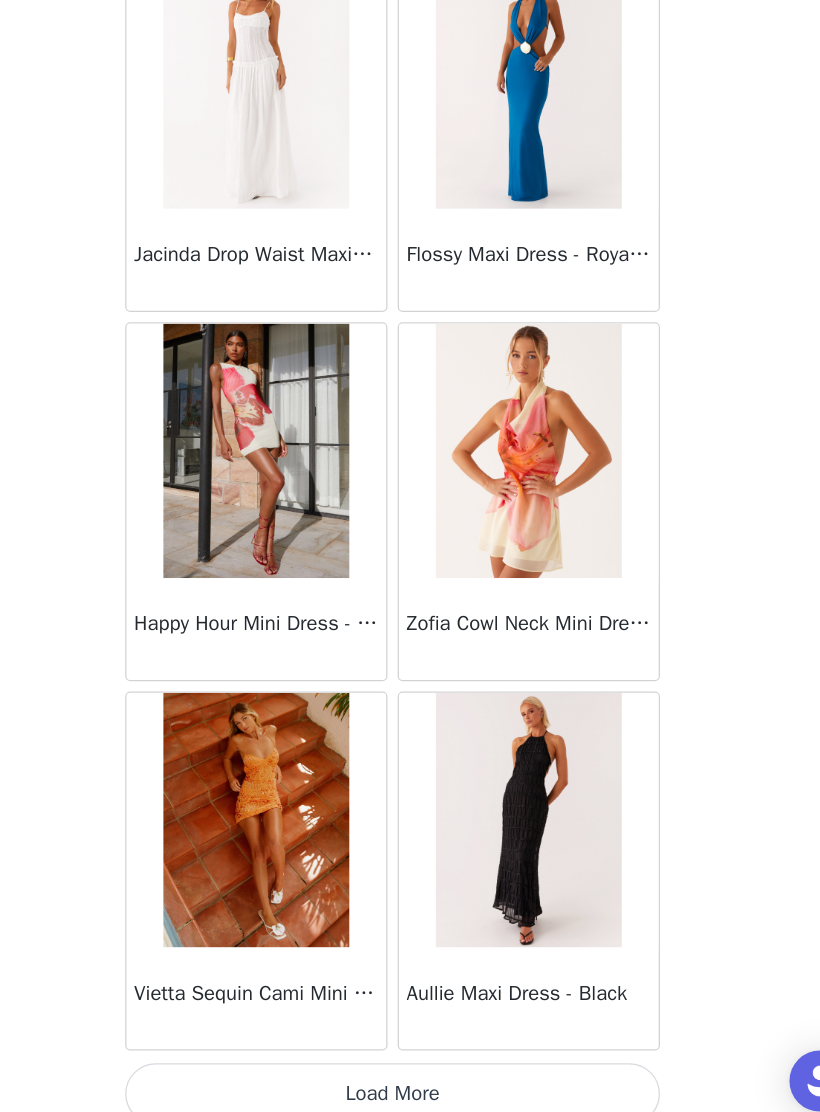 click on "Load More" at bounding box center (410, 1078) 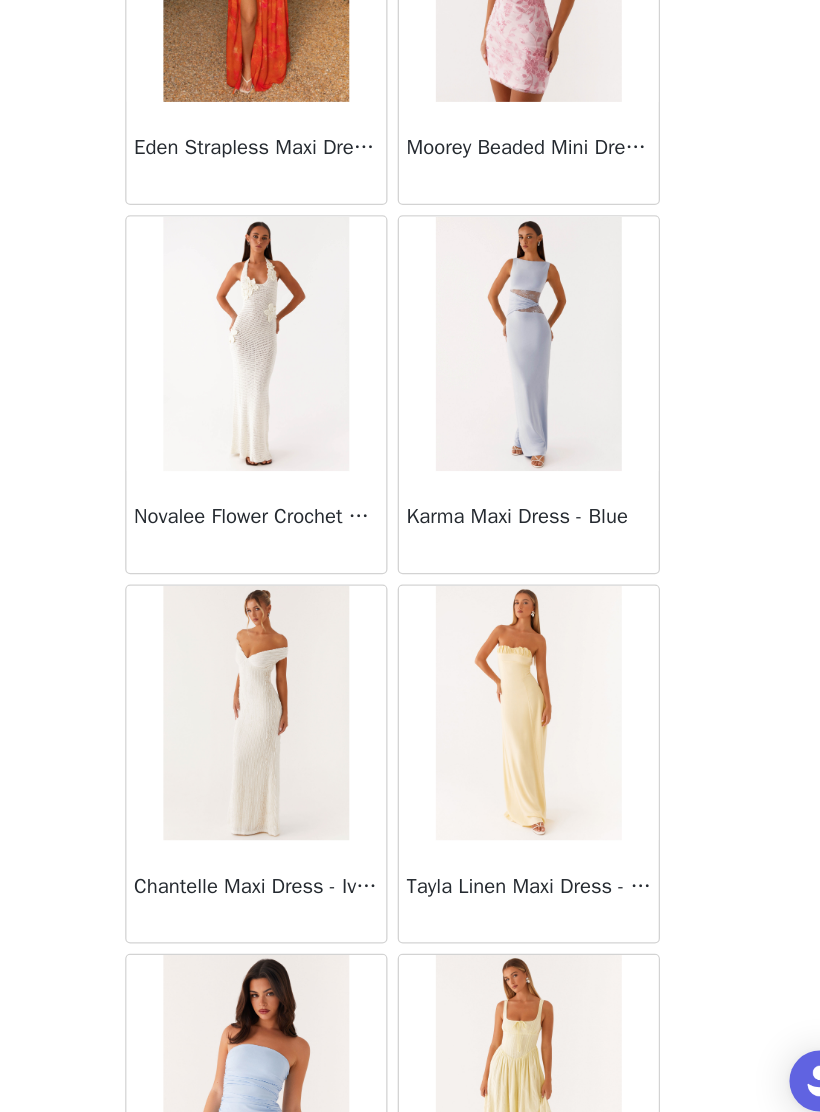 scroll, scrollTop: 23523, scrollLeft: 0, axis: vertical 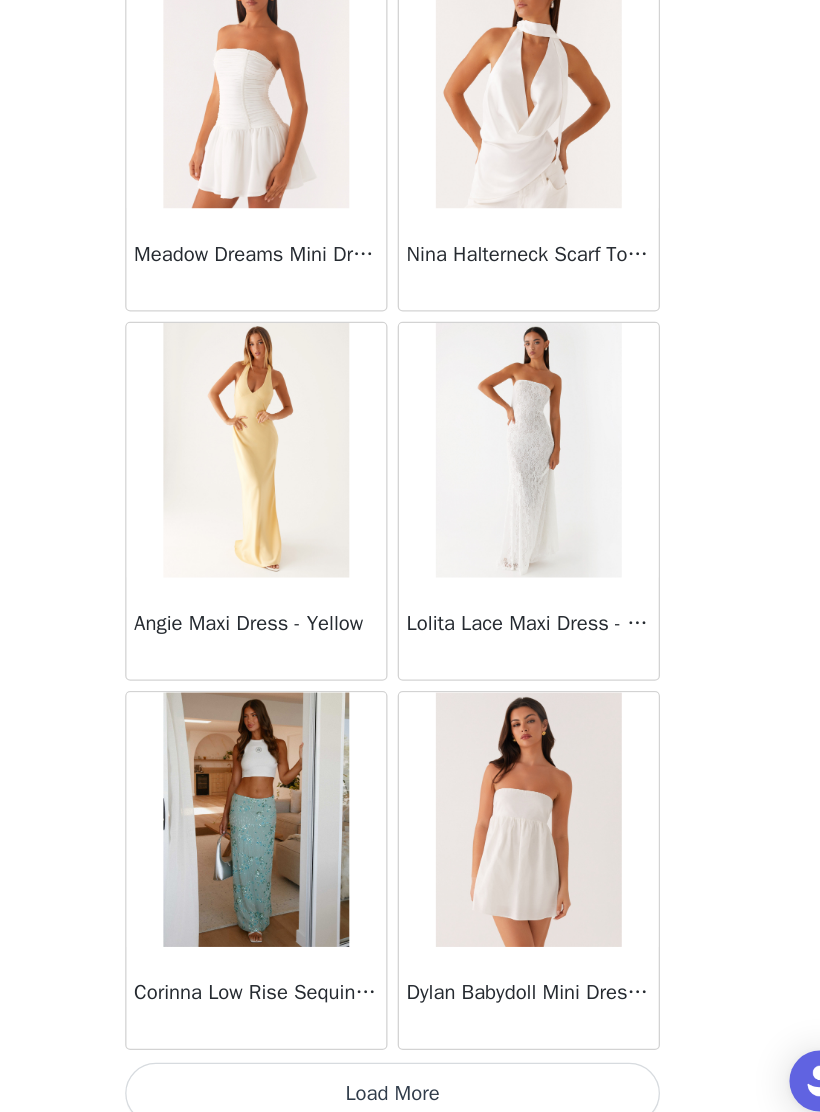 click on "Load More" at bounding box center (410, 1078) 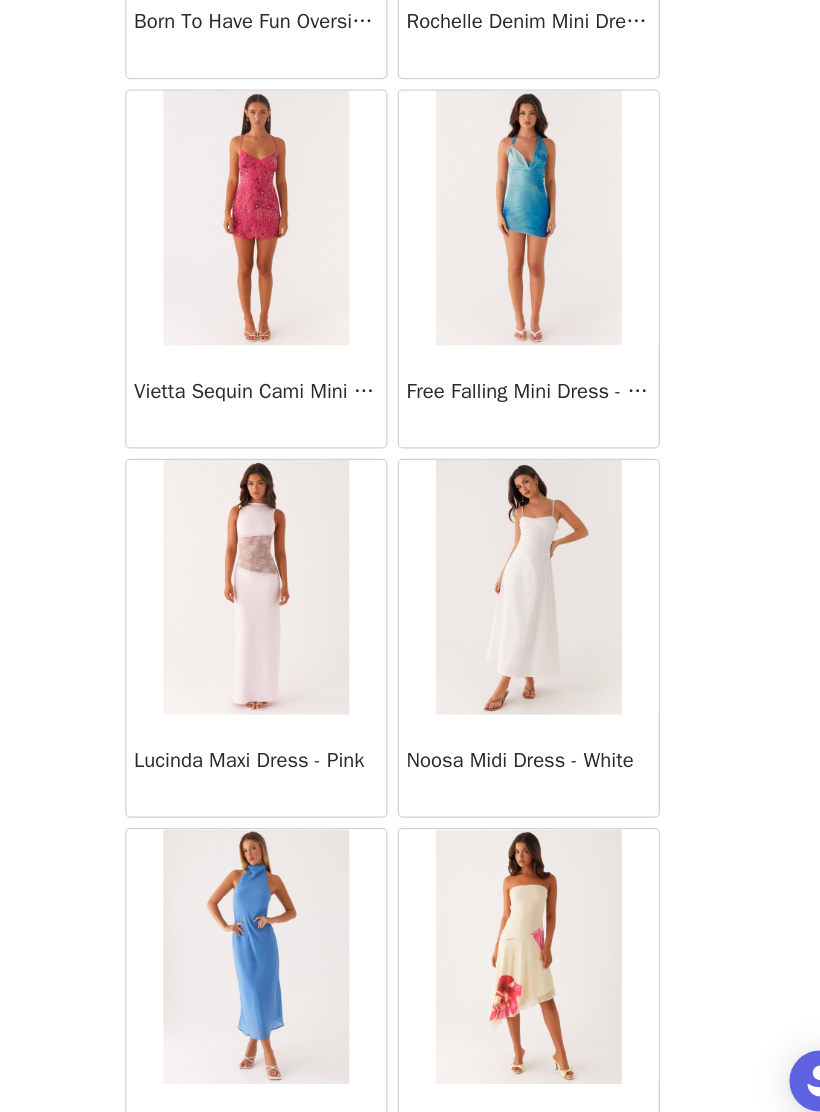 scroll, scrollTop: 27362, scrollLeft: 0, axis: vertical 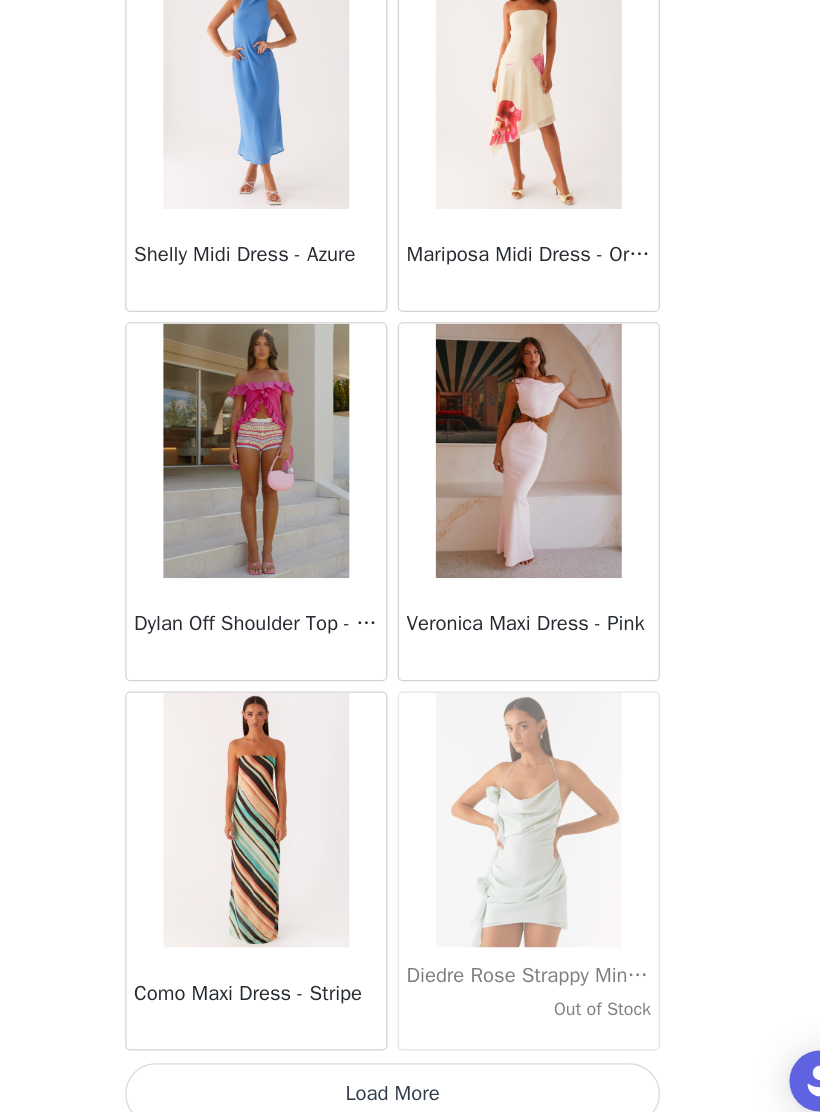 click on "Load More" at bounding box center [410, 1078] 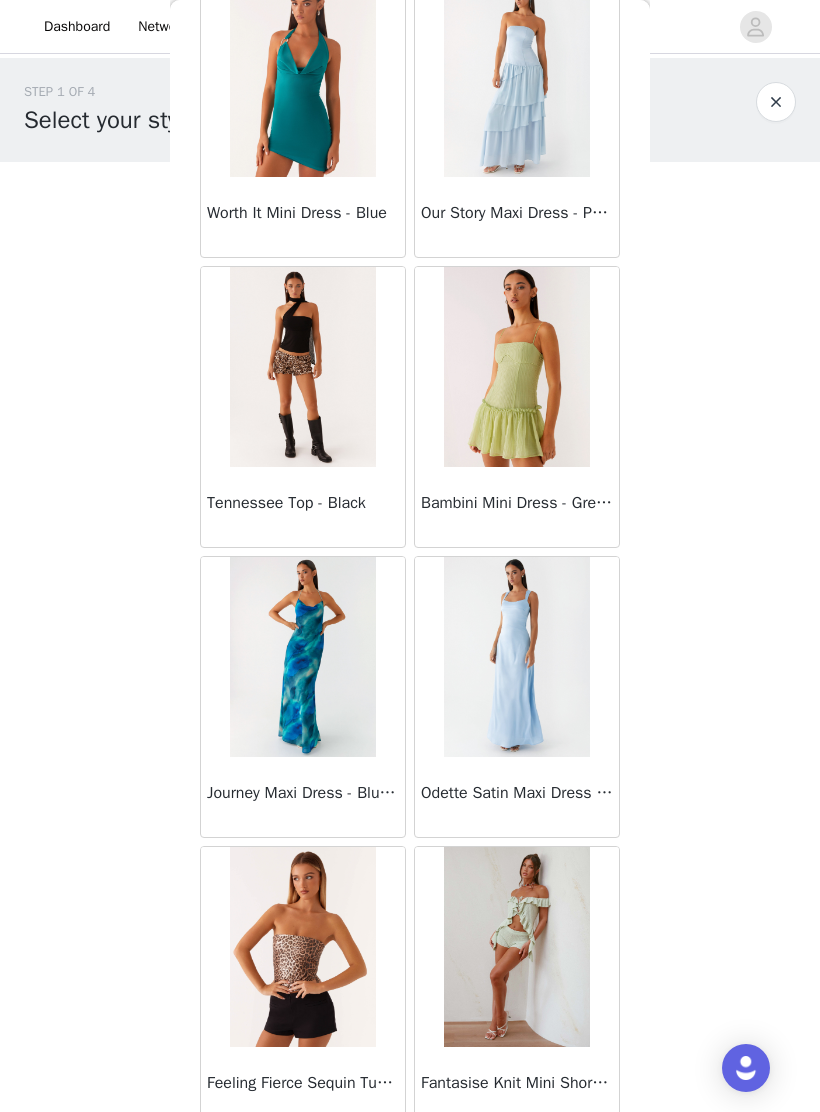 scroll, scrollTop: 30866, scrollLeft: 0, axis: vertical 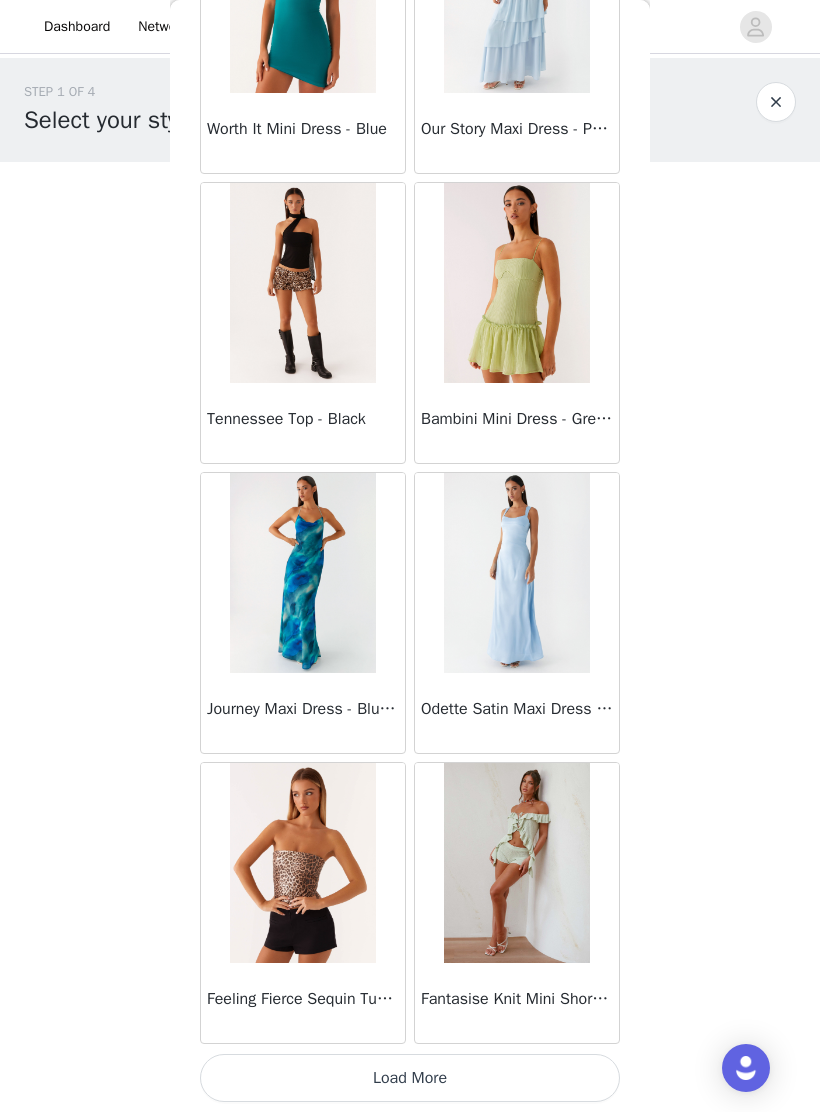click on "Load More" at bounding box center [410, 1078] 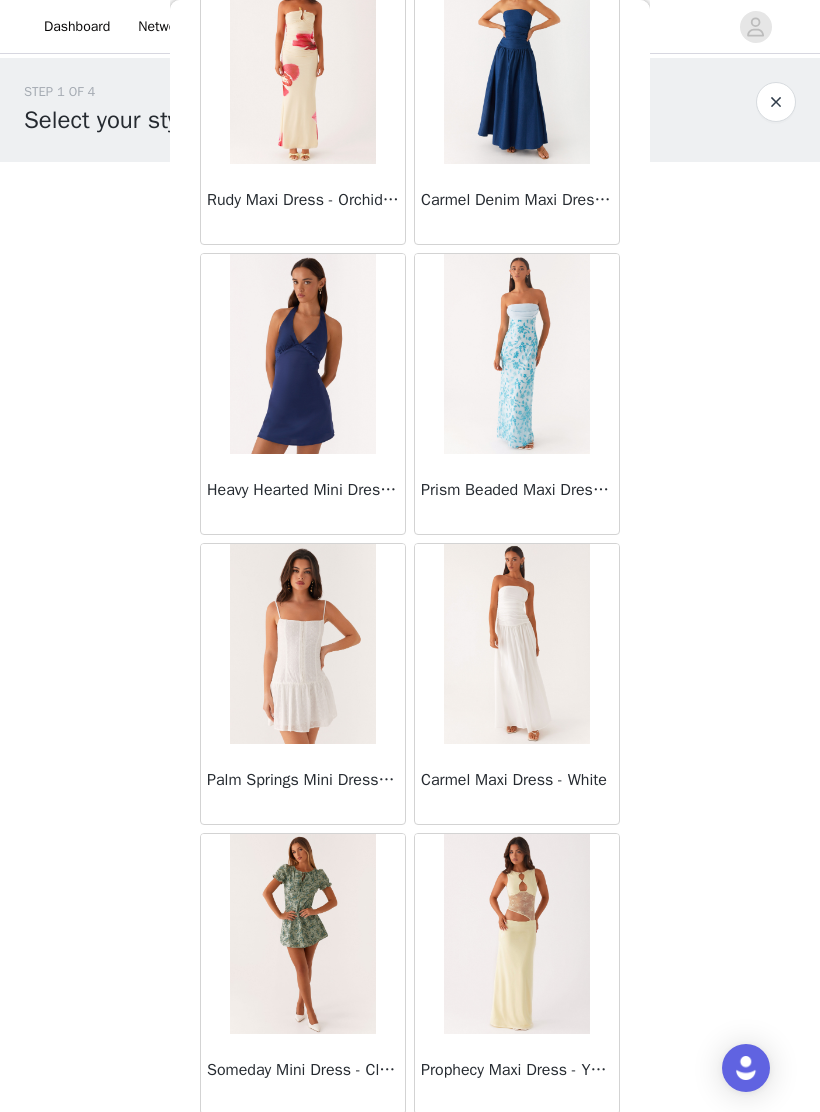 scroll, scrollTop: 33313, scrollLeft: 0, axis: vertical 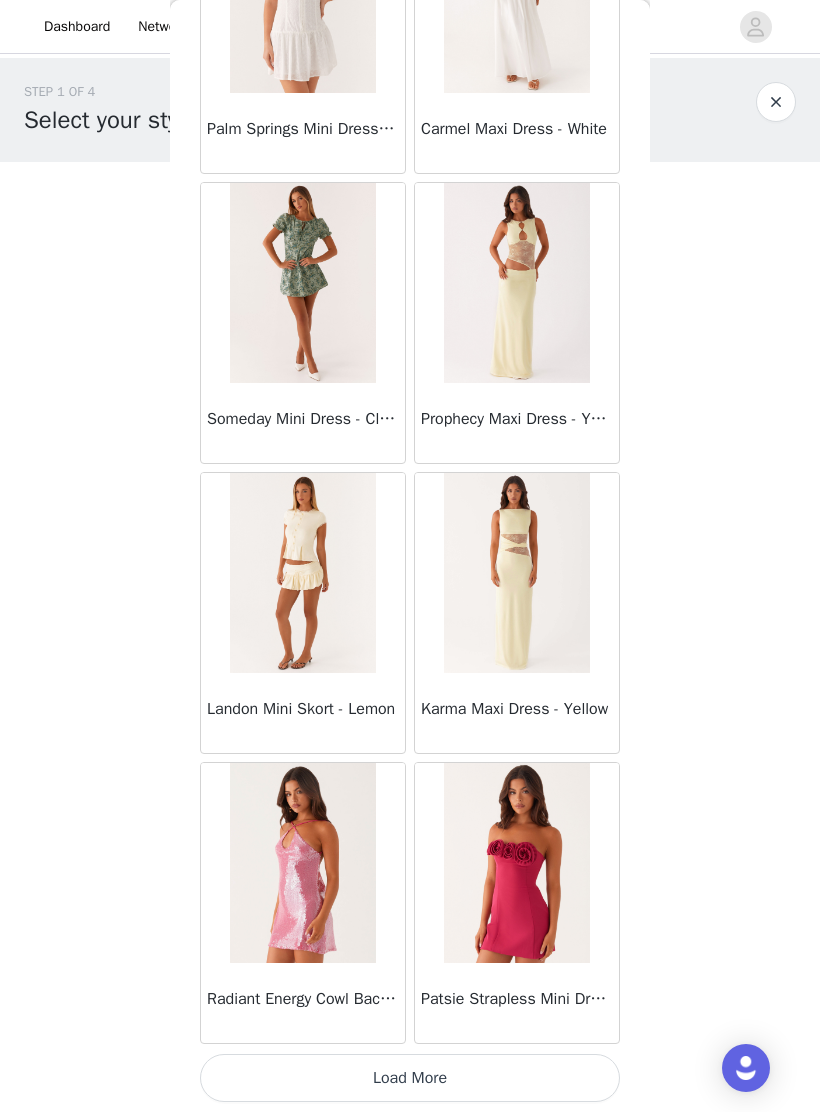 click on "Load More" at bounding box center [410, 1078] 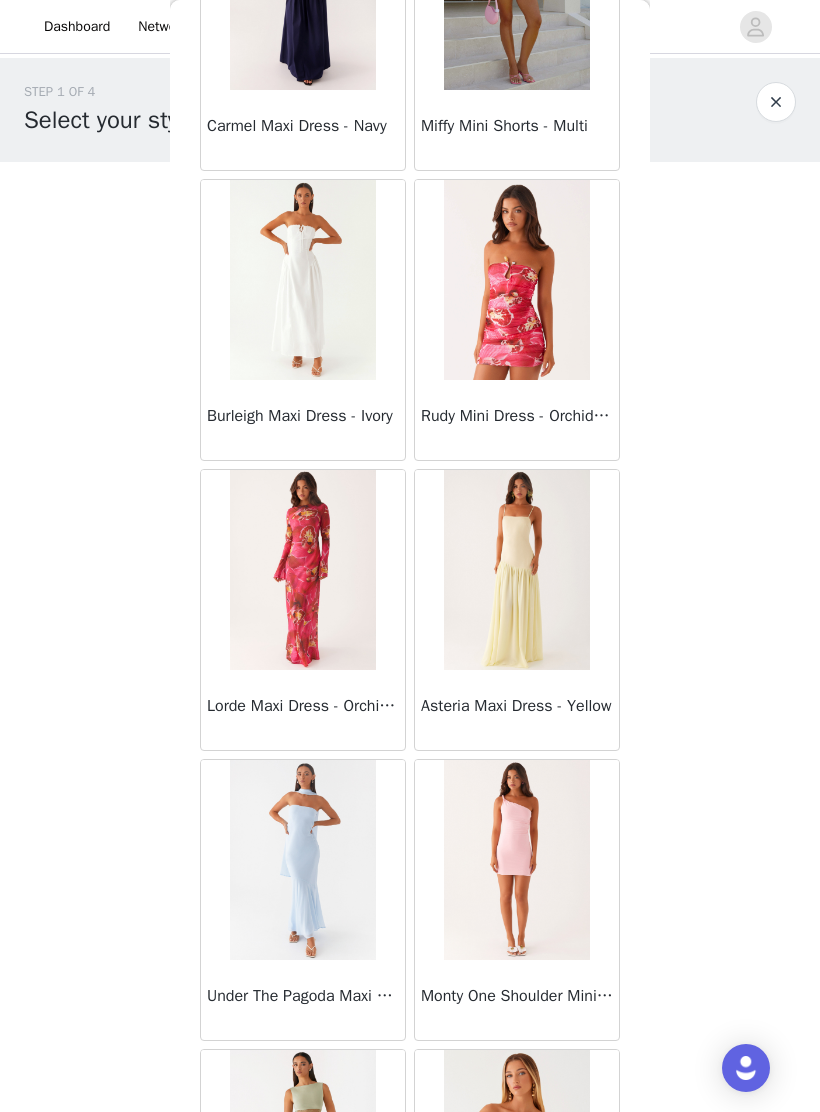 scroll, scrollTop: 35601, scrollLeft: 0, axis: vertical 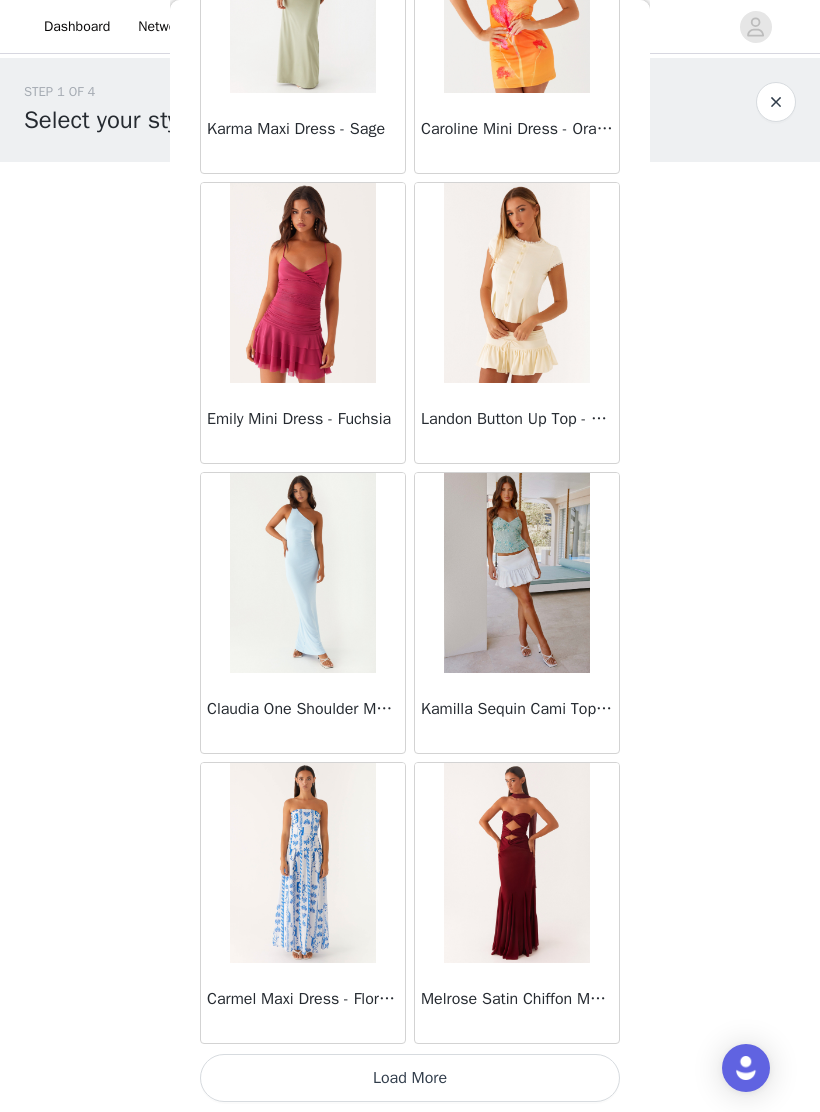 click on "Load More" at bounding box center (410, 1078) 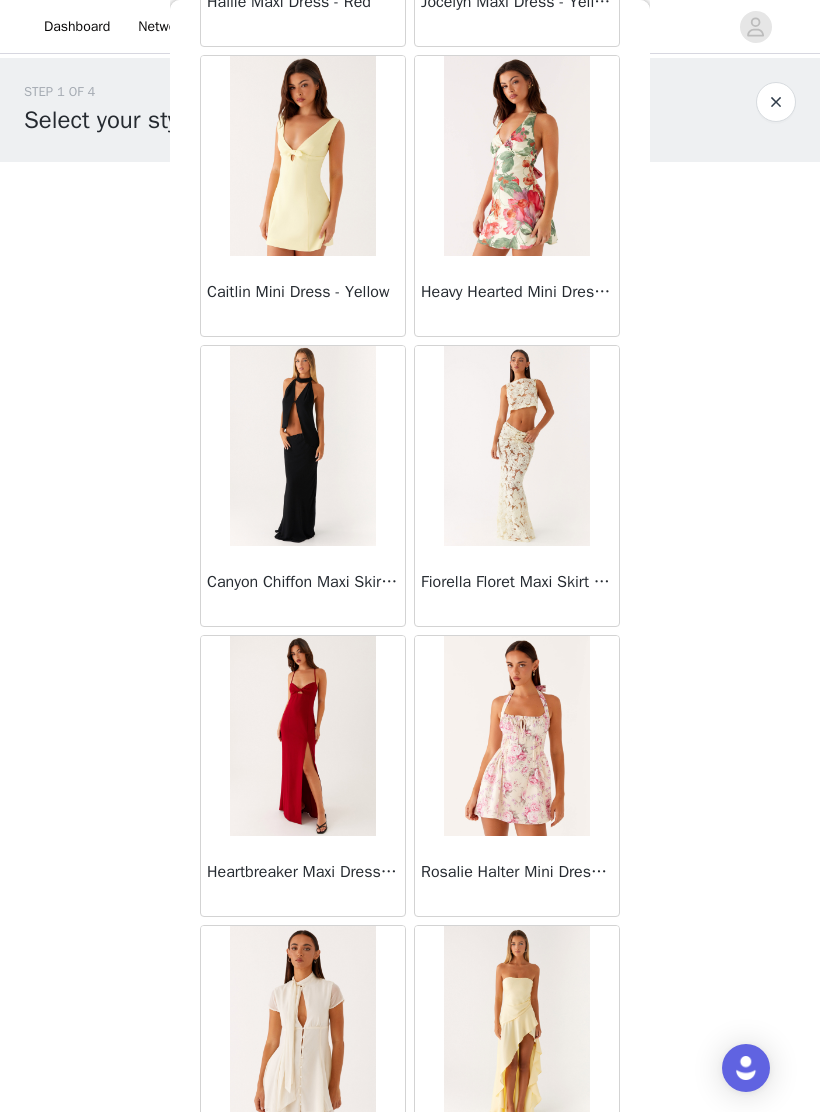 scroll, scrollTop: 39486, scrollLeft: 0, axis: vertical 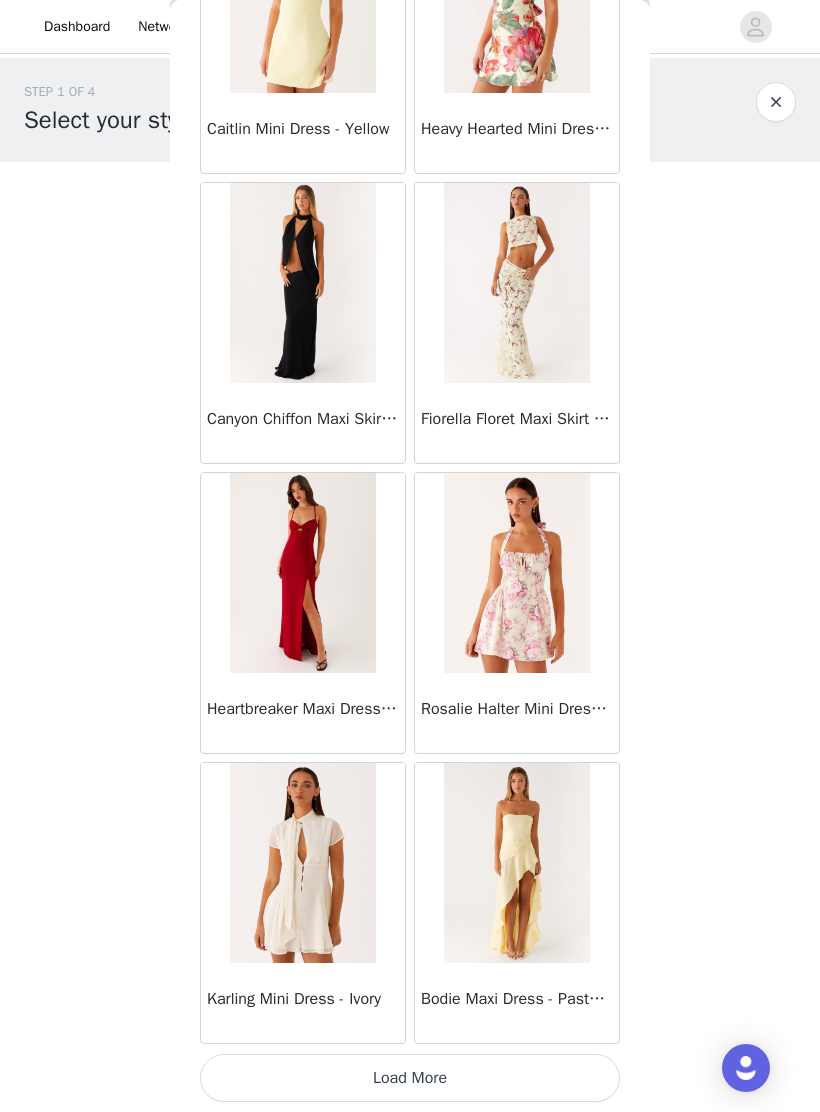 click on "Load More" at bounding box center [410, 1078] 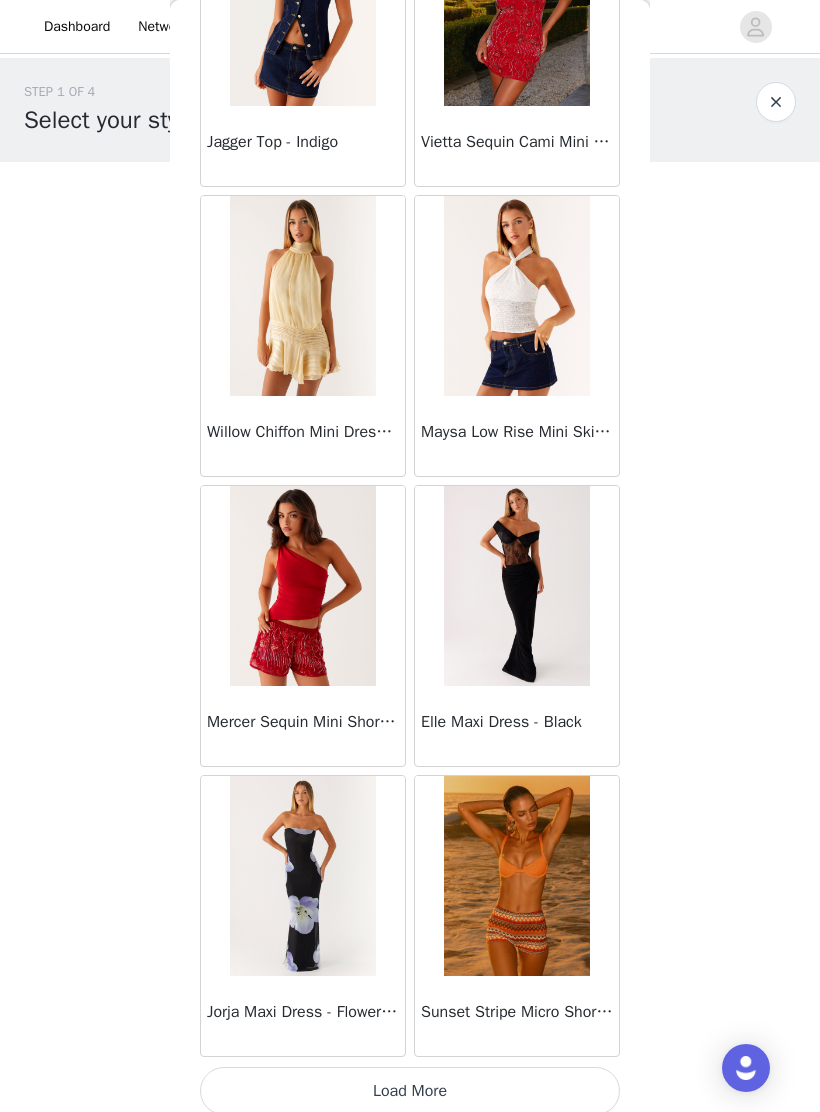 scroll, scrollTop: 42537, scrollLeft: 0, axis: vertical 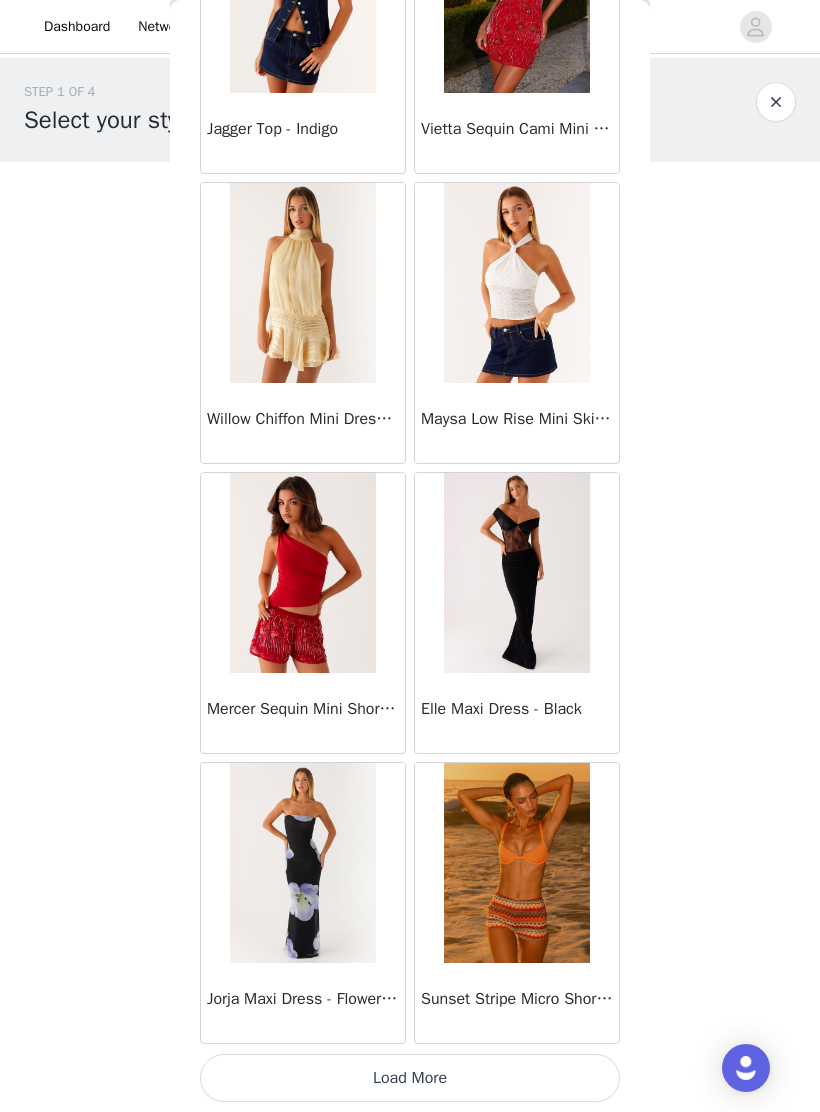 click on "Load More" at bounding box center [410, 1078] 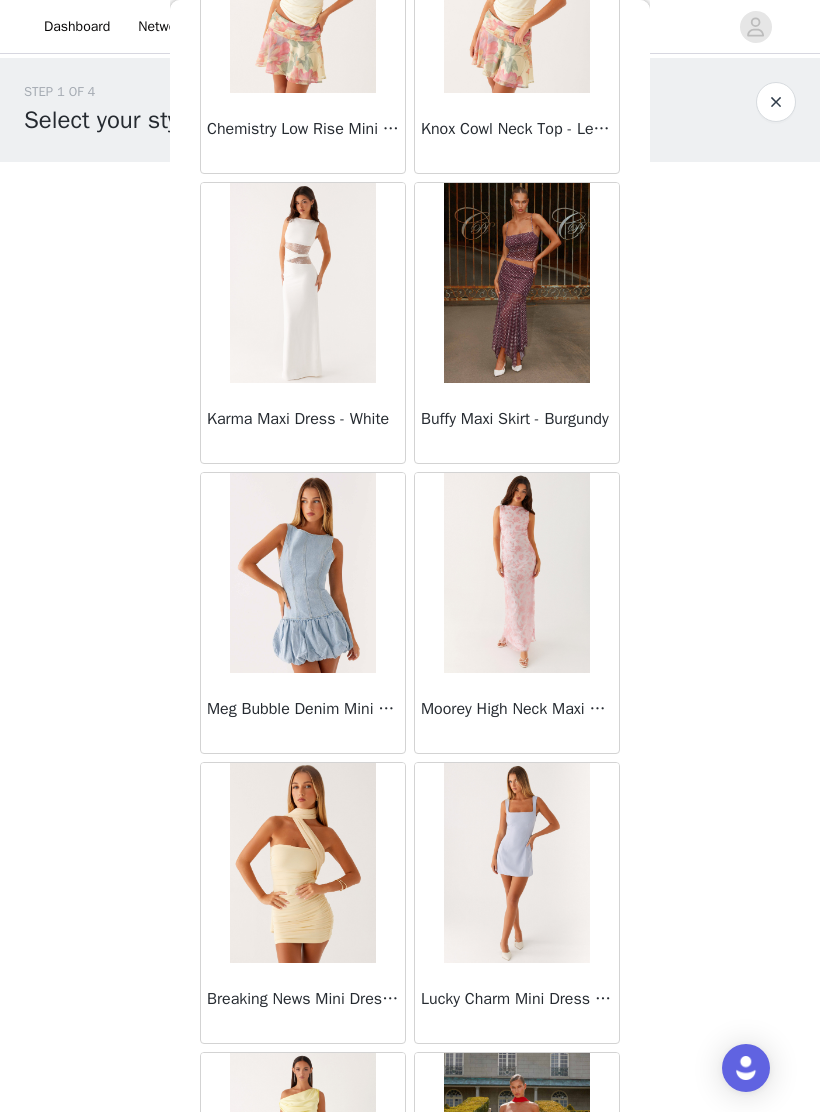 scroll, scrollTop: 44290, scrollLeft: 0, axis: vertical 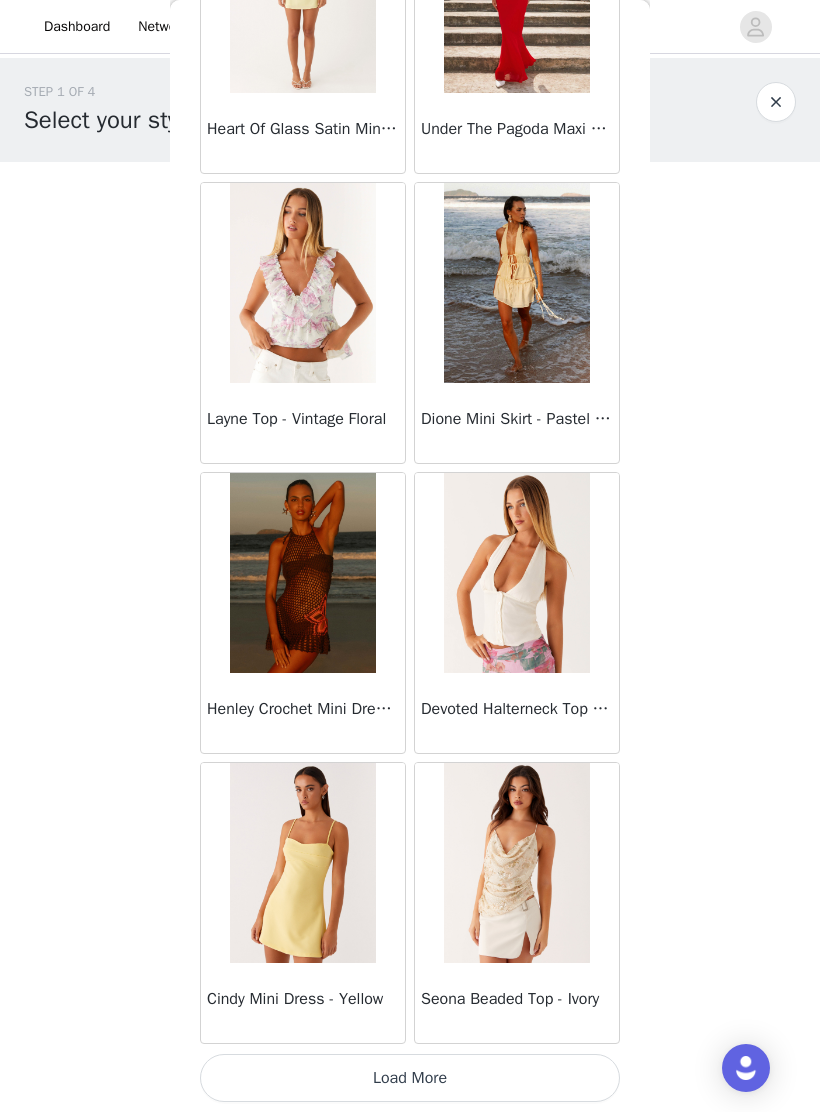 click on "Load More" at bounding box center (410, 1078) 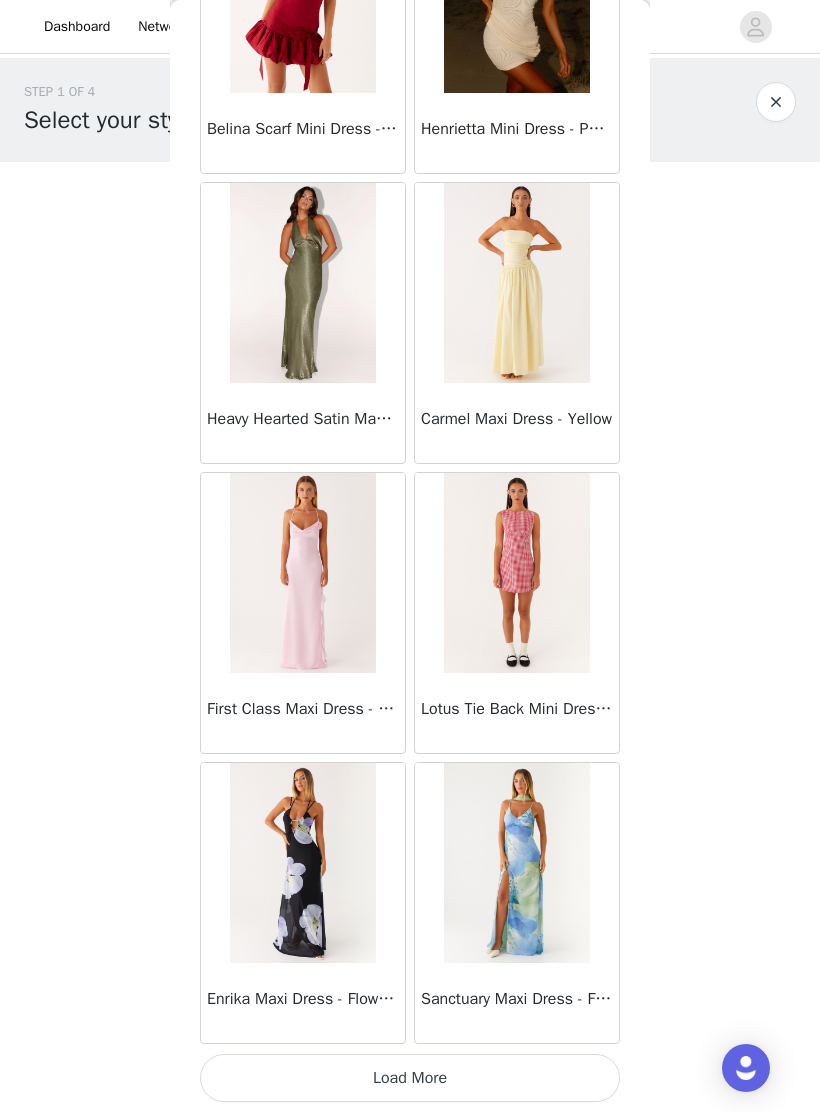 click on "Load More" at bounding box center (410, 1078) 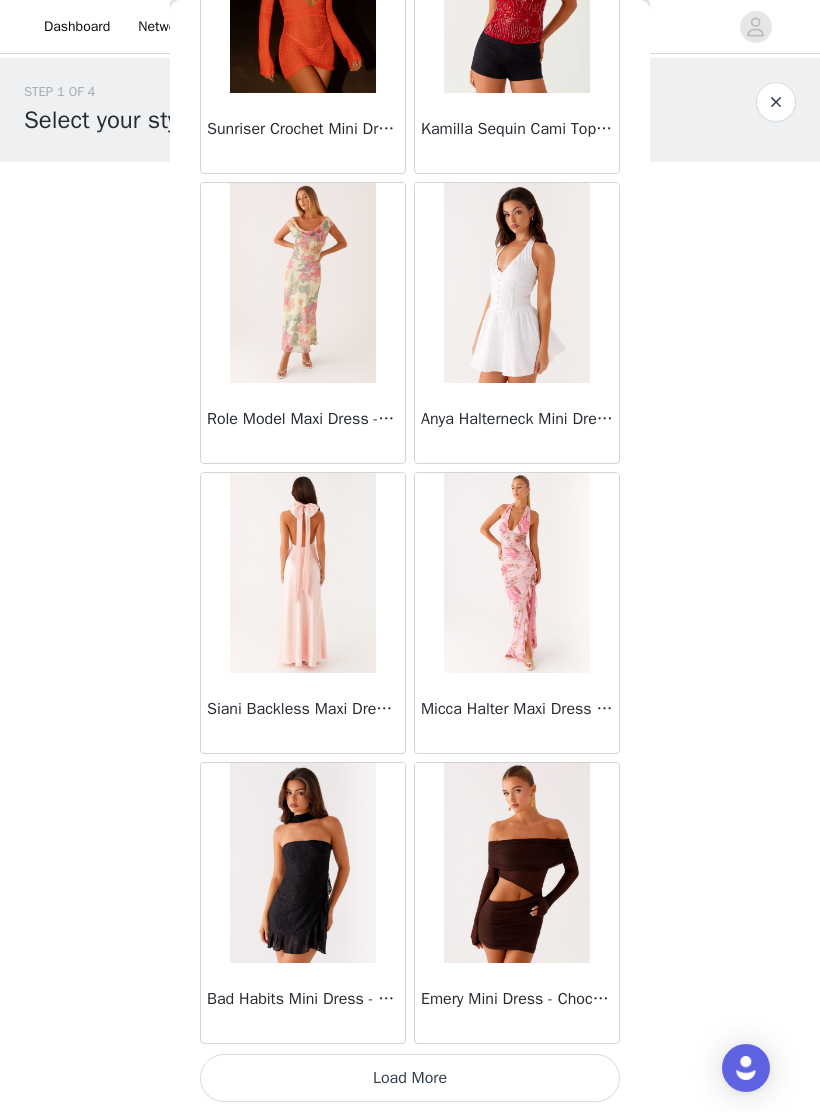 scroll, scrollTop: 51248, scrollLeft: 0, axis: vertical 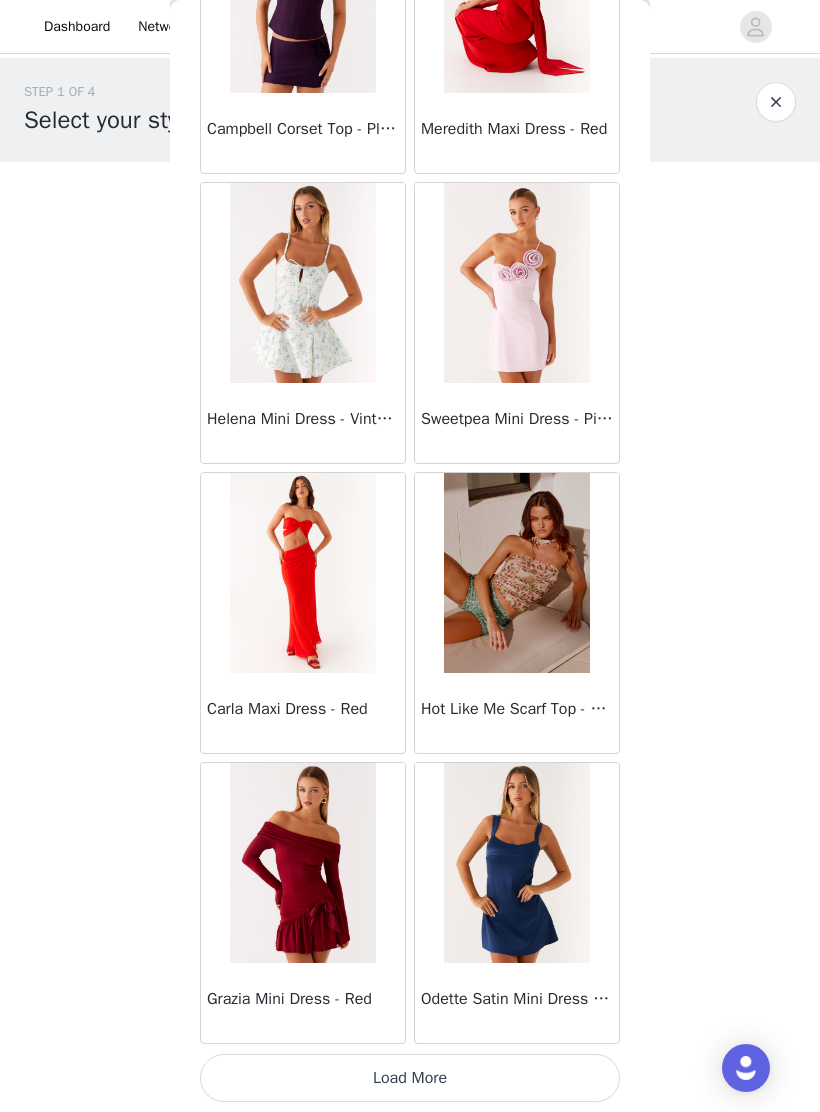 click on "Load More" at bounding box center (410, 1078) 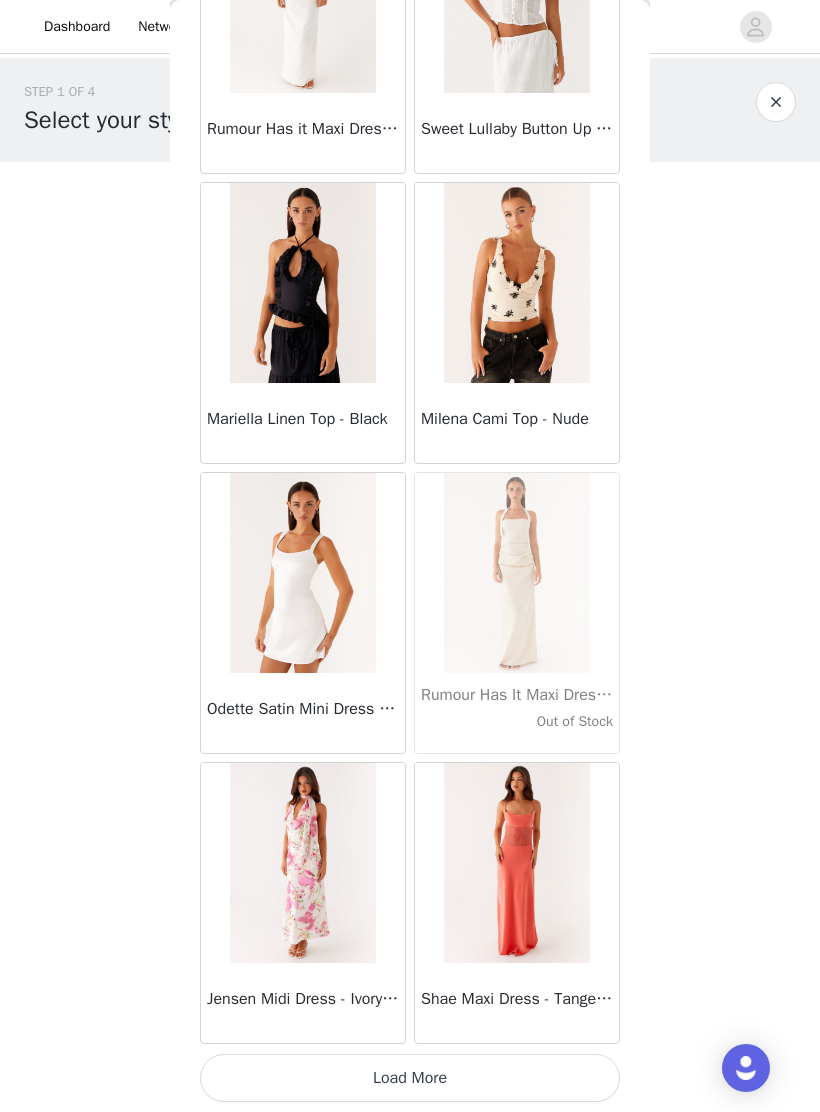 scroll, scrollTop: 57048, scrollLeft: 0, axis: vertical 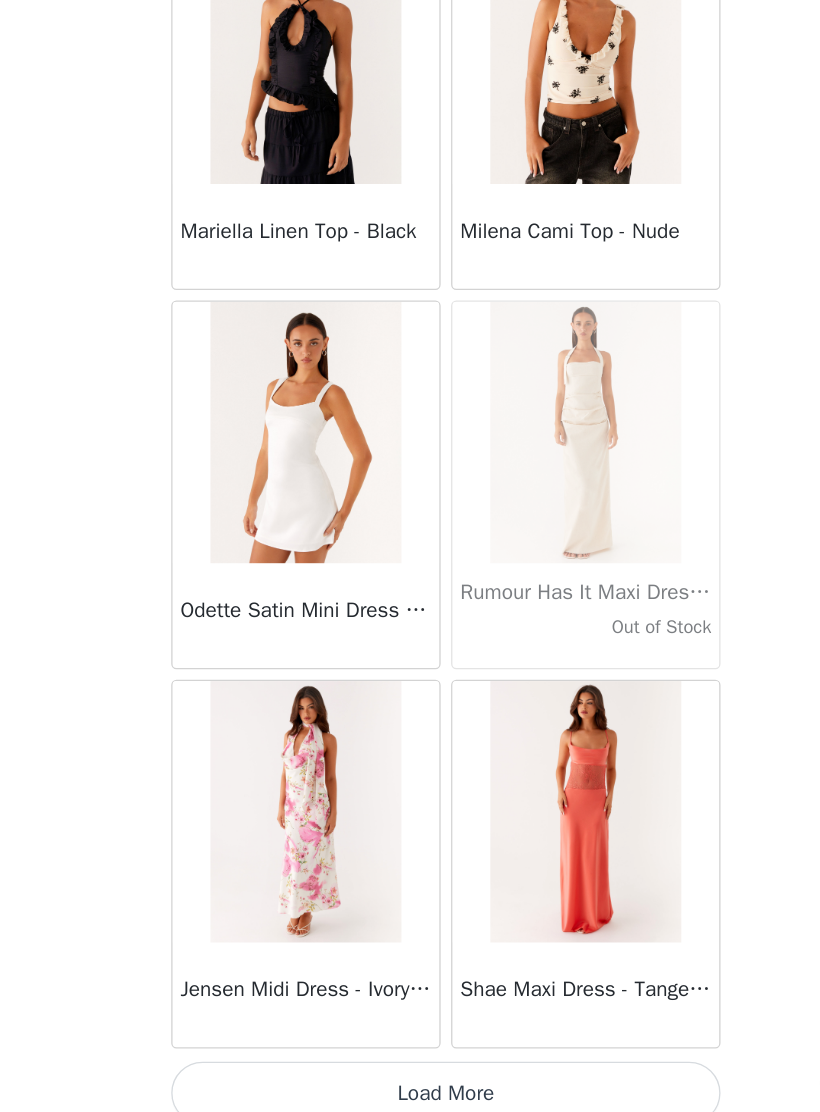 click on "Load More" at bounding box center [410, 1078] 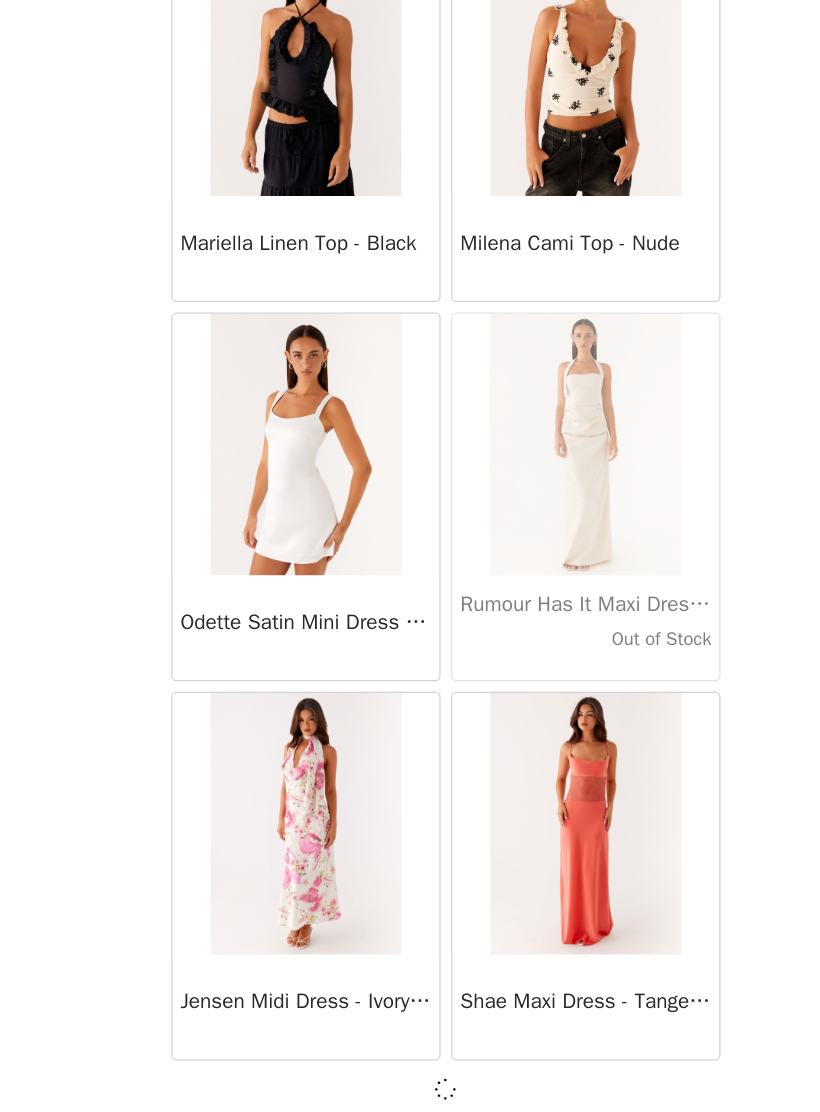 scroll, scrollTop: 57039, scrollLeft: 0, axis: vertical 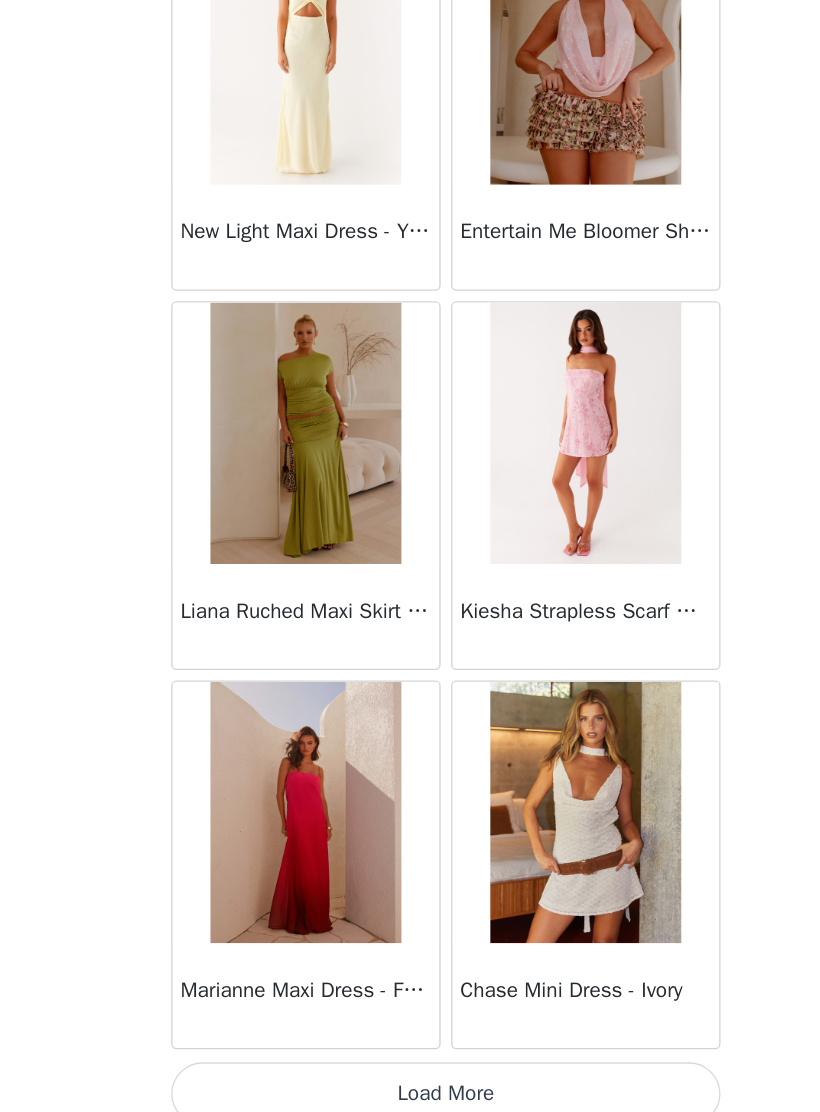 click on "Load More" at bounding box center [410, 1078] 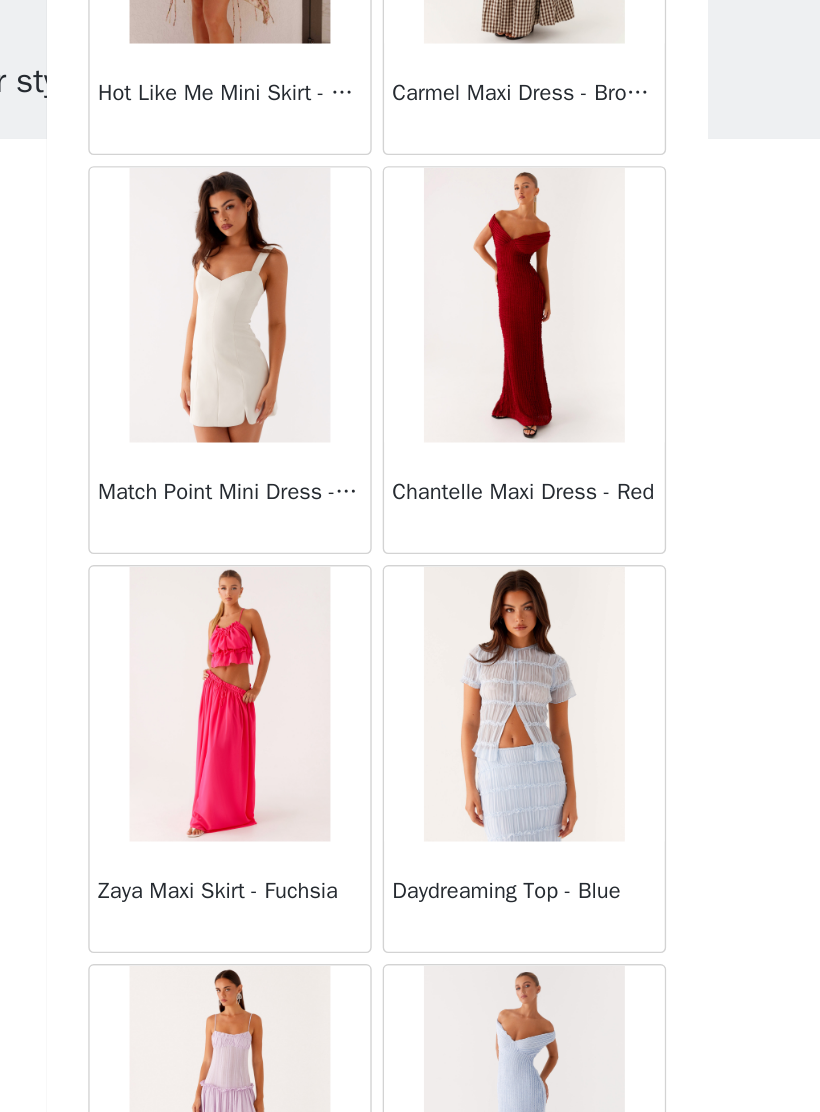 scroll, scrollTop: 62848, scrollLeft: 0, axis: vertical 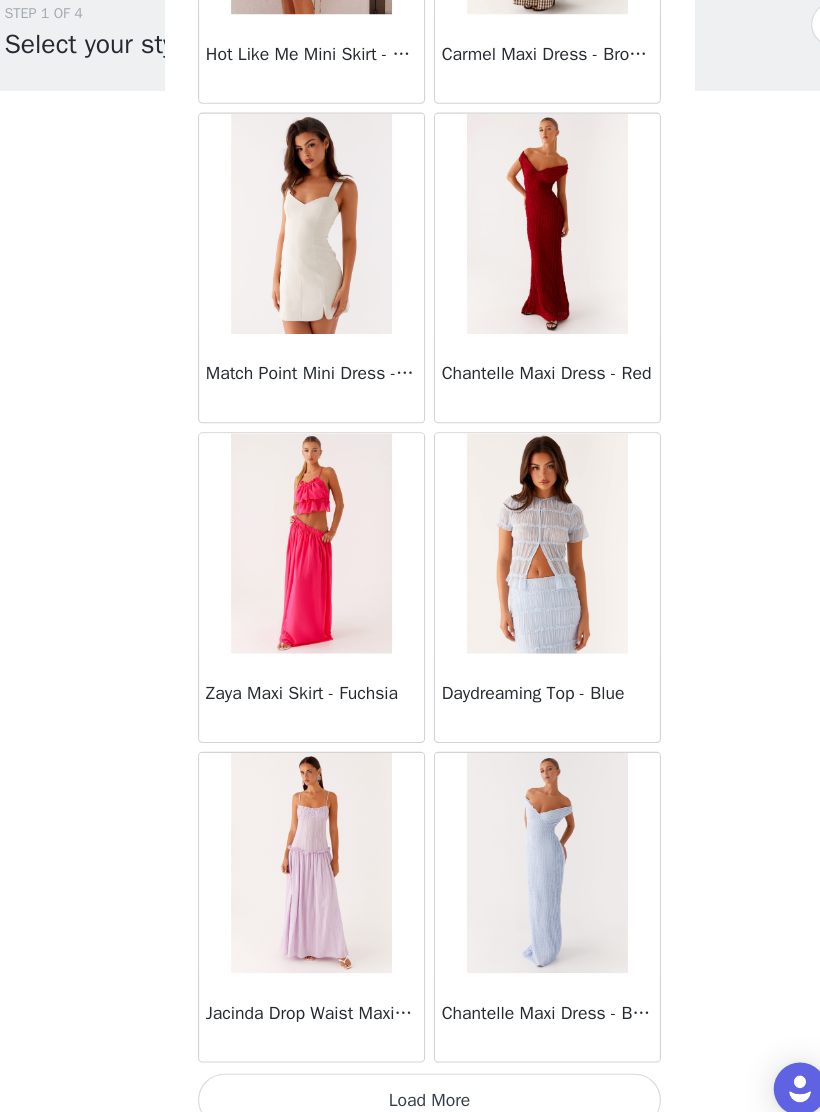 click on "Load More" at bounding box center [410, 1078] 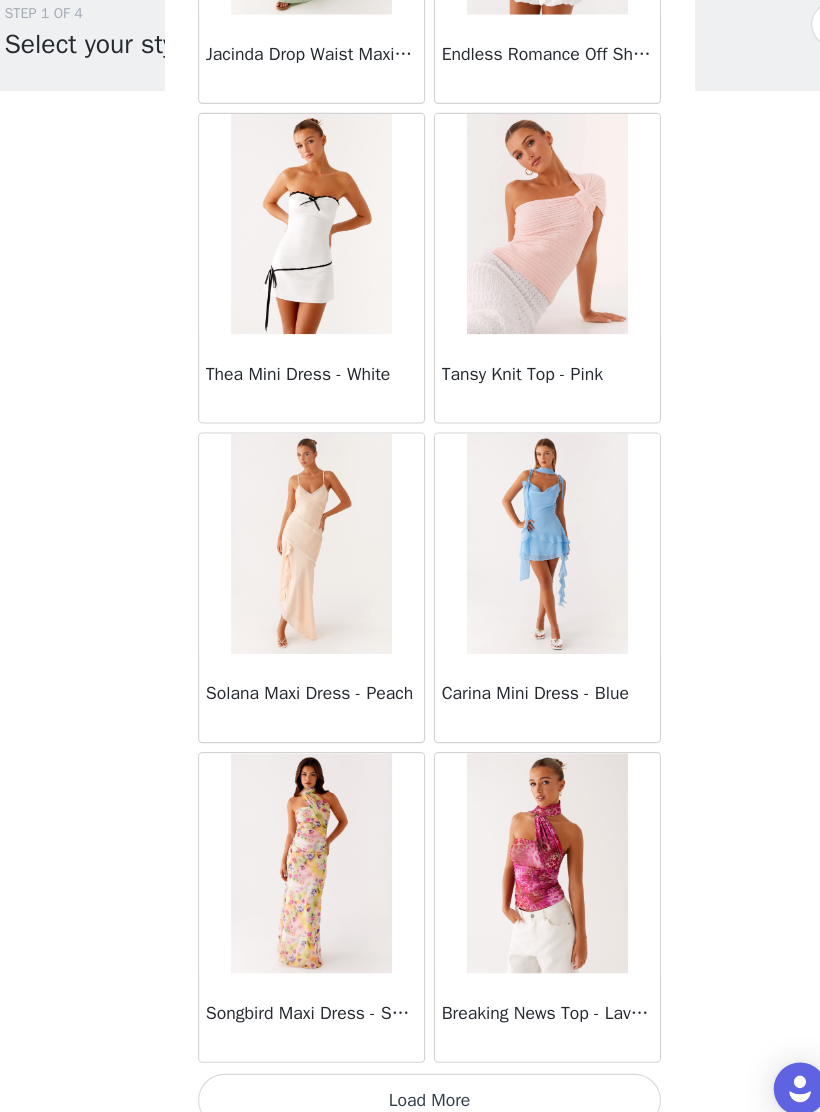 click on "Load More" at bounding box center (410, 1078) 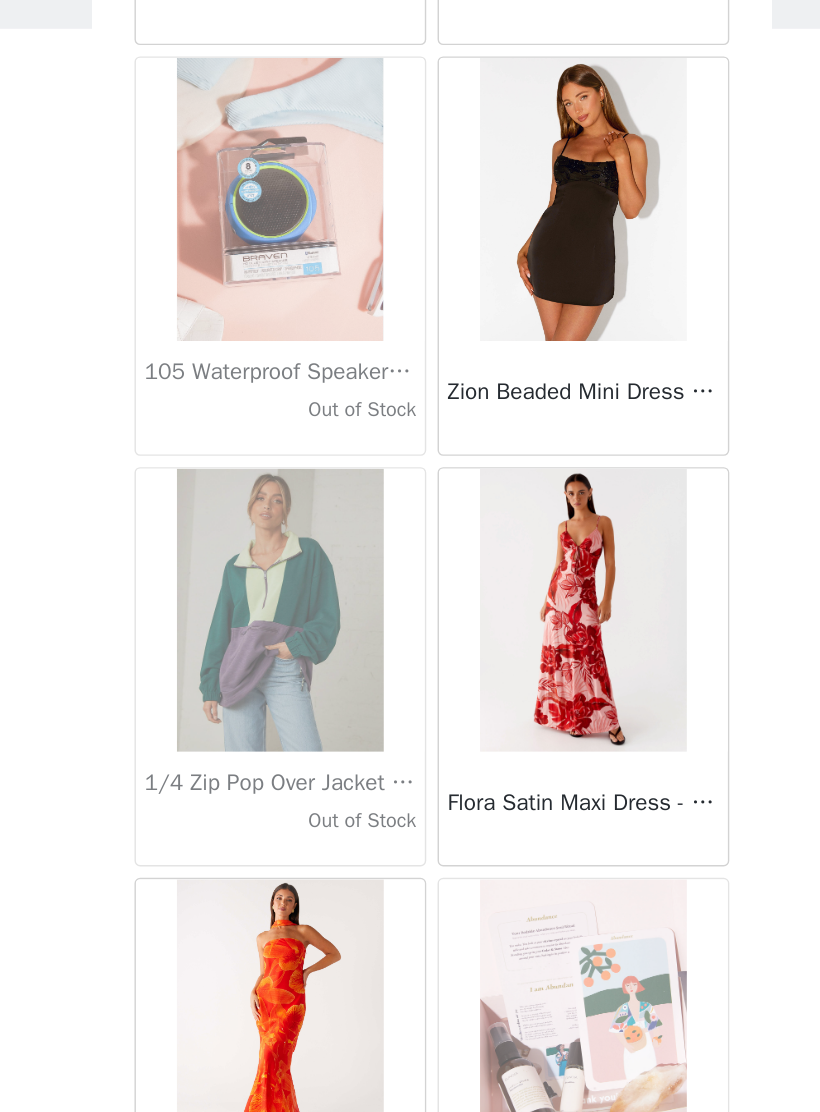 scroll, scrollTop: 68648, scrollLeft: 0, axis: vertical 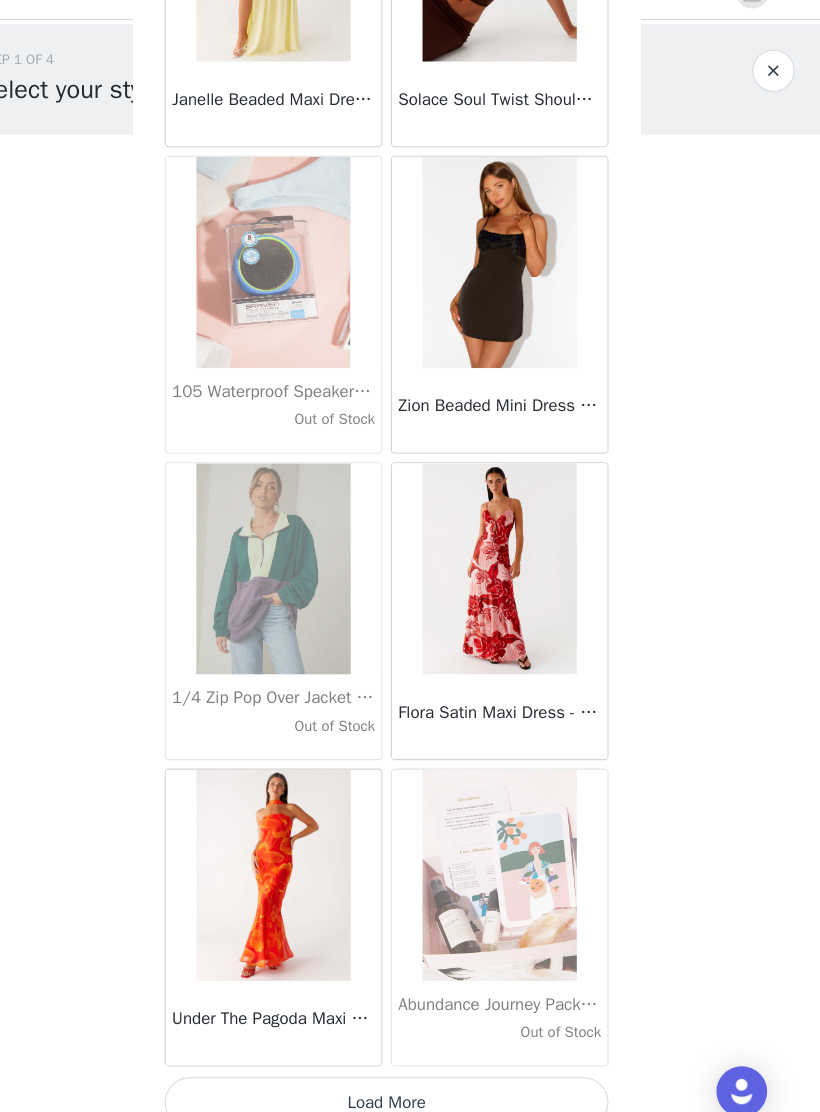 click on "Load More" at bounding box center [410, 1078] 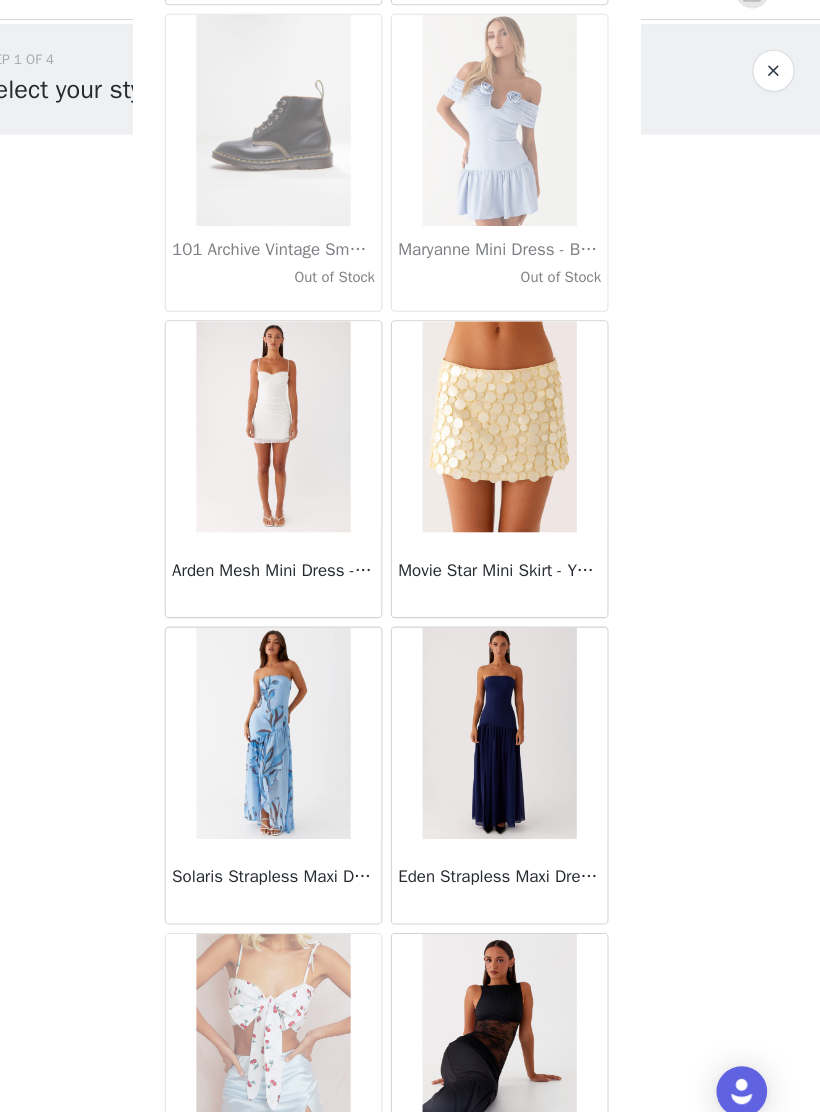 scroll, scrollTop: 71398, scrollLeft: 0, axis: vertical 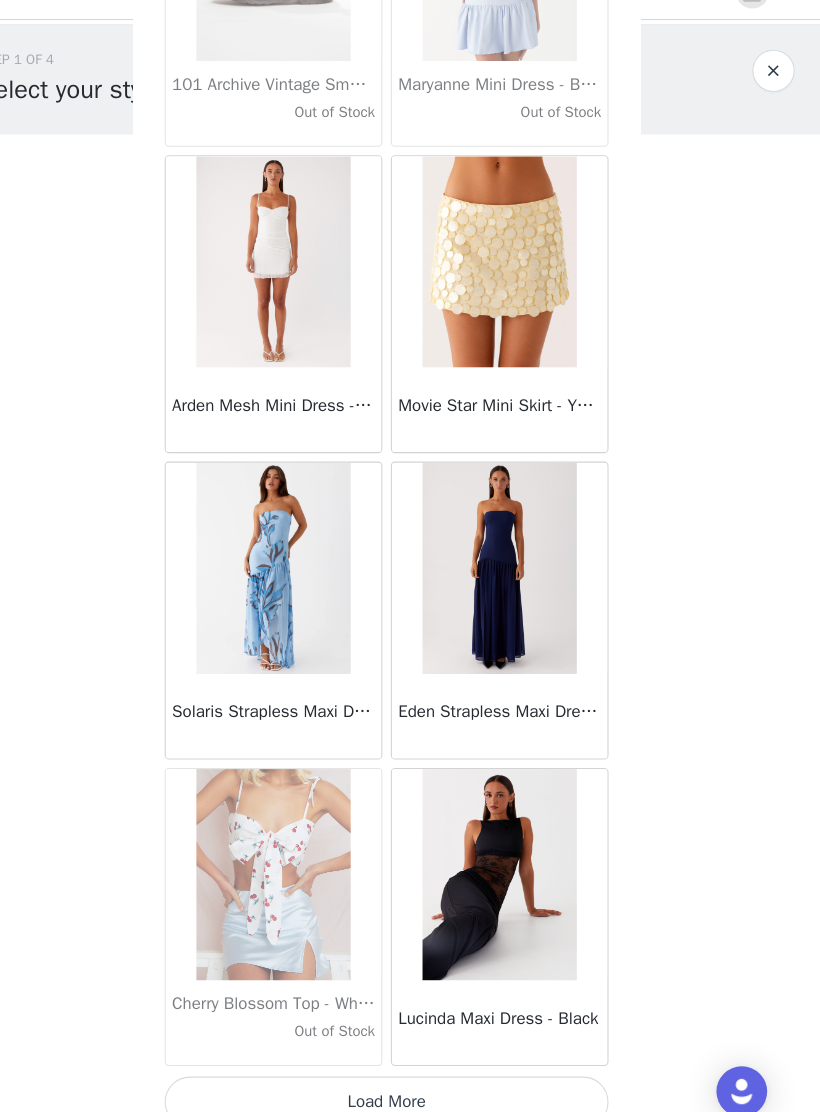 click on "Load More" at bounding box center (410, 1078) 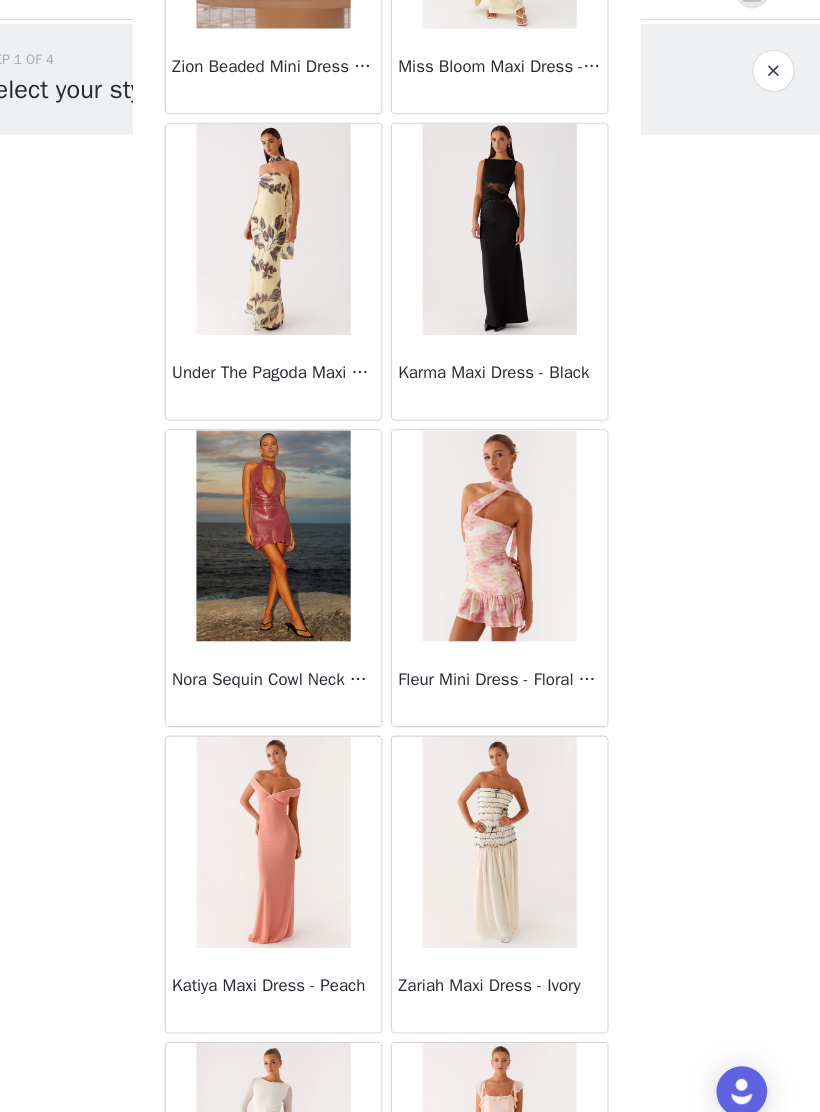 scroll, scrollTop: 74126, scrollLeft: 0, axis: vertical 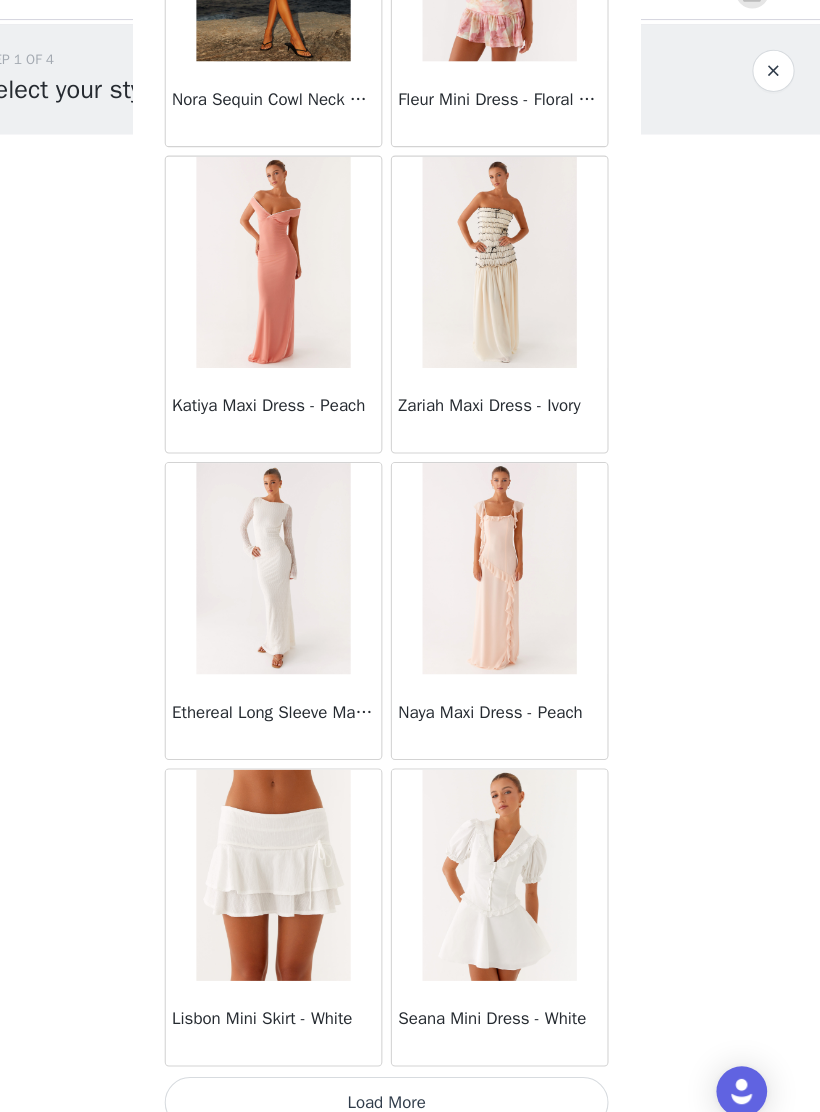 click on "Load More" at bounding box center (410, 1078) 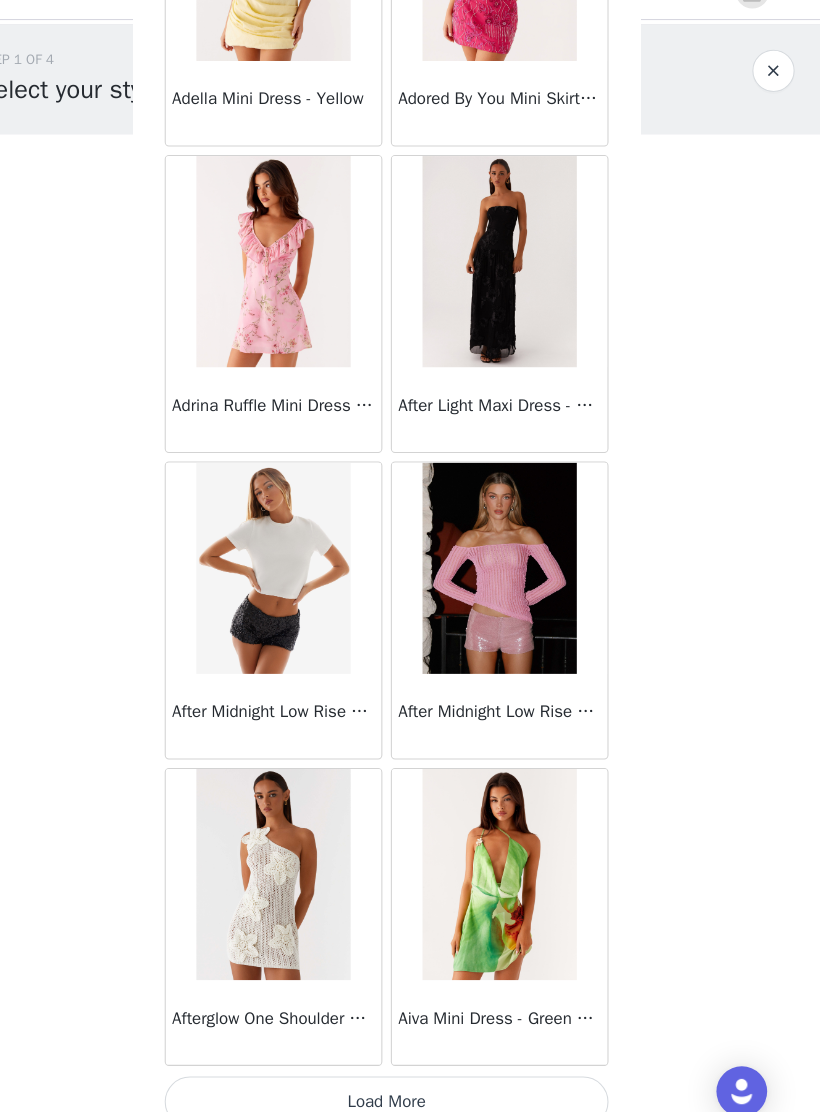 click on "Load More" at bounding box center [410, 1078] 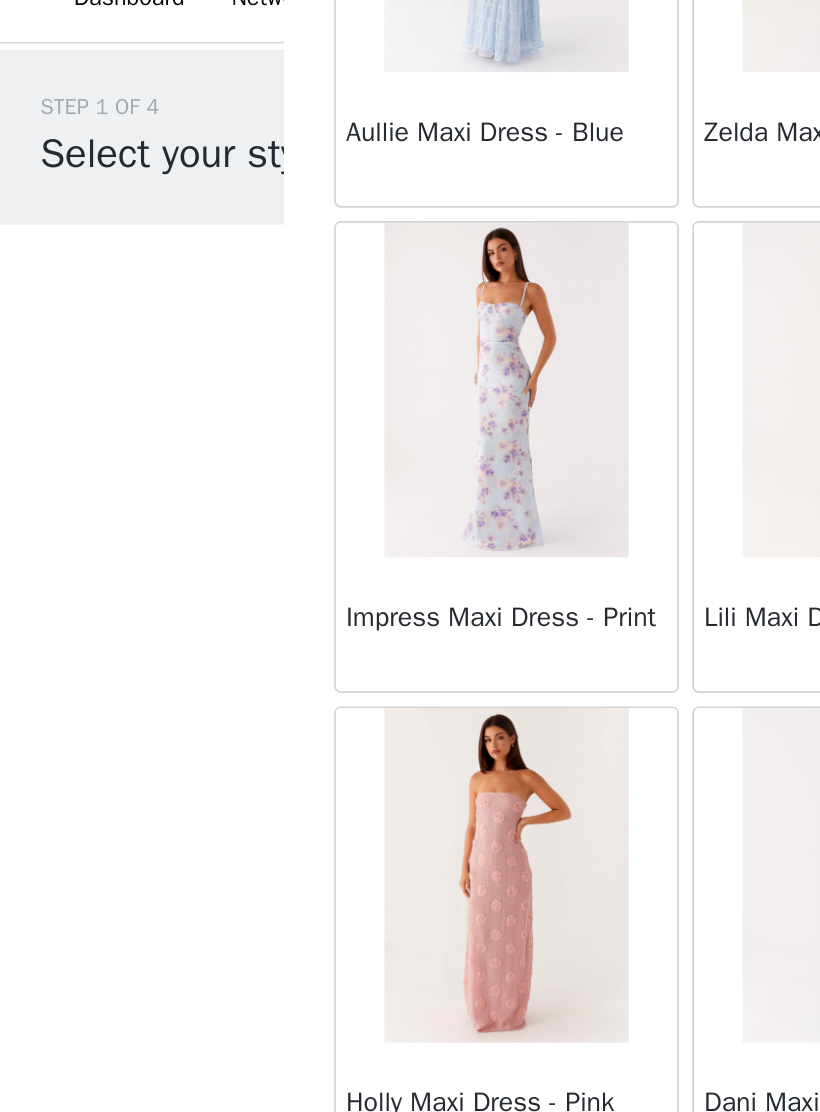 scroll, scrollTop: 6330, scrollLeft: 0, axis: vertical 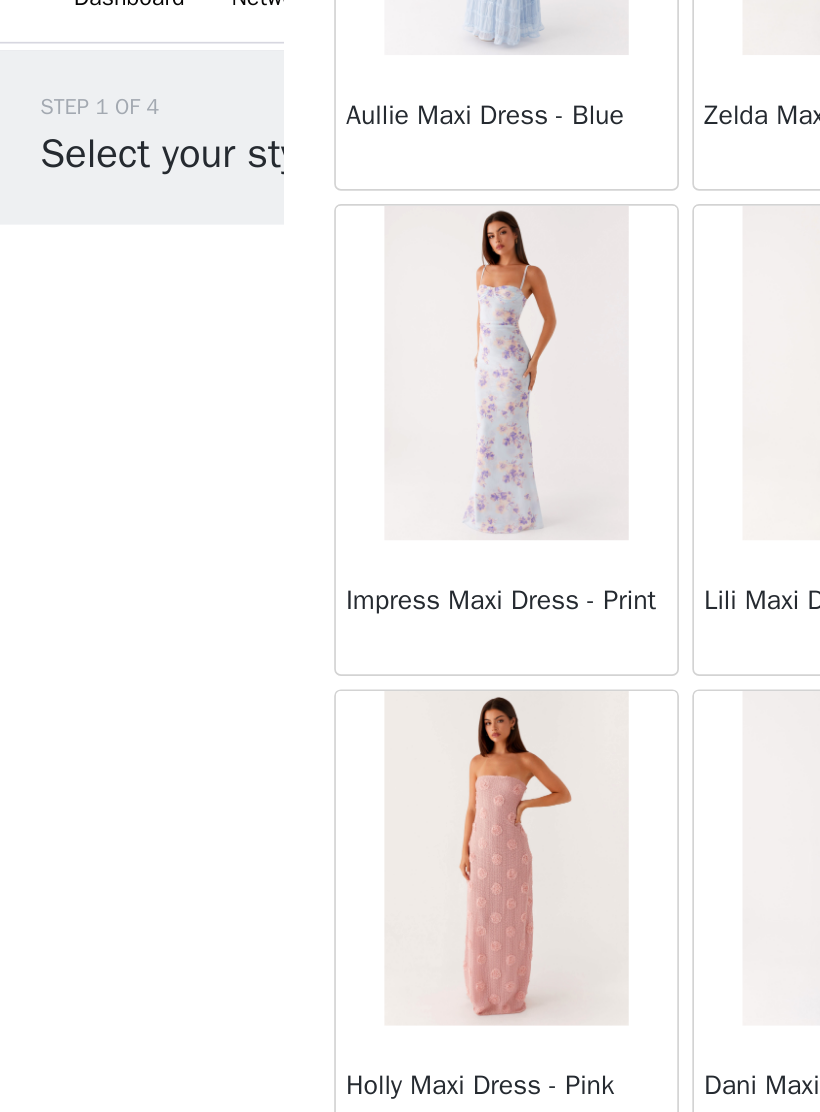 click on "Dashboard Networks
STEP 1 OF 4
Select your styles!
You will receive 3 products.       0/3 Selected           Add Product       Back       Manuka Ruffle Mini Dress - Yellow       Heart Of Glass Satin Maxi Dress - Blue       Ronnie Maxi Dress - Blue       Nicola Maxi Dress - Pink       Imani Maxi Dress - Pink       Liana Cowl Maxi Dress - Print       Cherry Skies Midi Dress - White       Crystal Clear Lace Midi Skirt - Ivory       Crystal Clear Lace Top - Ivory       Clayton Top - Black Gingham       Wish You Luck Denim Top - Dark Blue       Raphaela Mini Dress - Navy       Maloney Maxi Dress - White       Franco Tie Back Top - Blue       Frida Denim Shorts - Vintage Wash Blue       Consie Long Sleeve Mini Dress - Pale Blue       Mariella Linen Maxi Skirt - Pink       Mariella Linen Top - Pink       Aullie Maxi Dress - Pink       Scorpio Crochet Mini Skirt - Ivory             Tara Maxi Dress - Pink Print" at bounding box center (410, 556) 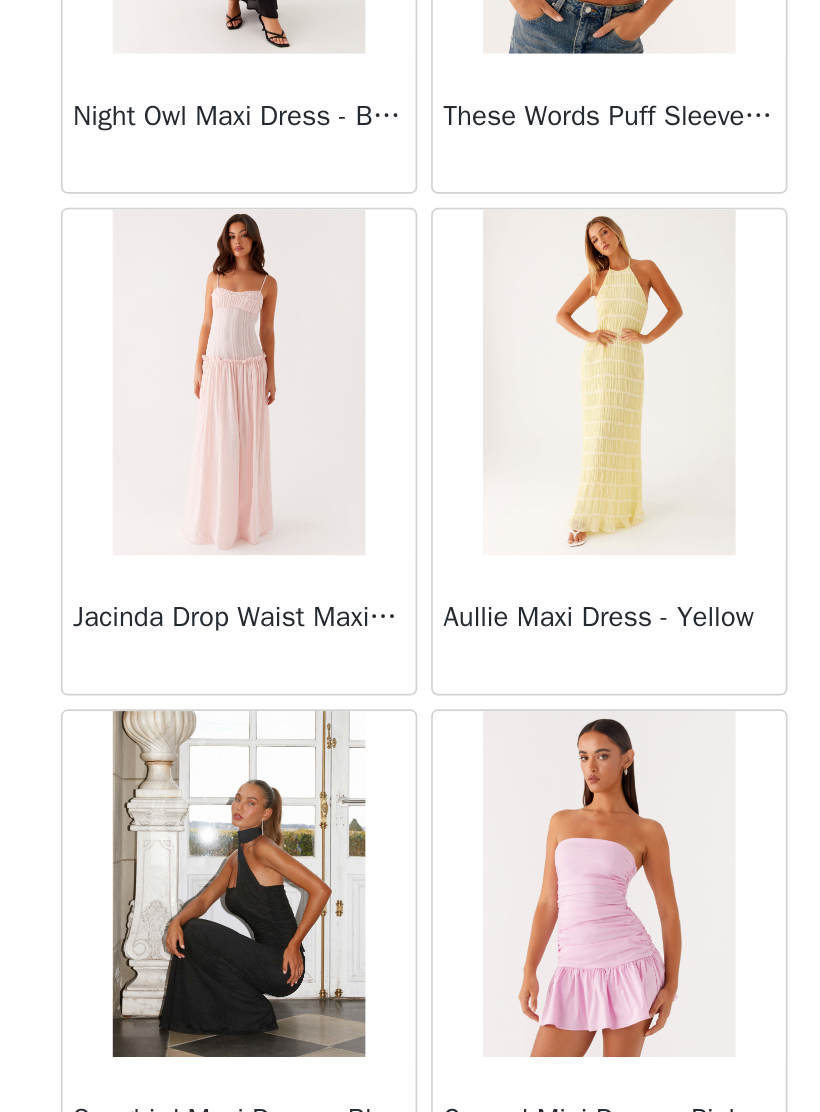 scroll, scrollTop: 50099, scrollLeft: 0, axis: vertical 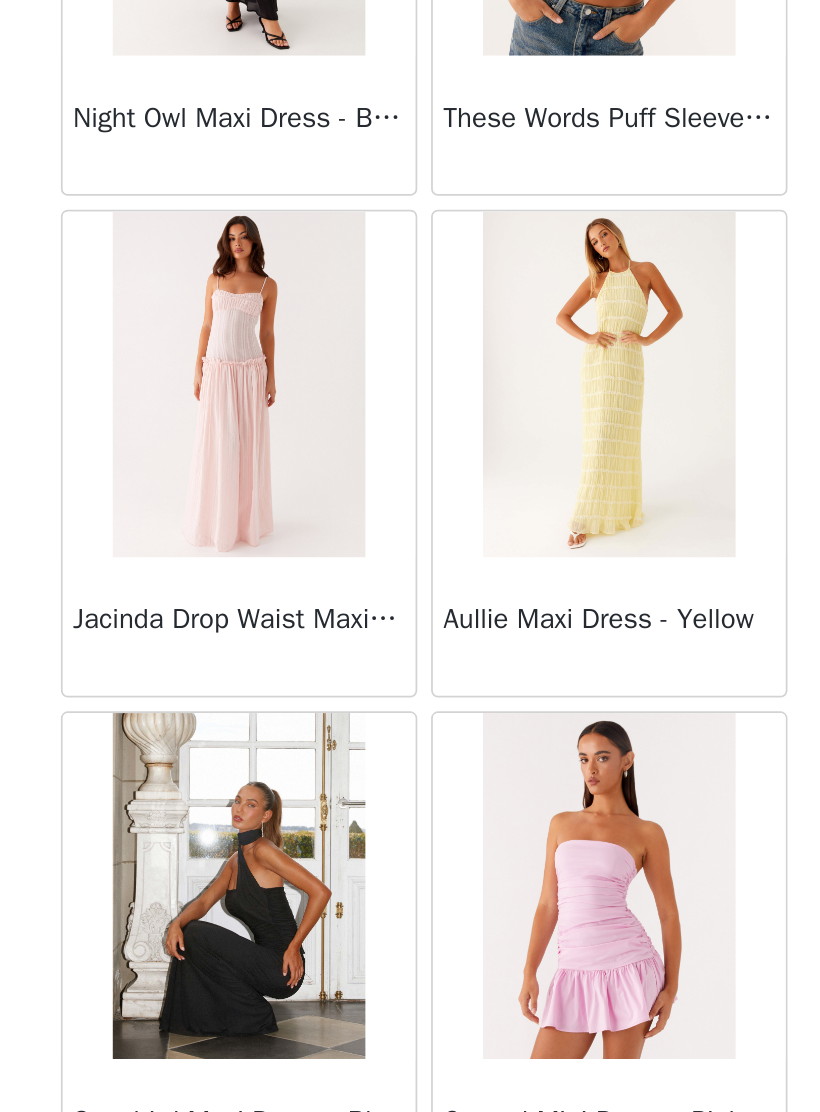 click at bounding box center [516, 562] 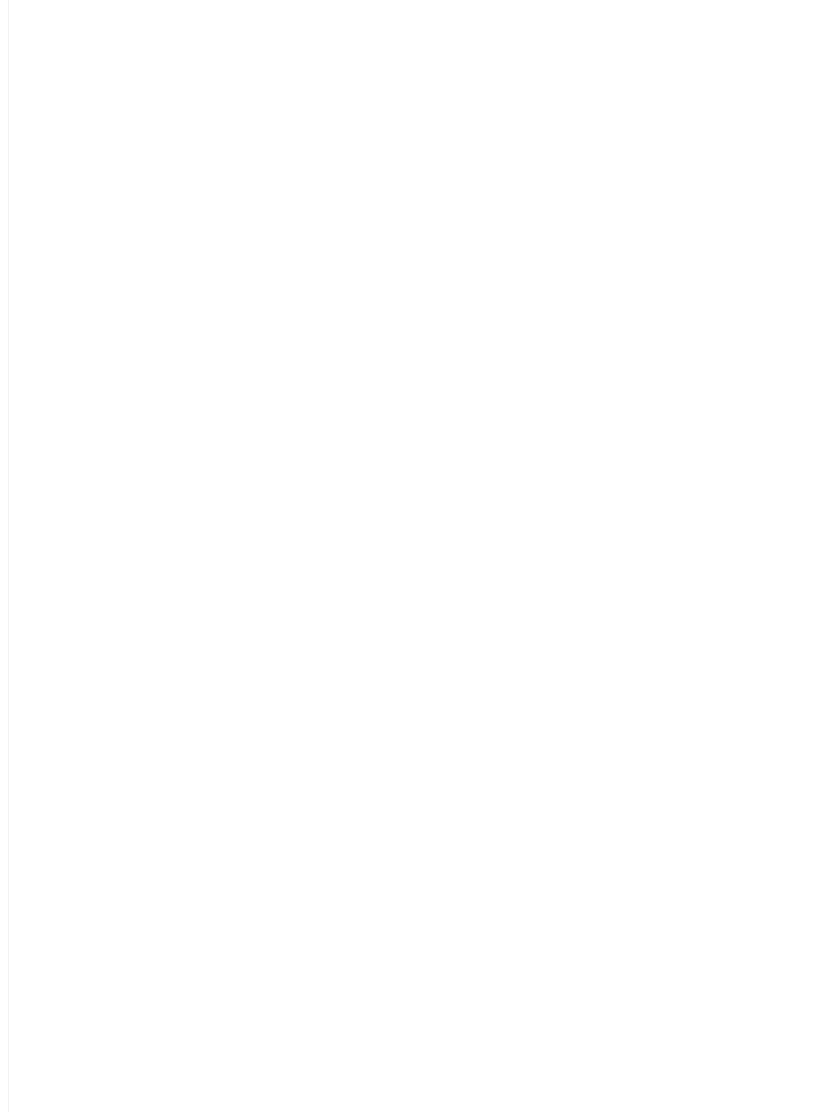 scroll, scrollTop: 0, scrollLeft: 0, axis: both 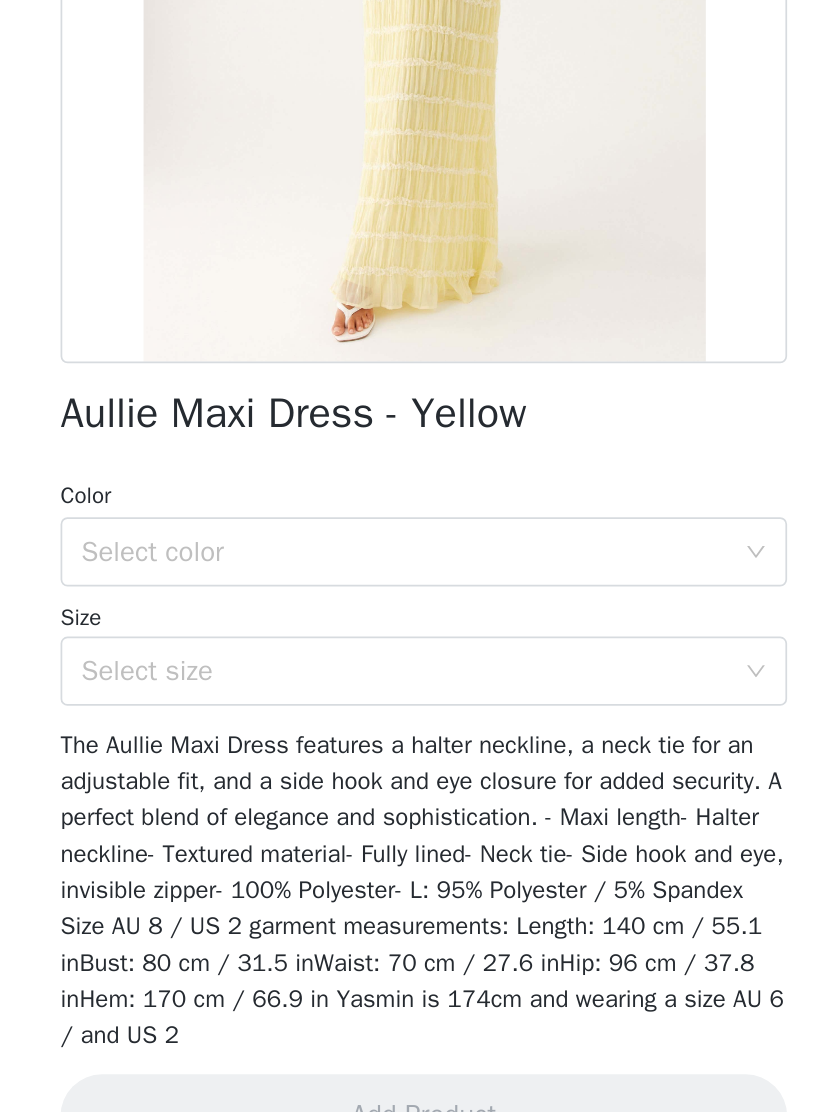 click on "Select color" at bounding box center [399, 659] 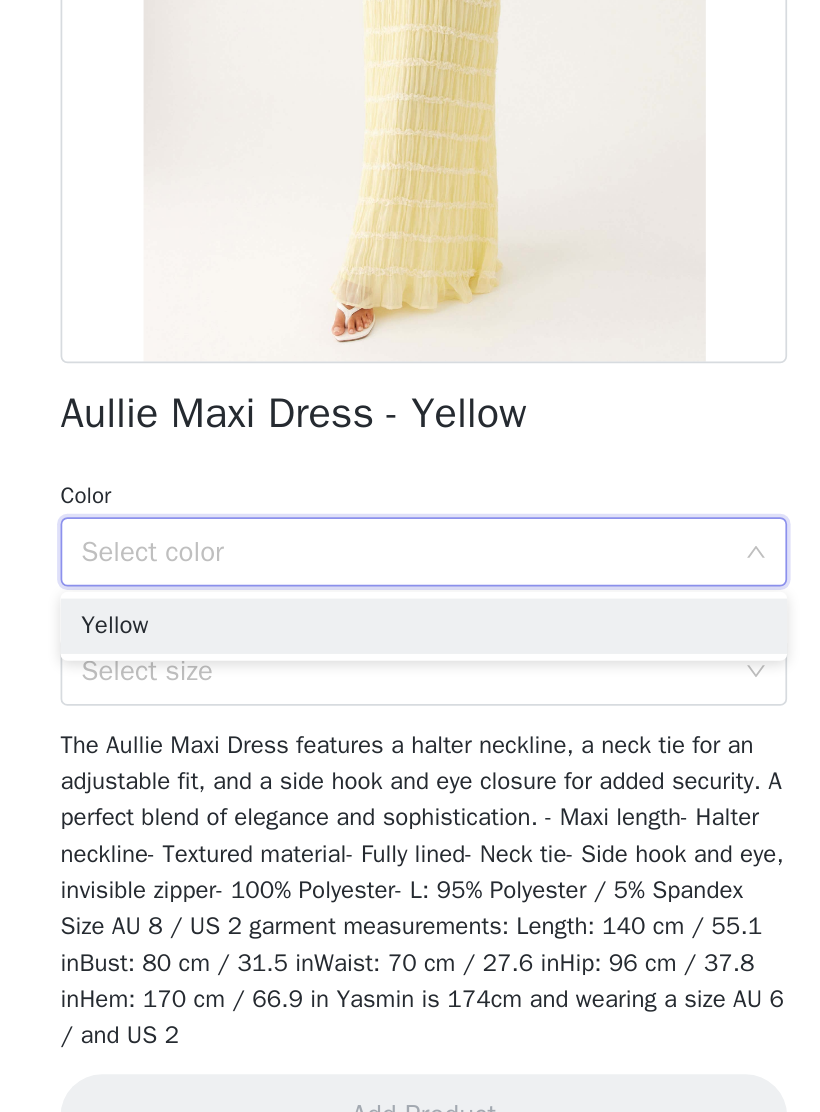 click on "Yellow" at bounding box center (410, 702) 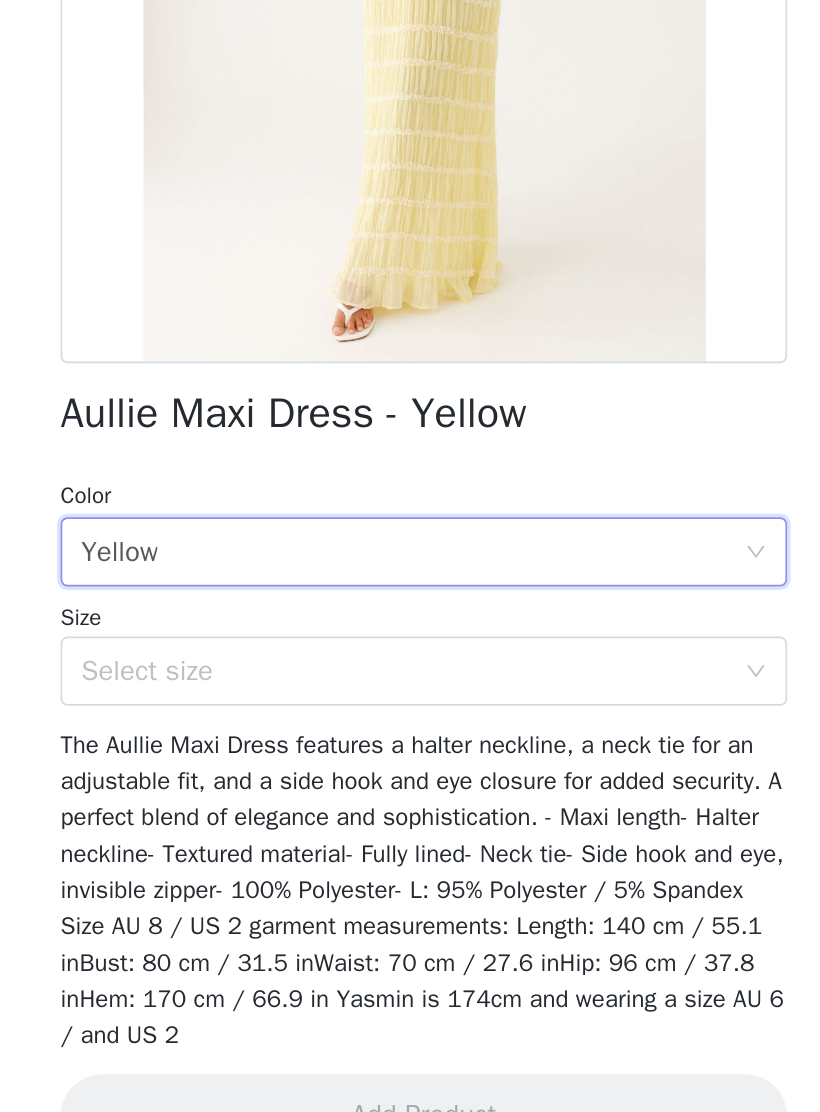 click on "Select size" at bounding box center [399, 728] 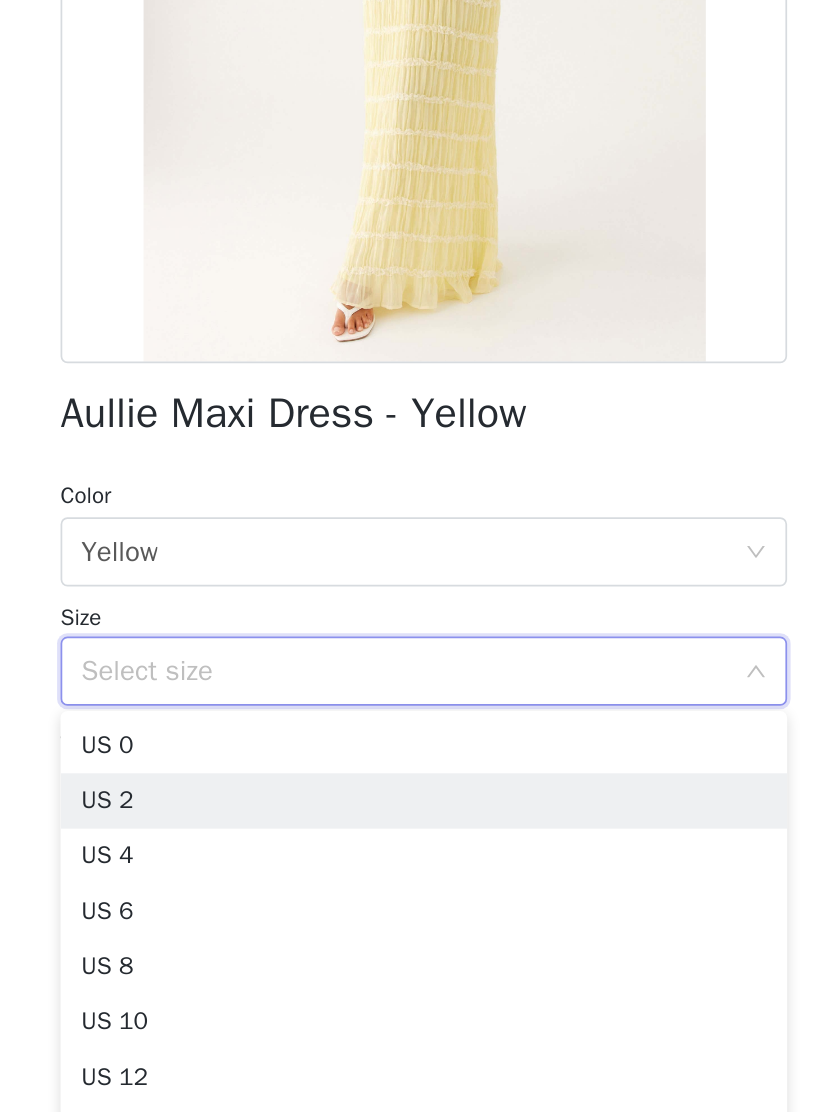 click on "US 2" at bounding box center [410, 803] 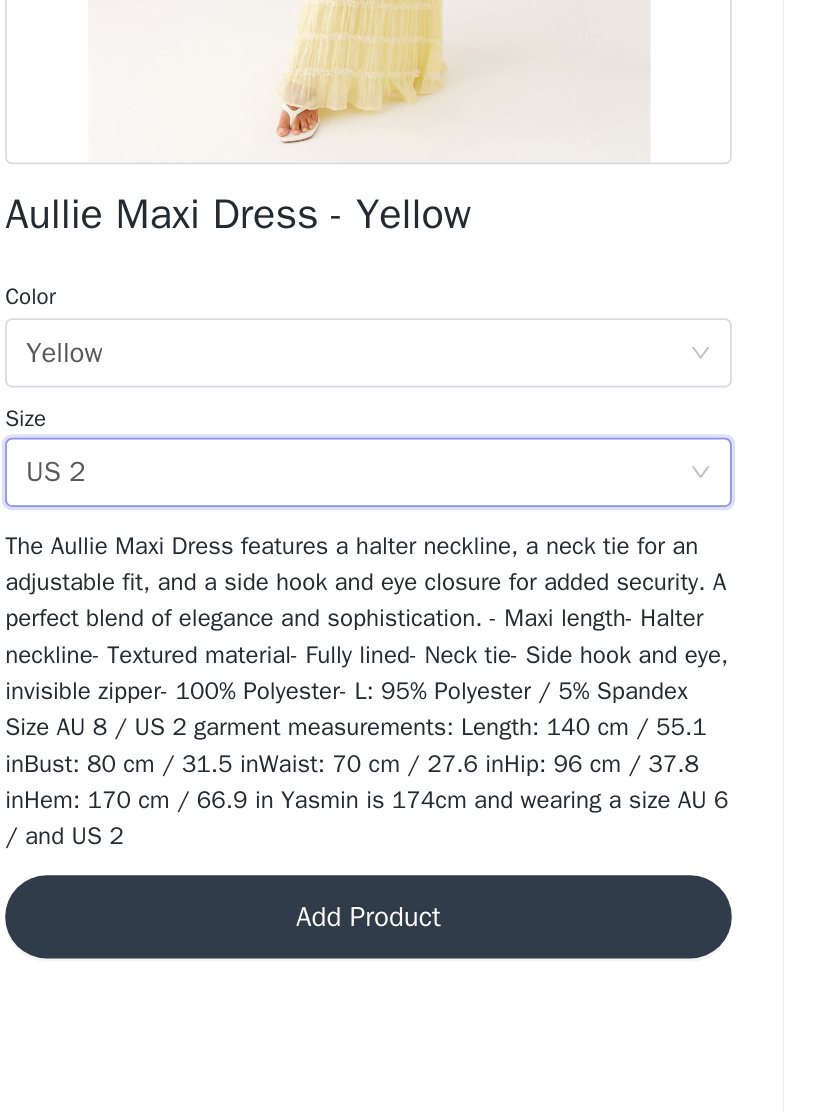 scroll, scrollTop: 0, scrollLeft: 0, axis: both 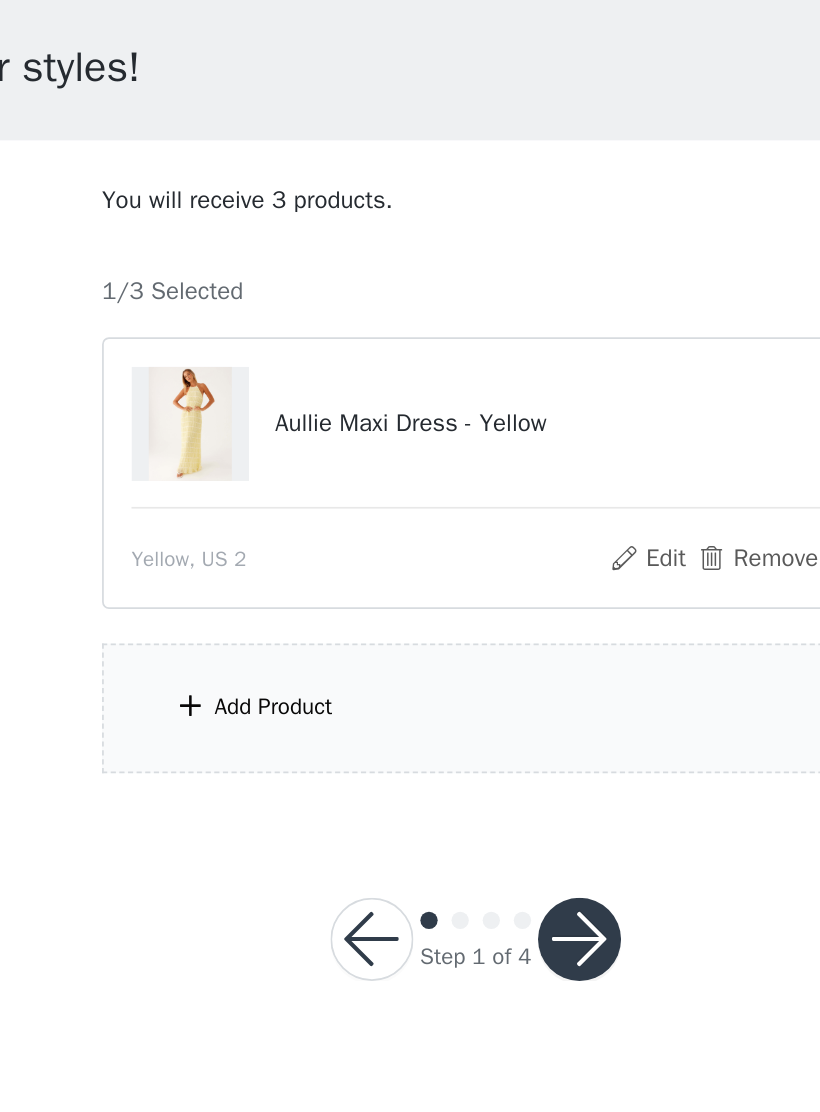 click on "Add Product" at bounding box center [410, 490] 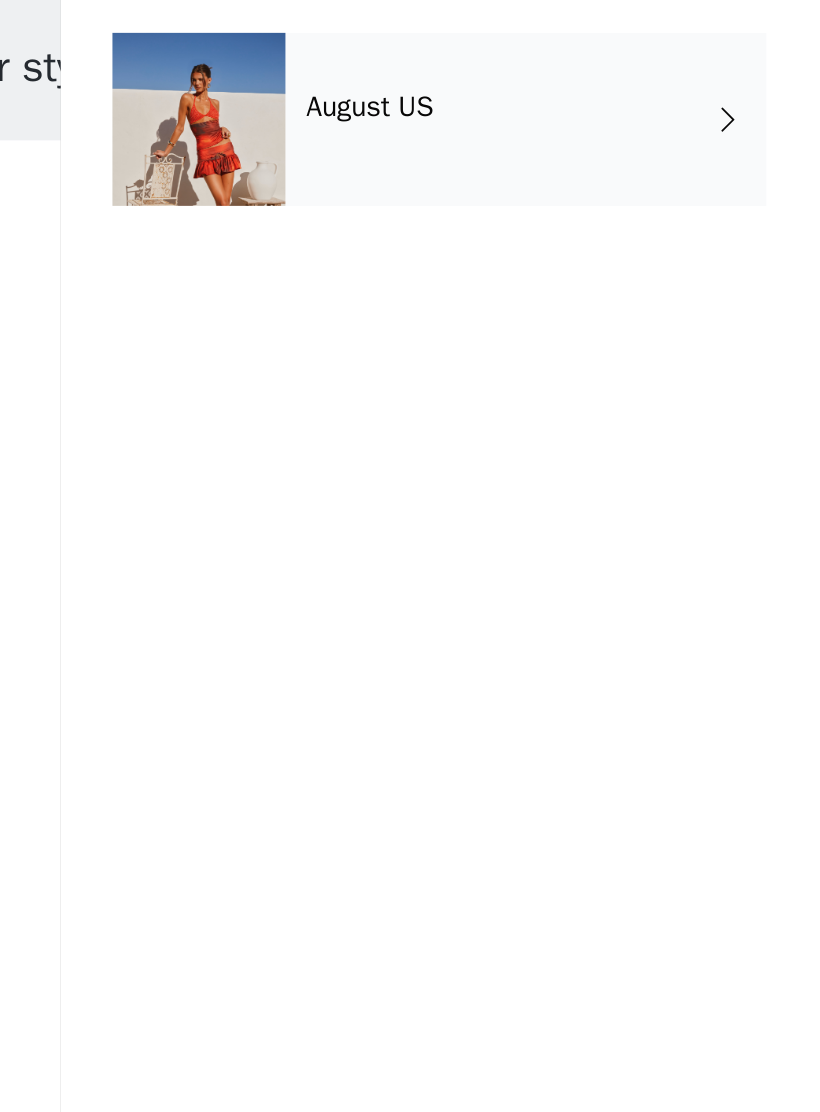 click at bounding box center (250, 150) 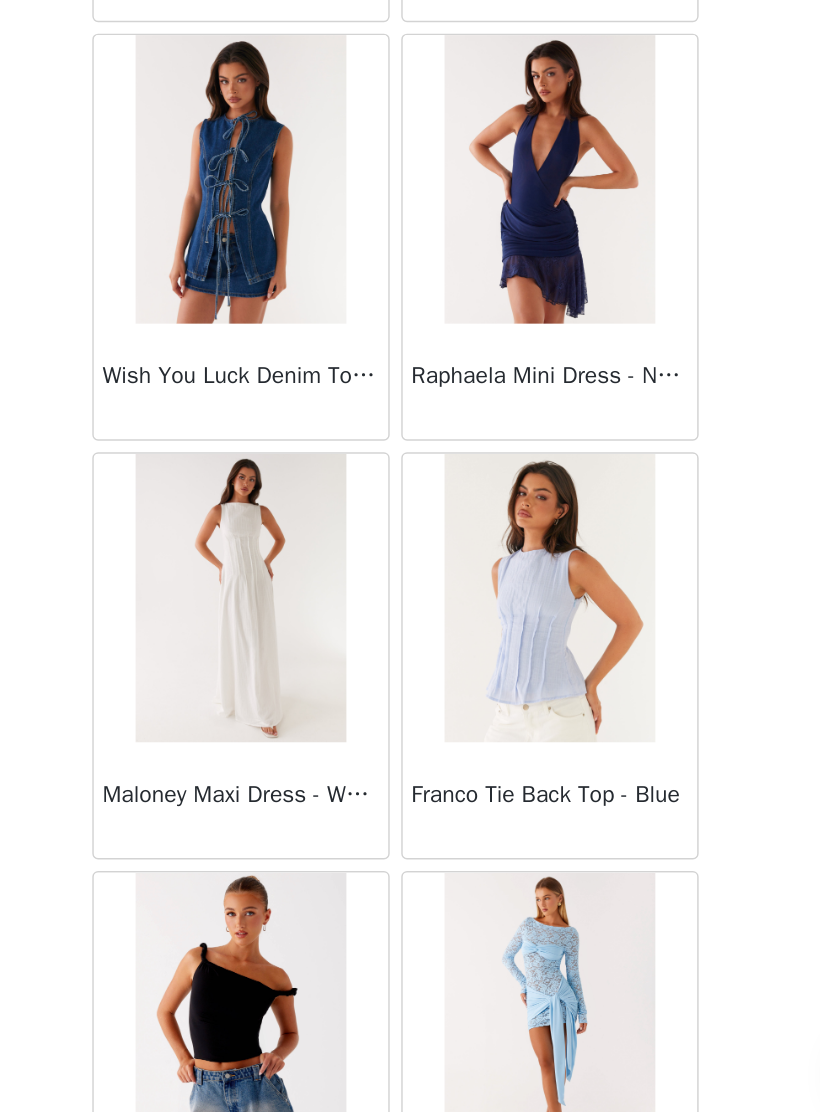 scroll, scrollTop: 1239, scrollLeft: 0, axis: vertical 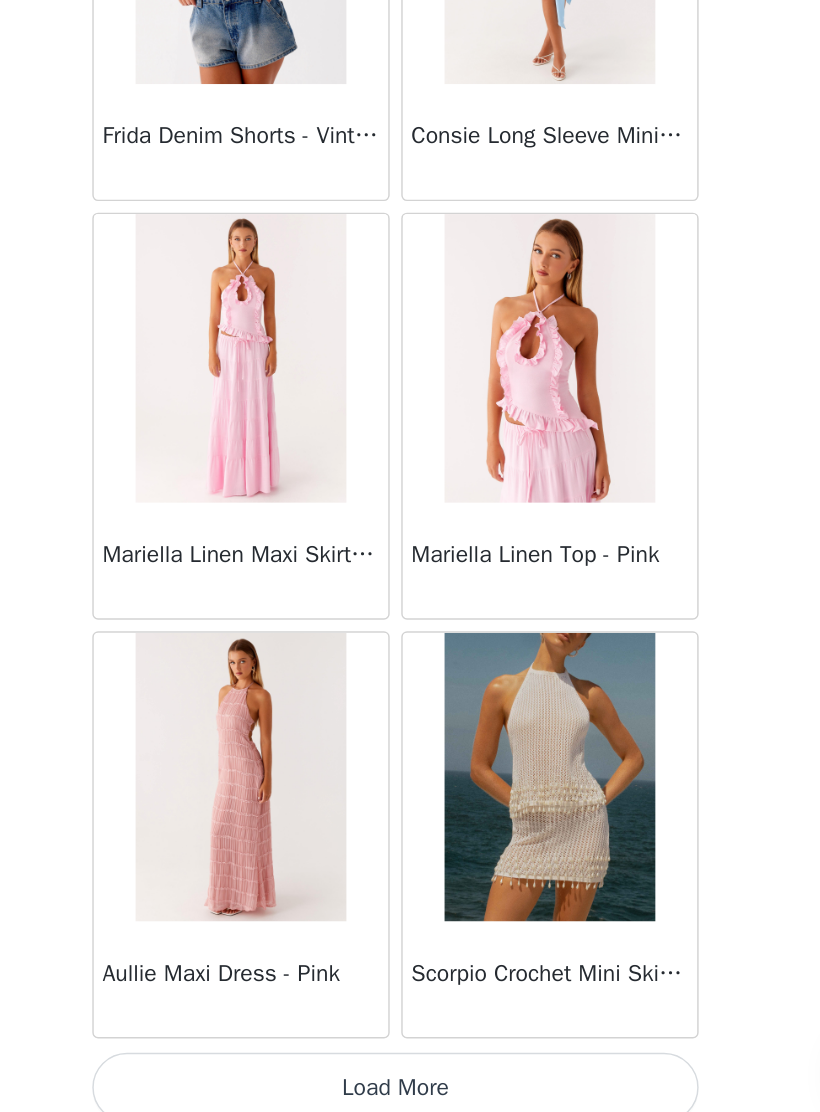 click on "Load More" at bounding box center [410, 1078] 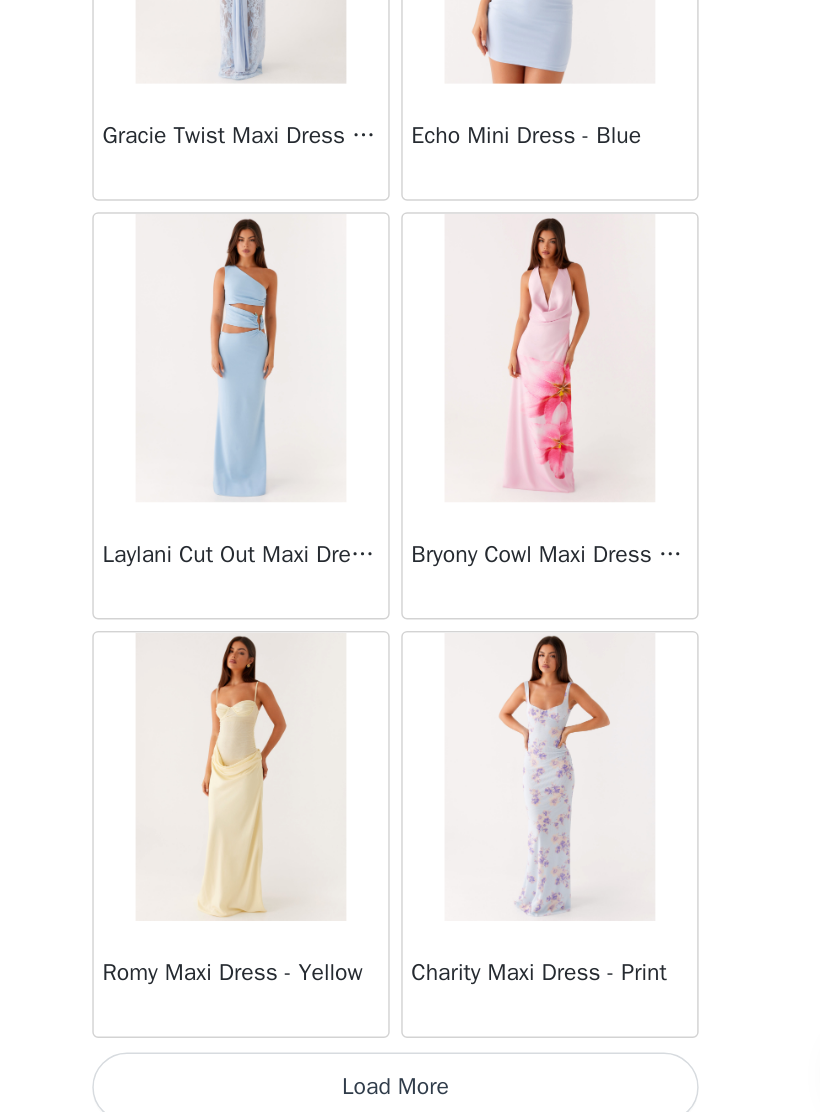 scroll, scrollTop: 4848, scrollLeft: 0, axis: vertical 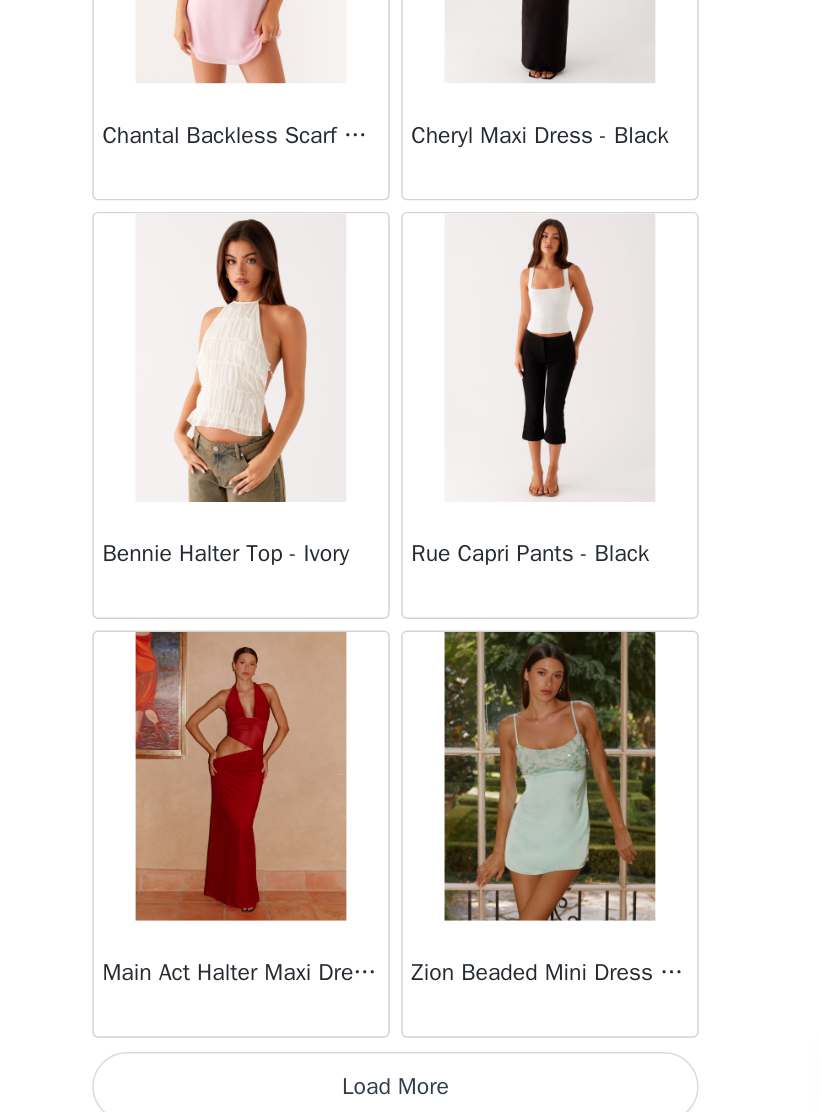 click on "Load More" at bounding box center (410, 1078) 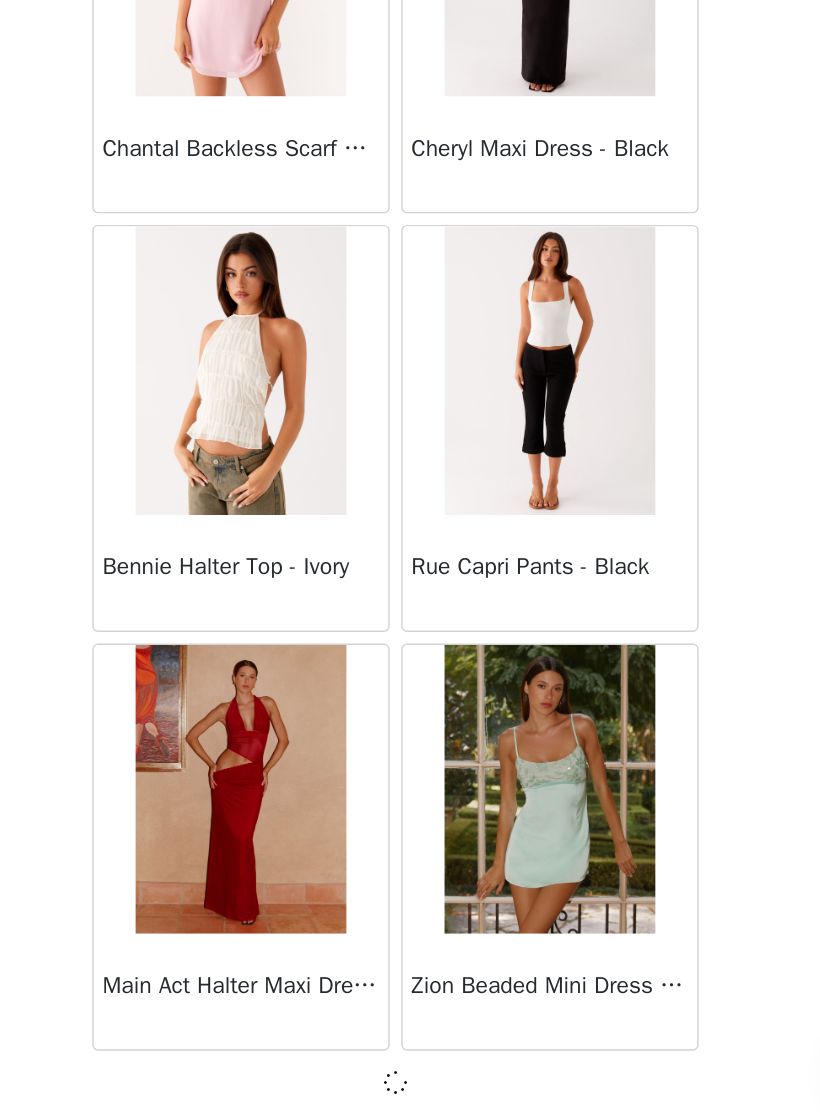 scroll, scrollTop: 7739, scrollLeft: 0, axis: vertical 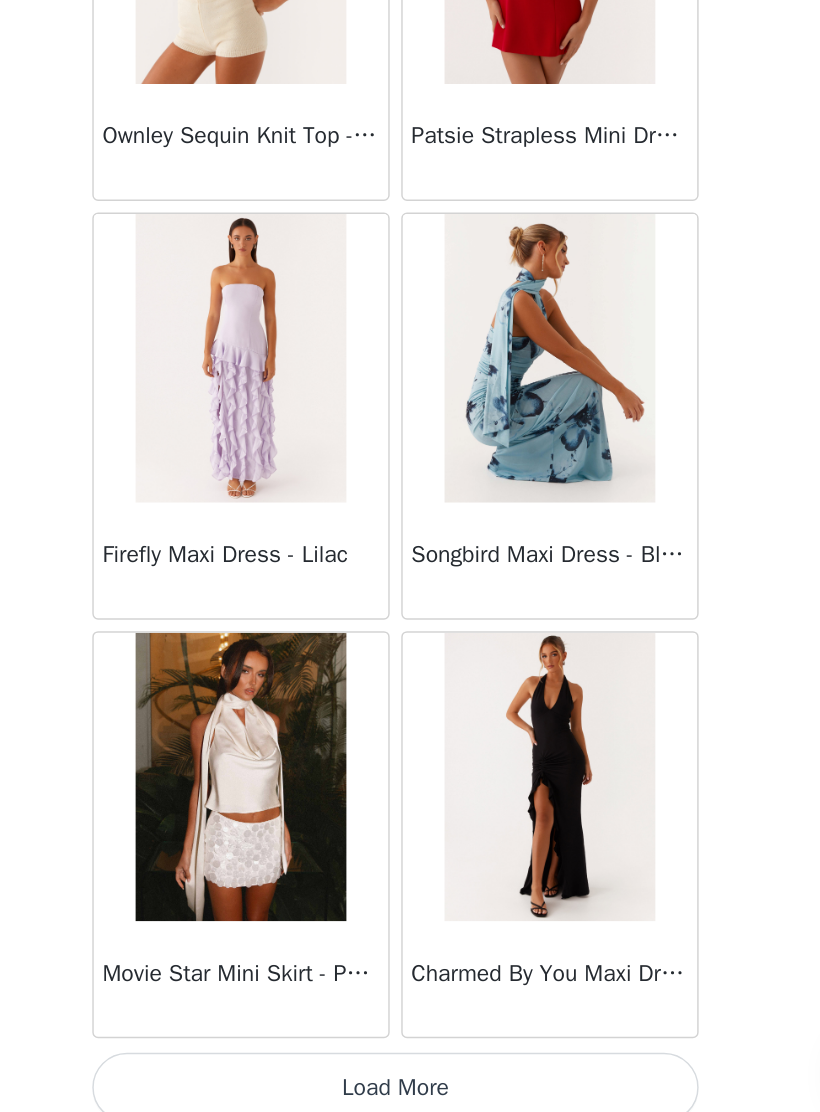 click on "Load More" at bounding box center (410, 1078) 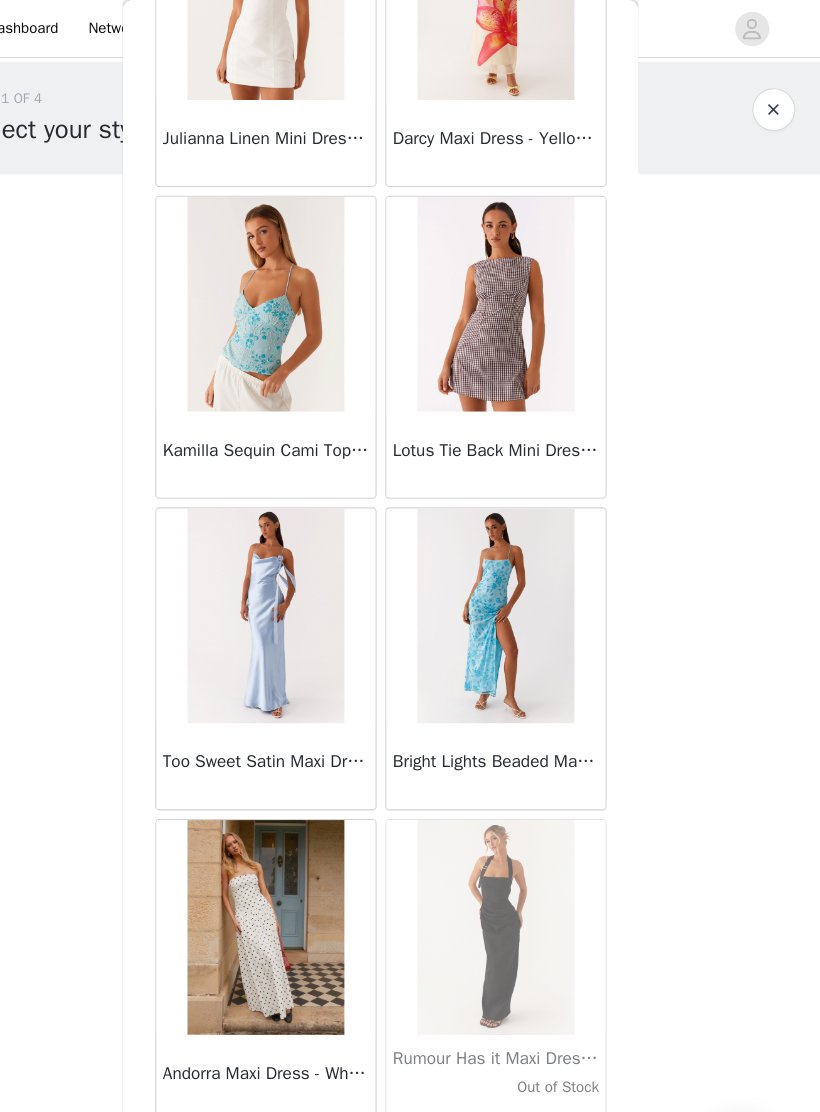 scroll, scrollTop: 13548, scrollLeft: 0, axis: vertical 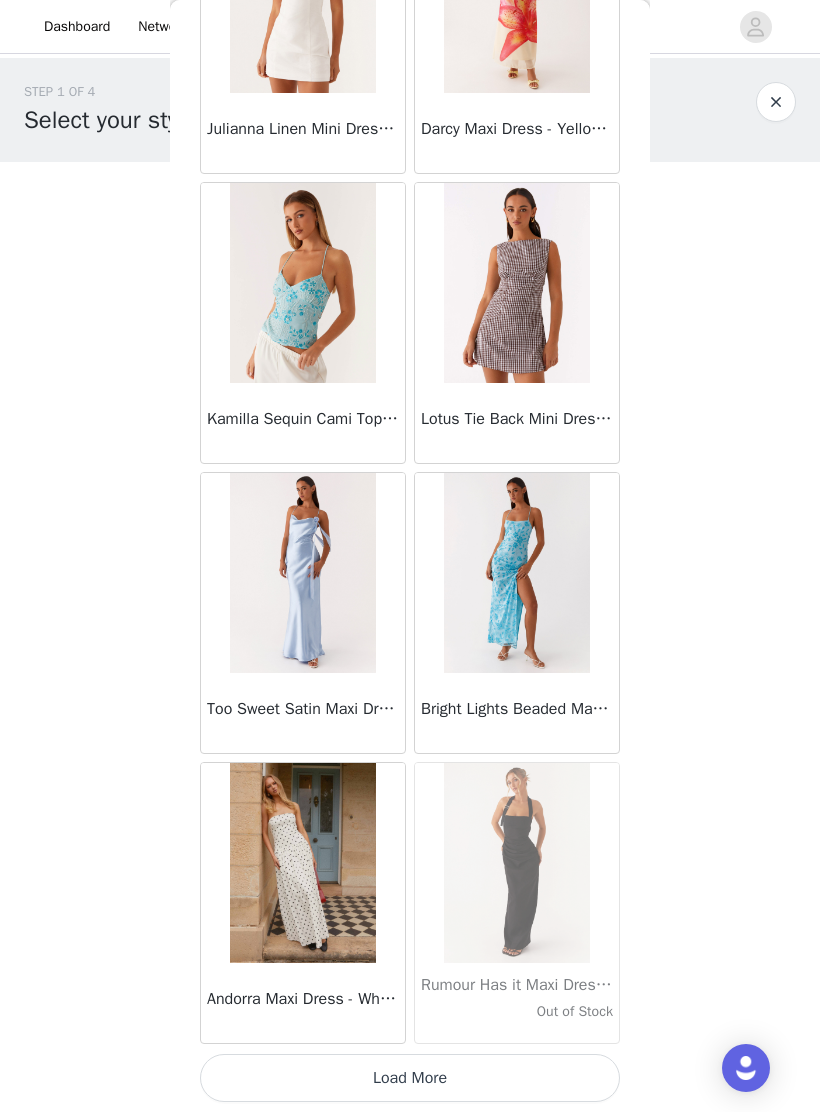 click on "Load More" at bounding box center [410, 1078] 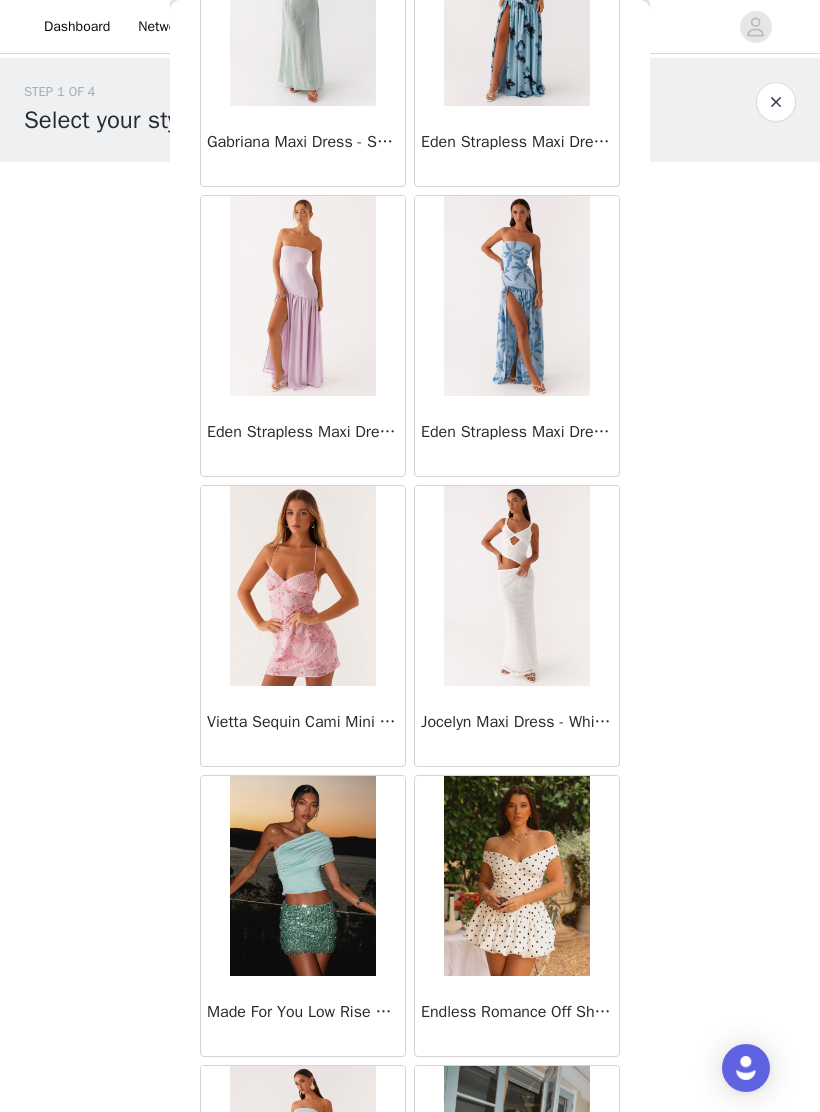 scroll, scrollTop: 15857, scrollLeft: 0, axis: vertical 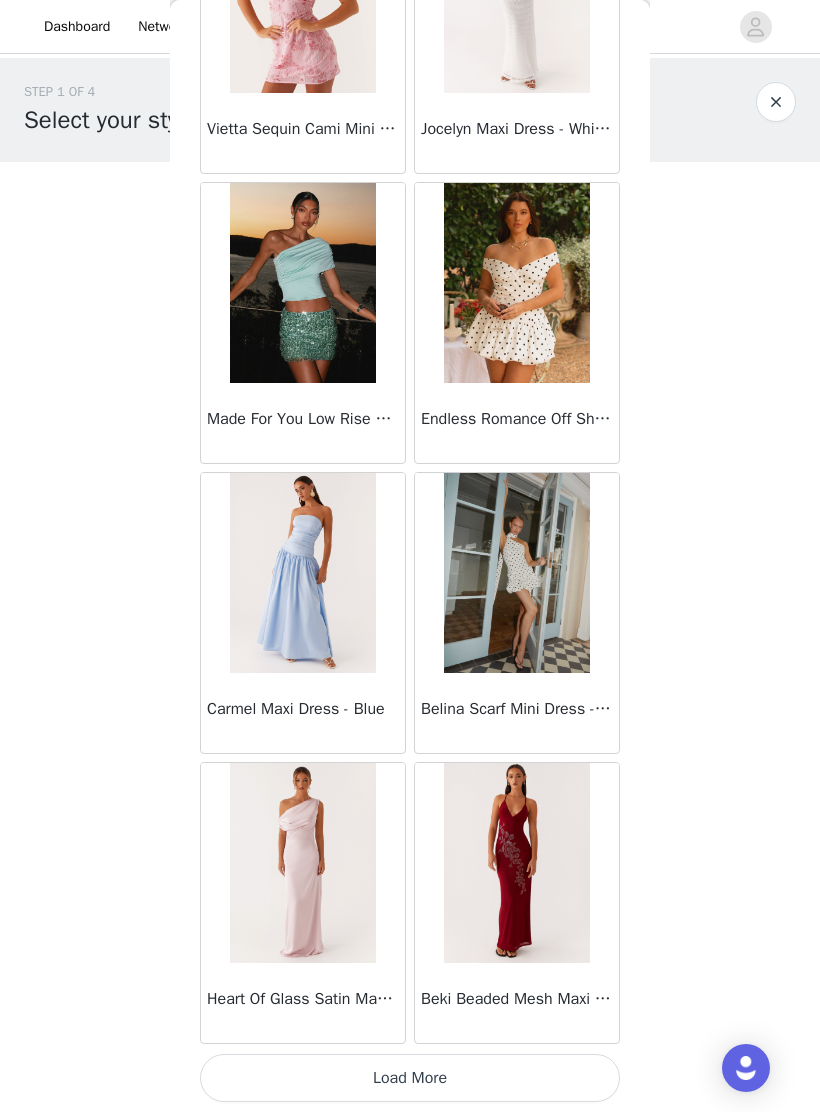 click on "Load More" at bounding box center (410, 1078) 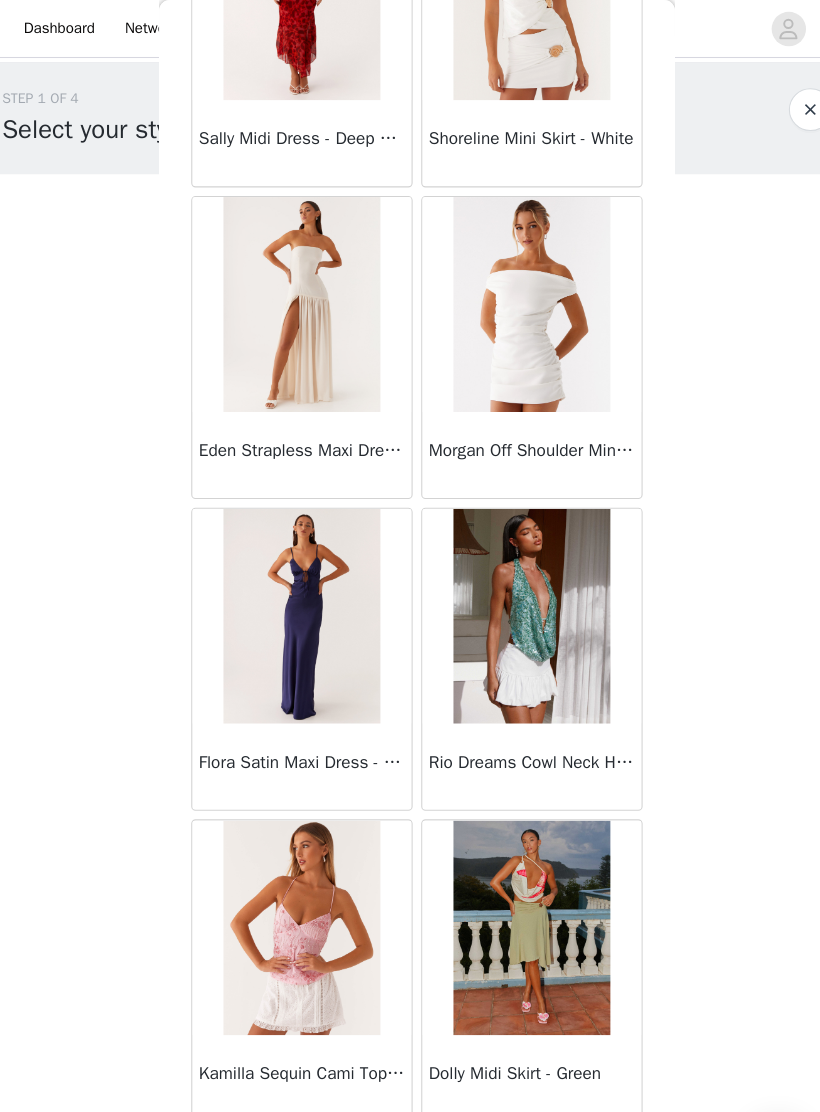 scroll, scrollTop: 19348, scrollLeft: 0, axis: vertical 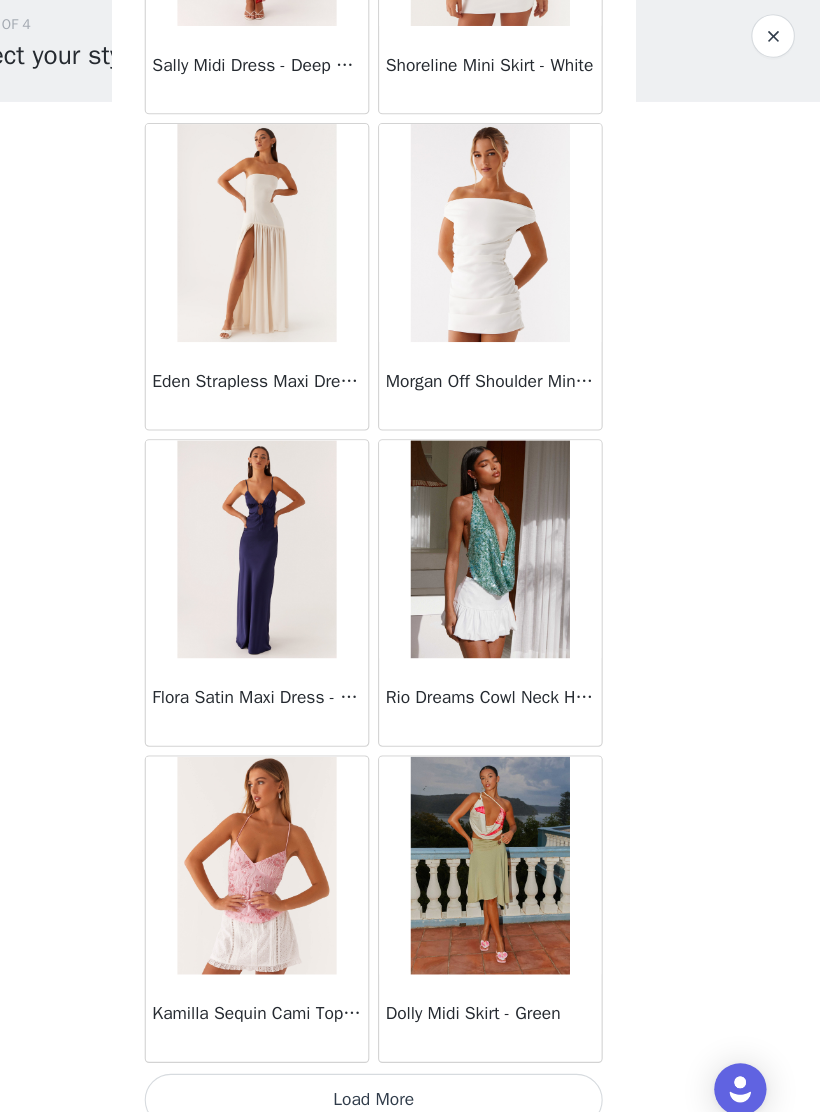 click on "Load More" at bounding box center [410, 1078] 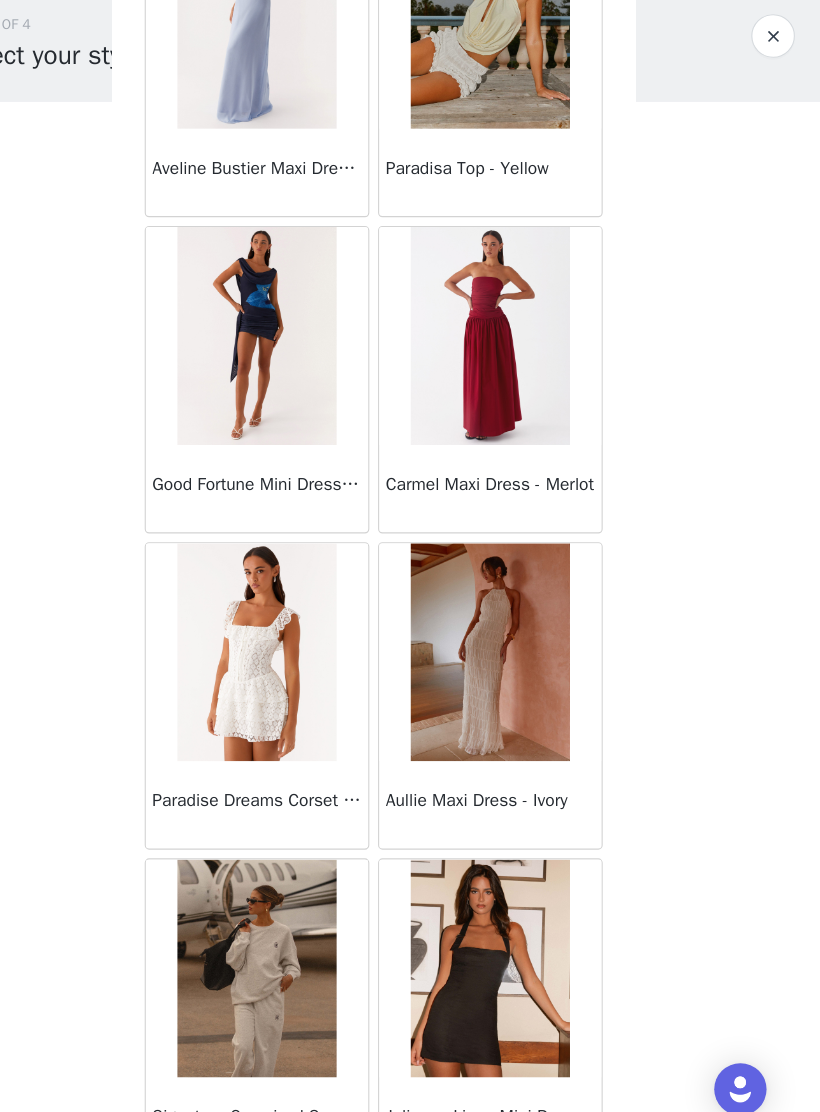 scroll, scrollTop: 20415, scrollLeft: 0, axis: vertical 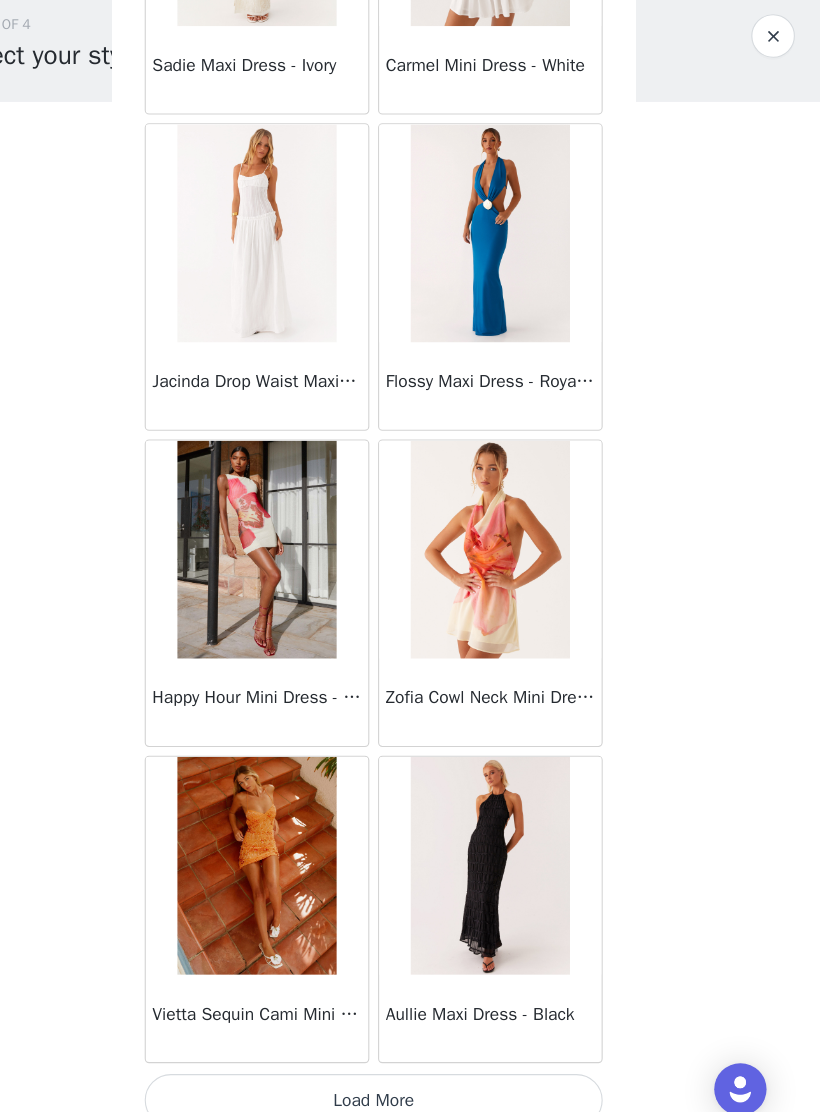 click on "Load More" at bounding box center (410, 1078) 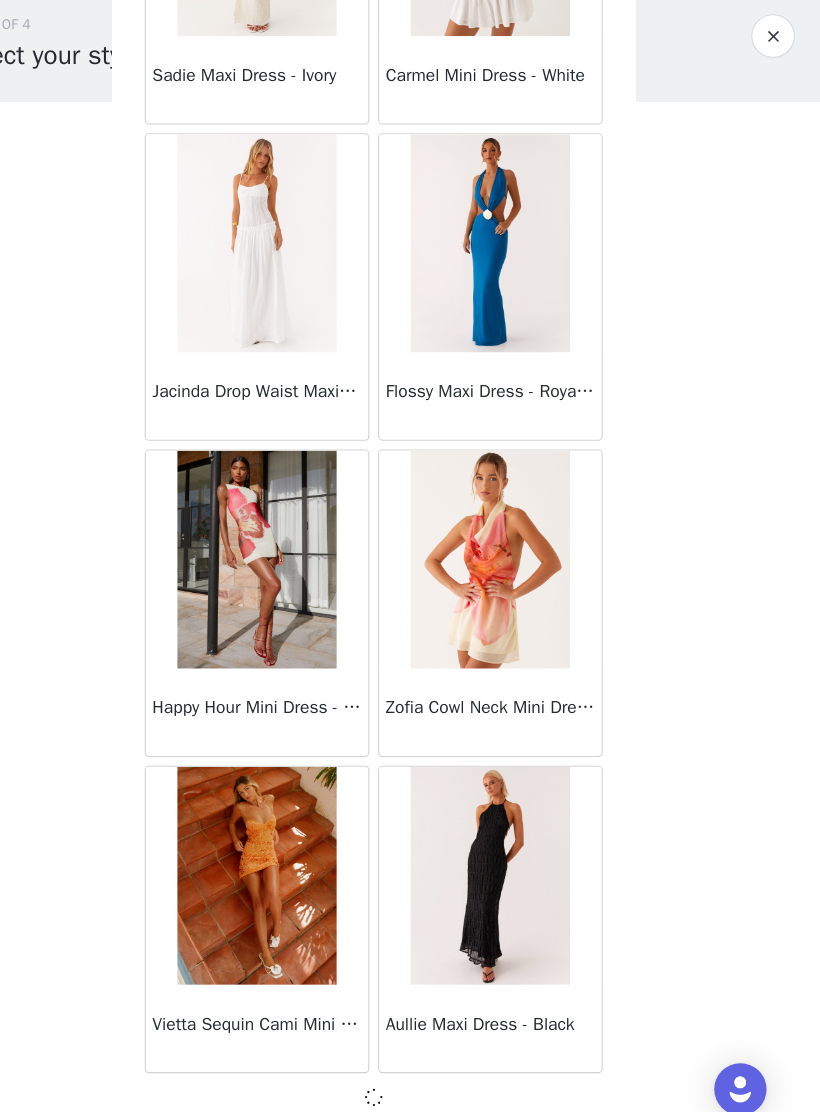 scroll, scrollTop: 22239, scrollLeft: 0, axis: vertical 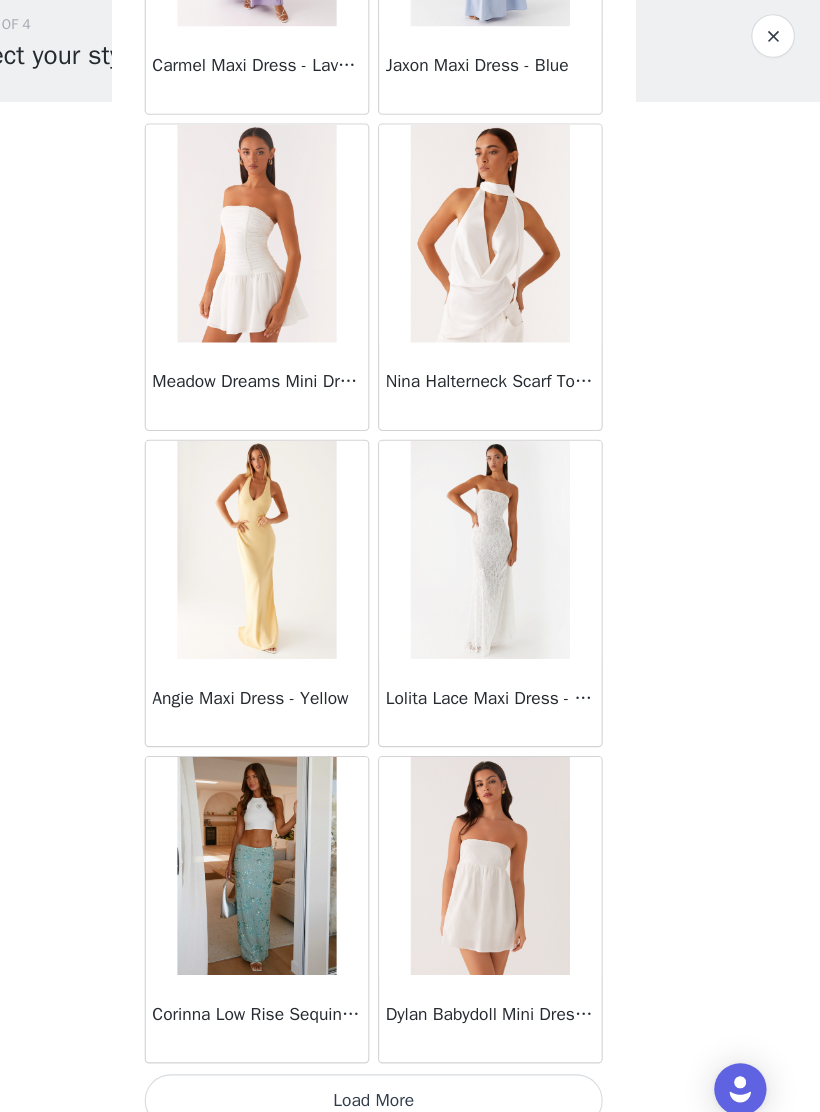 click on "Load More" at bounding box center [410, 1078] 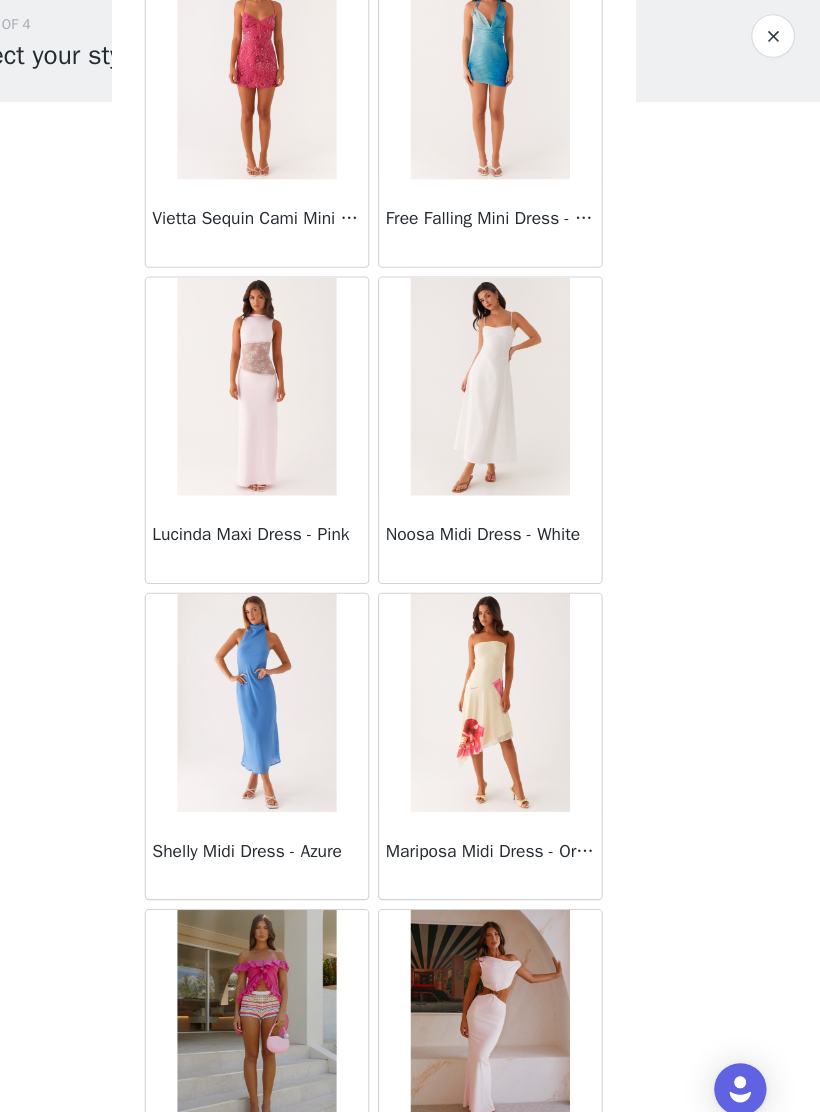 scroll, scrollTop: 27761, scrollLeft: 0, axis: vertical 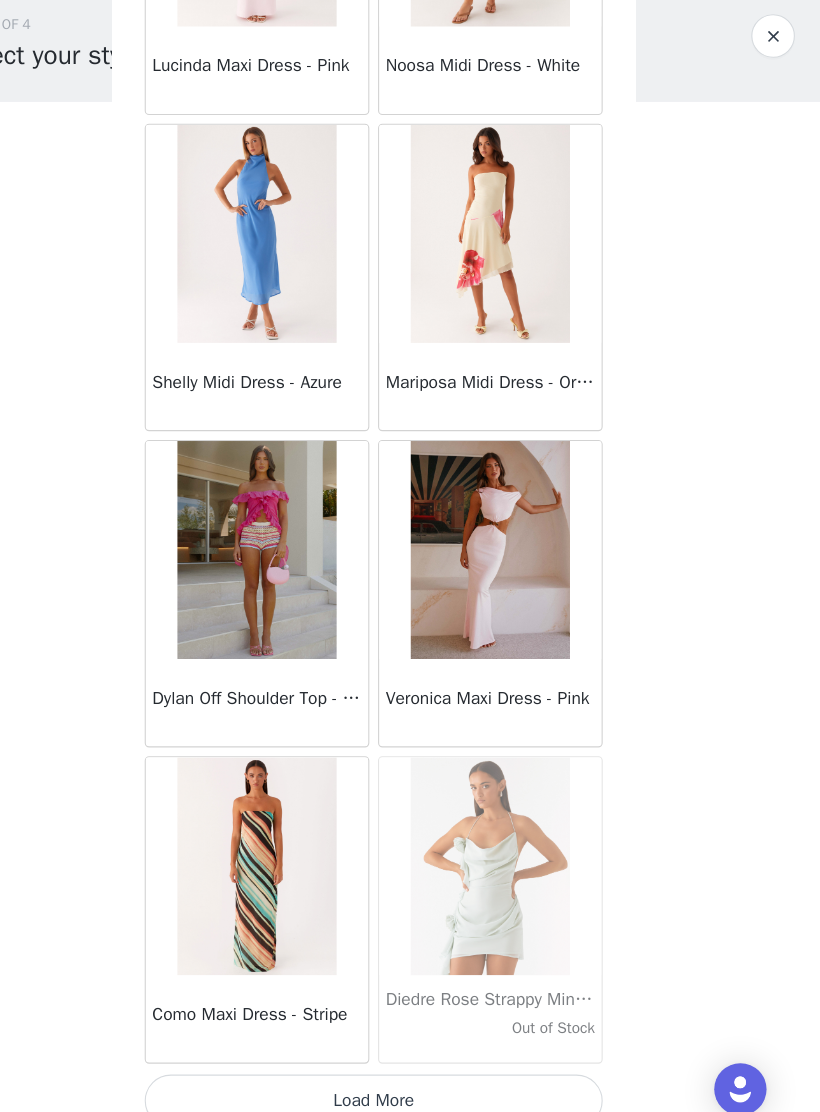 click on "Load More" at bounding box center (410, 1078) 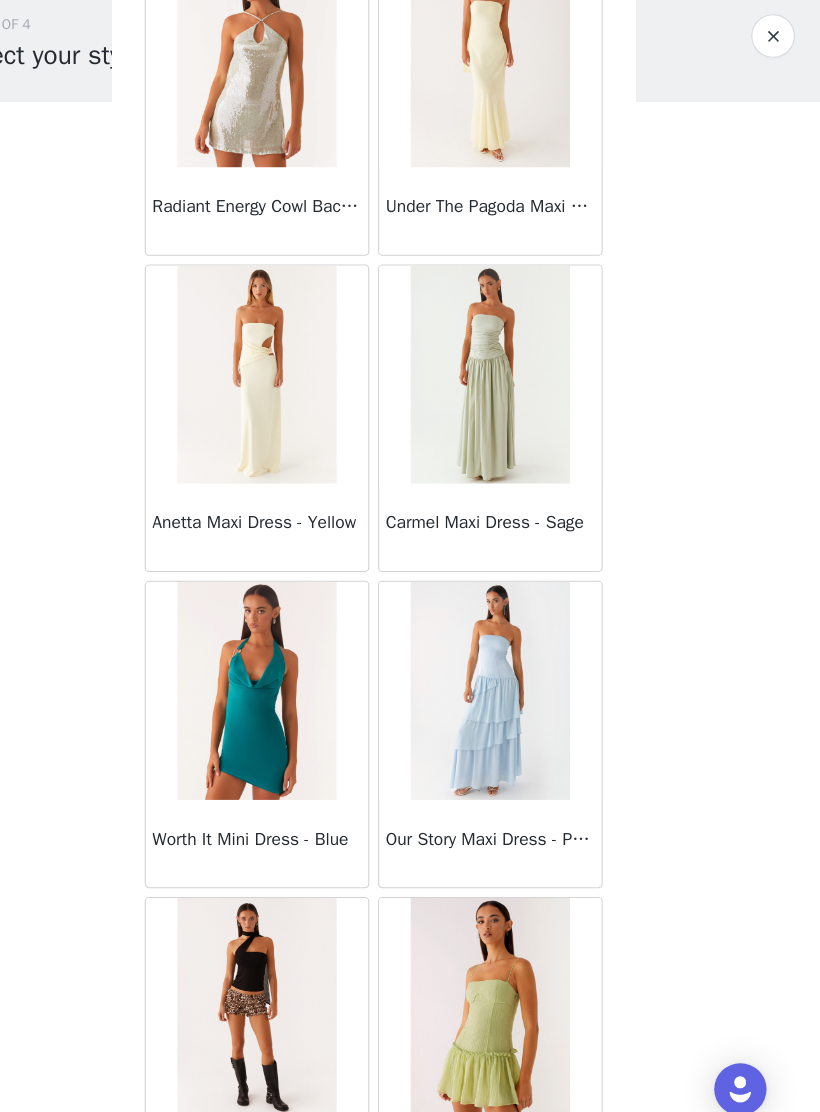 scroll, scrollTop: 30240, scrollLeft: 0, axis: vertical 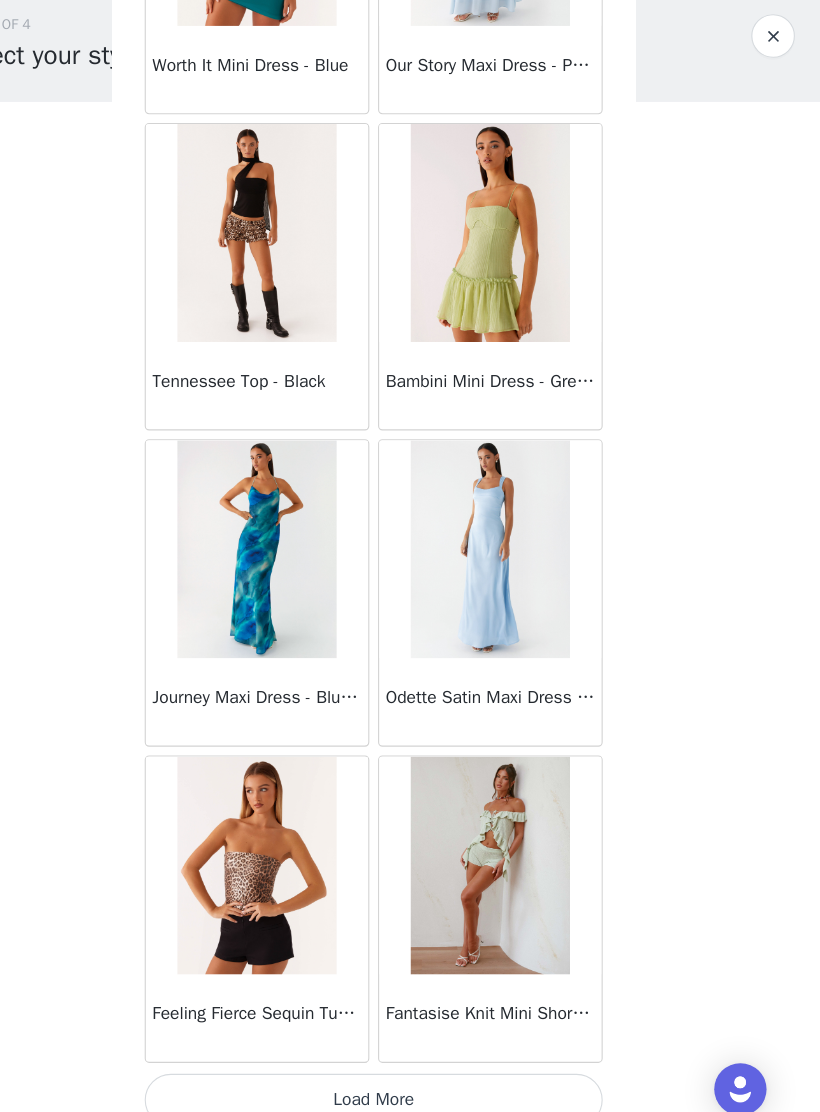 click on "Load More" at bounding box center [410, 1078] 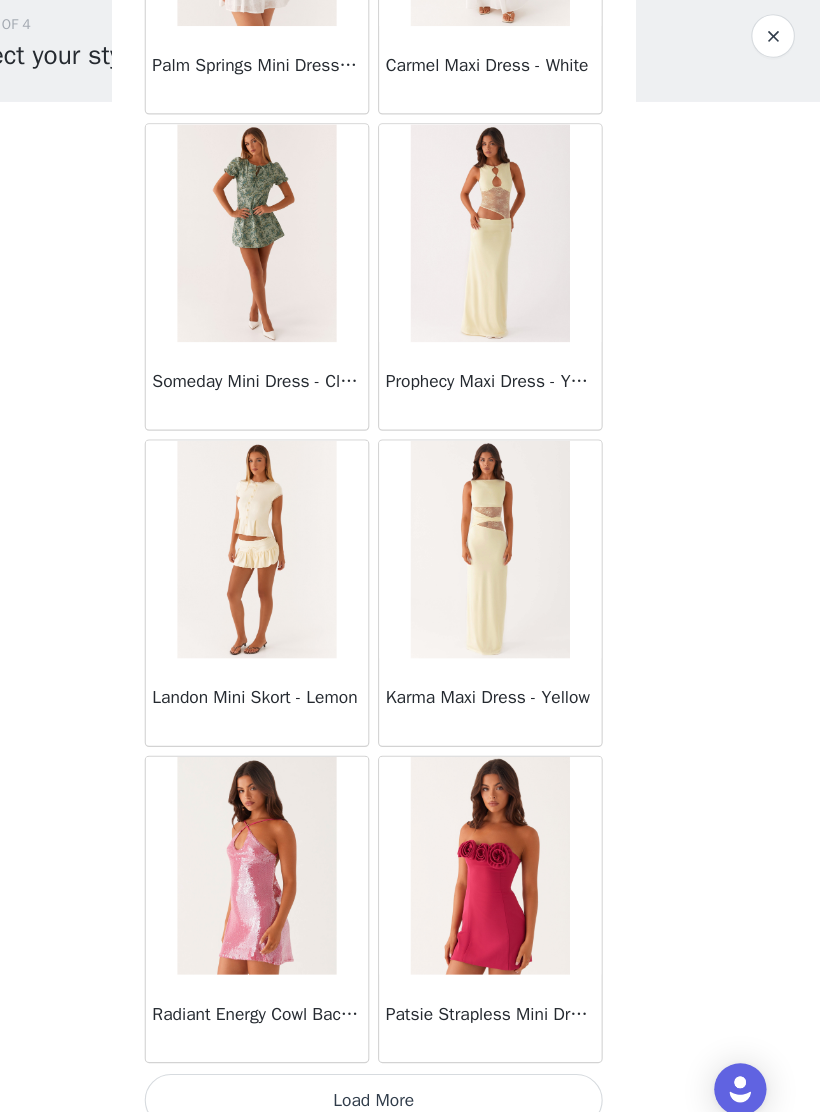 scroll, scrollTop: 33848, scrollLeft: 0, axis: vertical 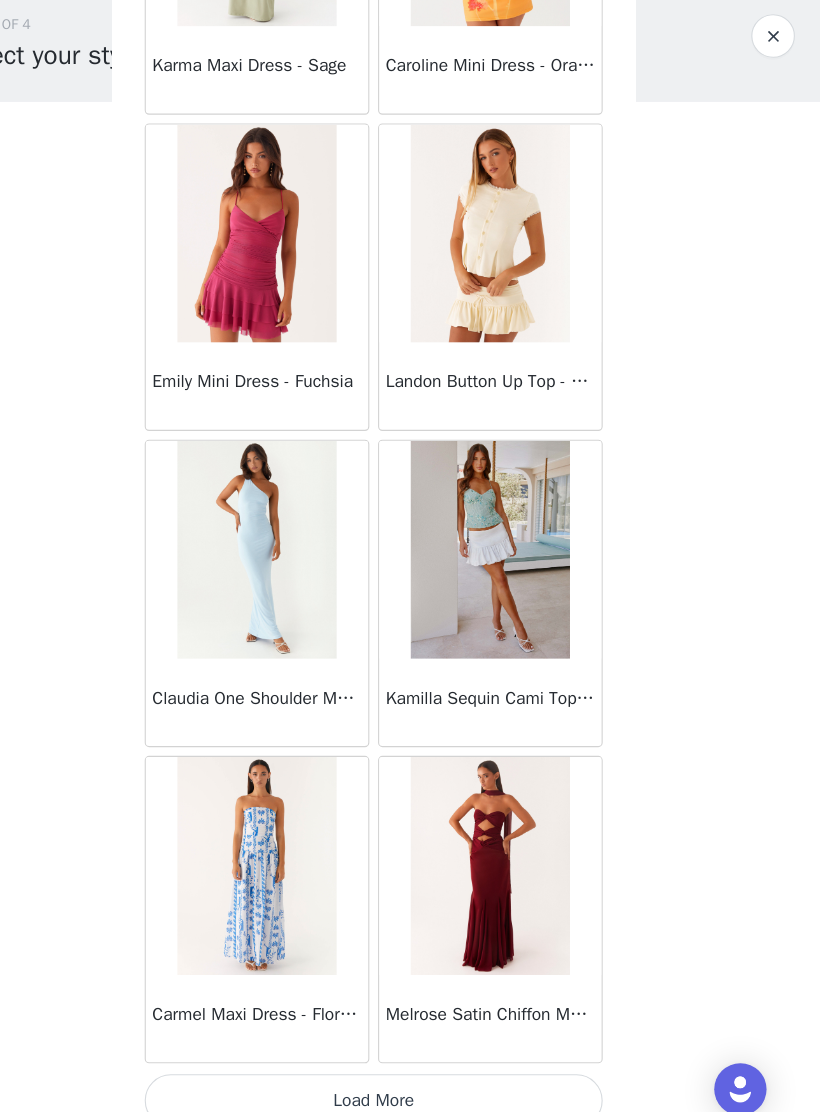 click on "Load More" at bounding box center [410, 1078] 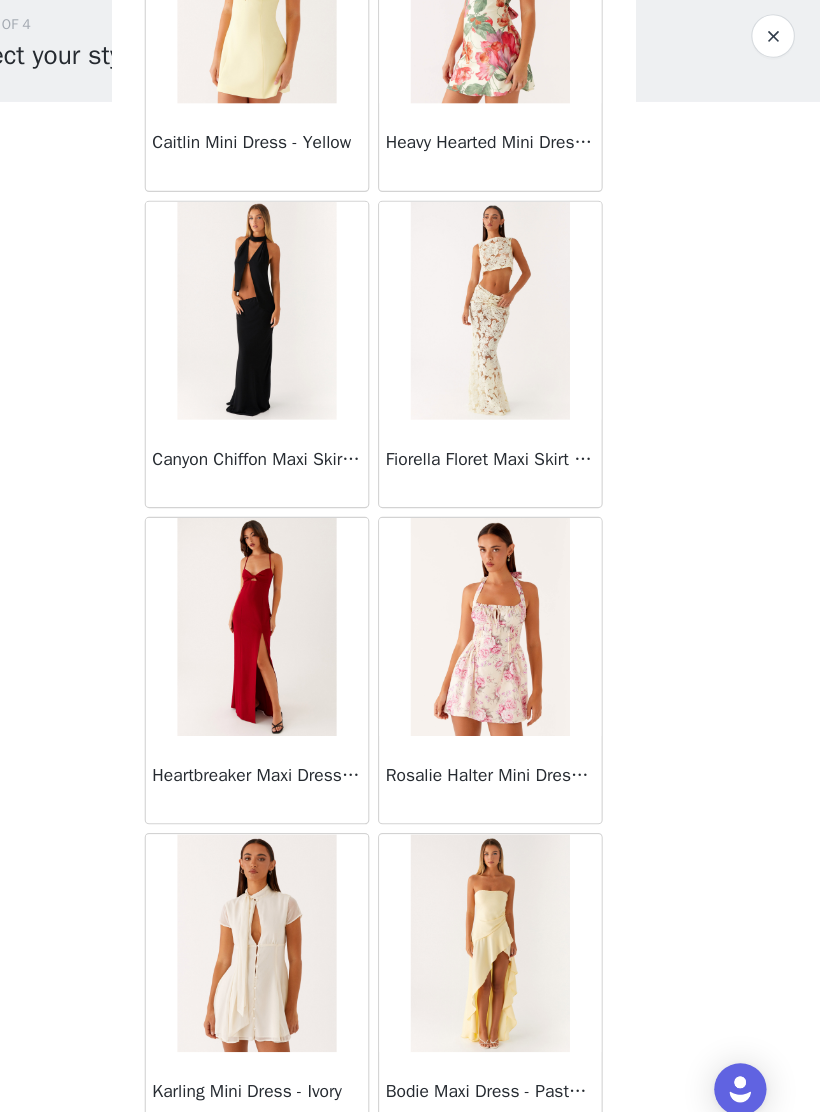 scroll, scrollTop: 39621, scrollLeft: 0, axis: vertical 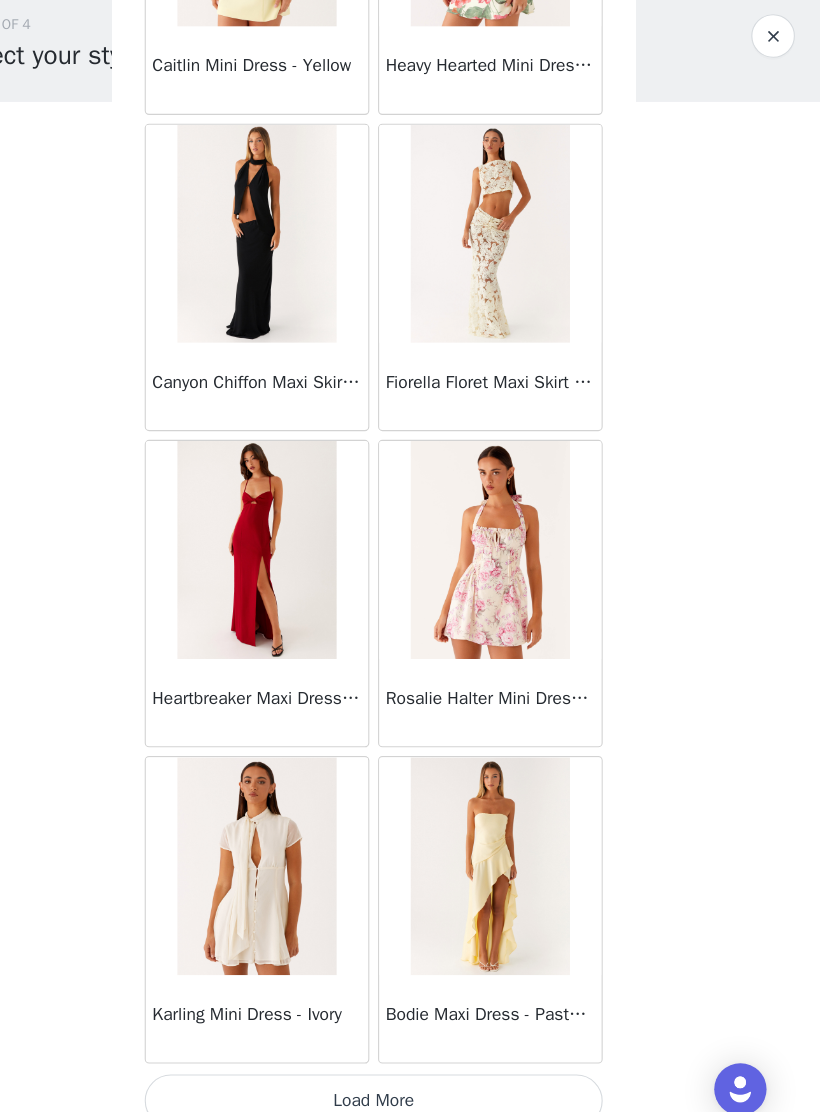 click on "Load More" at bounding box center (410, 1078) 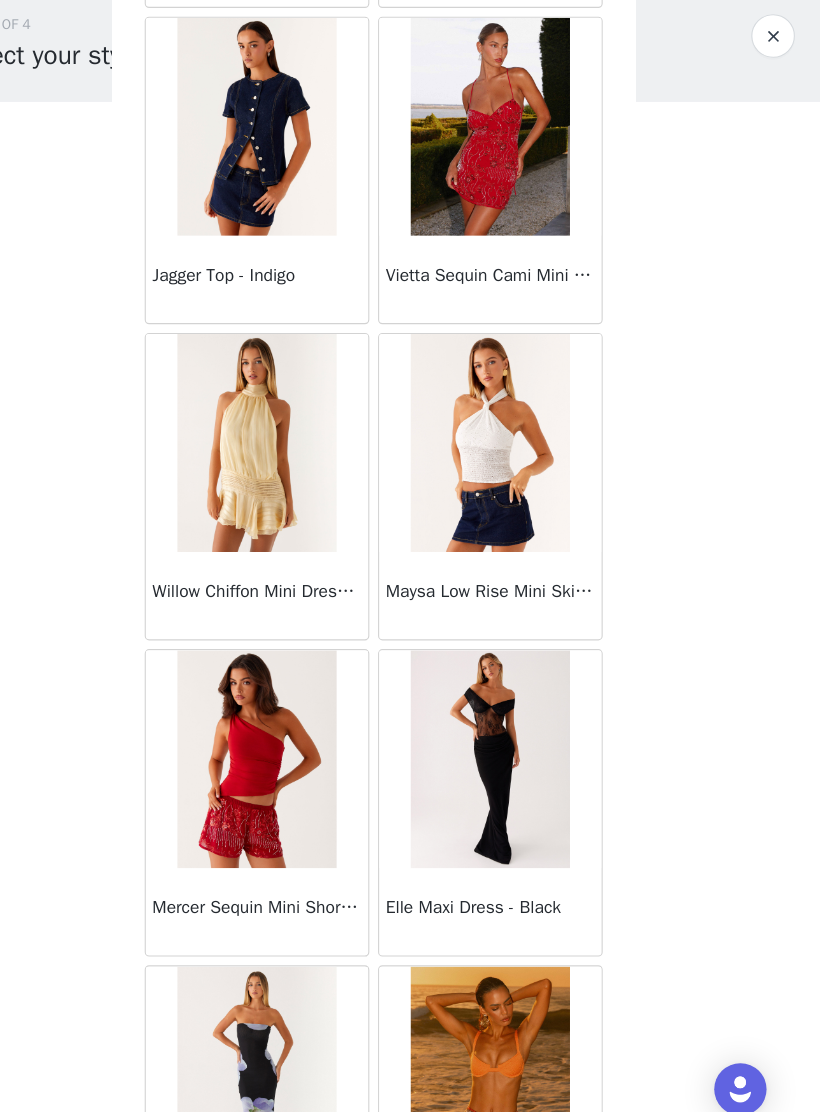 scroll, scrollTop: 42357, scrollLeft: 0, axis: vertical 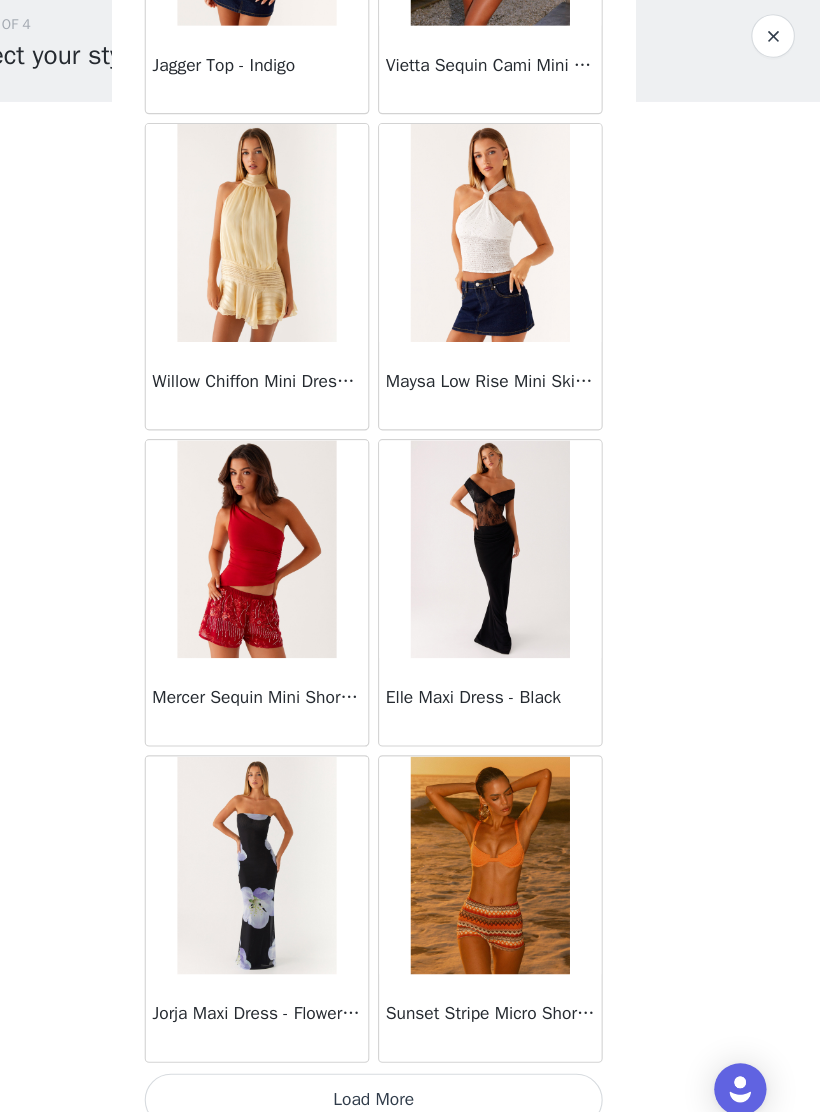 click on "Load More" at bounding box center (410, 1078) 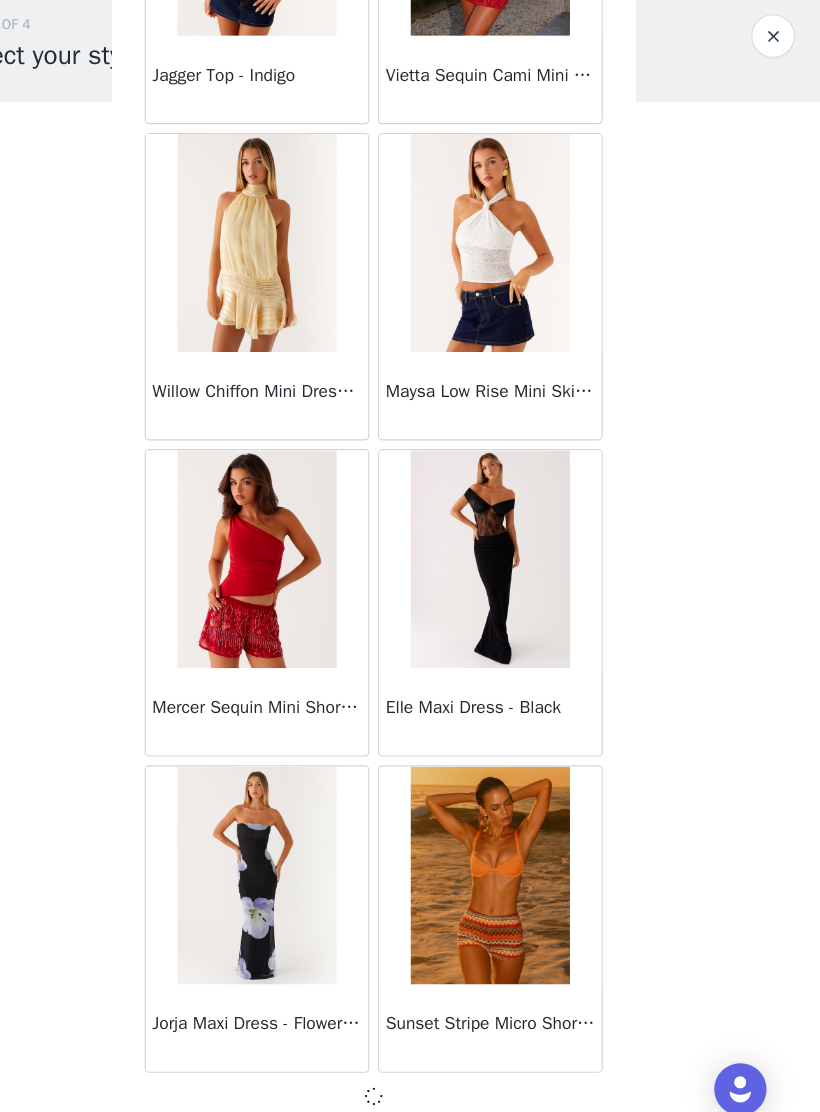 scroll, scrollTop: 42539, scrollLeft: 0, axis: vertical 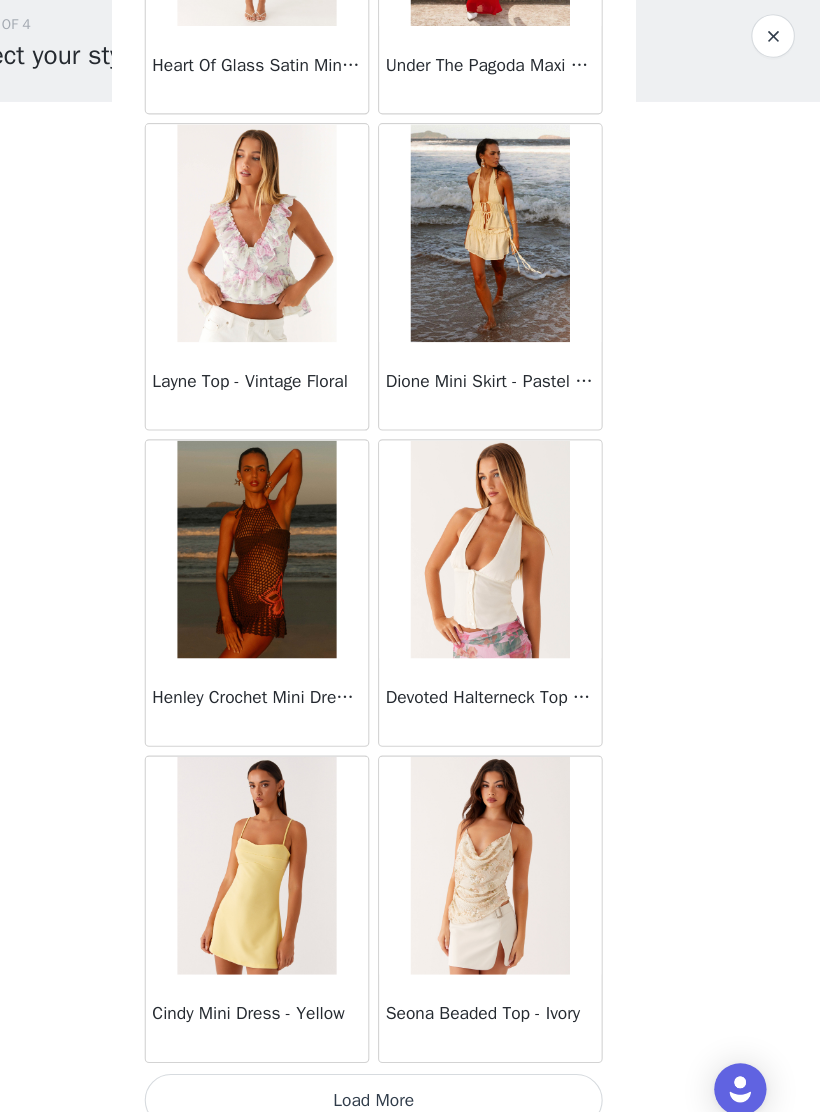 click on "Load More" at bounding box center (410, 1078) 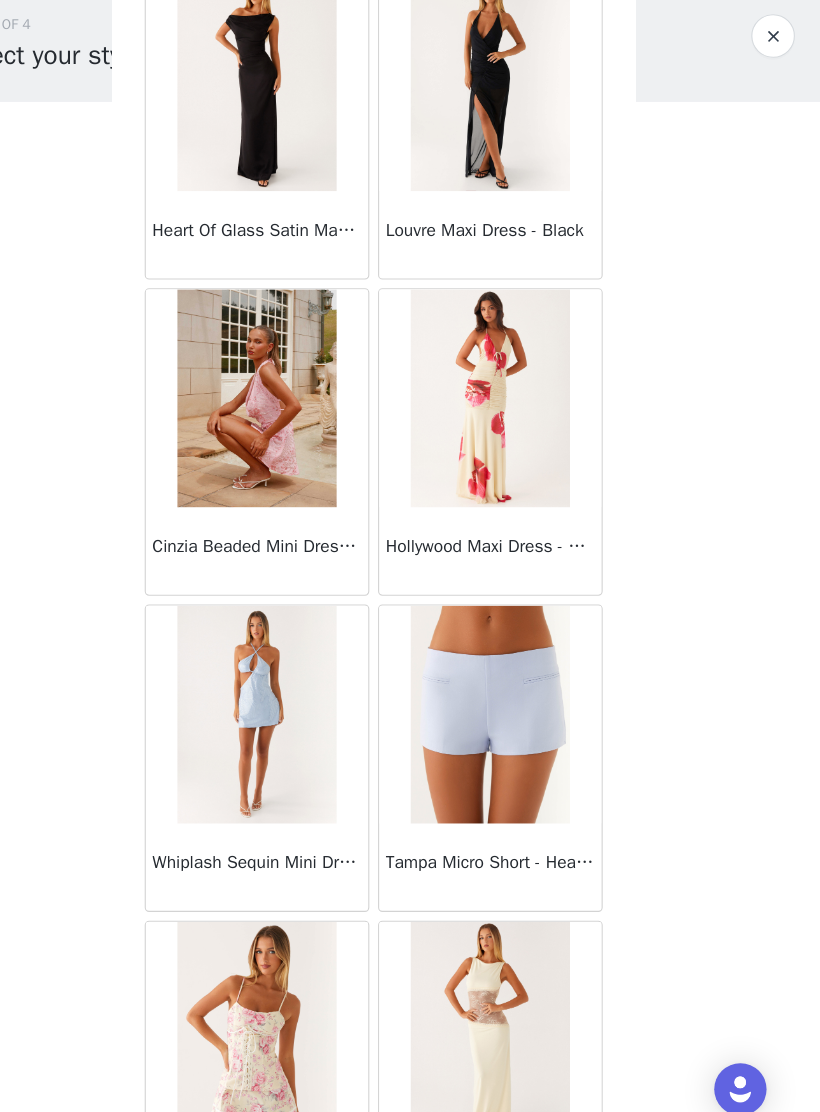 scroll, scrollTop: 46751, scrollLeft: 0, axis: vertical 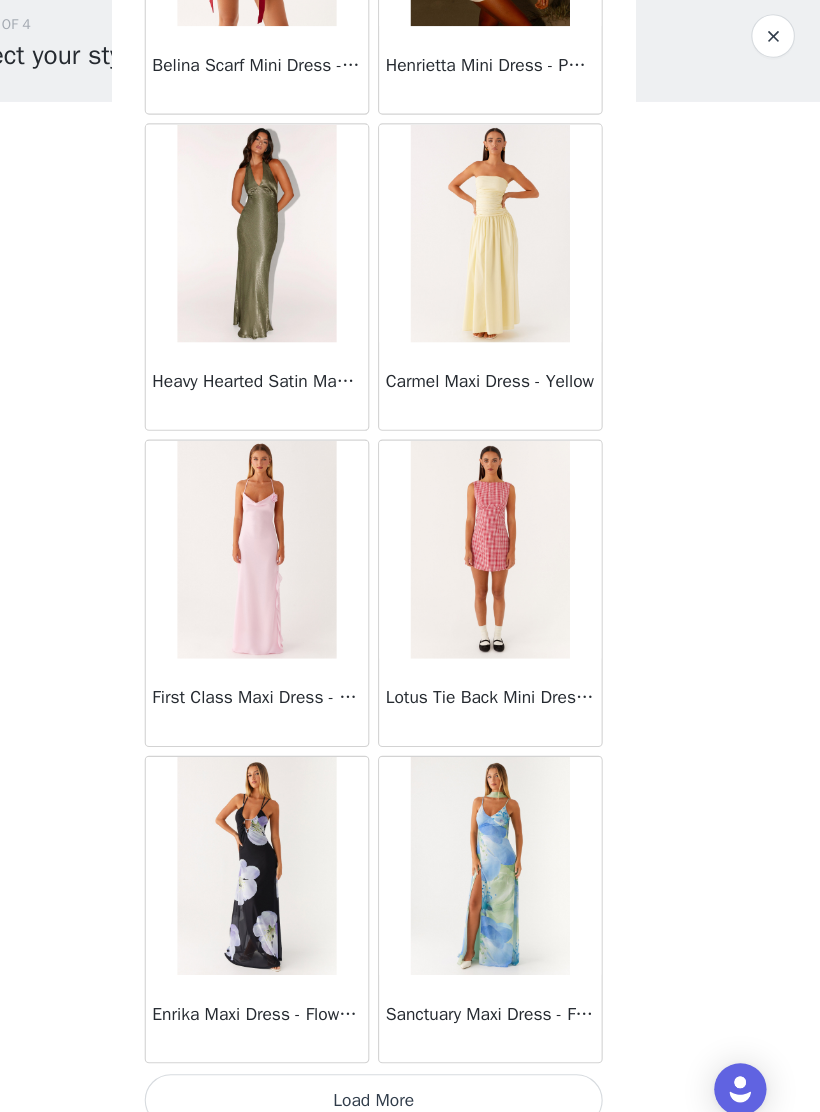click on "Load More" at bounding box center (410, 1078) 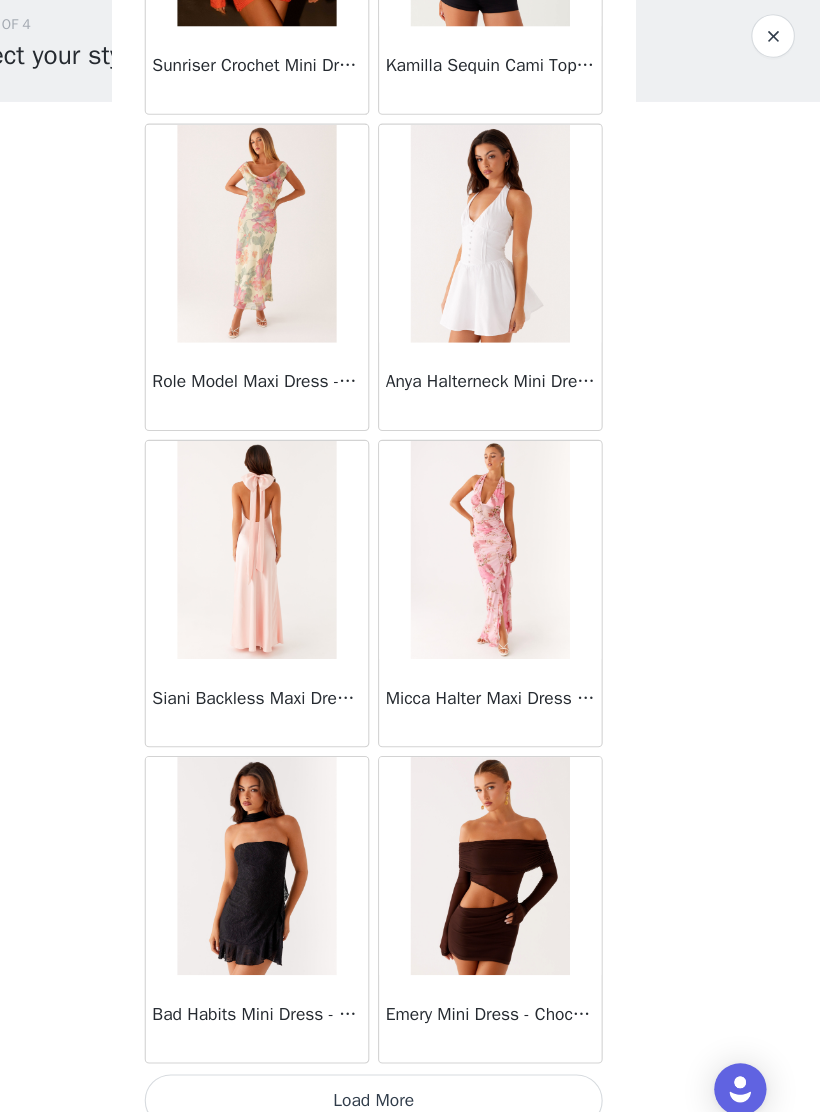 click on "Load More" at bounding box center (410, 1078) 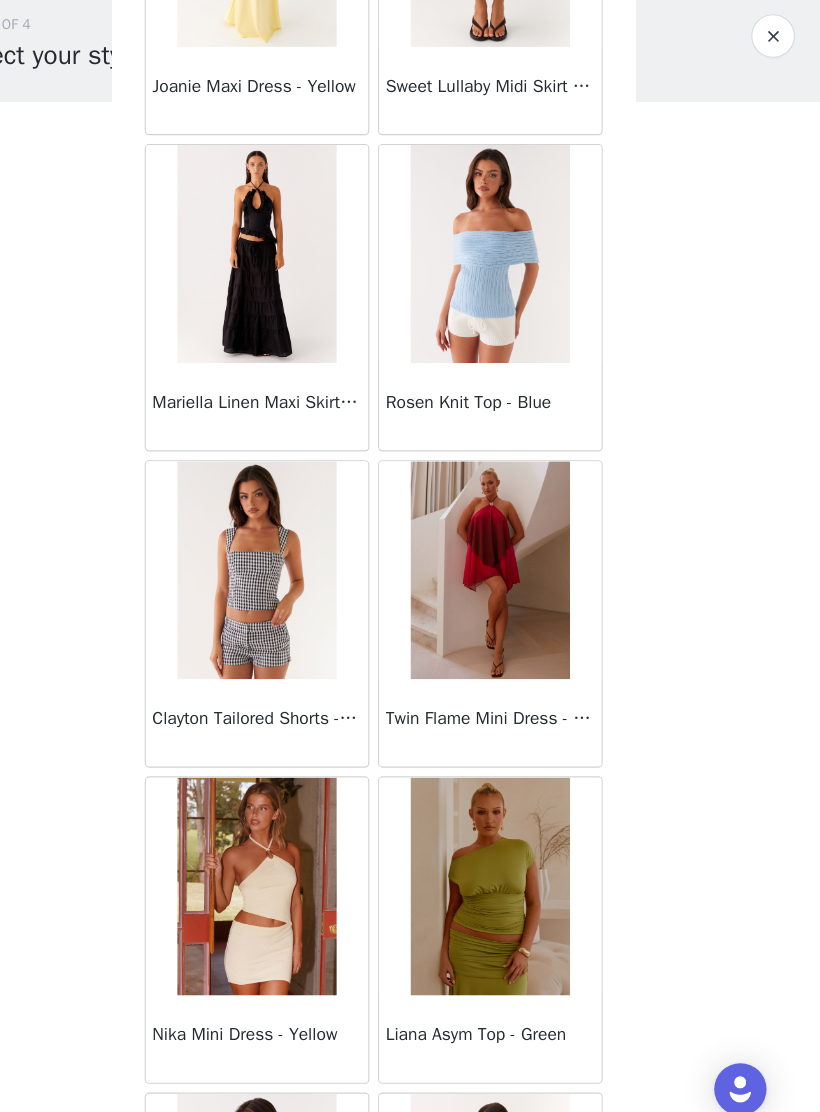 scroll, scrollTop: 52970, scrollLeft: 0, axis: vertical 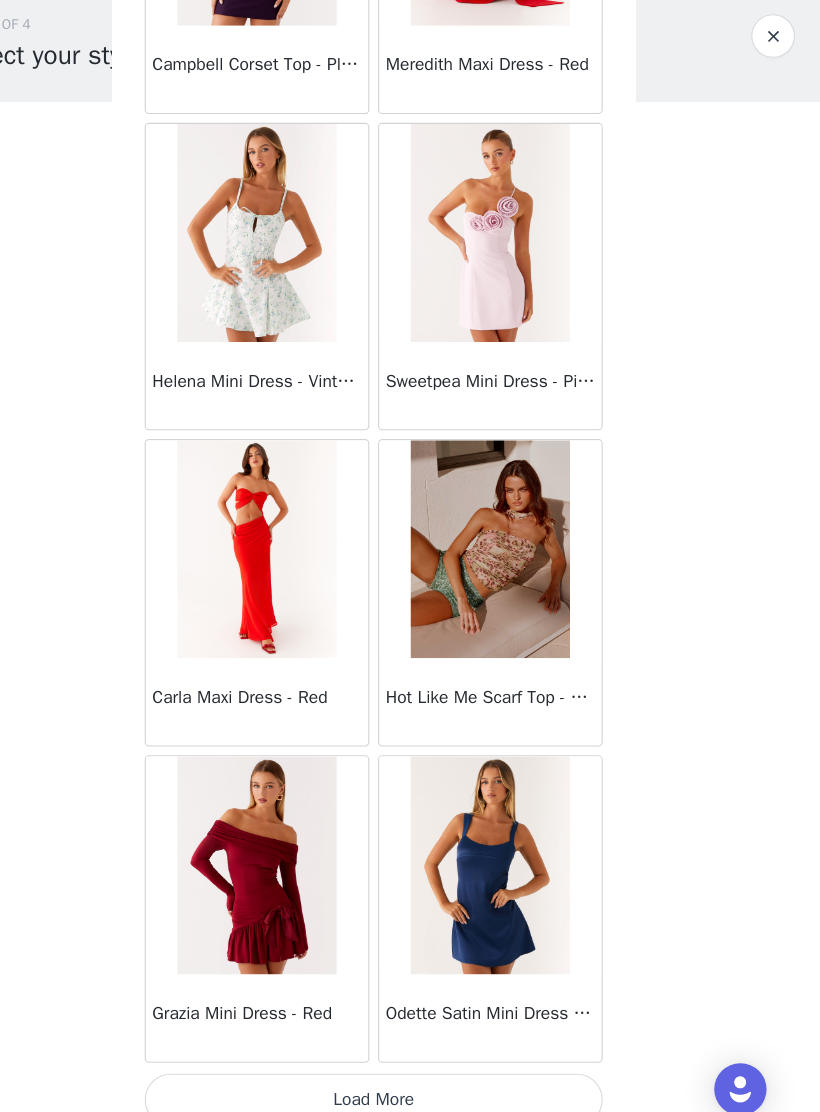 click on "Load More" at bounding box center (410, 1078) 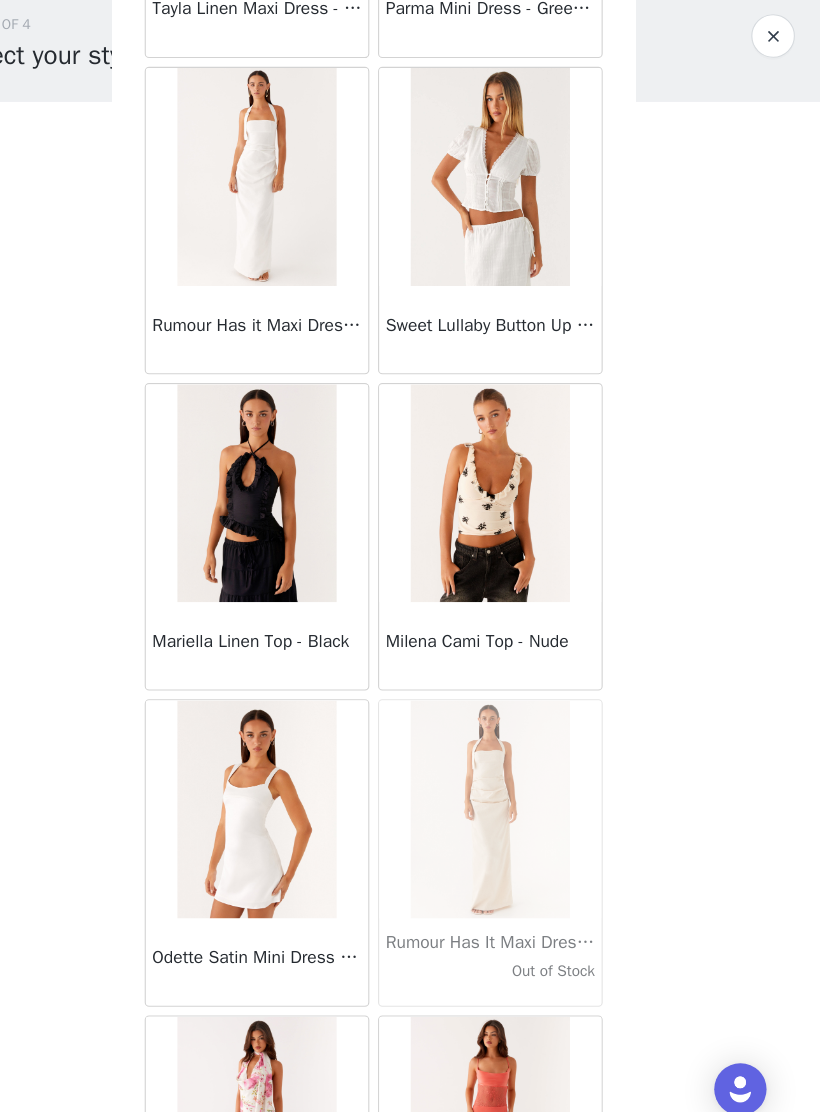 scroll, scrollTop: 56811, scrollLeft: 0, axis: vertical 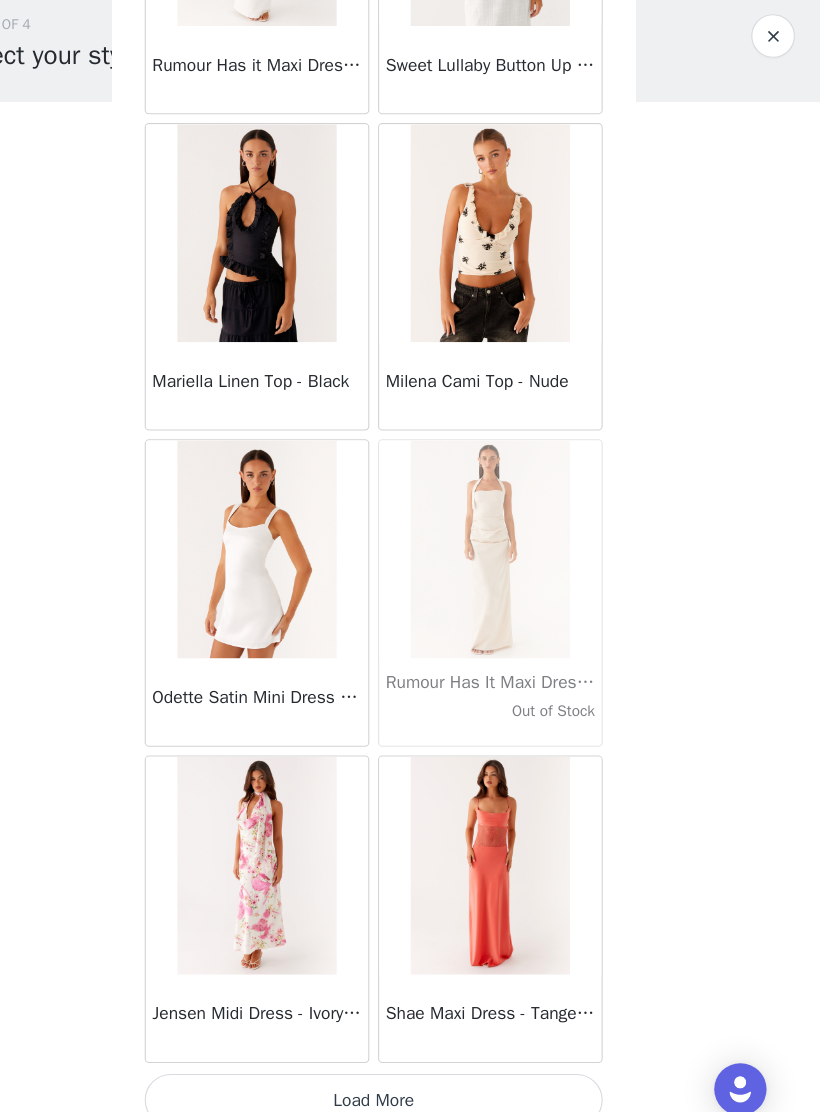 click on "Load More" at bounding box center (410, 1078) 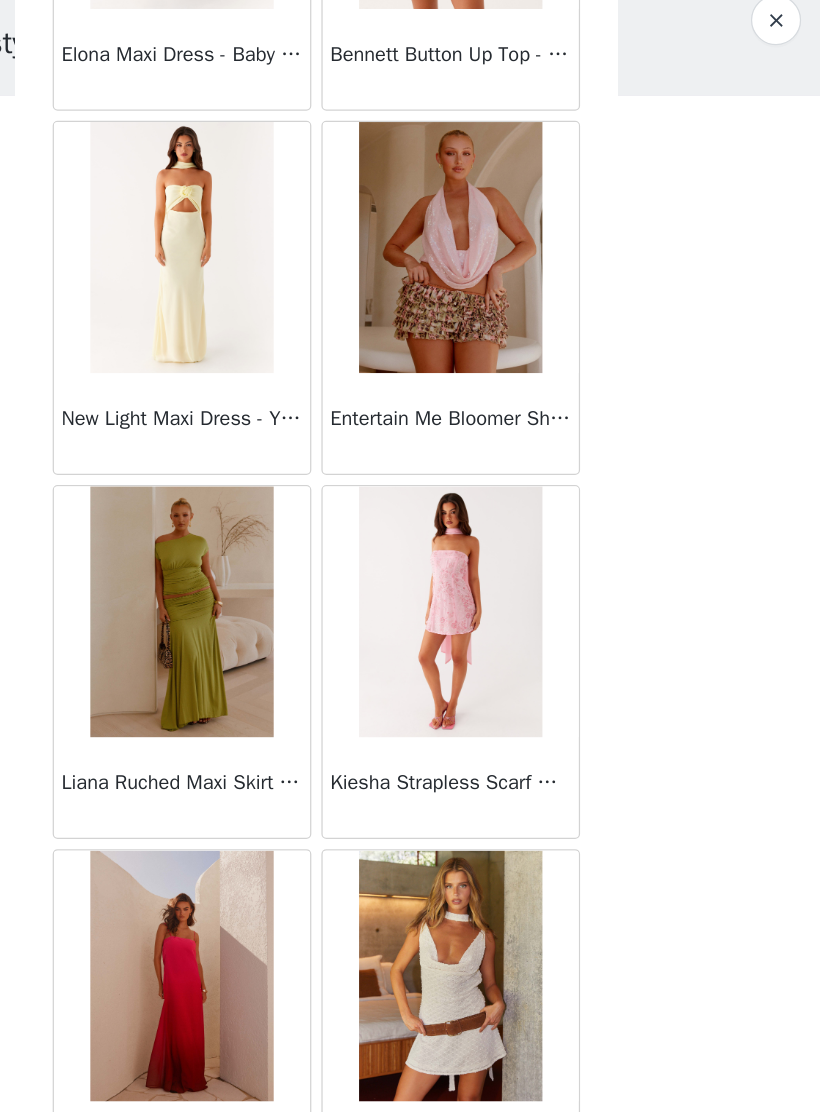 scroll, scrollTop: 59948, scrollLeft: 0, axis: vertical 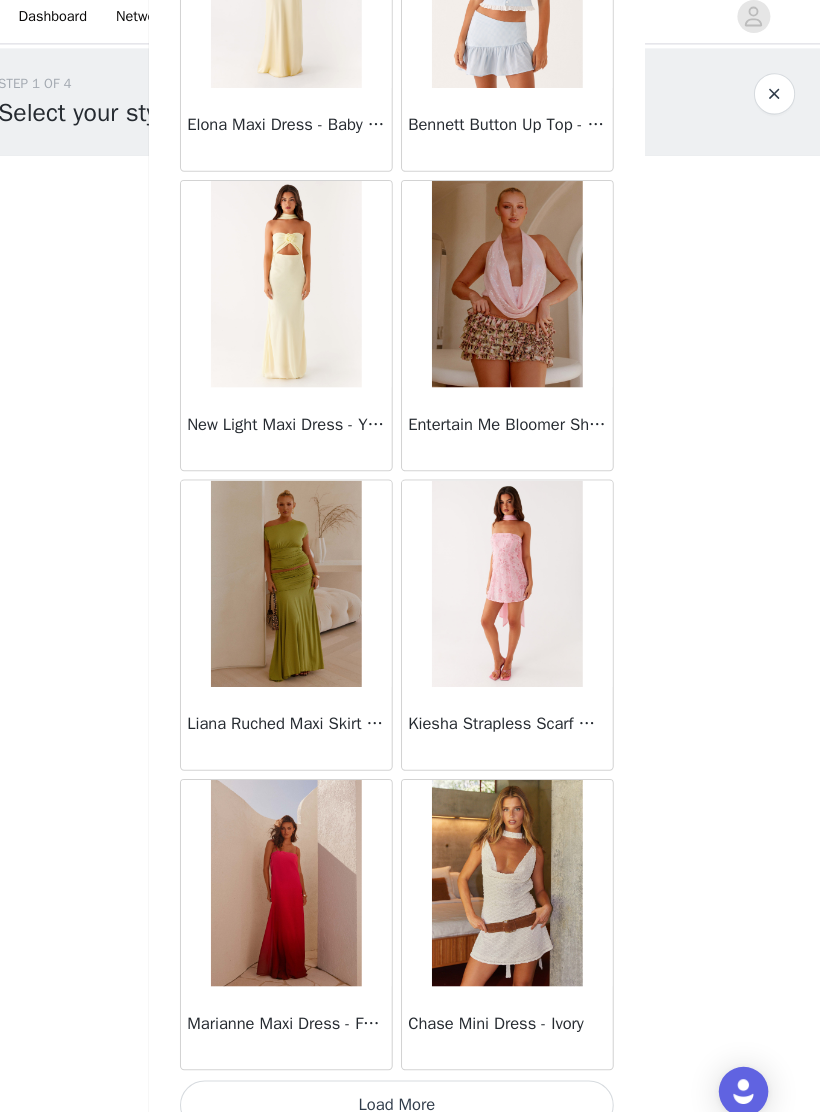 click on "Load More" at bounding box center (410, 1081) 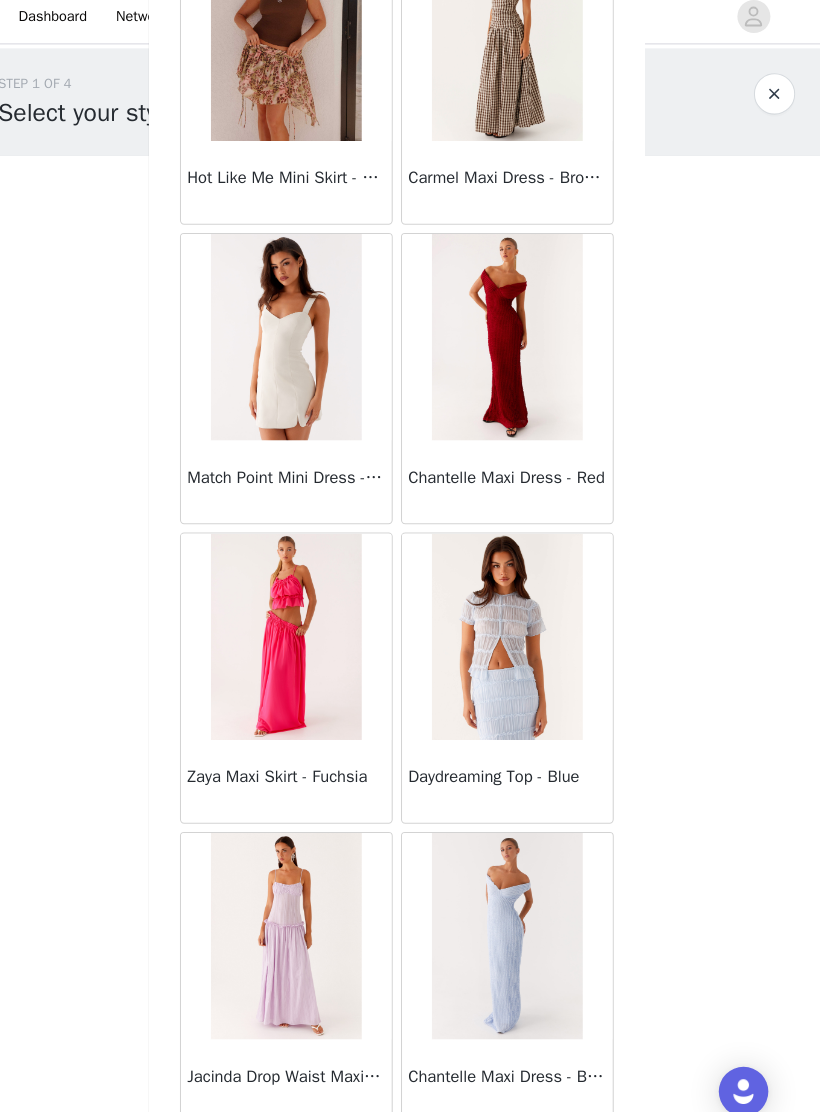 scroll, scrollTop: 62794, scrollLeft: 0, axis: vertical 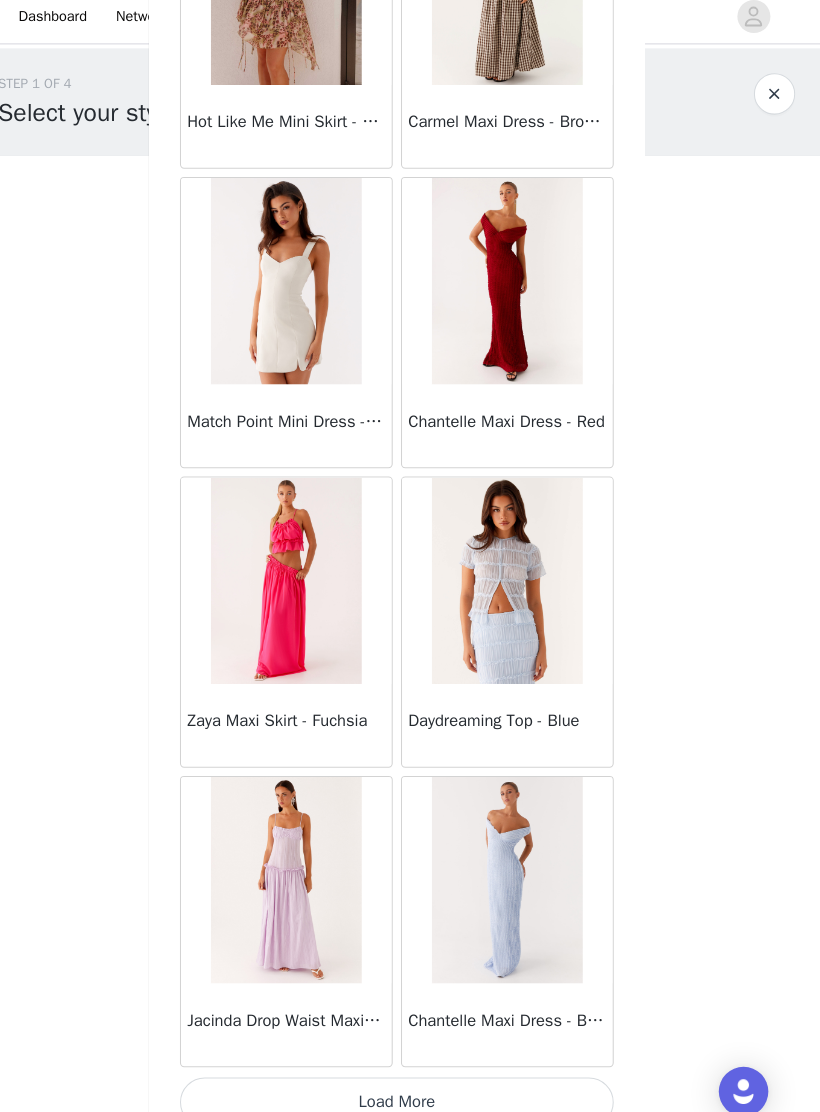 click on "Load More" at bounding box center (410, 1078) 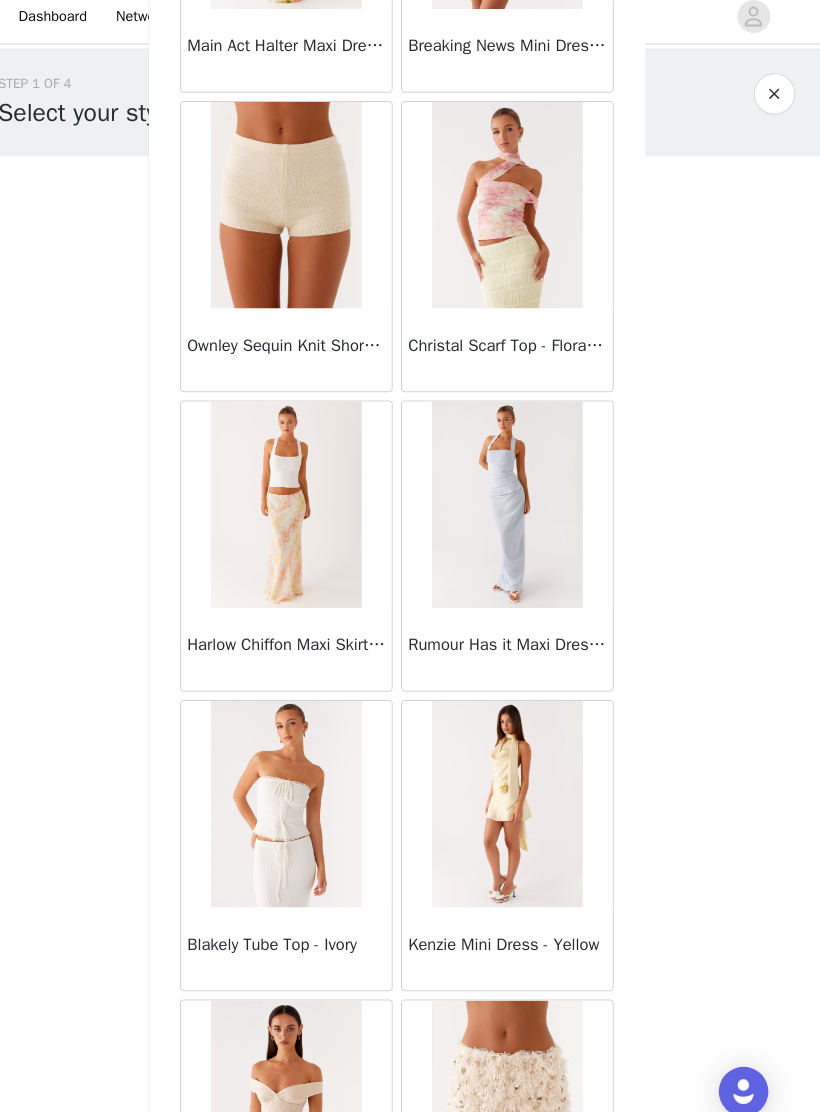 scroll, scrollTop: 64083, scrollLeft: 0, axis: vertical 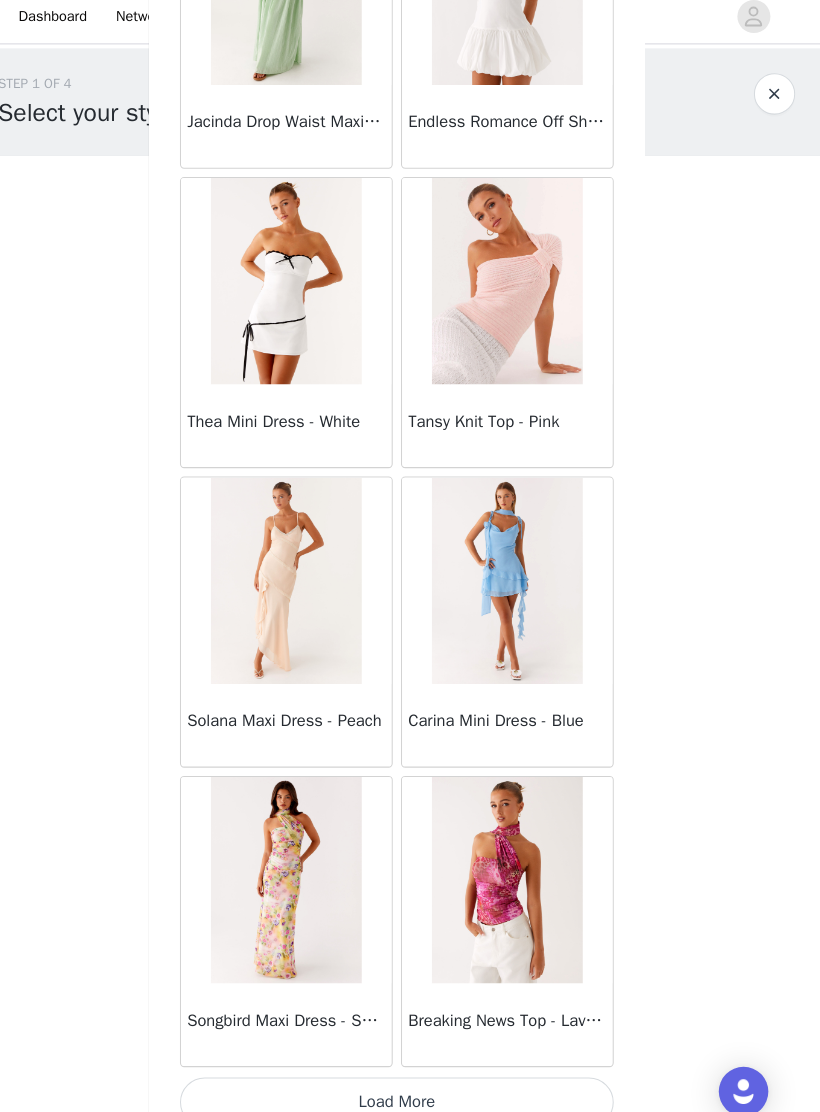 click on "STEP 1 OF 4
Select your styles!
You will receive 3 products.       1/3 Selected           Aullie Maxi Dress - Yellow           Yellow, US 2       Edit   Remove     Add Product       Back       Manuka Ruffle Mini Dress - Yellow       Heart Of Glass Satin Maxi Dress - Blue       Ronnie Maxi Dress - Blue       Nicola Maxi Dress - Pink       Imani Maxi Dress - Pink       Liana Cowl Maxi Dress - Print       Cherry Skies Midi Dress - White       Crystal Clear Lace Midi Skirt - Ivory       Crystal Clear Lace Top - Ivory       Clayton Top - Black Gingham       Wish You Luck Denim Top - Dark Blue       Raphaela Mini Dress - Navy       Maloney Maxi Dress - White       Franco Tie Back Top - Blue       Frida Denim Shorts - Vintage Wash Blue       Consie Long Sleeve Mini Dress - Pale Blue       Mariella Linen Maxi Skirt - Pink       Mariella Linen Top - Pink       Aullie Maxi Dress - Pink" at bounding box center [410, 305] 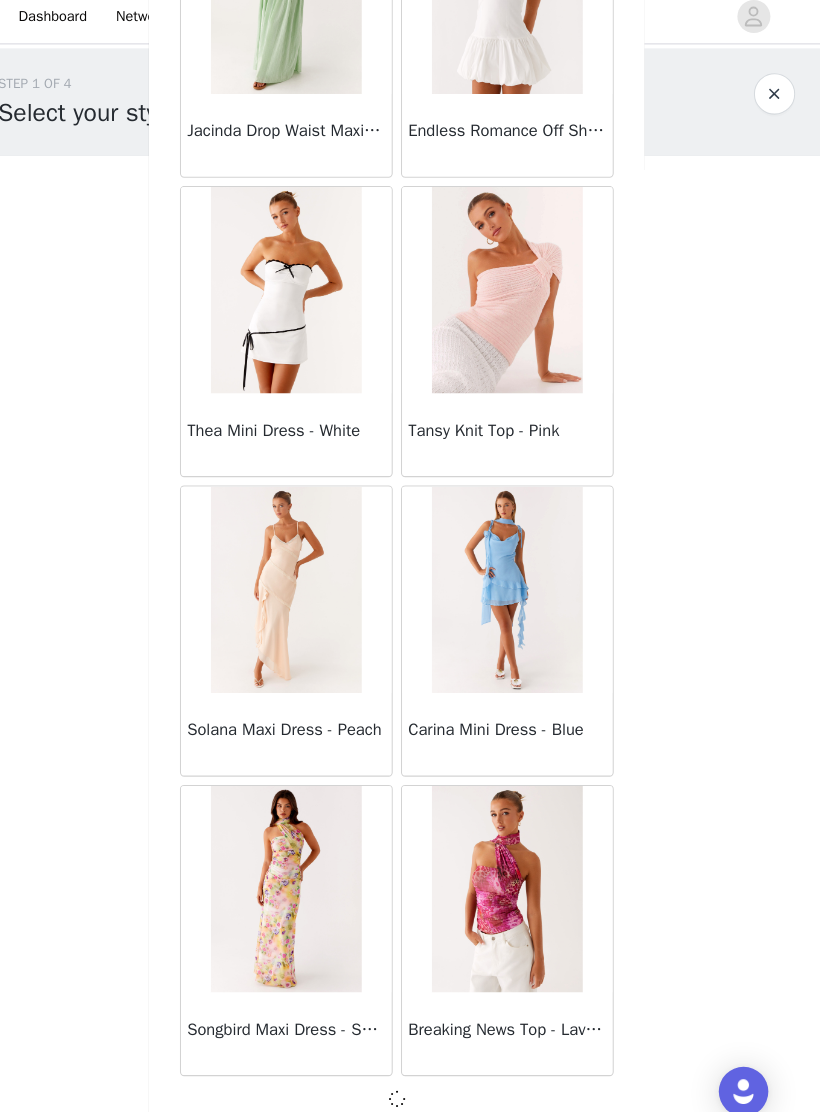 scroll, scrollTop: 65739, scrollLeft: 0, axis: vertical 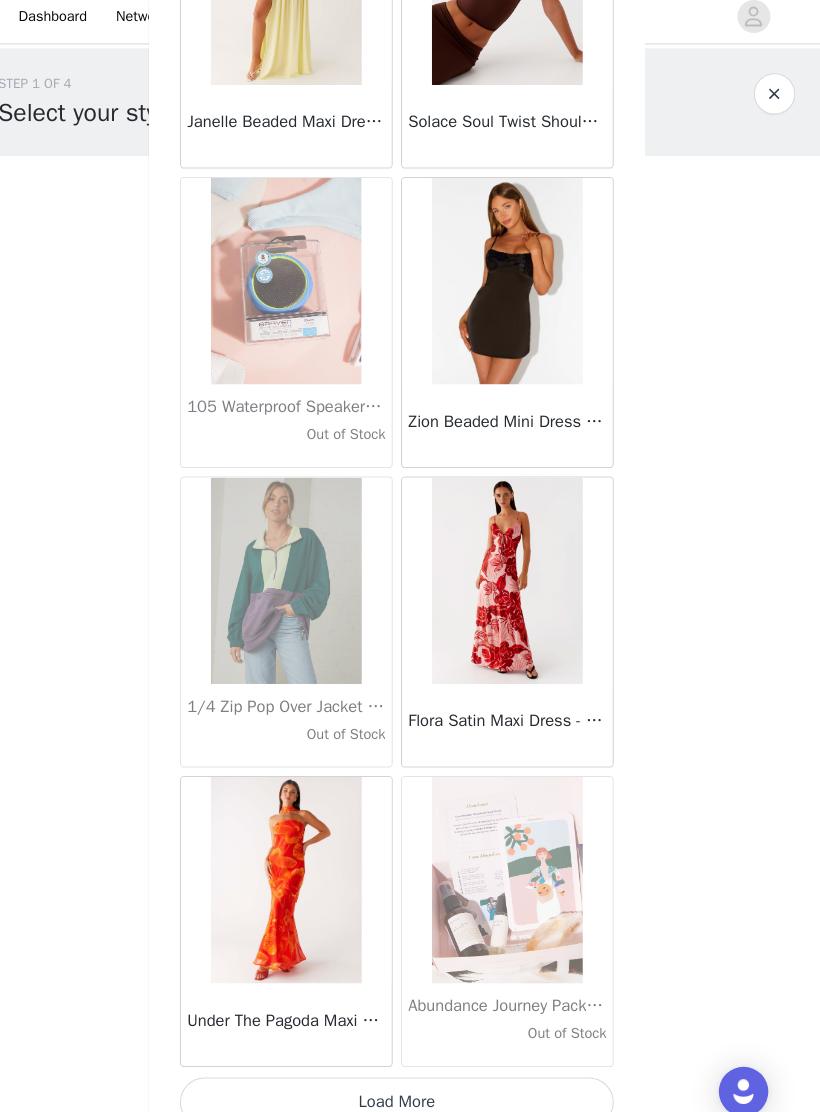 click on "Load More" at bounding box center [410, 1078] 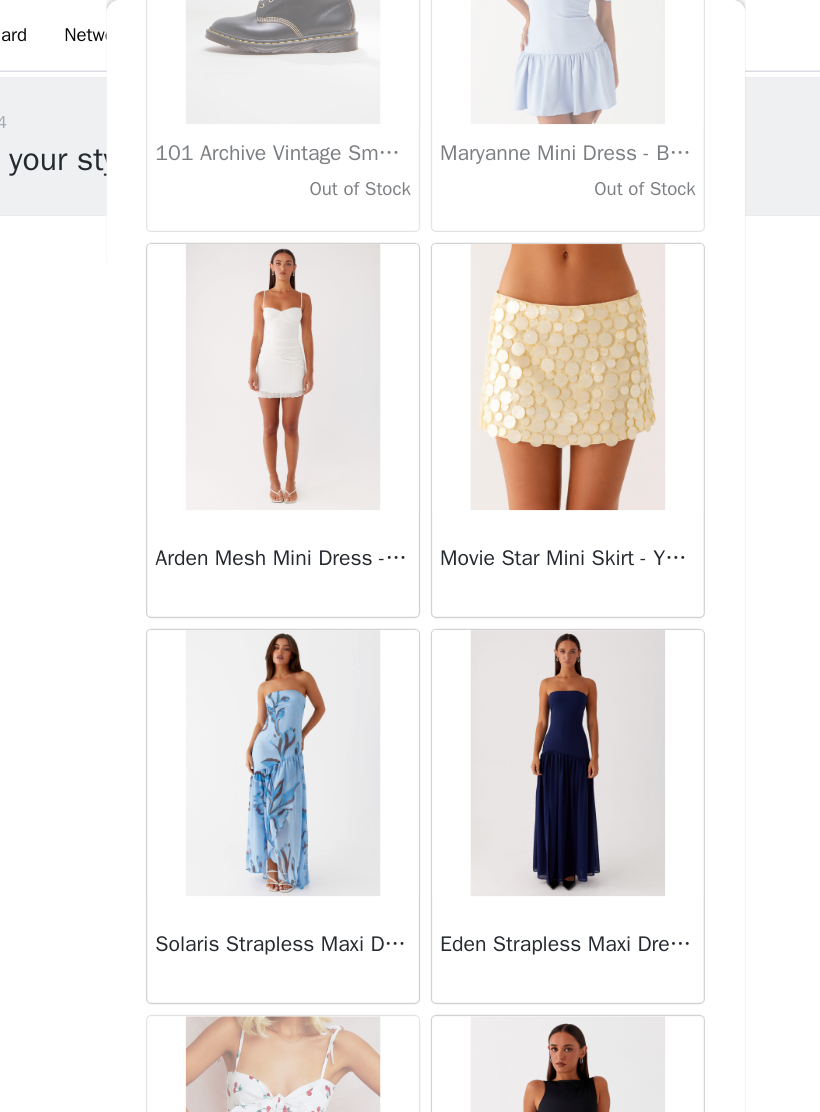 scroll, scrollTop: 71548, scrollLeft: 0, axis: vertical 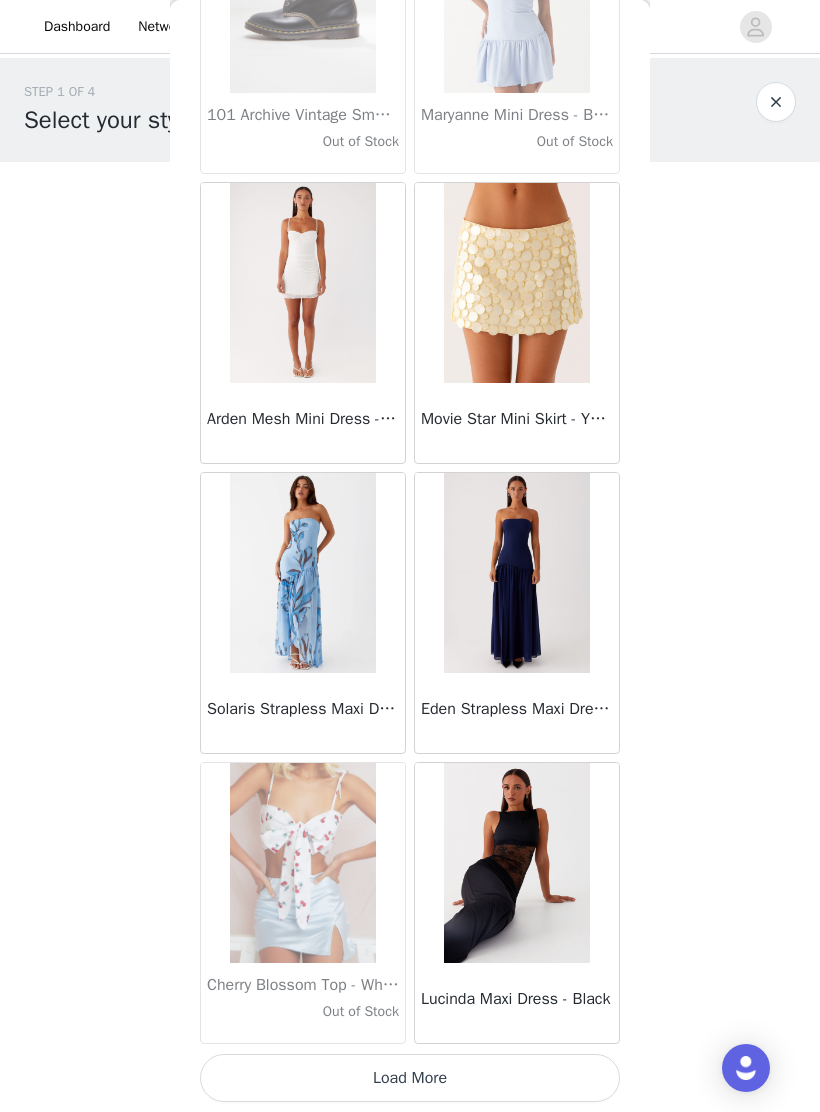 click on "Load More" at bounding box center (410, 1078) 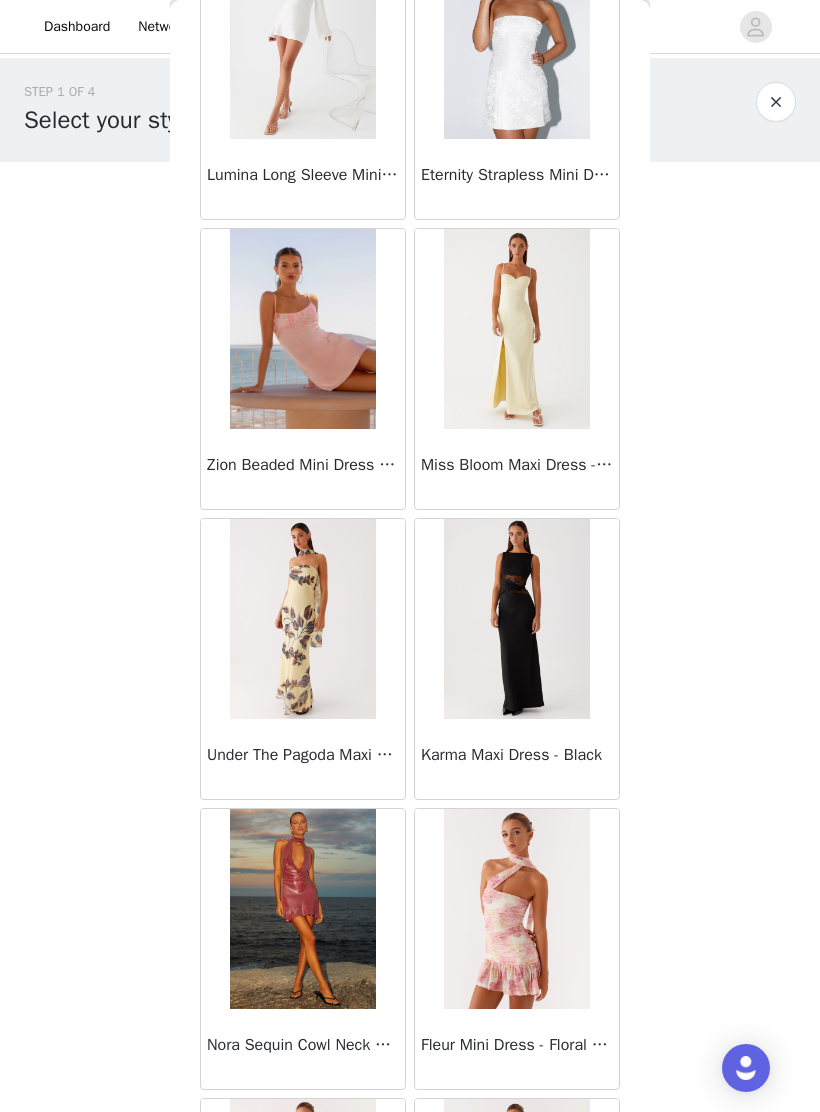 scroll, scrollTop: 73534, scrollLeft: 0, axis: vertical 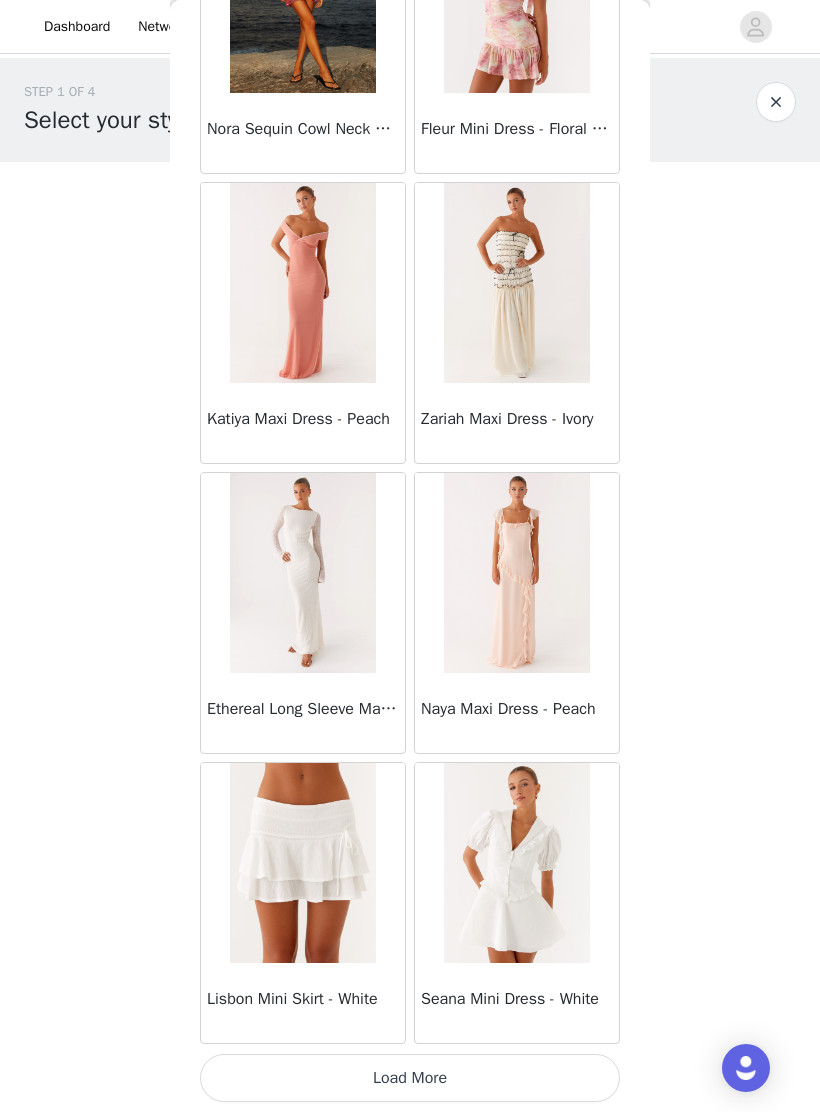 click on "Load More" at bounding box center (410, 1078) 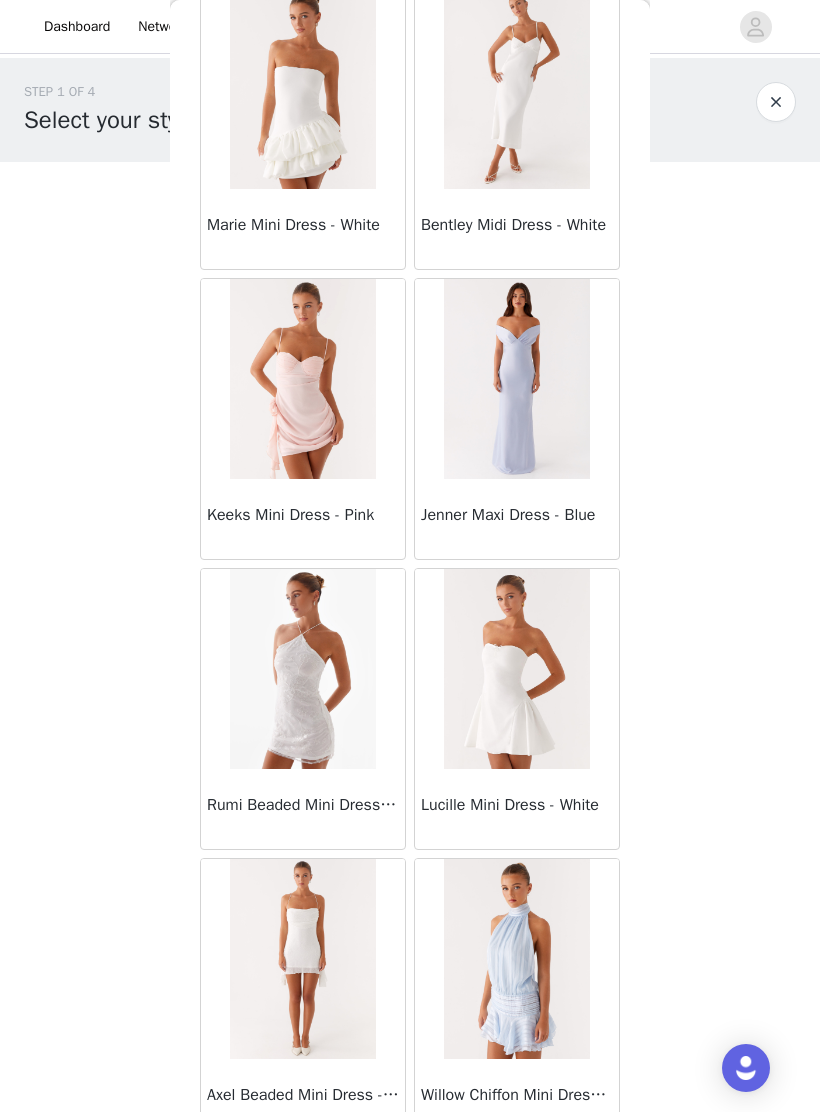 scroll, scrollTop: 75513, scrollLeft: 0, axis: vertical 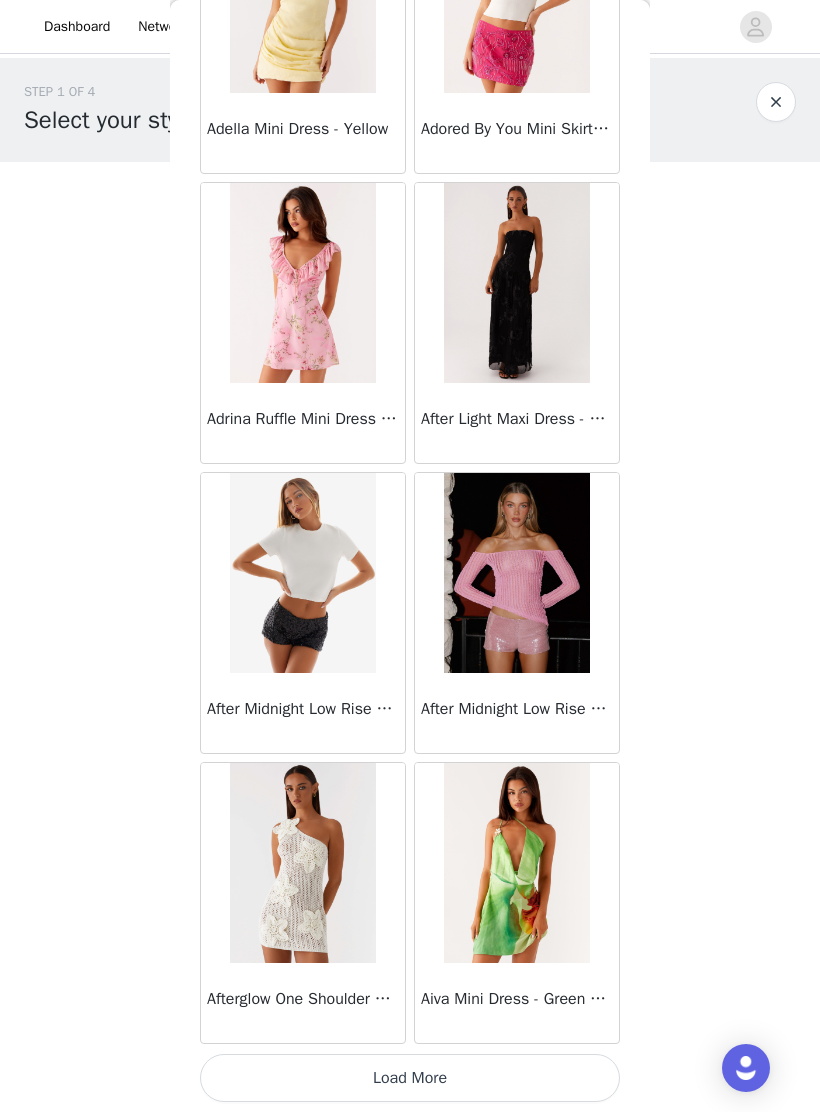 click on "Load More" at bounding box center (410, 1078) 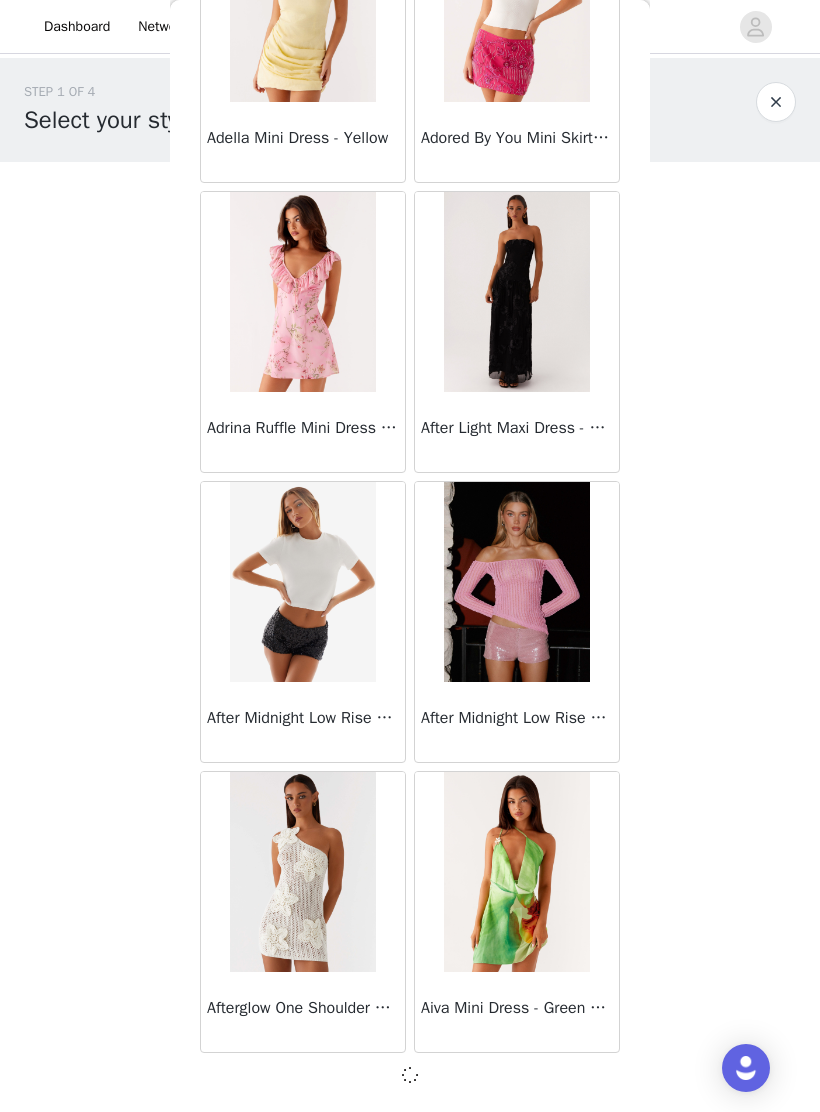 scroll, scrollTop: 77339, scrollLeft: 0, axis: vertical 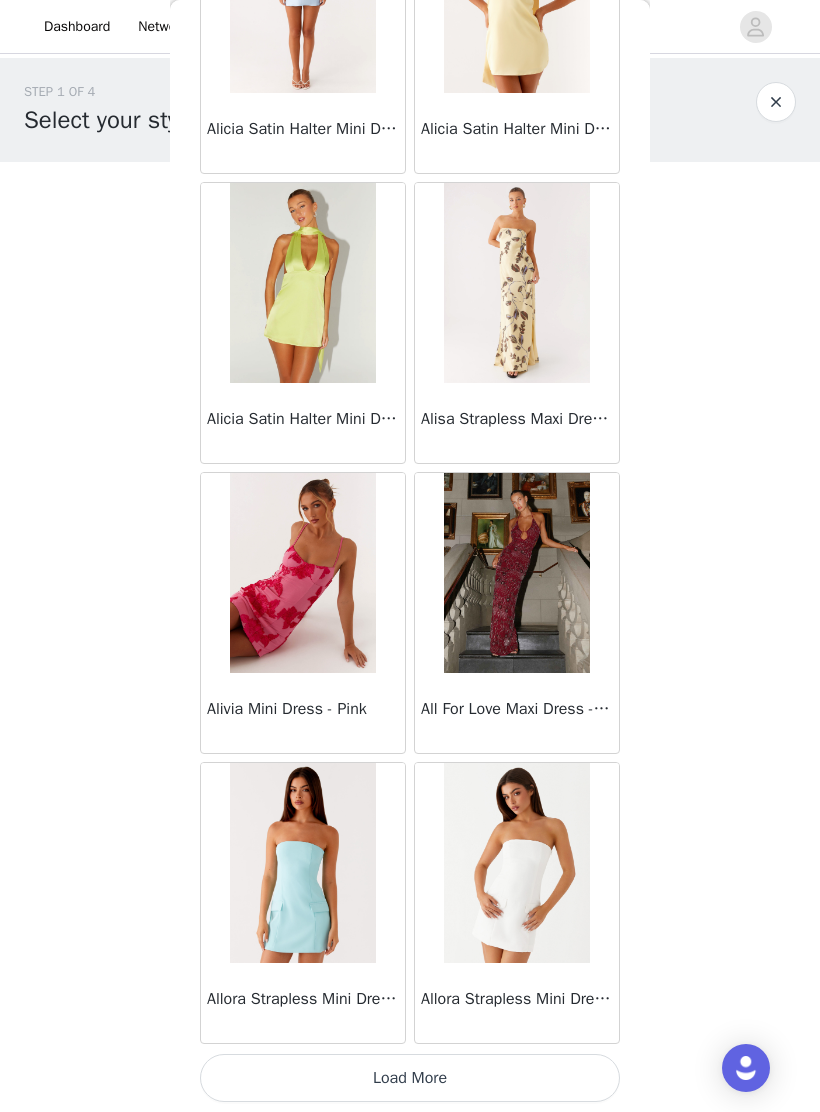 click on "Load More" at bounding box center [410, 1078] 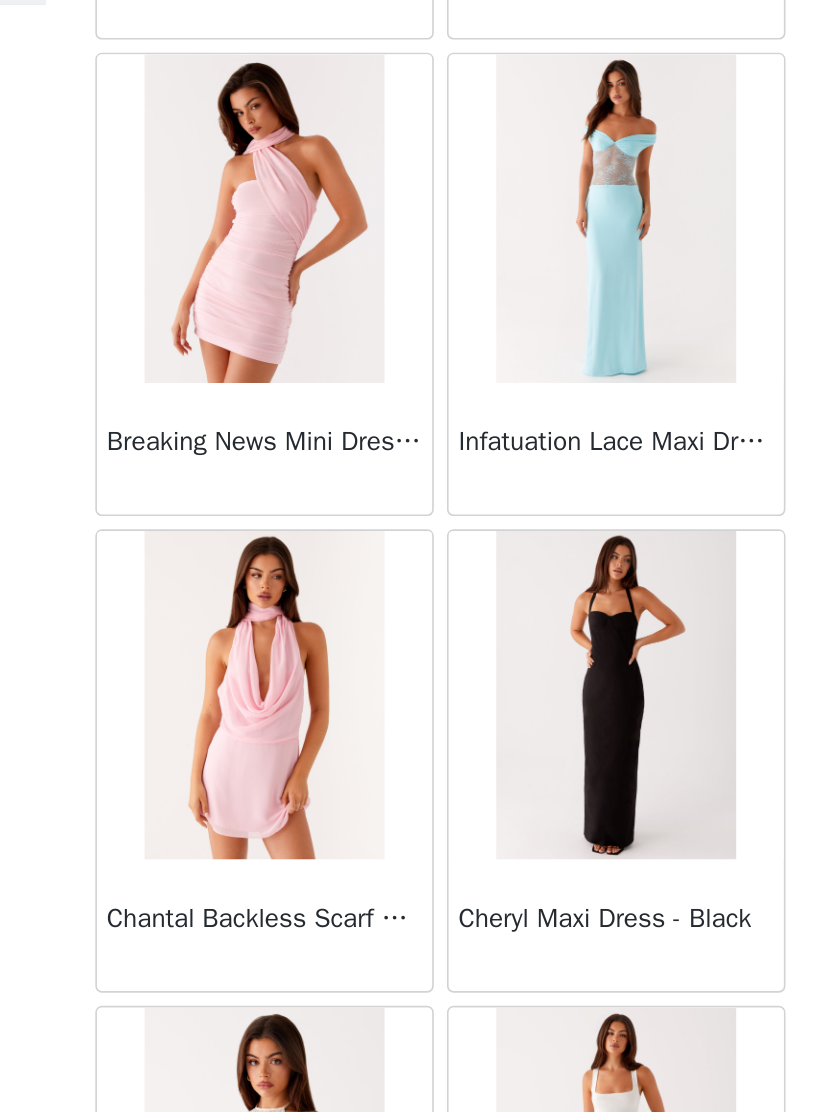 scroll, scrollTop: 7450, scrollLeft: 0, axis: vertical 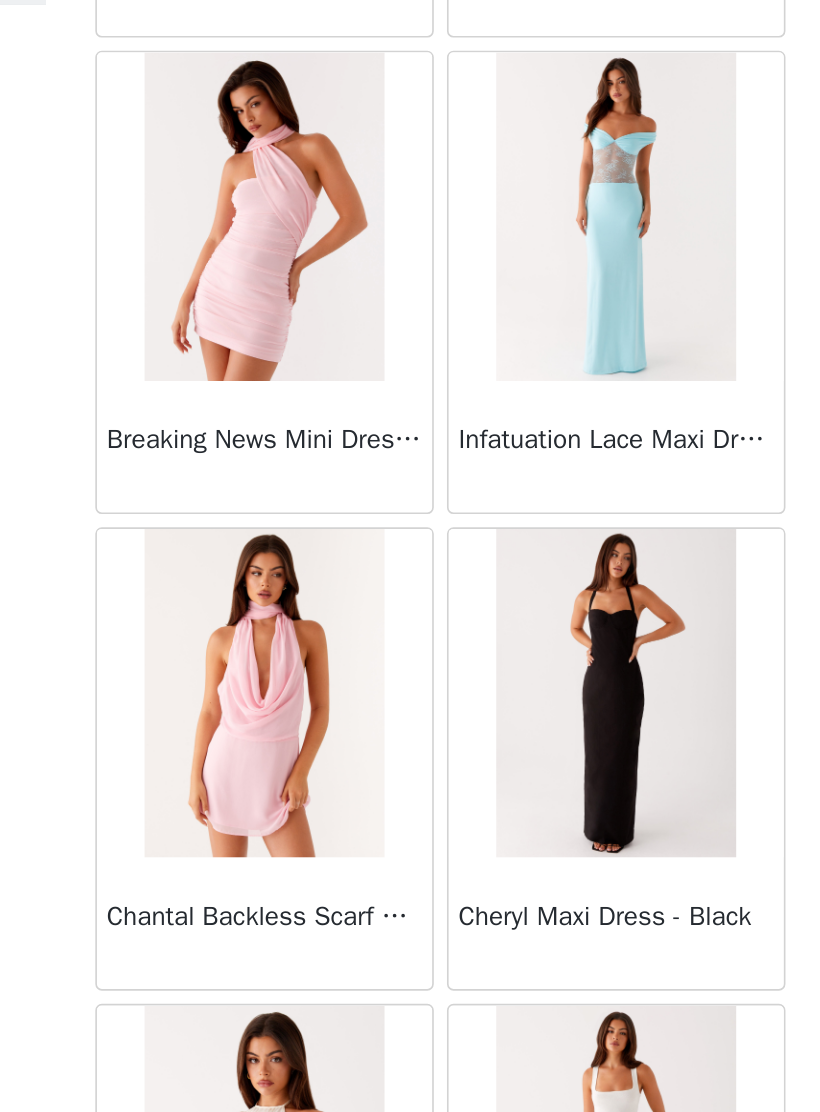 click at bounding box center [302, 581] 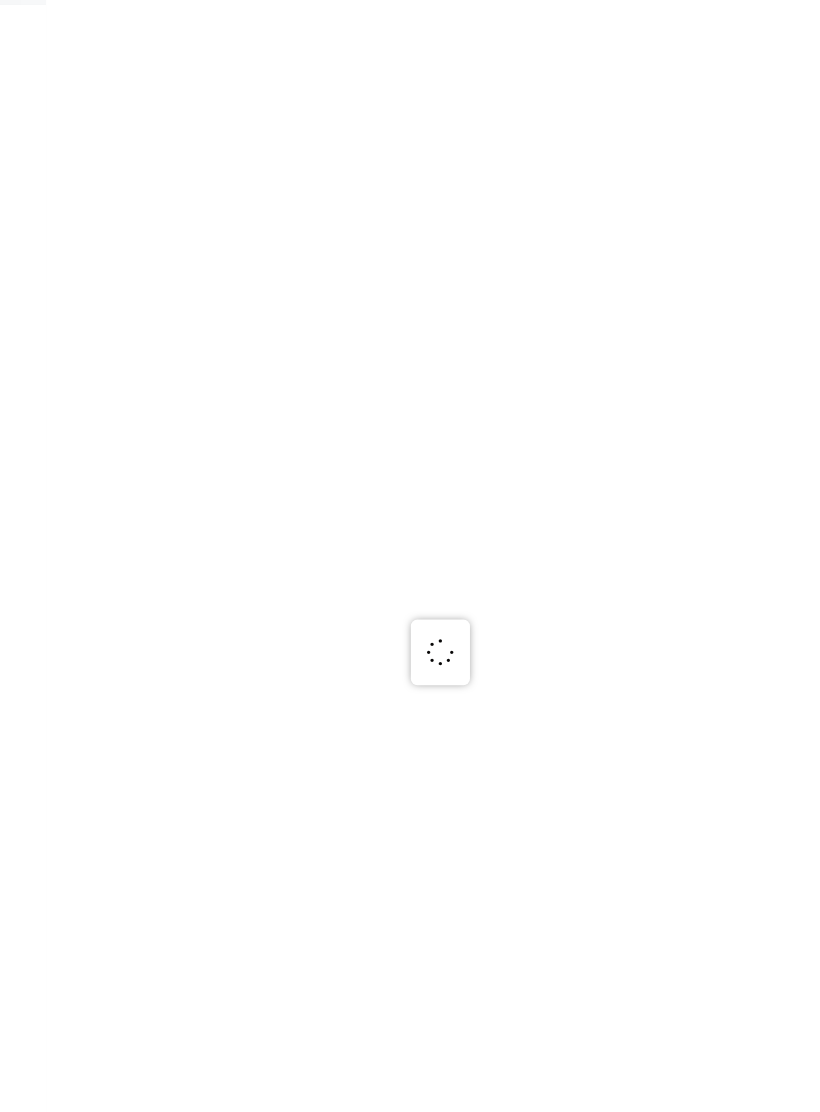 scroll, scrollTop: 0, scrollLeft: 0, axis: both 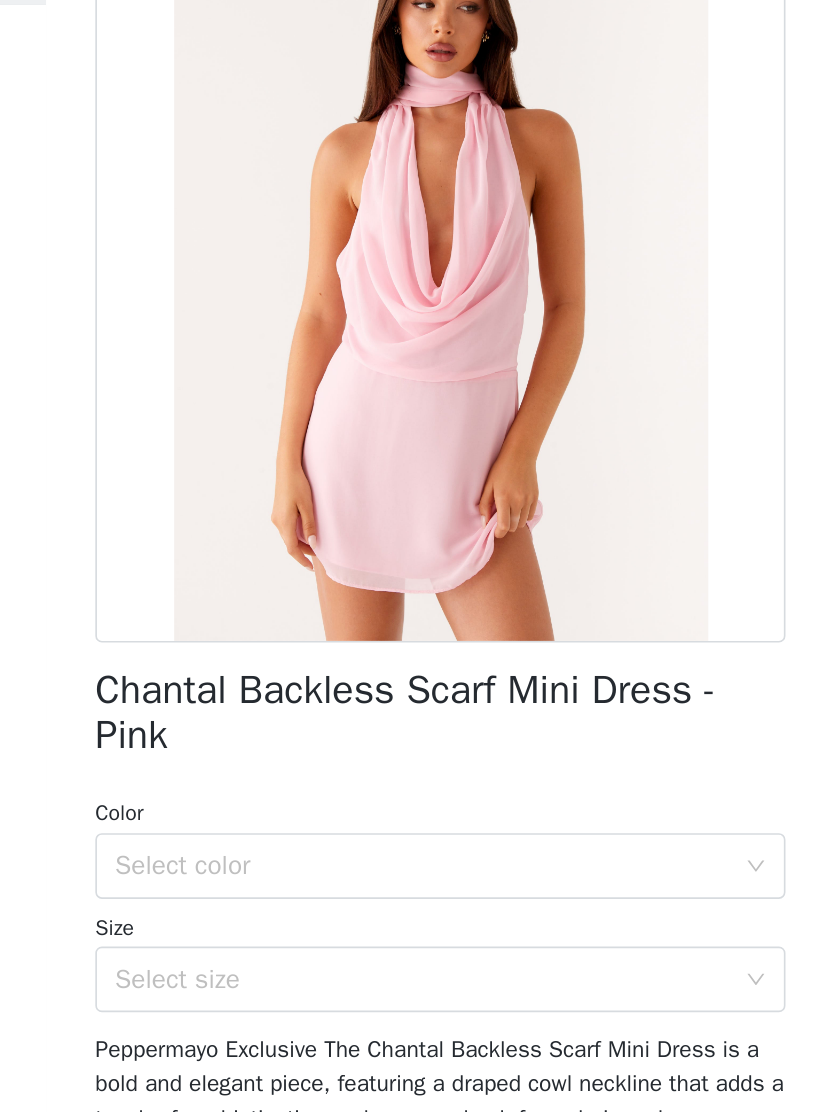 click on "Peppermayo Exclusive The Chantal Backless Scarf Mini Dress is a bold and elegant piece, featuring a draped cowl neckline that adds a touch of sophistication and an open back for a daring, glamorous look. - Mini length- Front cowl neckline- Open back- Neck tie- Side invisible zipper- Fully lined- Fabric: 100% Polyester- Lining: 100% Polyester Size AU 8 / US 4 garment measurements: Length: 80 cm / 31.5 inBust: 86 cm / 33.9 inWaist: 68 cm / 26.8 inHip: 96 cm / 37.8 inHem: 120 cm / 47.2 in Olivia is 170cm and wearing a size AU 8 / and US 4" at bounding box center (410, 881) 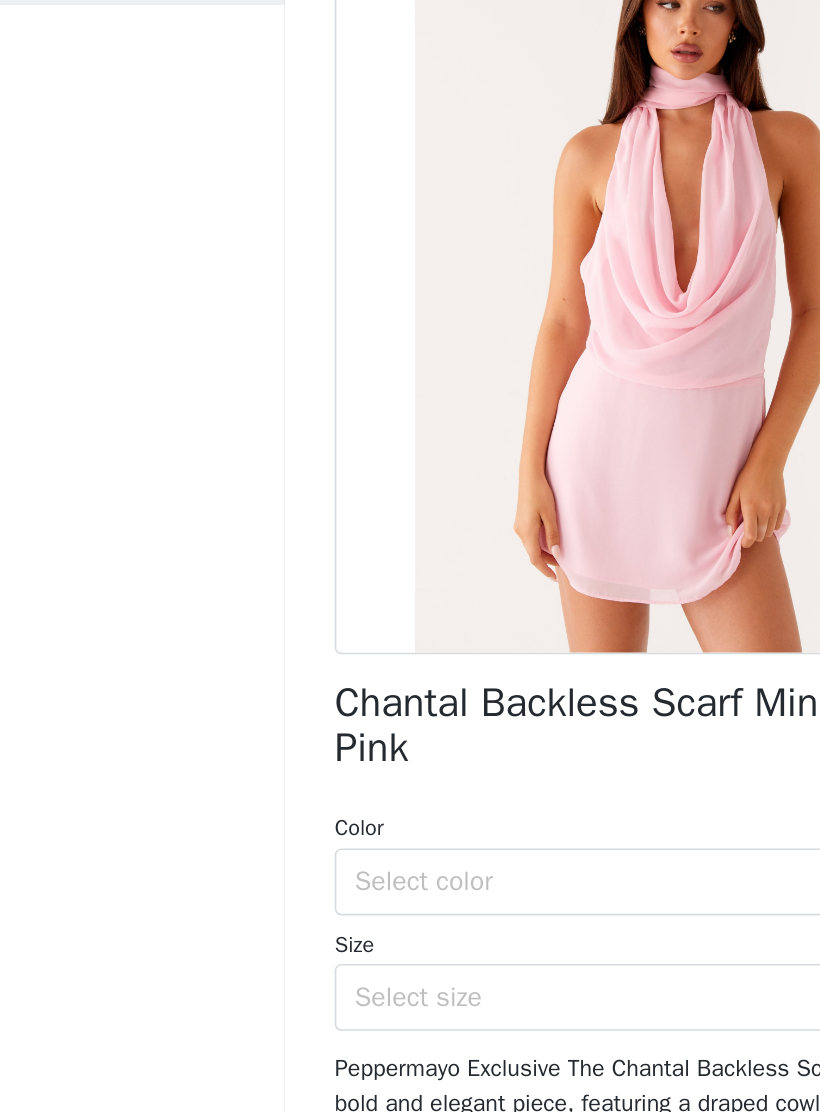 click on "STEP 1 OF 4
Select your styles!
You will receive 3 products.       1/3 Selected           Aullie Maxi Dress - Yellow           Yellow, US 2       Edit   Remove     Add Product       Back     Chantal Backless Scarf Mini Dress - Pink               Color   Select color Size   Select size   Peppermayo Exclusive The Chantal Backless Scarf Mini Dress is a bold and elegant piece, featuring a draped cowl neckline that adds a touch of sophistication and an open back for a daring, glamorous look. - Mini length- Front cowl neckline- Open back- Neck tie- Side invisible zipper- Fully lined- Fabric: 100% Polyester- Lining: 100% Polyester Size AU 8 / US 4 garment measurements: Length: 80 cm / 31.5 inBust: 86 cm / 33.9 inWaist: 68 cm / 26.8 inHip: 96 cm / 37.8 inHem: 120 cm / 47.2 in Olivia is 170cm and wearing a size AU 8 / and US 4   Add Product
Step 1 of 4" at bounding box center (410, 377) 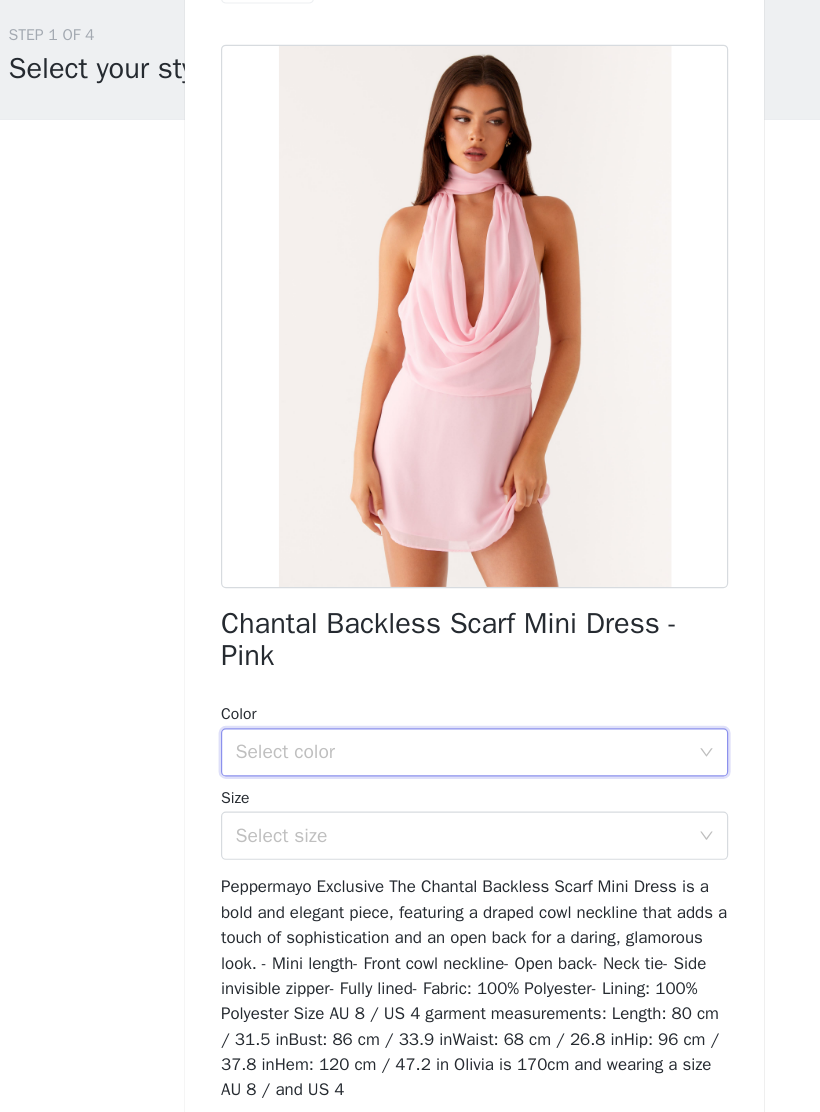 click on "Color" at bounding box center (410, 654) 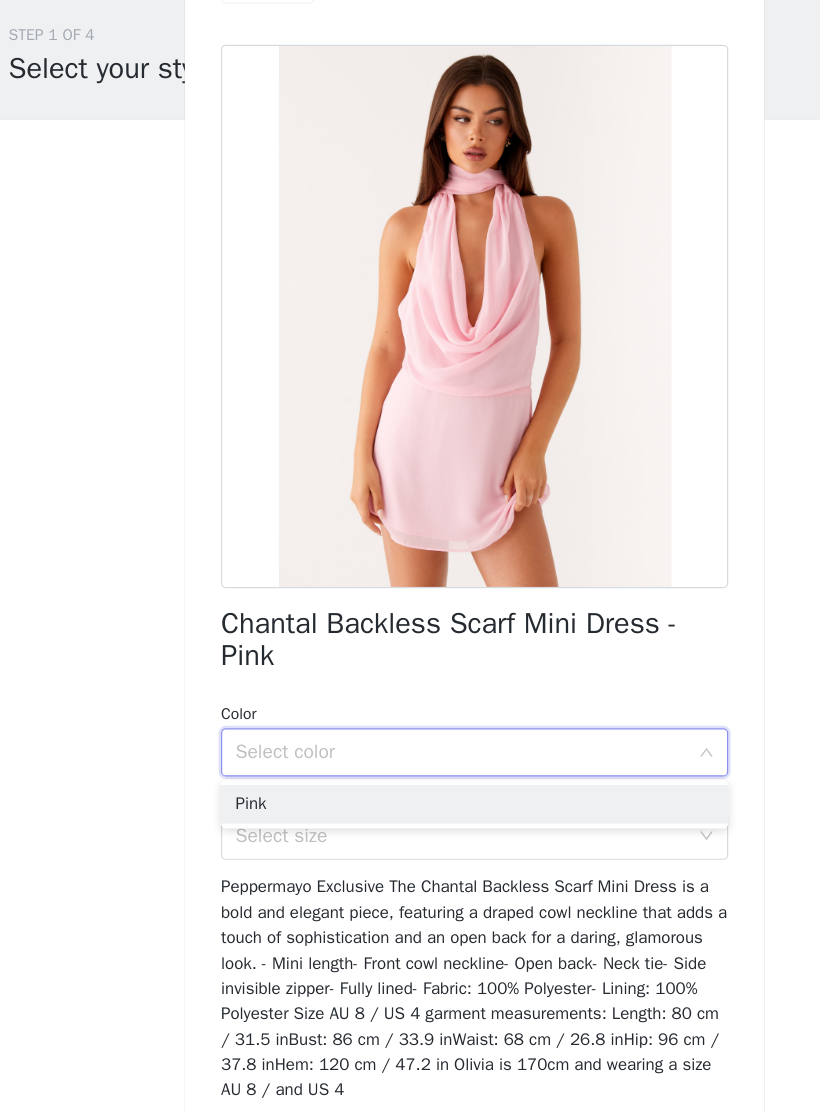 click on "Pink" at bounding box center (410, 729) 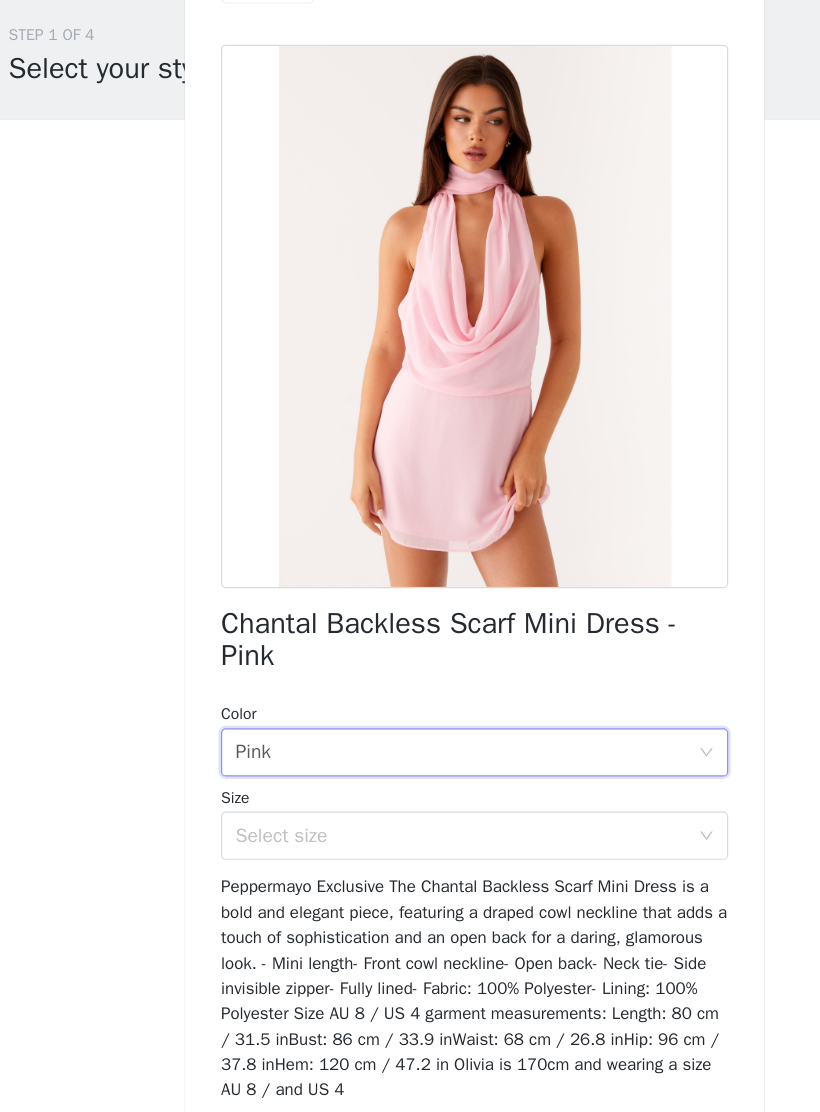 click on "Select size" at bounding box center (399, 755) 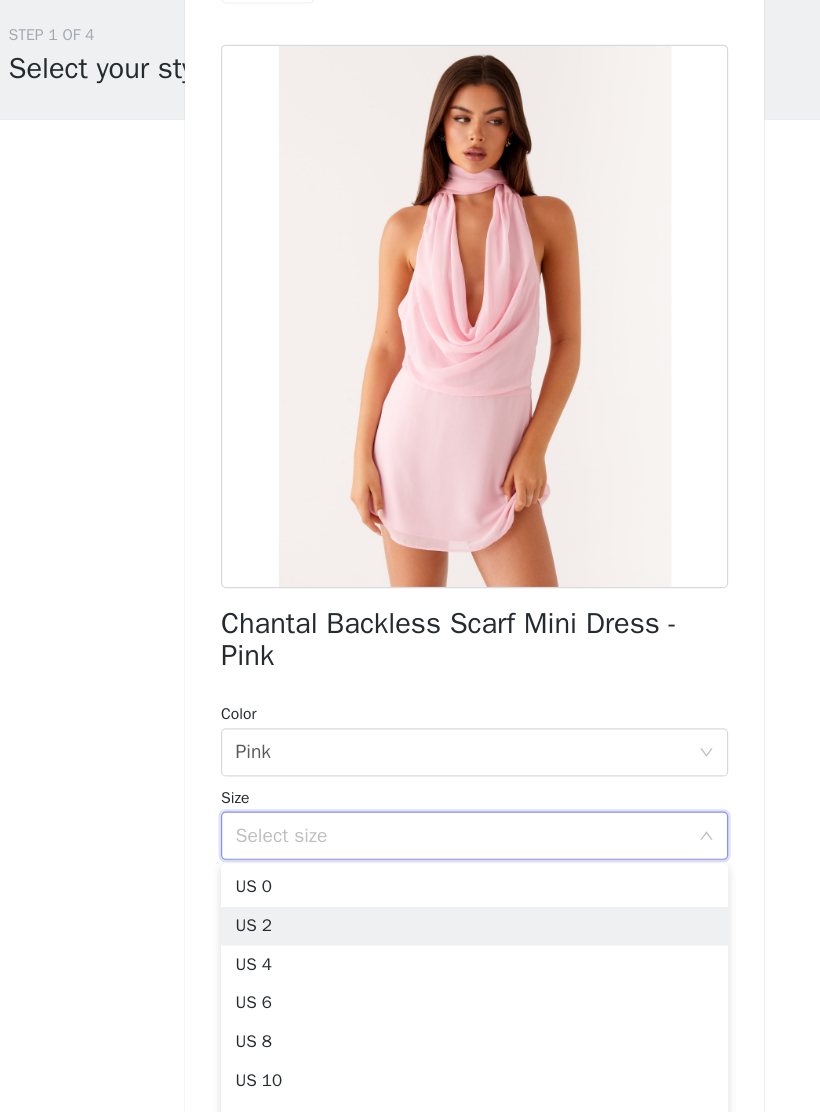 click on "US 2" at bounding box center [410, 830] 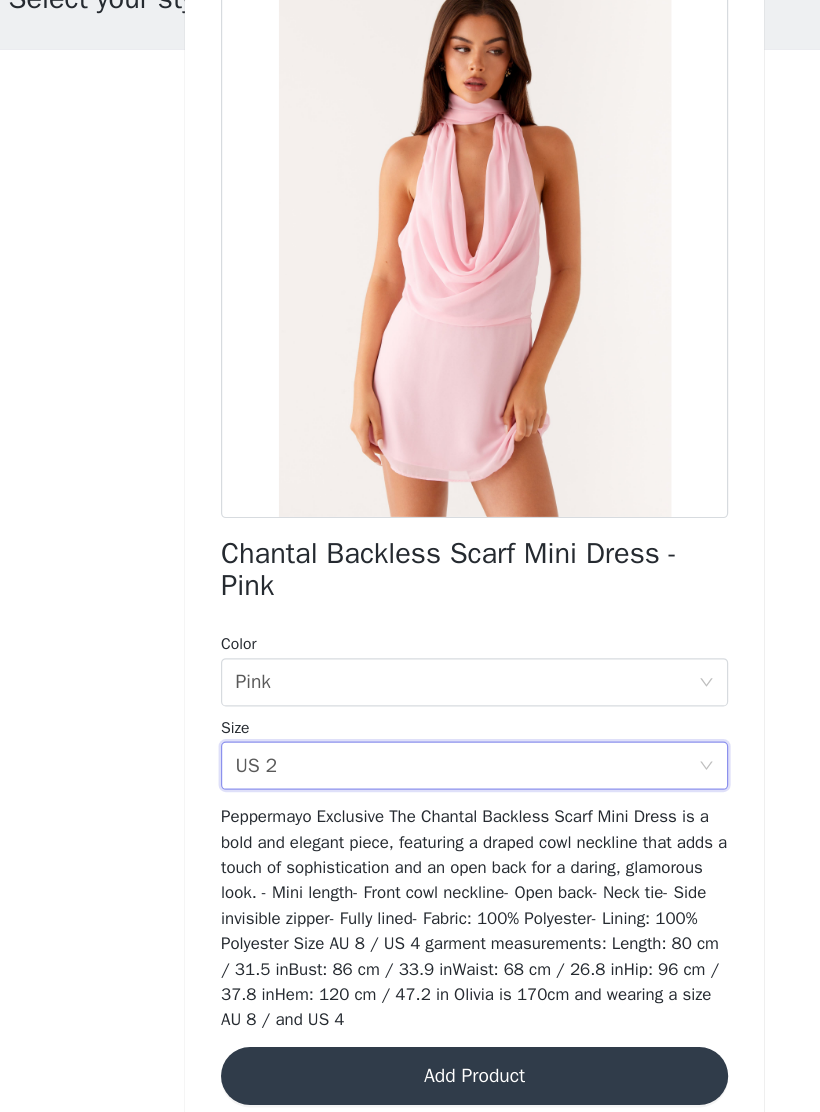 click on "Select size US 2" at bounding box center [403, 755] 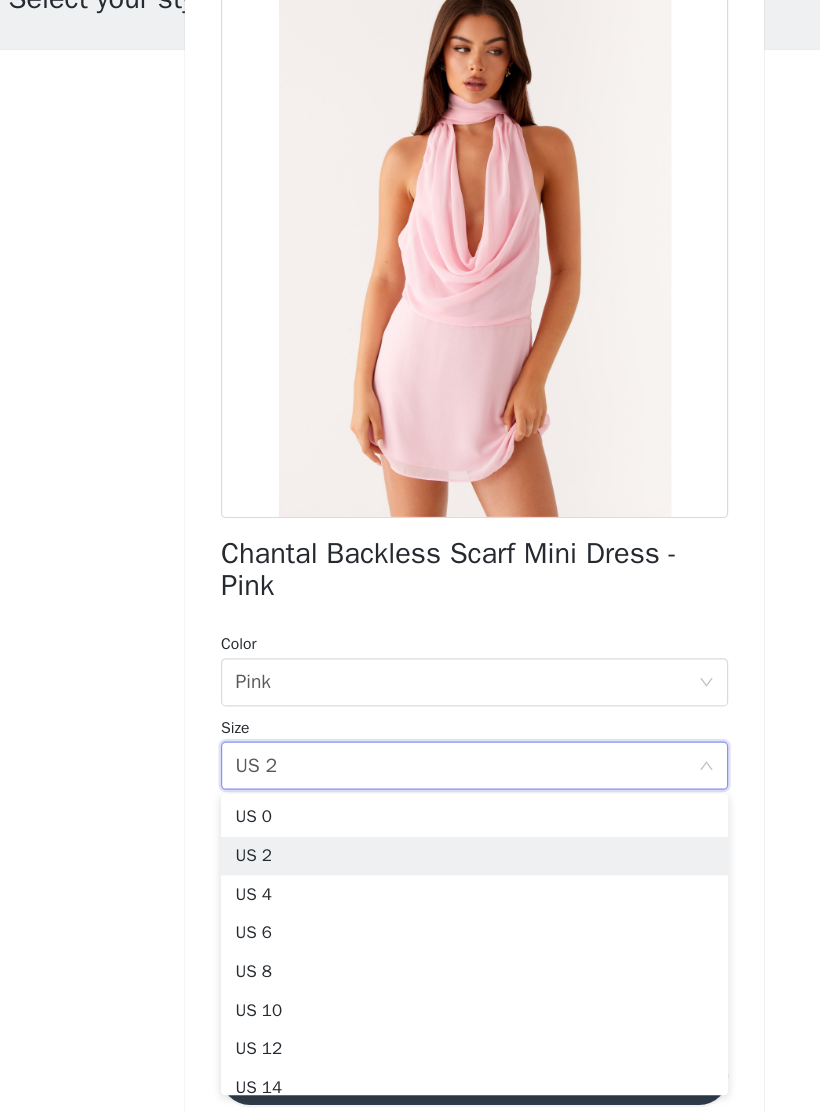 click on "US 4" at bounding box center (410, 862) 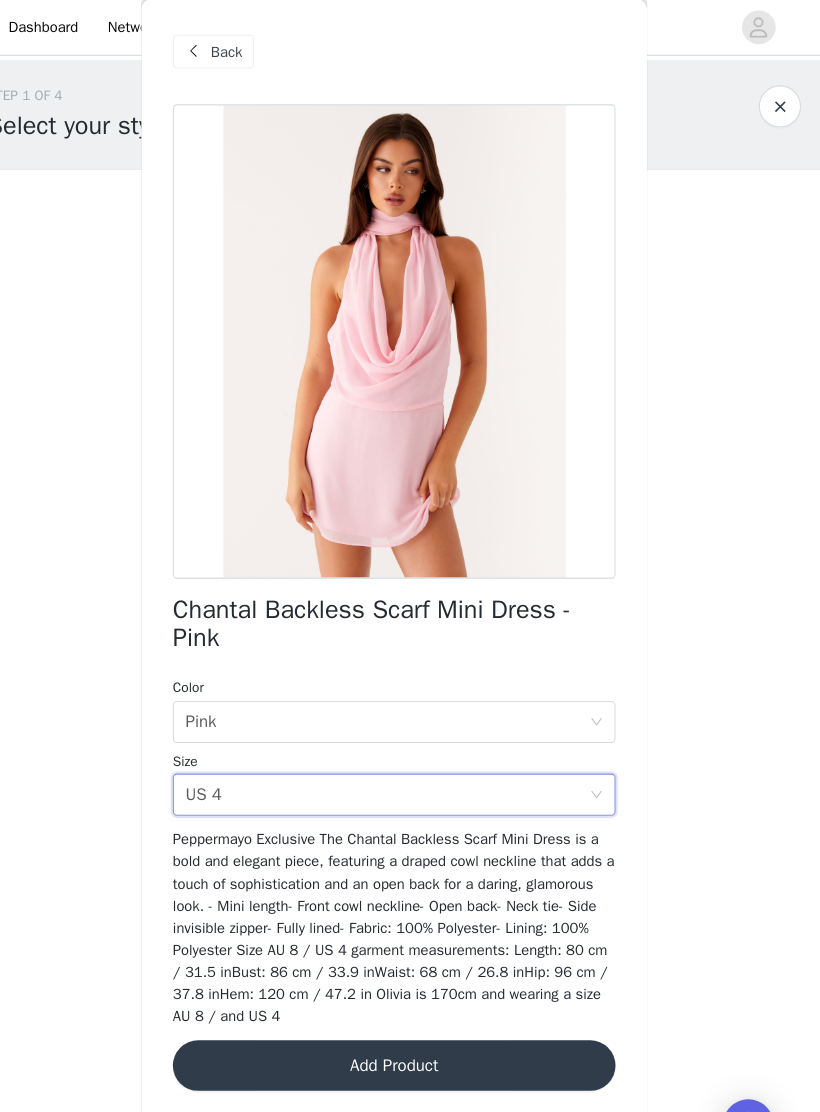 click on "Add Product" at bounding box center [410, 1012] 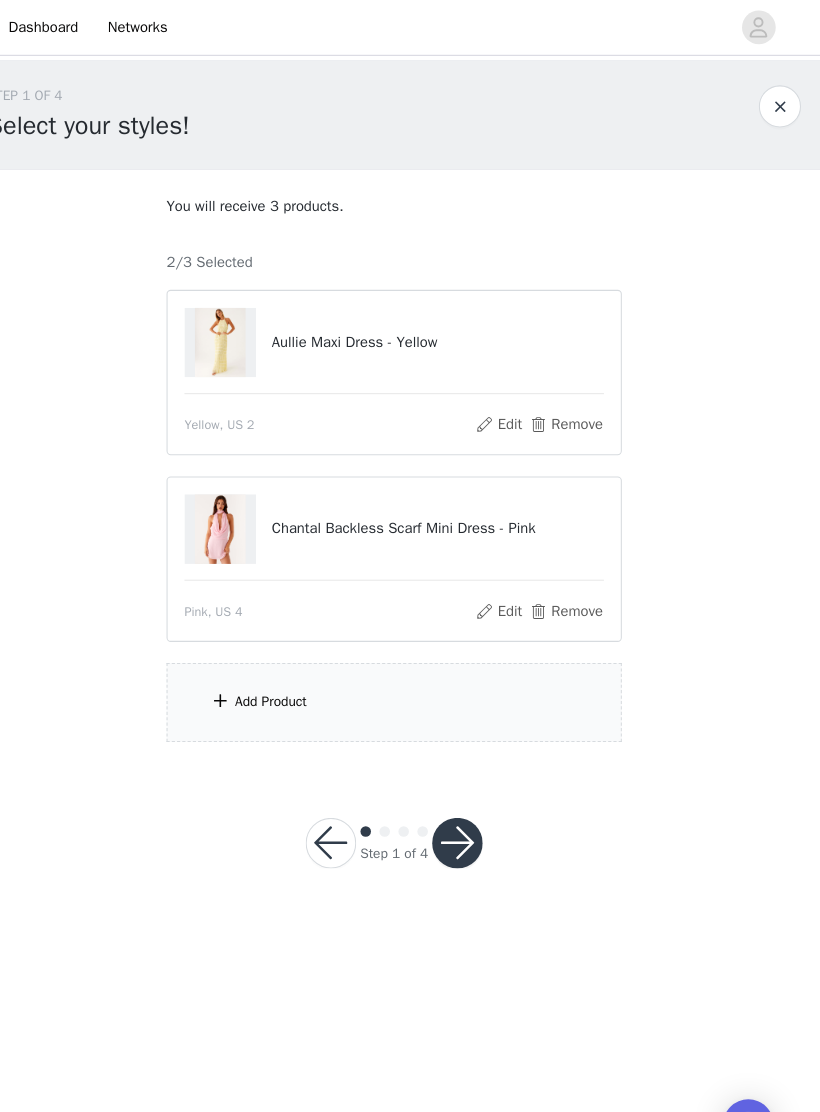 click on "Remove" at bounding box center [573, 404] 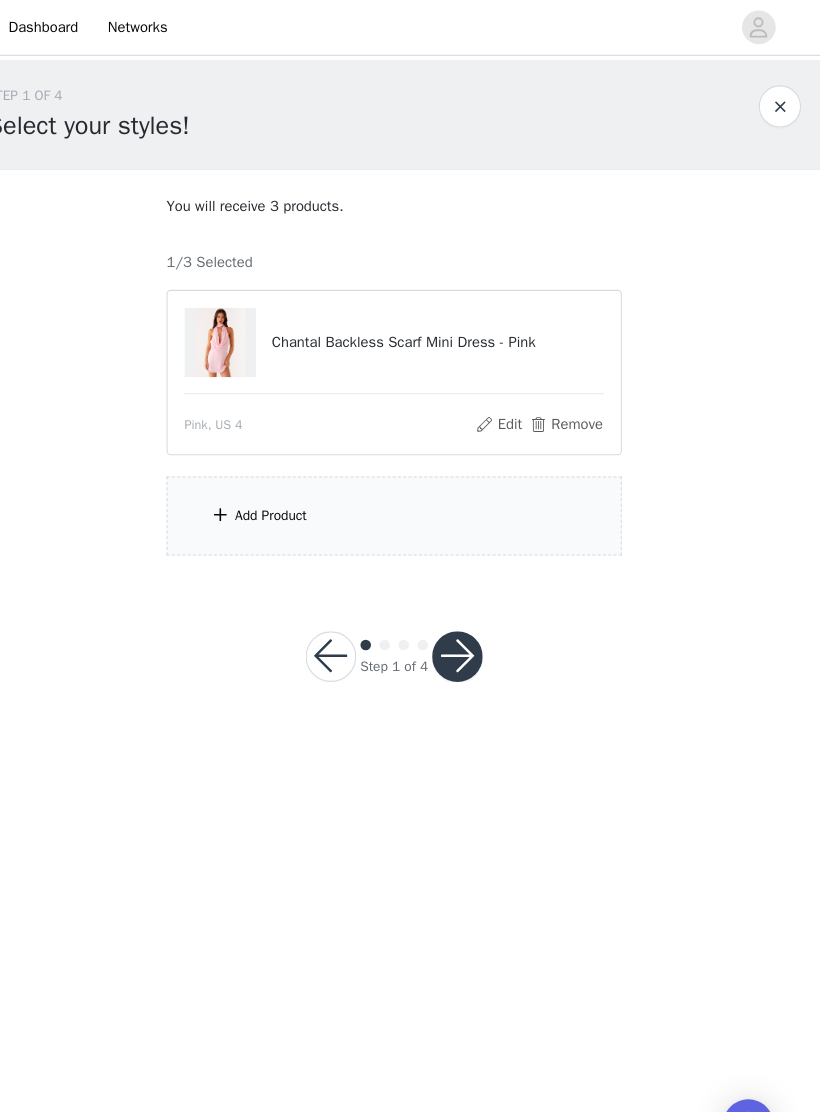 click at bounding box center [245, 489] 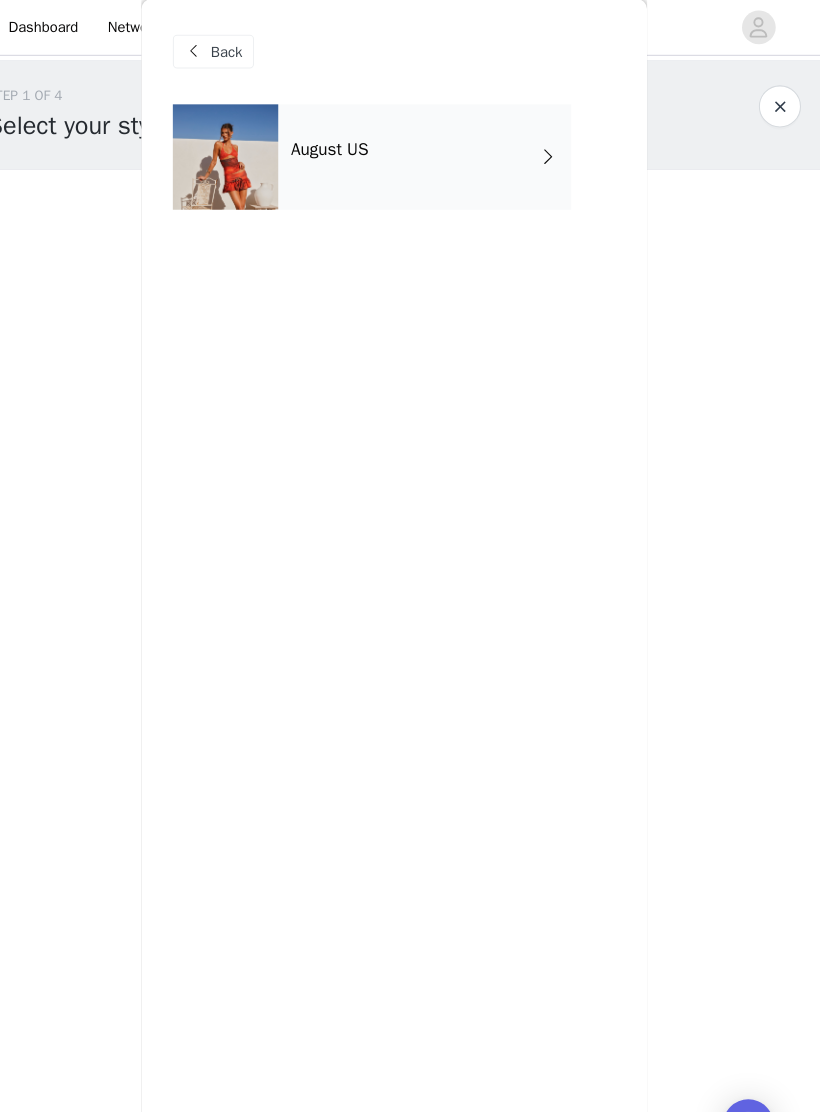 click at bounding box center (250, 150) 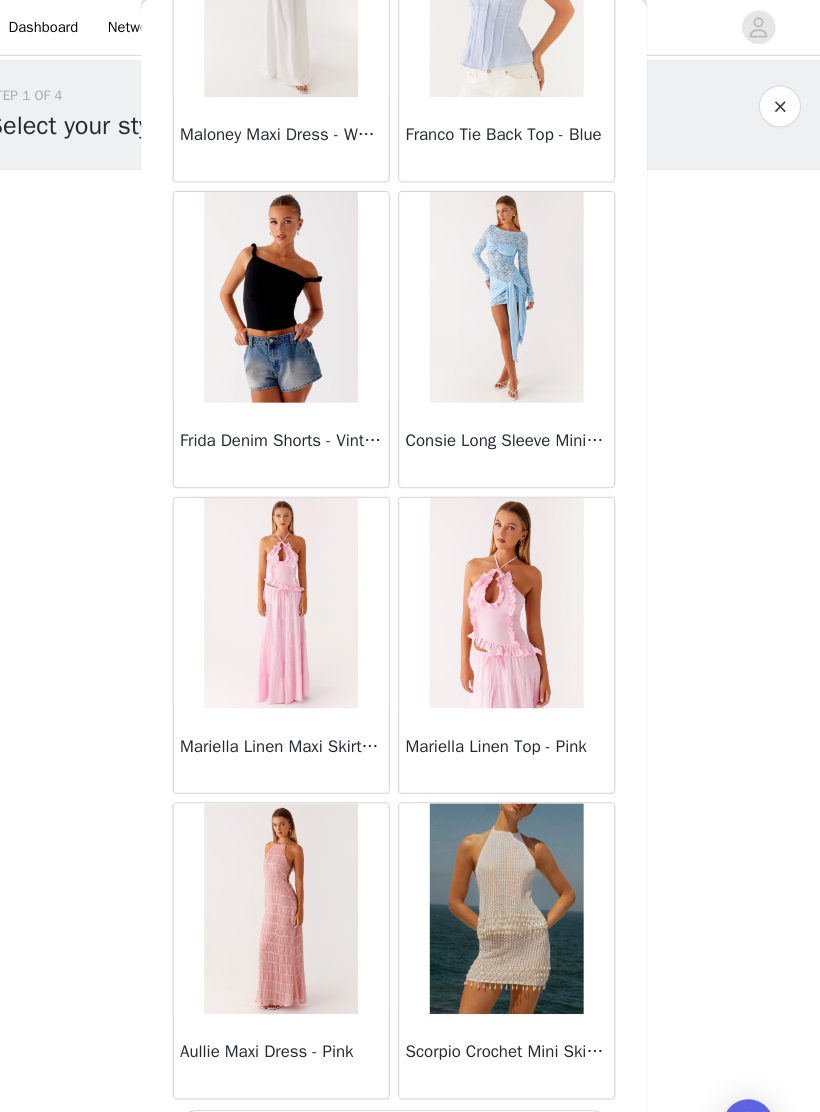 scroll, scrollTop: 1948, scrollLeft: 0, axis: vertical 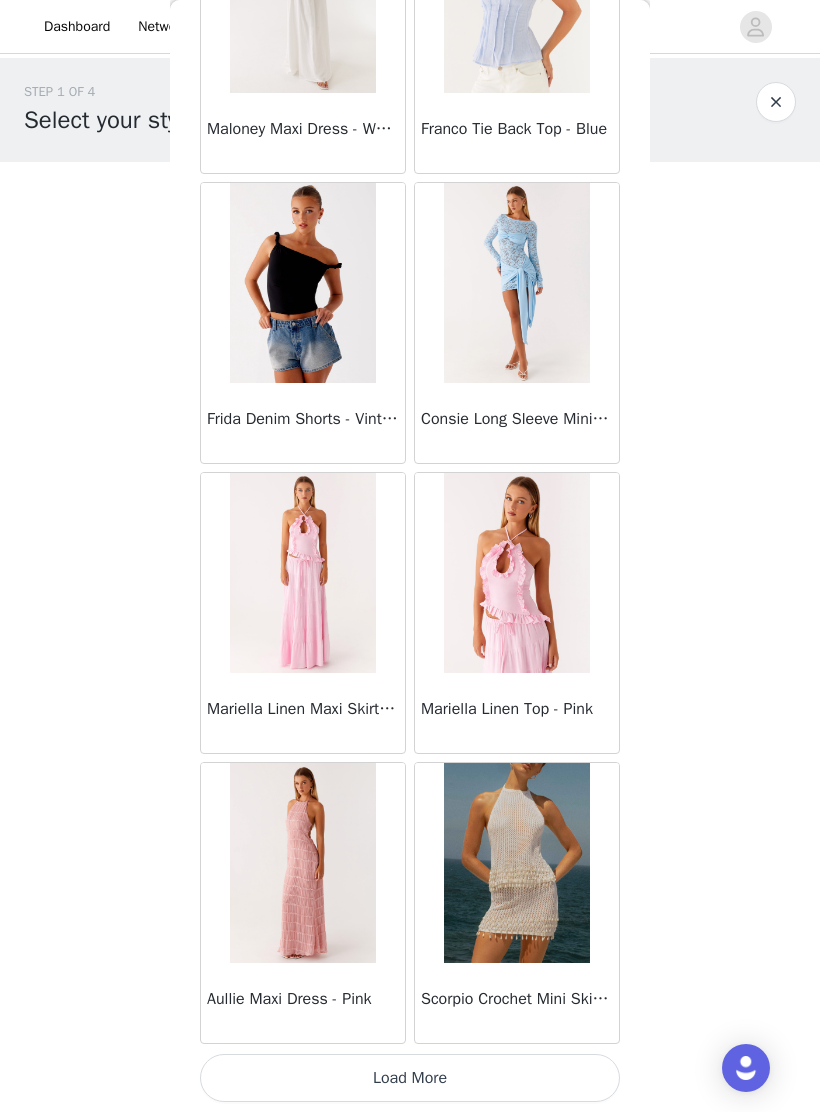 click on "Load More" at bounding box center [410, 1078] 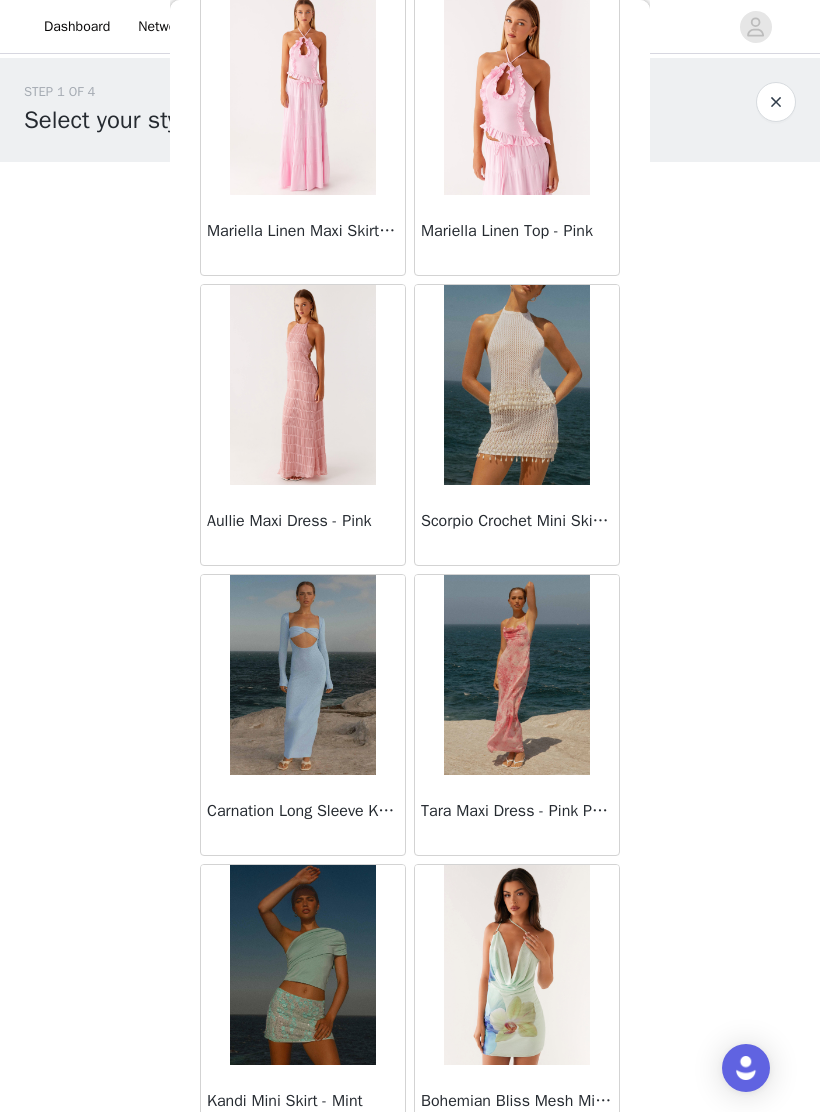 scroll, scrollTop: 2431, scrollLeft: 0, axis: vertical 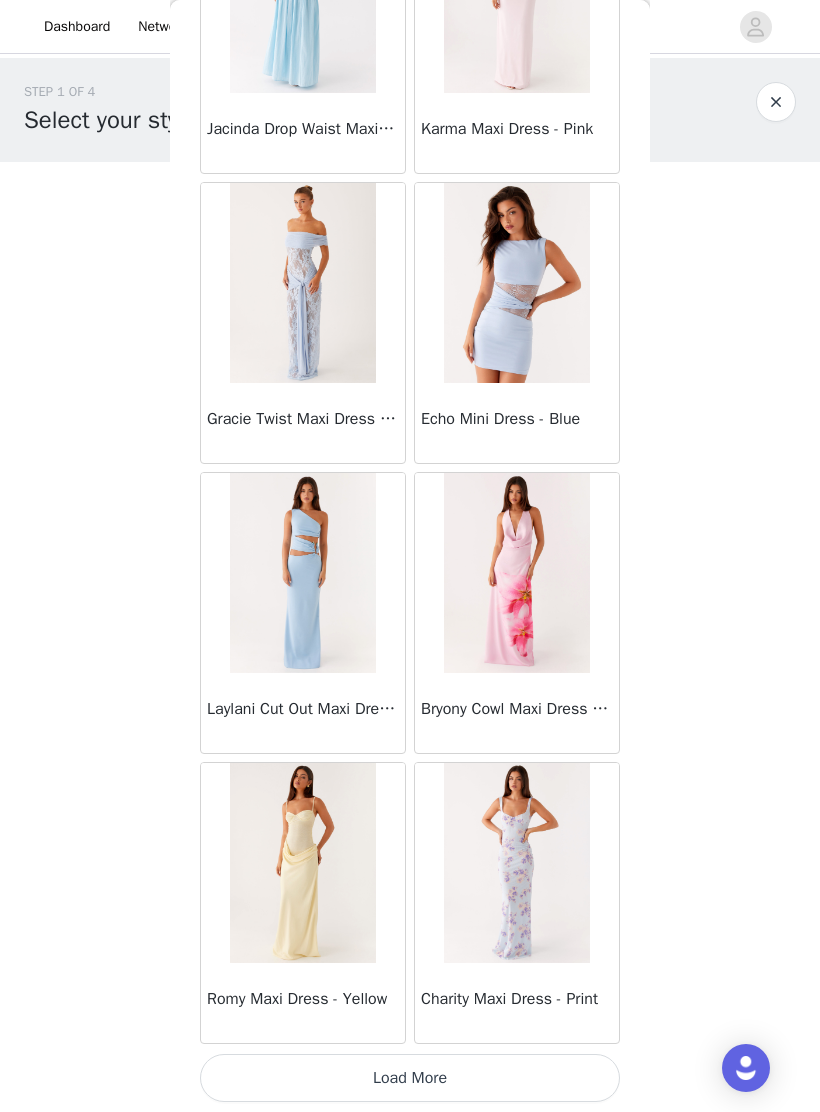 click on "Load More" at bounding box center [410, 1078] 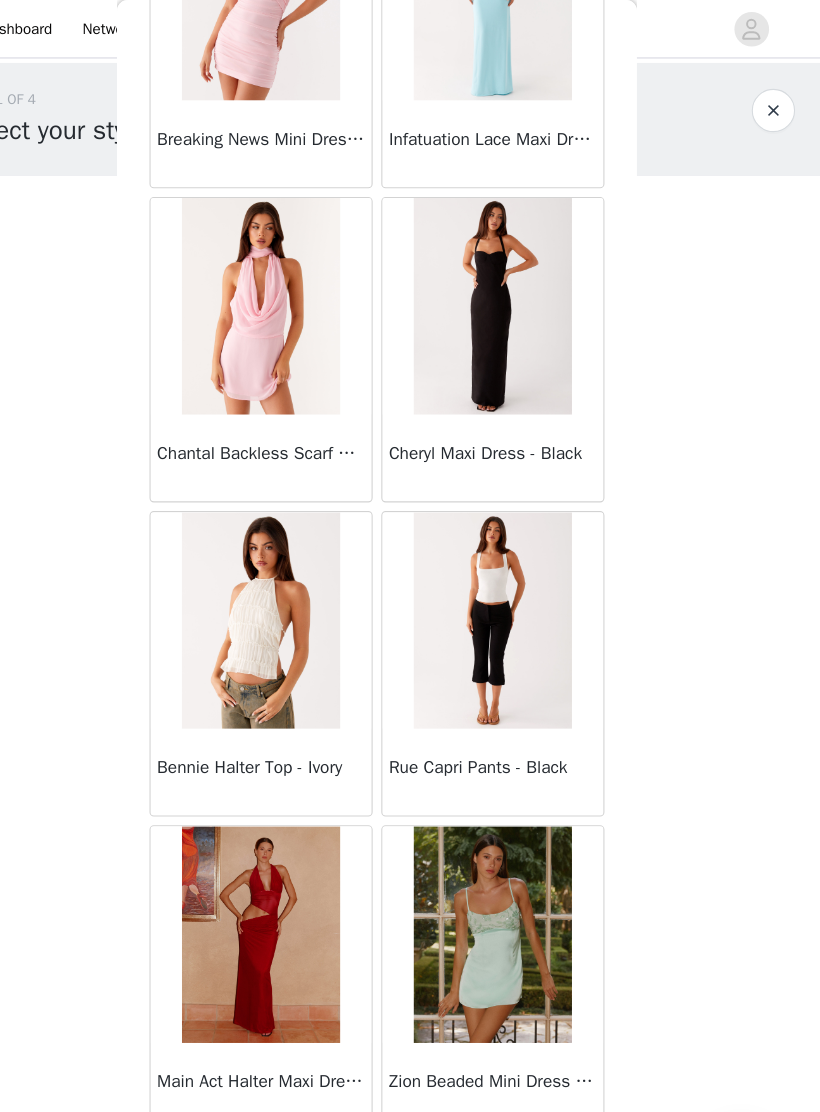 scroll, scrollTop: 7748, scrollLeft: 0, axis: vertical 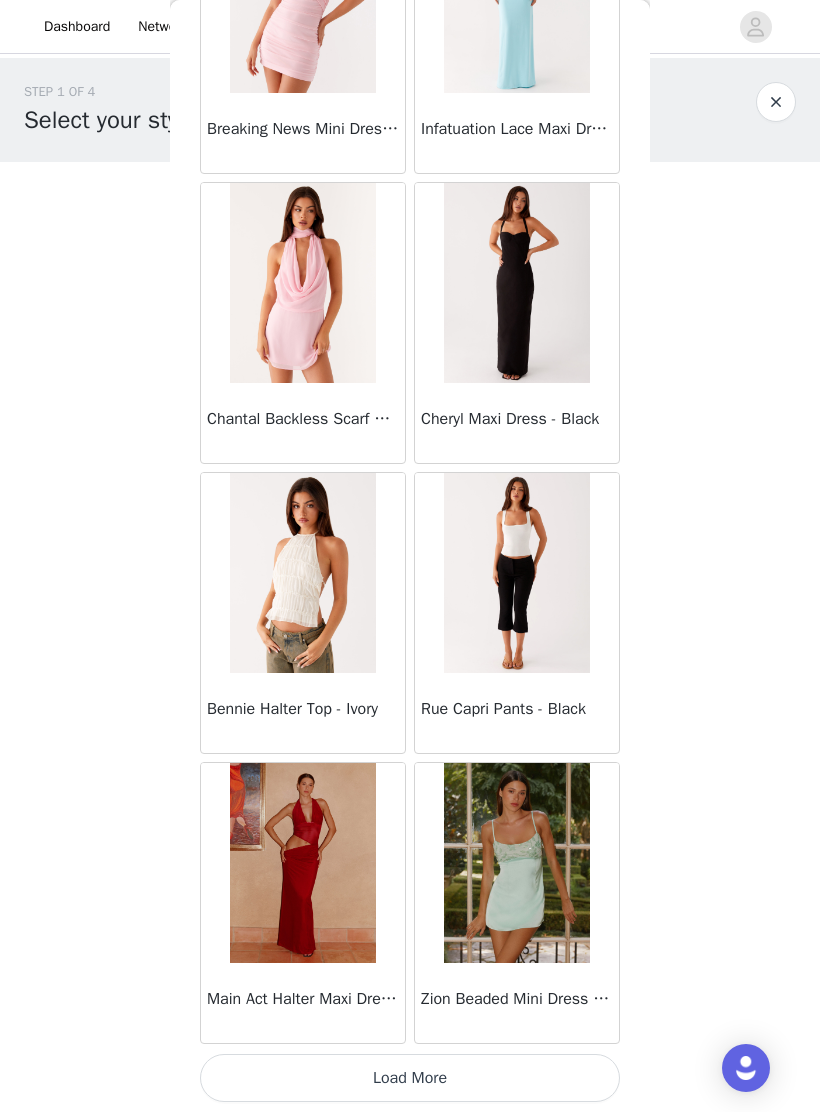 click on "Load More" at bounding box center [410, 1078] 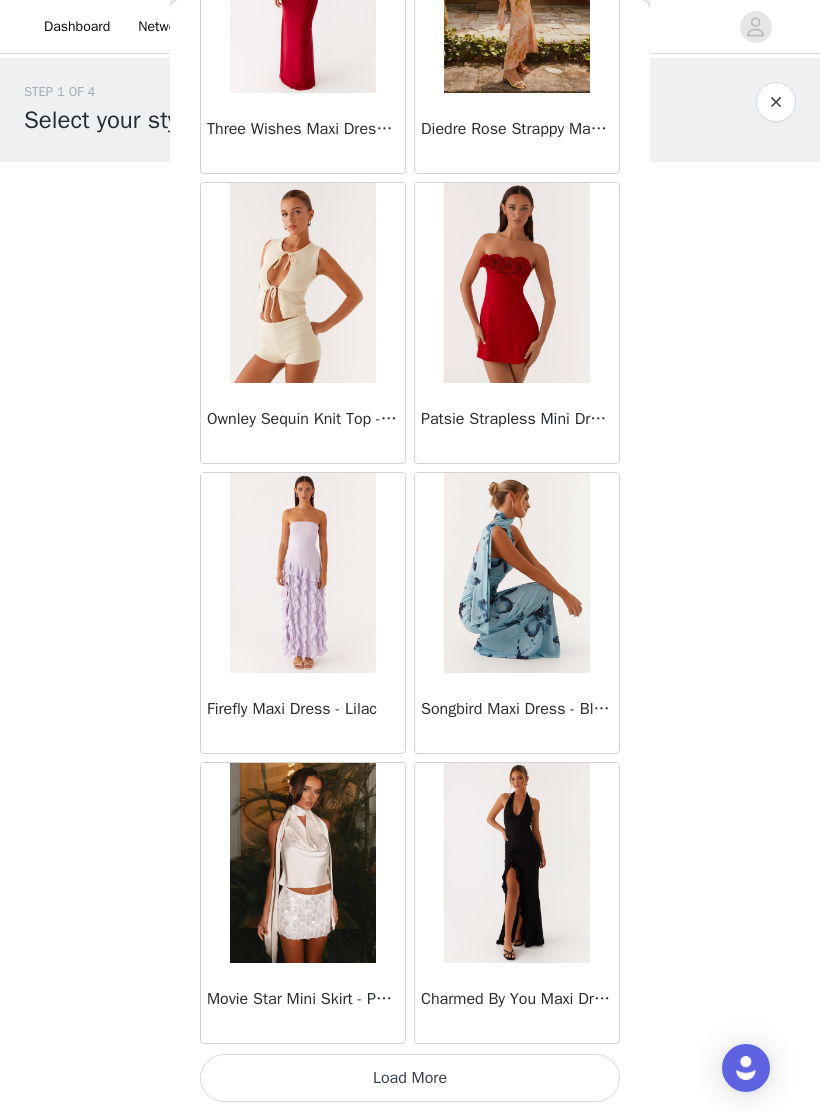 scroll, scrollTop: 10648, scrollLeft: 0, axis: vertical 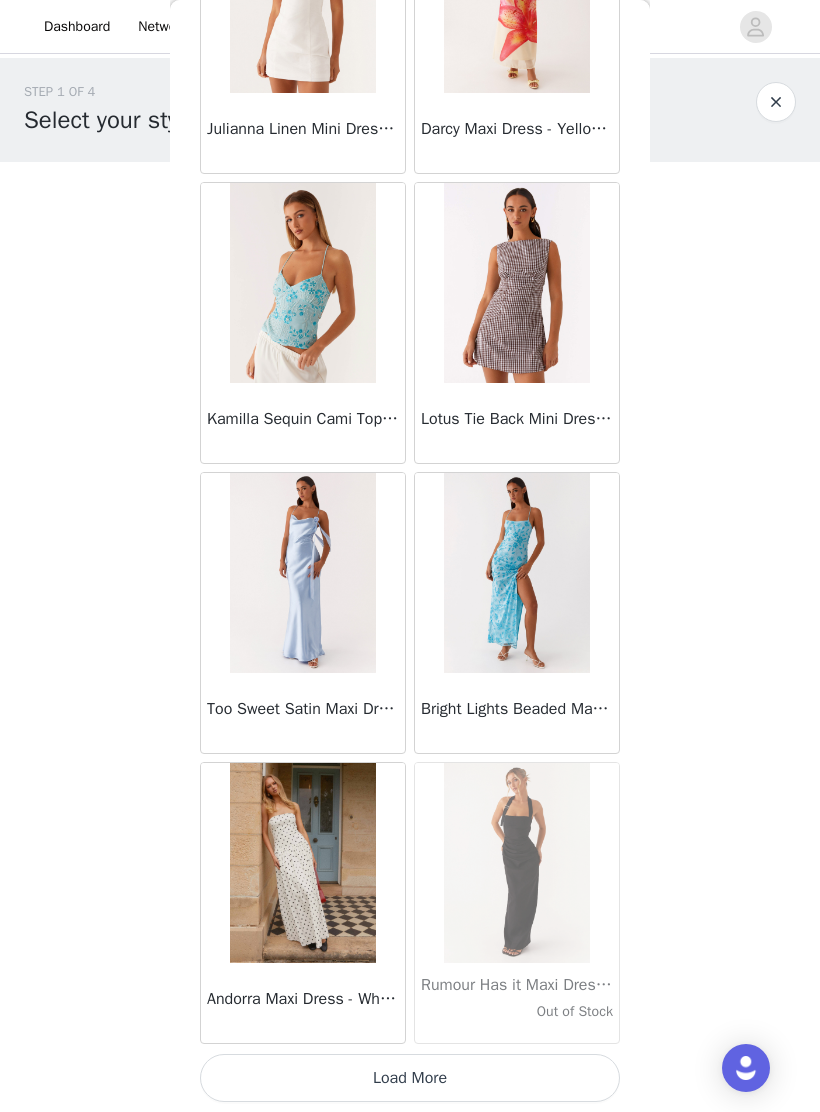 click on "Load More" at bounding box center (410, 1078) 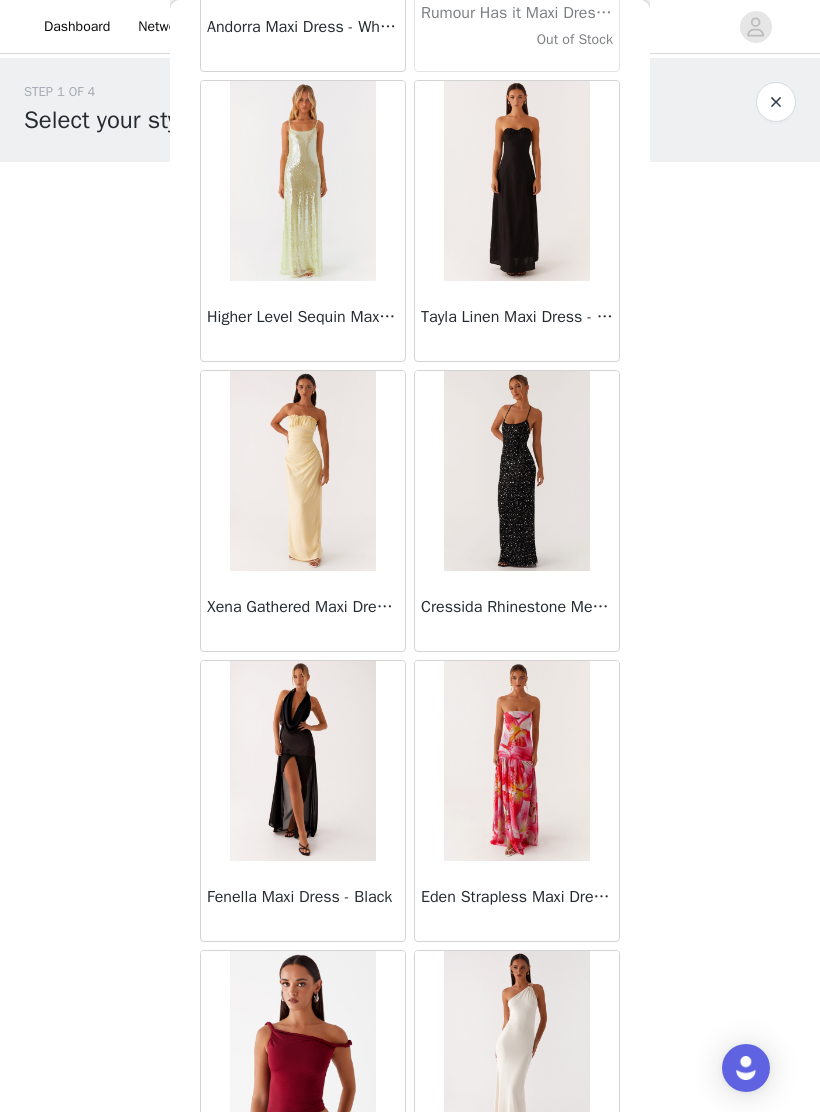 scroll, scrollTop: 14542, scrollLeft: 0, axis: vertical 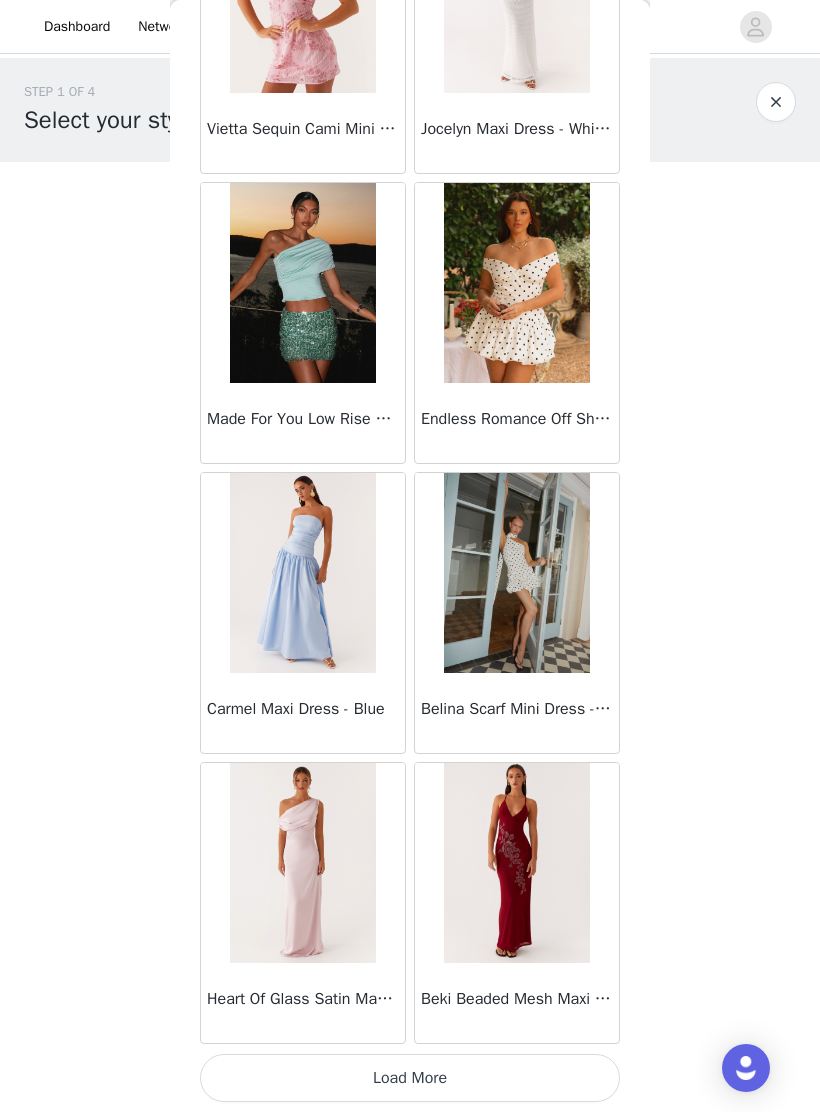 click on "Load More" at bounding box center (410, 1078) 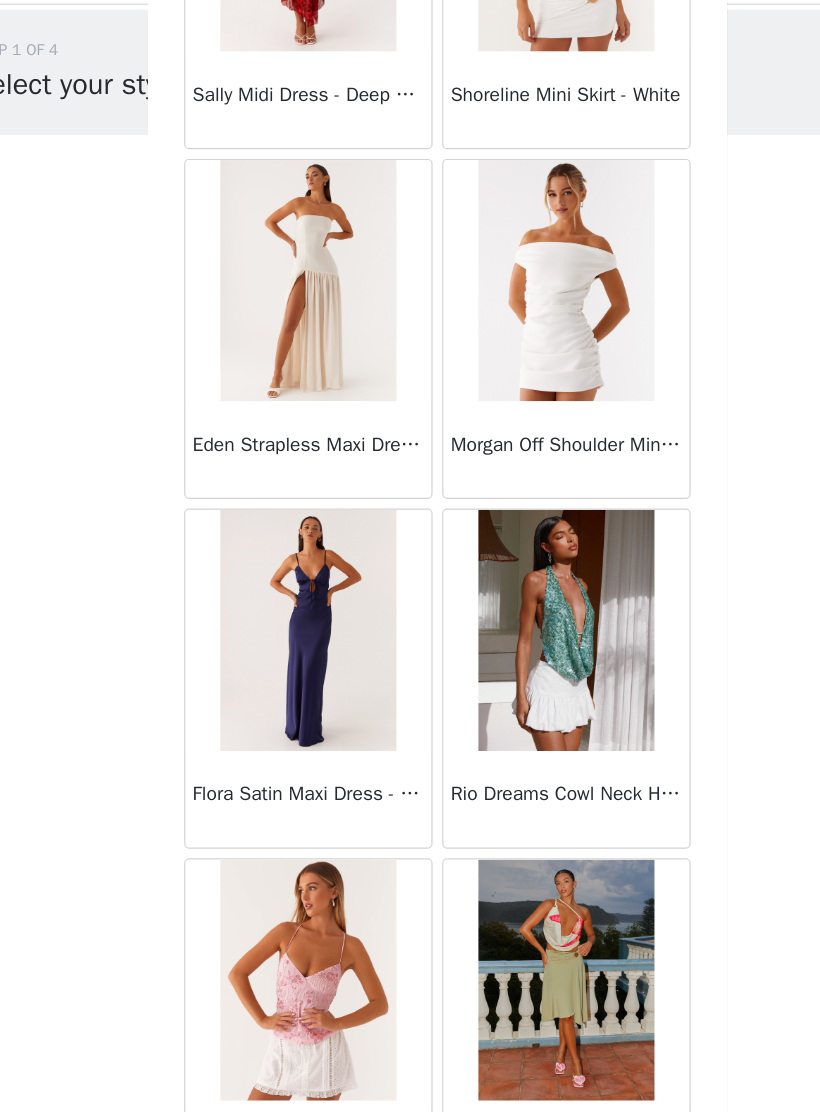 scroll, scrollTop: 19348, scrollLeft: 0, axis: vertical 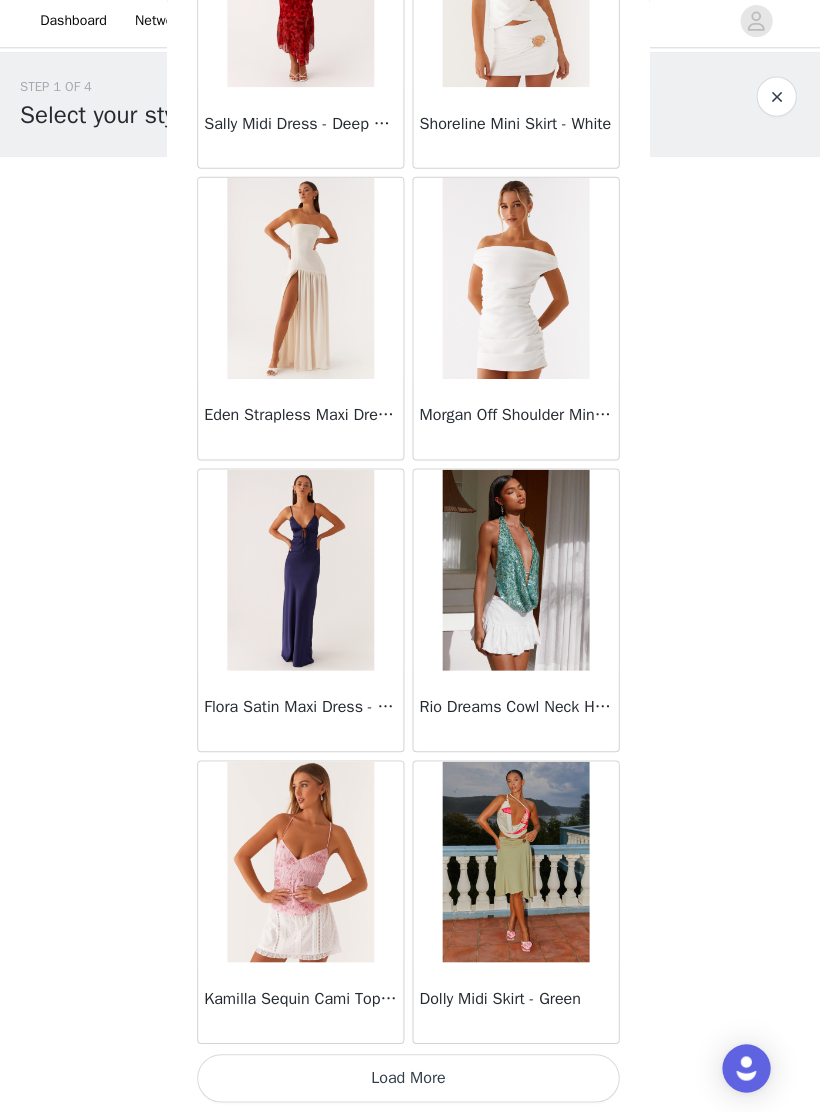 click on "Load More" at bounding box center [410, 1078] 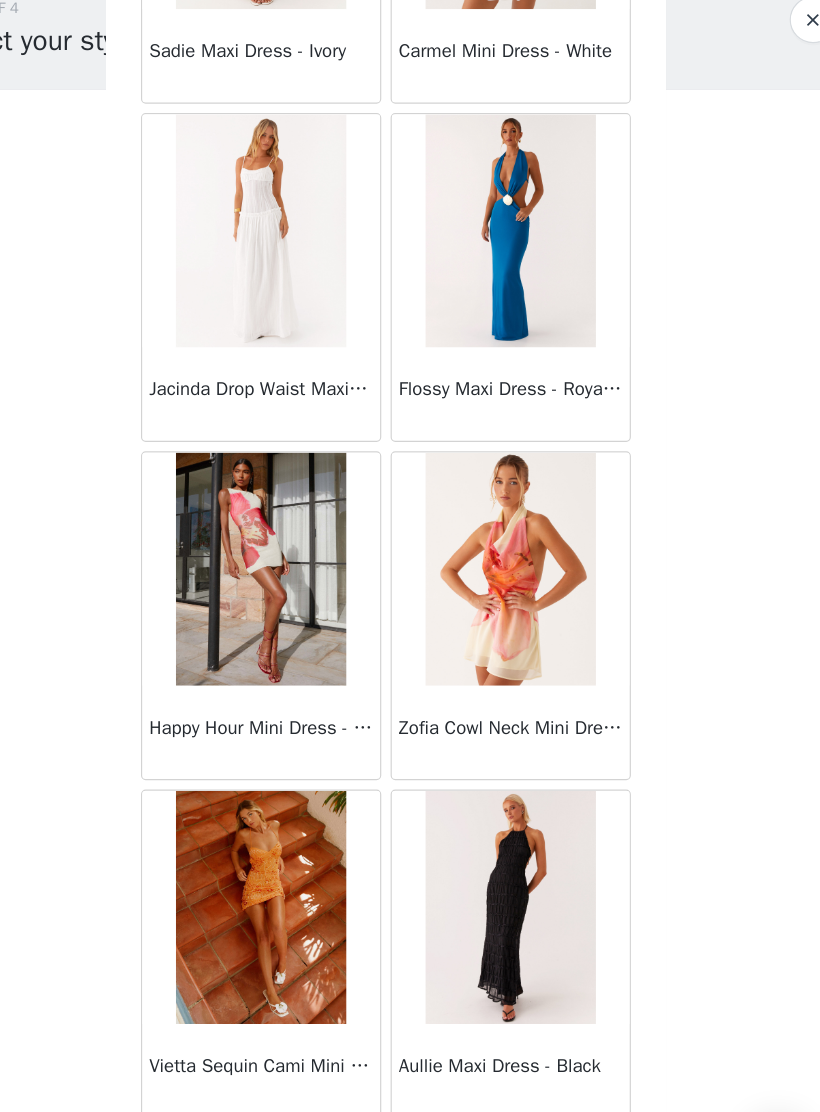 scroll, scrollTop: 22248, scrollLeft: 0, axis: vertical 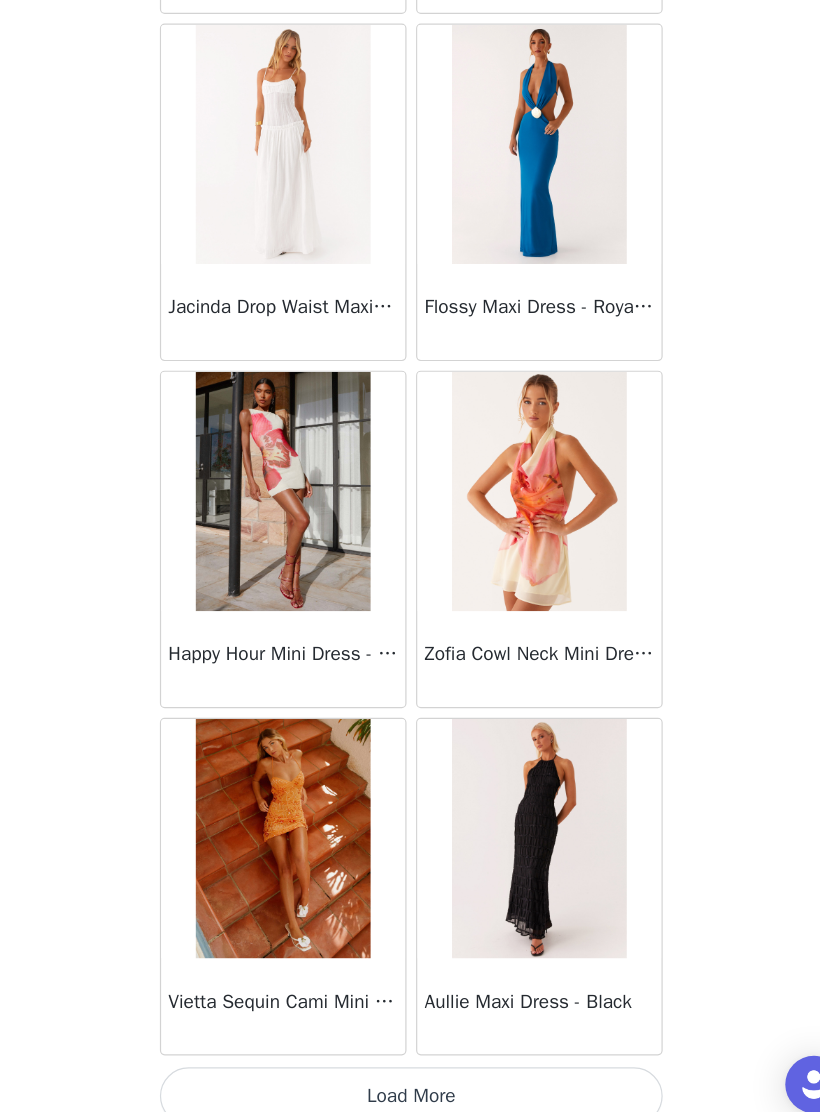 click on "Load More" at bounding box center (410, 1078) 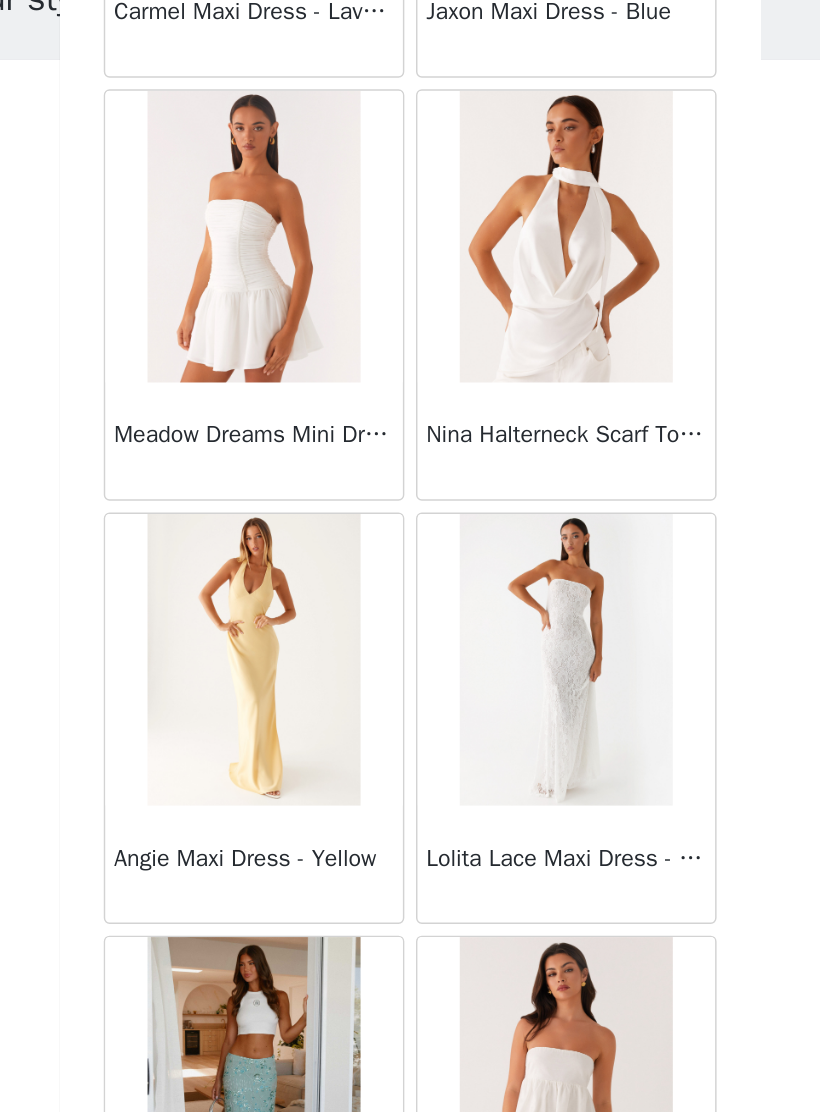 scroll, scrollTop: 25148, scrollLeft: 0, axis: vertical 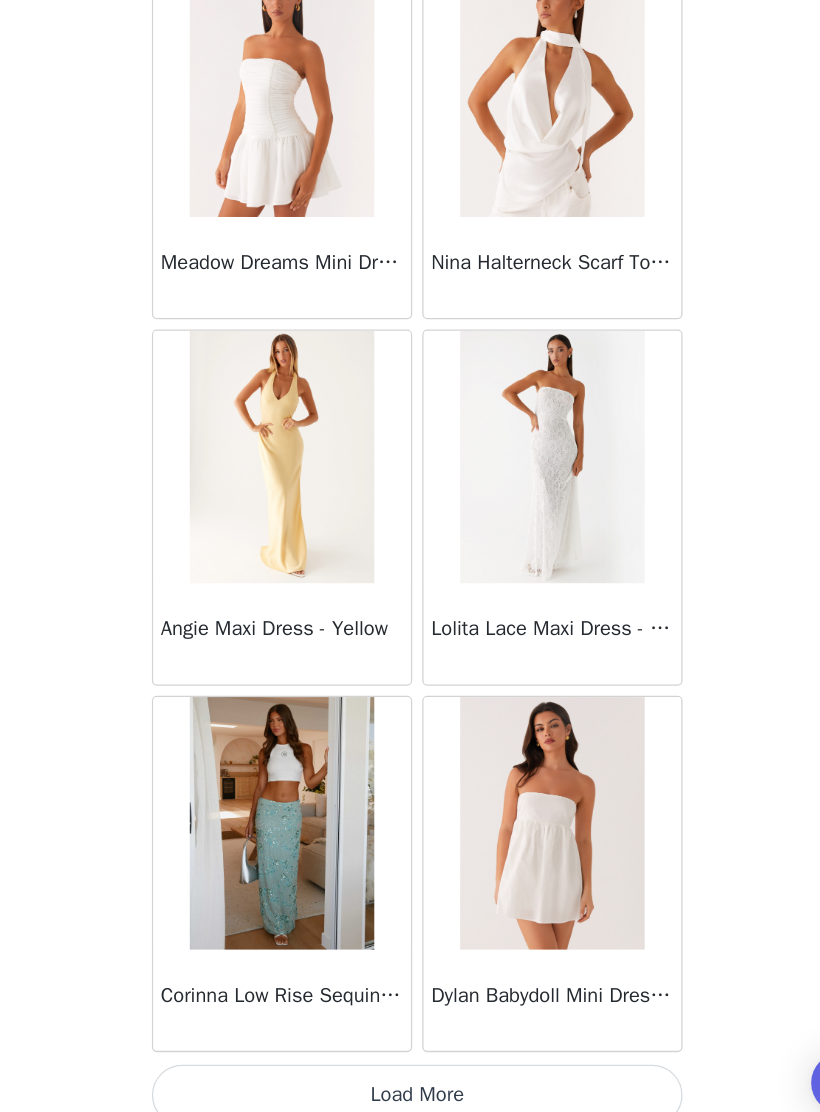 click at bounding box center [516, 283] 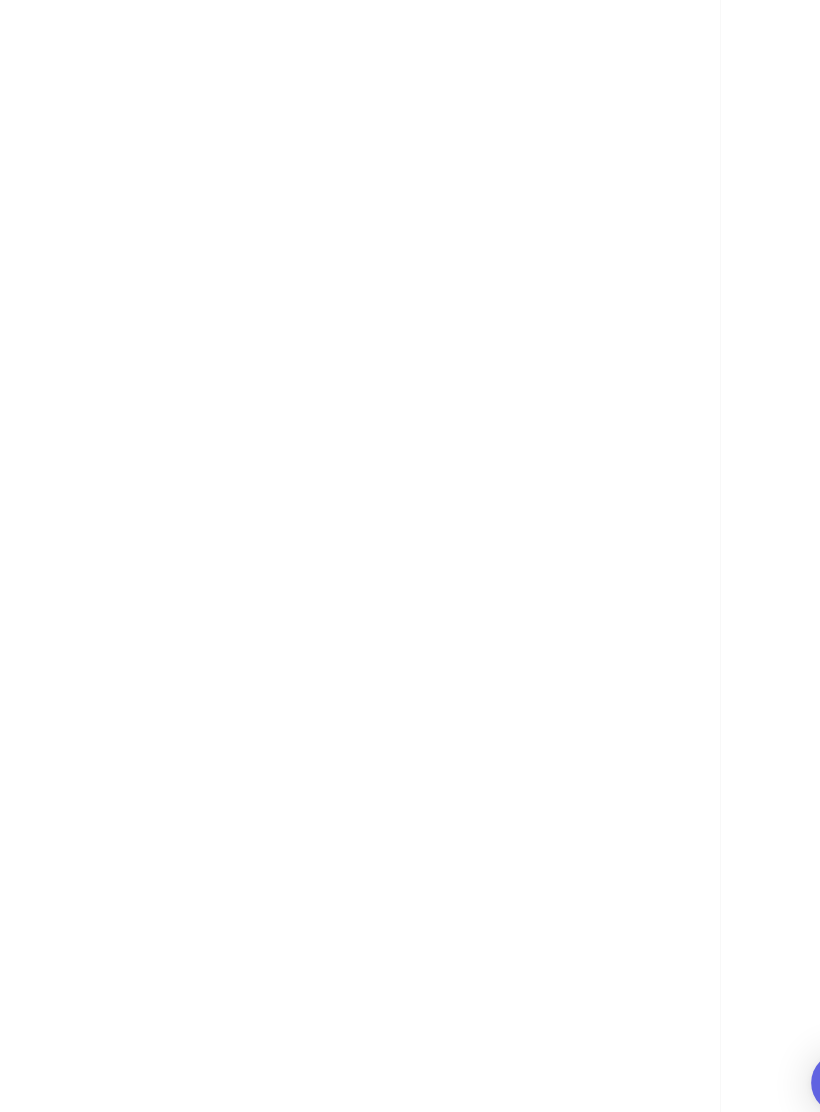 scroll, scrollTop: 0, scrollLeft: 0, axis: both 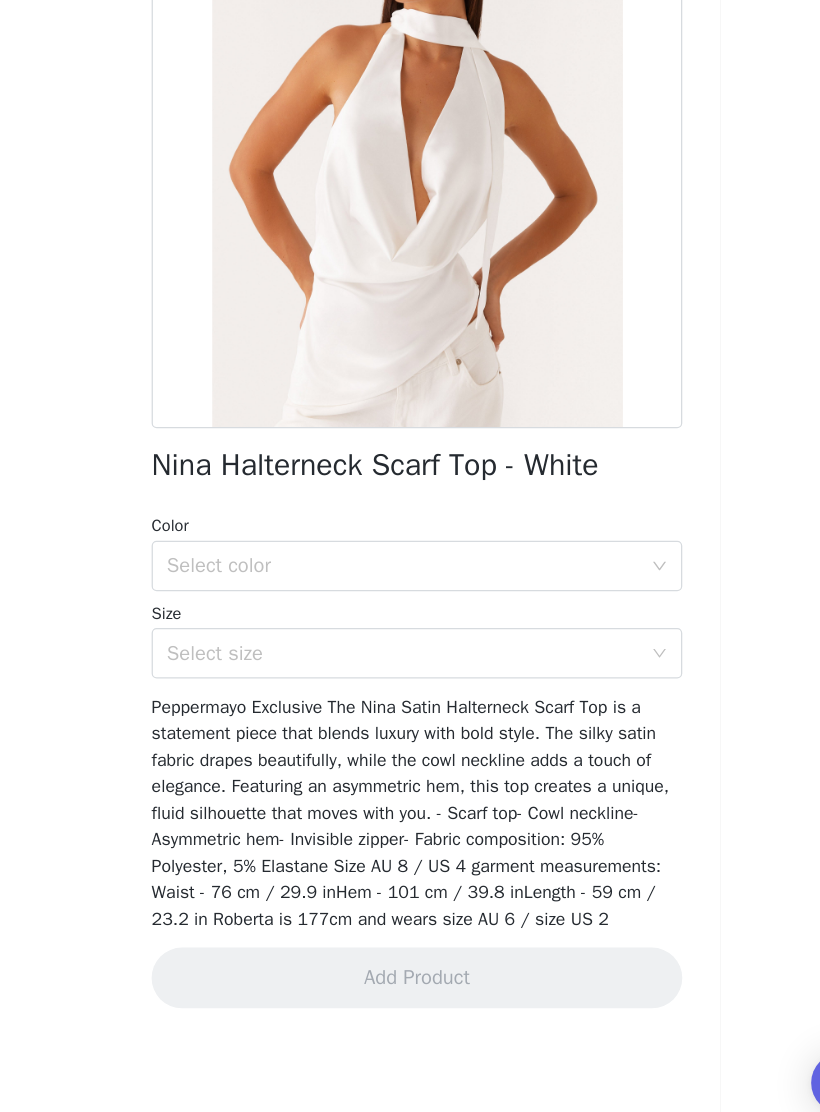 click on "Select color" at bounding box center [399, 659] 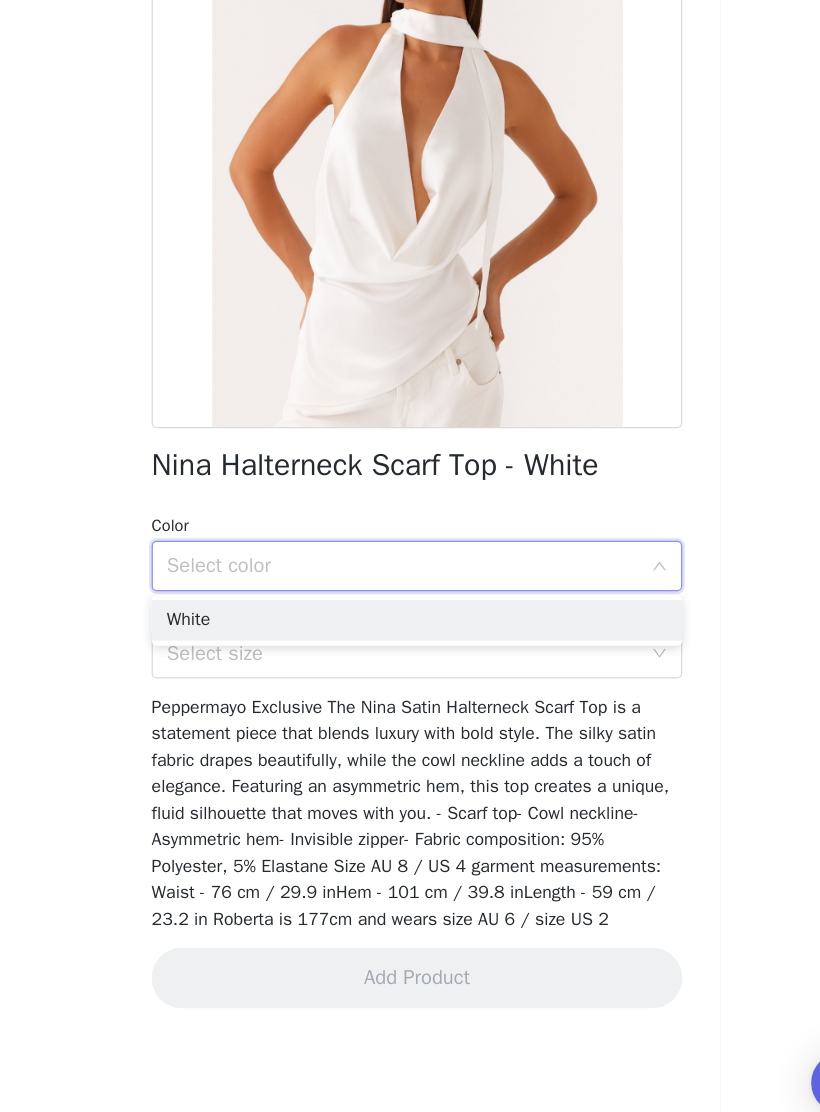 click on "White" at bounding box center (410, 702) 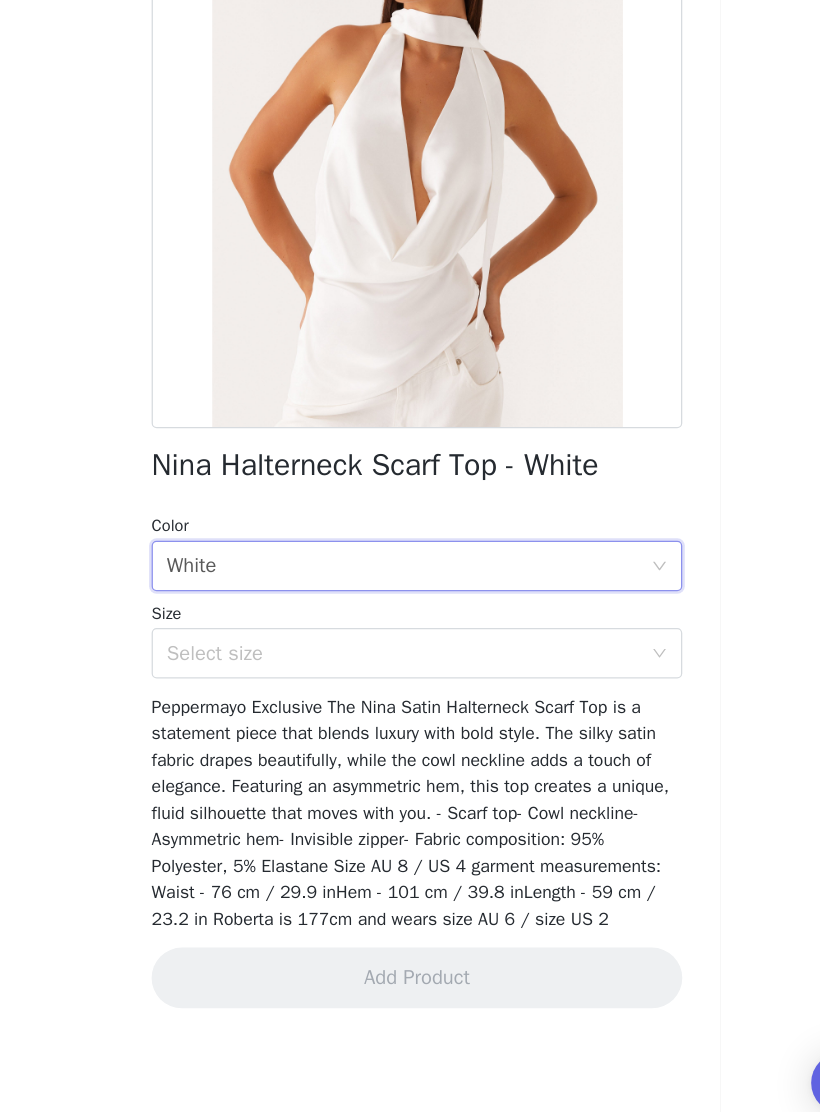 click on "Select size" at bounding box center [399, 728] 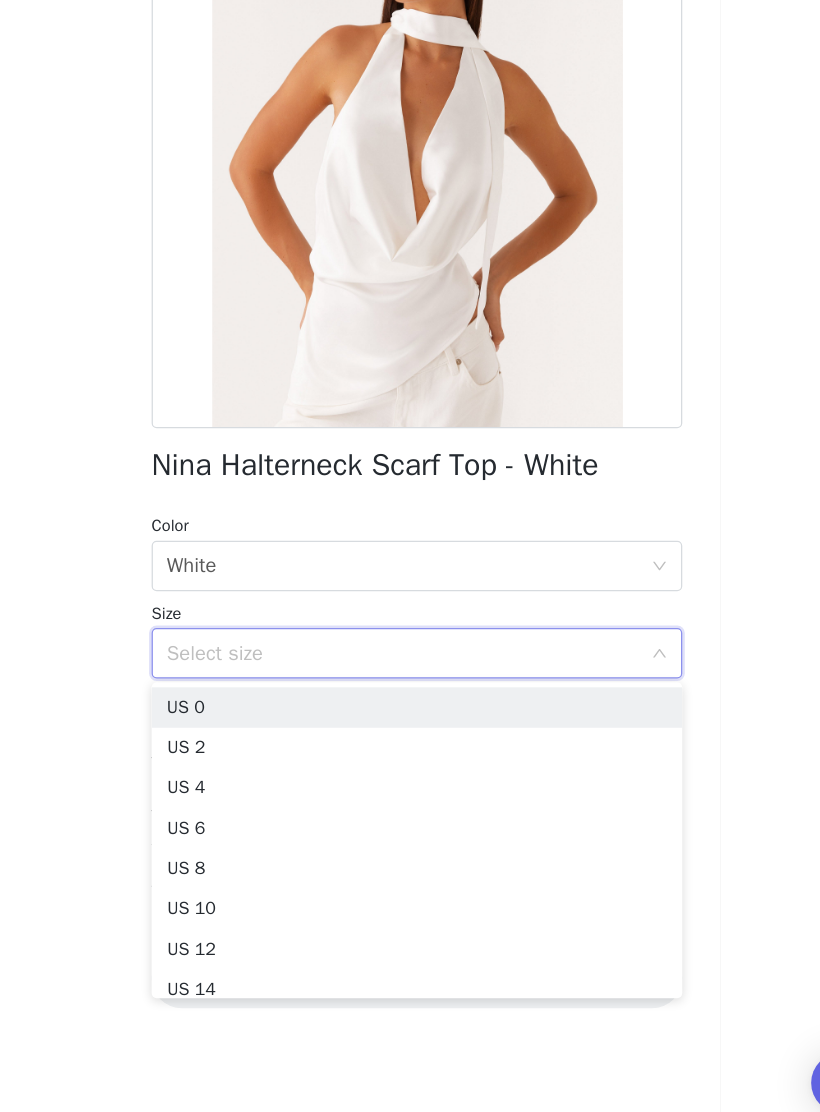 click on "US 2" at bounding box center [410, 803] 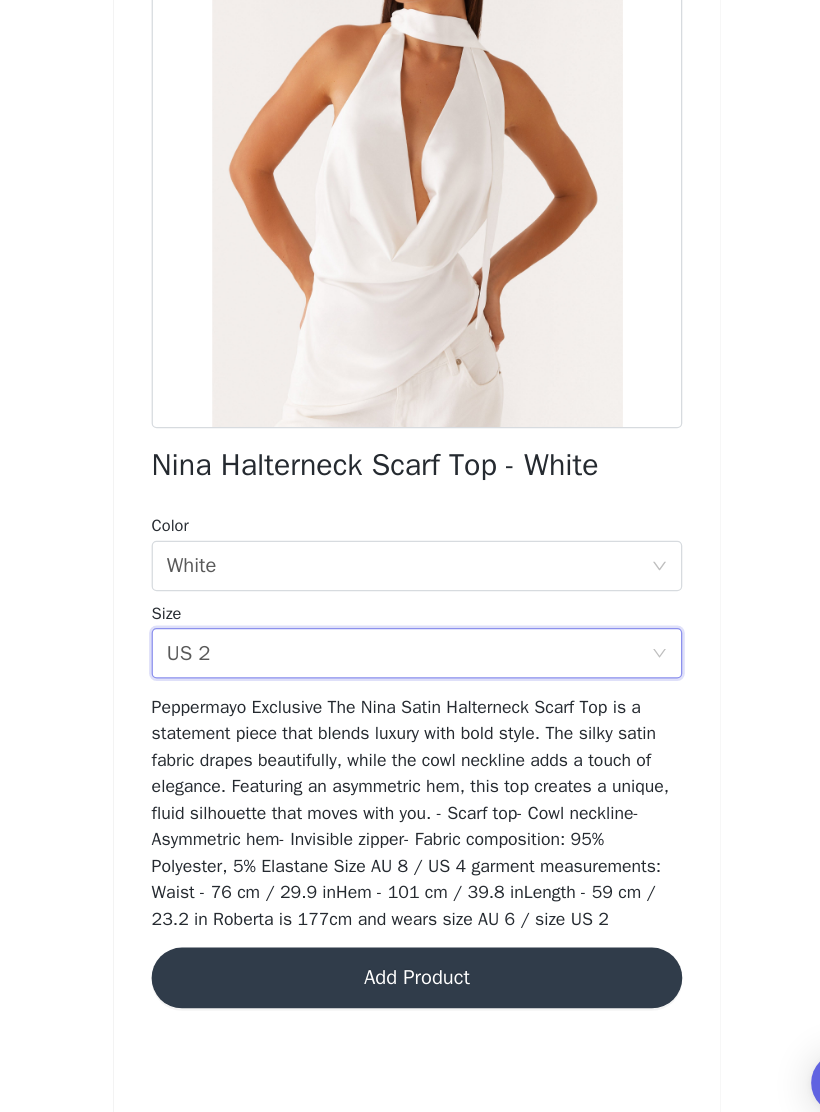 click on "Add Product" at bounding box center [410, 985] 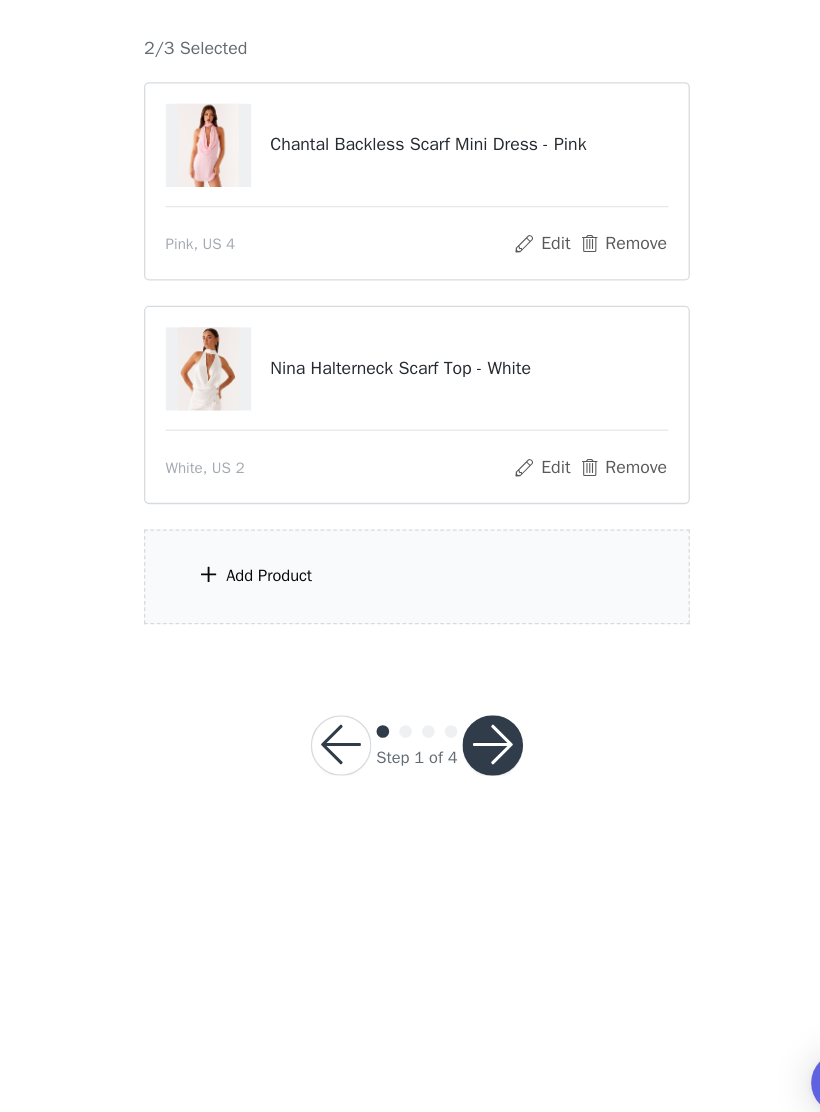 click at bounding box center (245, 666) 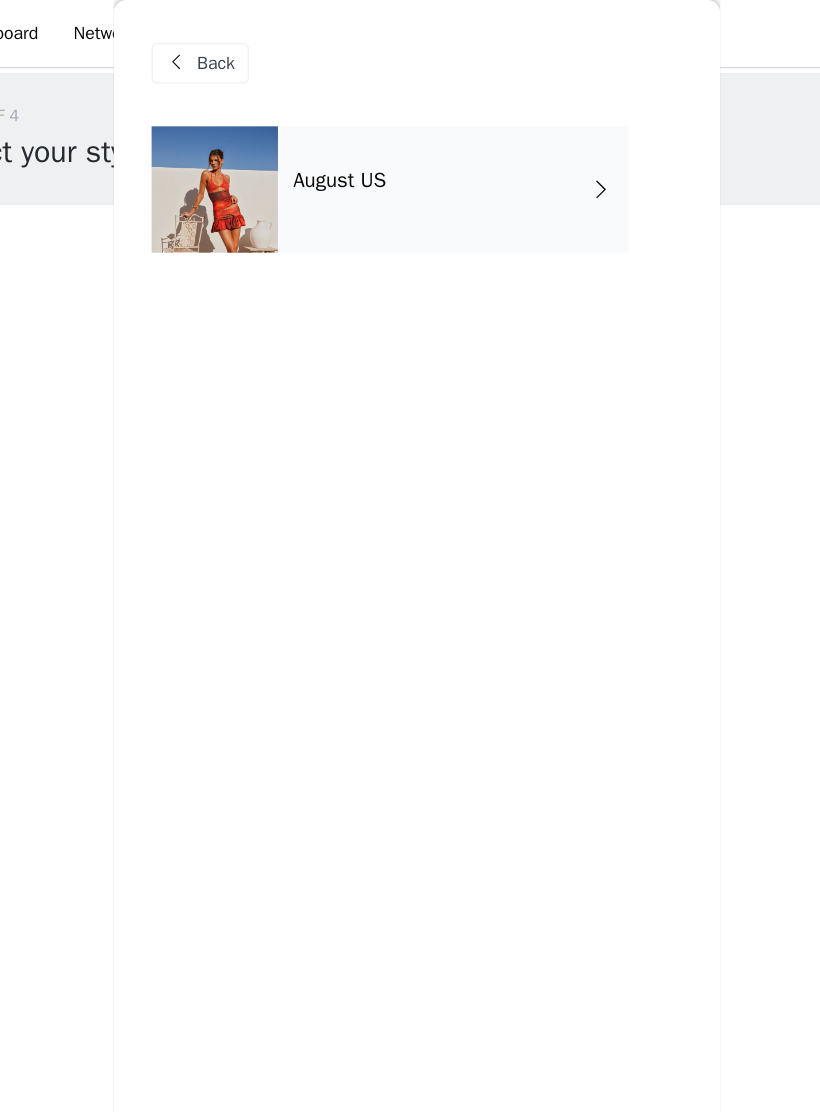 click on "August US" at bounding box center [439, 150] 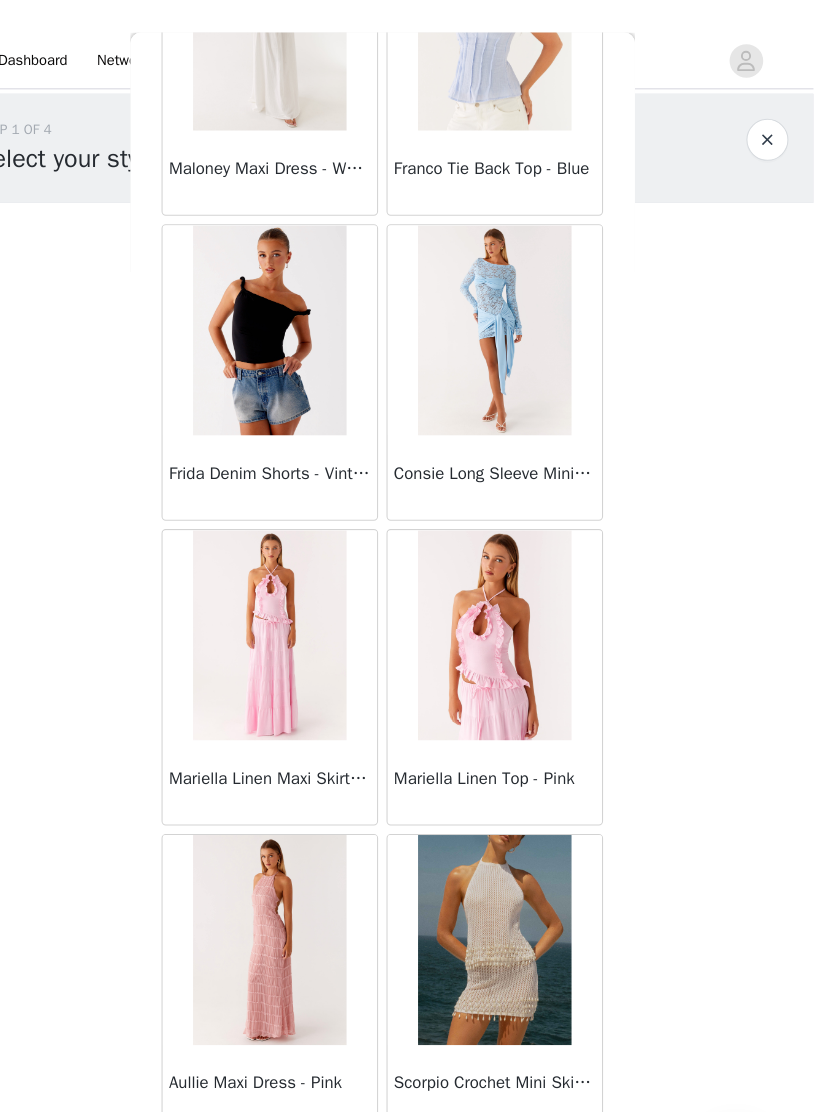scroll, scrollTop: 1941, scrollLeft: 0, axis: vertical 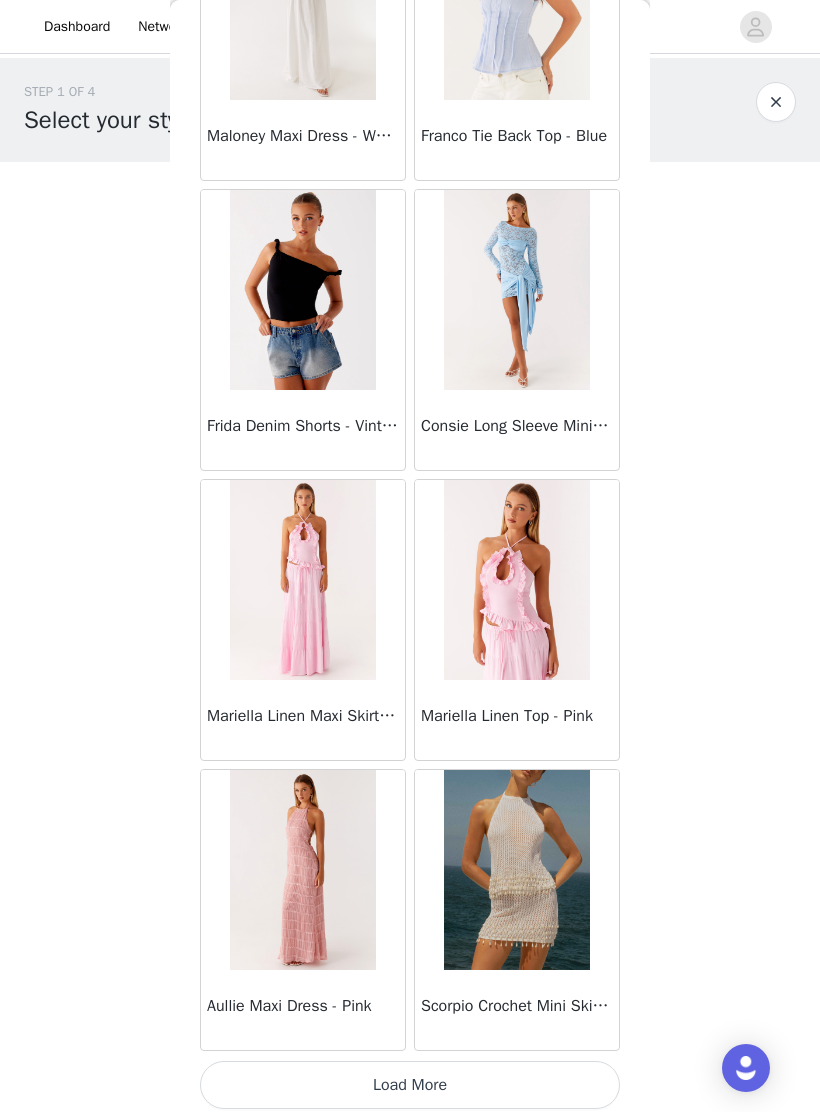 click on "Load More" at bounding box center [410, 1085] 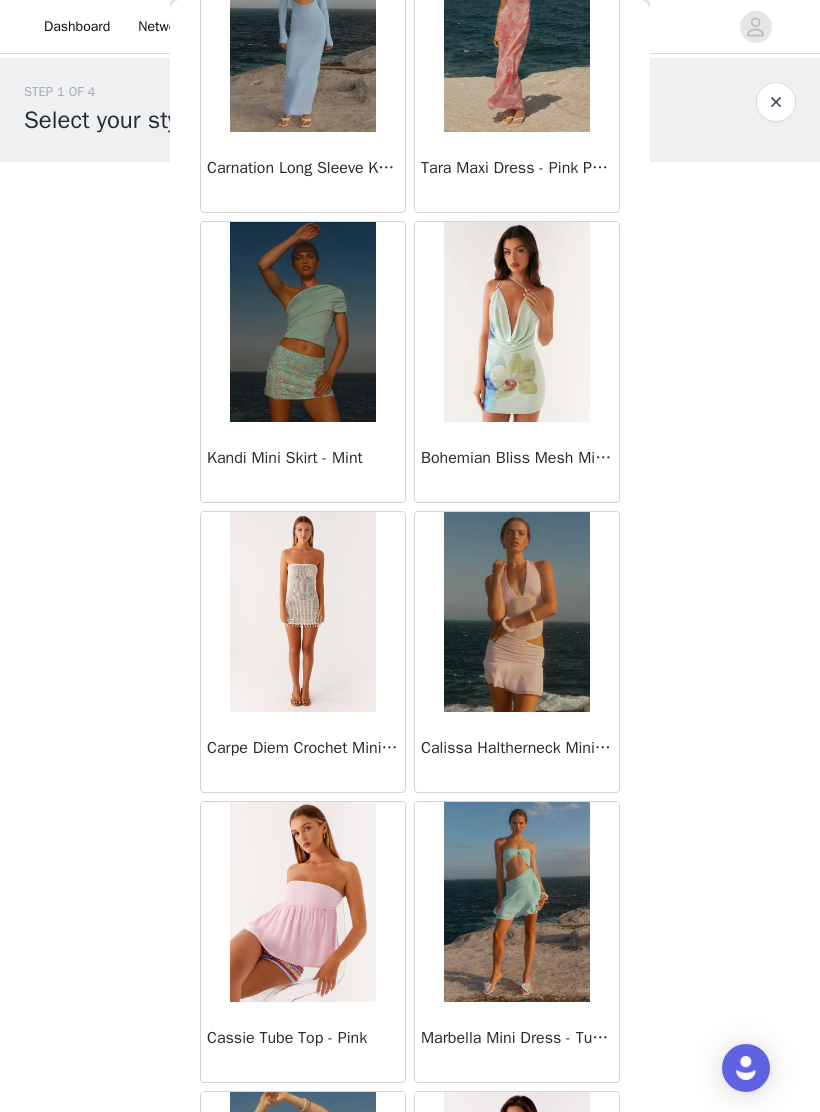 scroll, scrollTop: 3074, scrollLeft: 0, axis: vertical 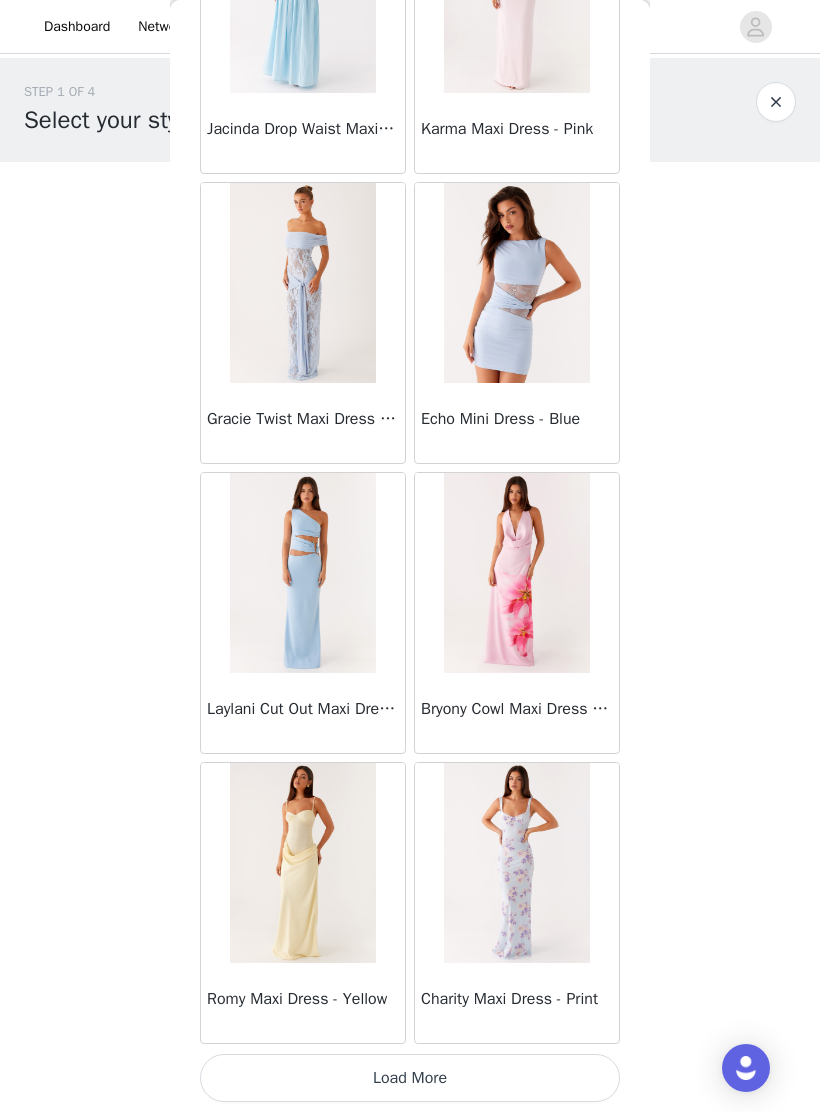 click on "Load More" at bounding box center [410, 1078] 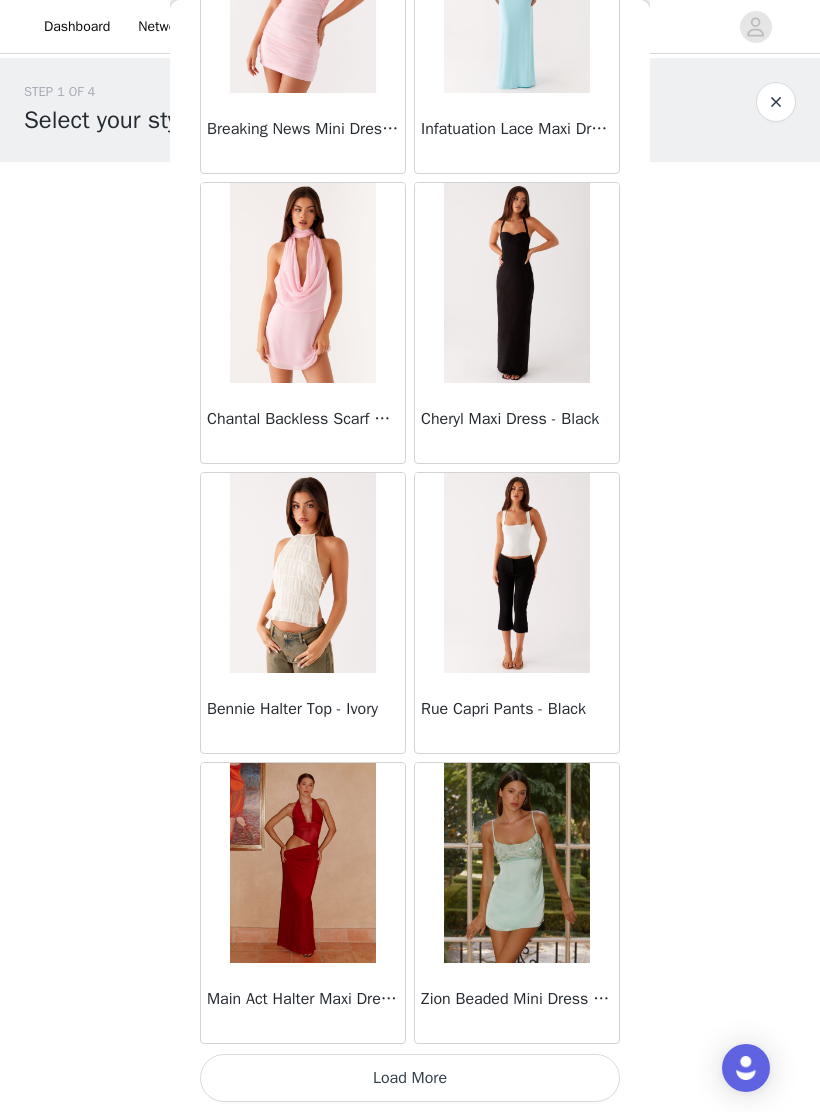scroll, scrollTop: 7748, scrollLeft: 0, axis: vertical 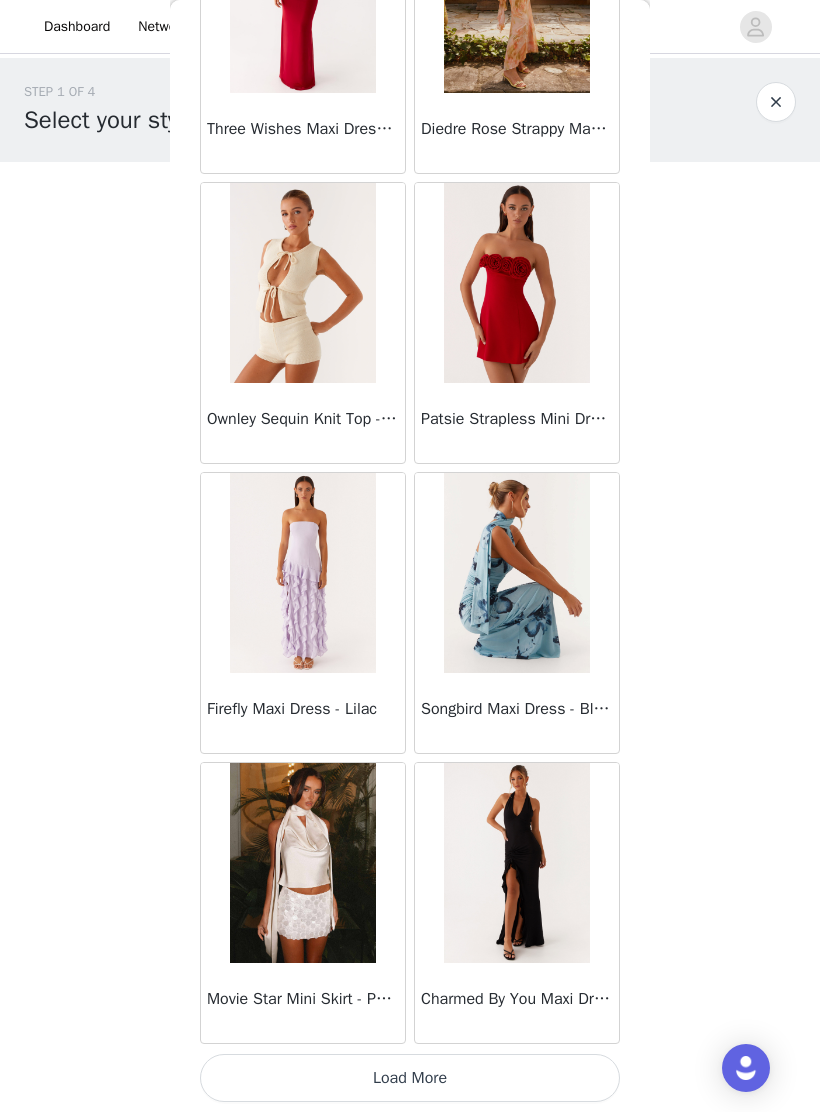 click on "Load More" at bounding box center (410, 1078) 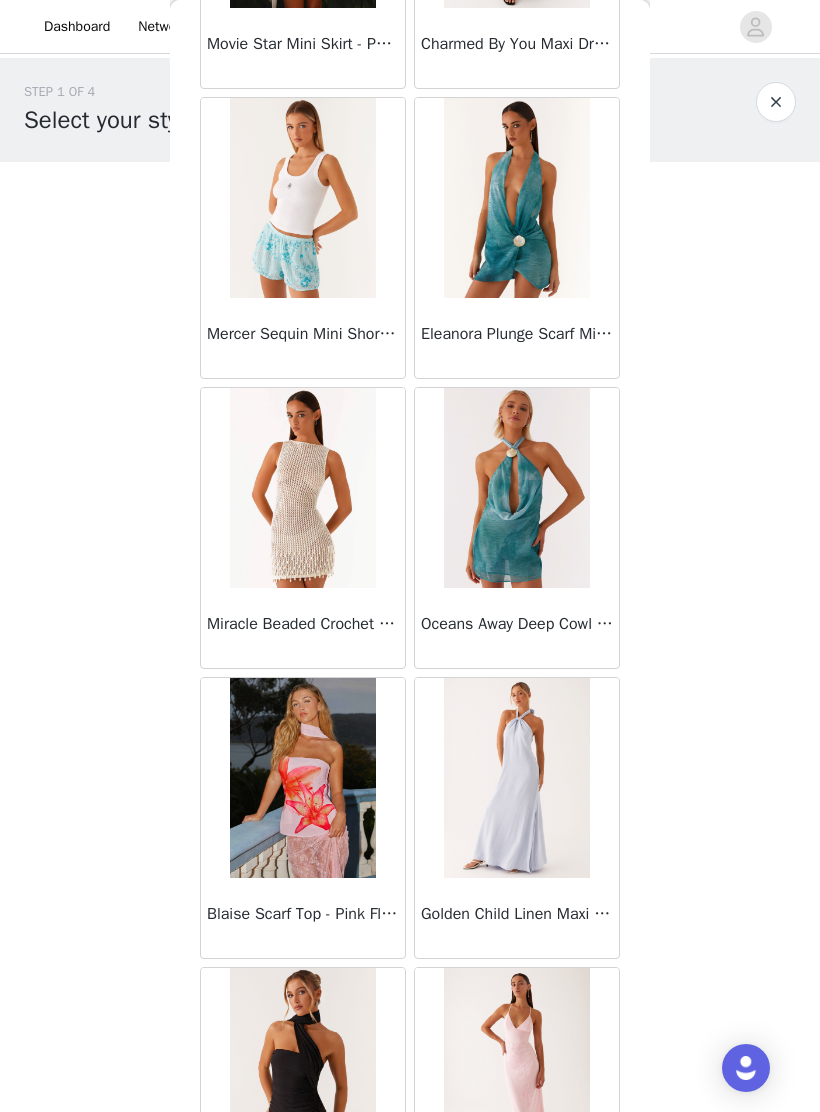 scroll, scrollTop: 11766, scrollLeft: 0, axis: vertical 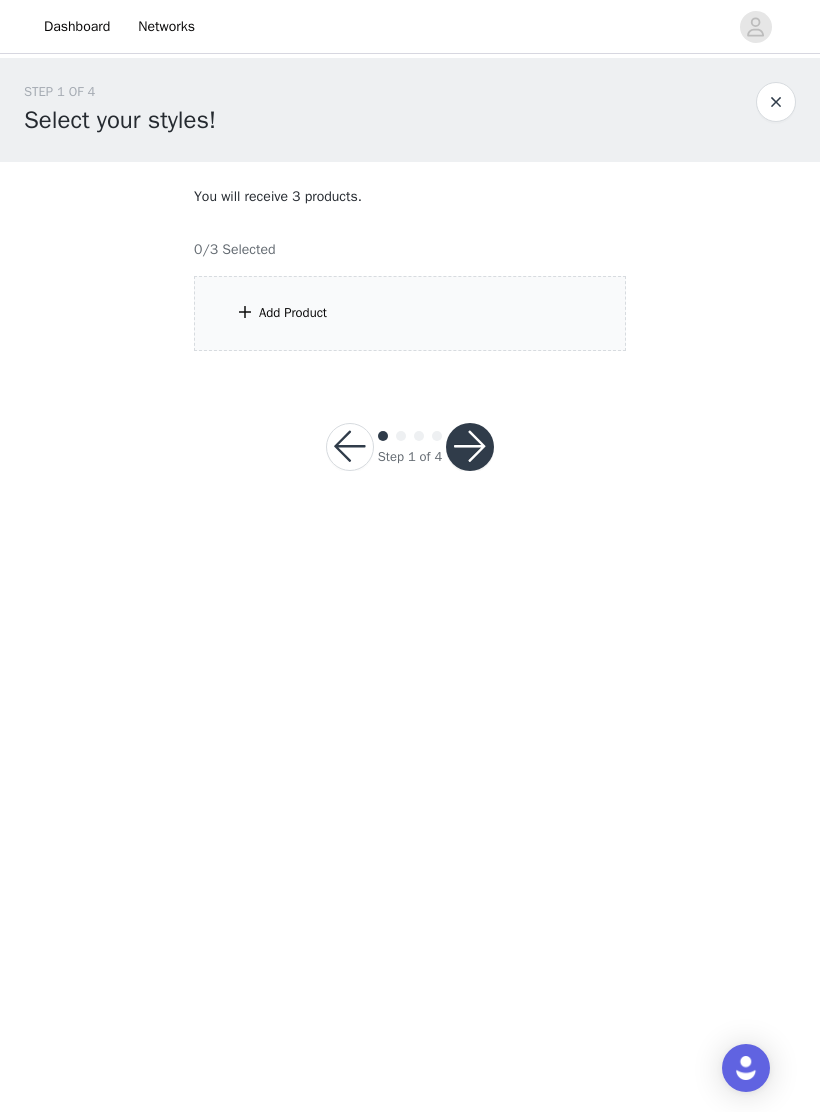 click on "Add Product" at bounding box center [293, 313] 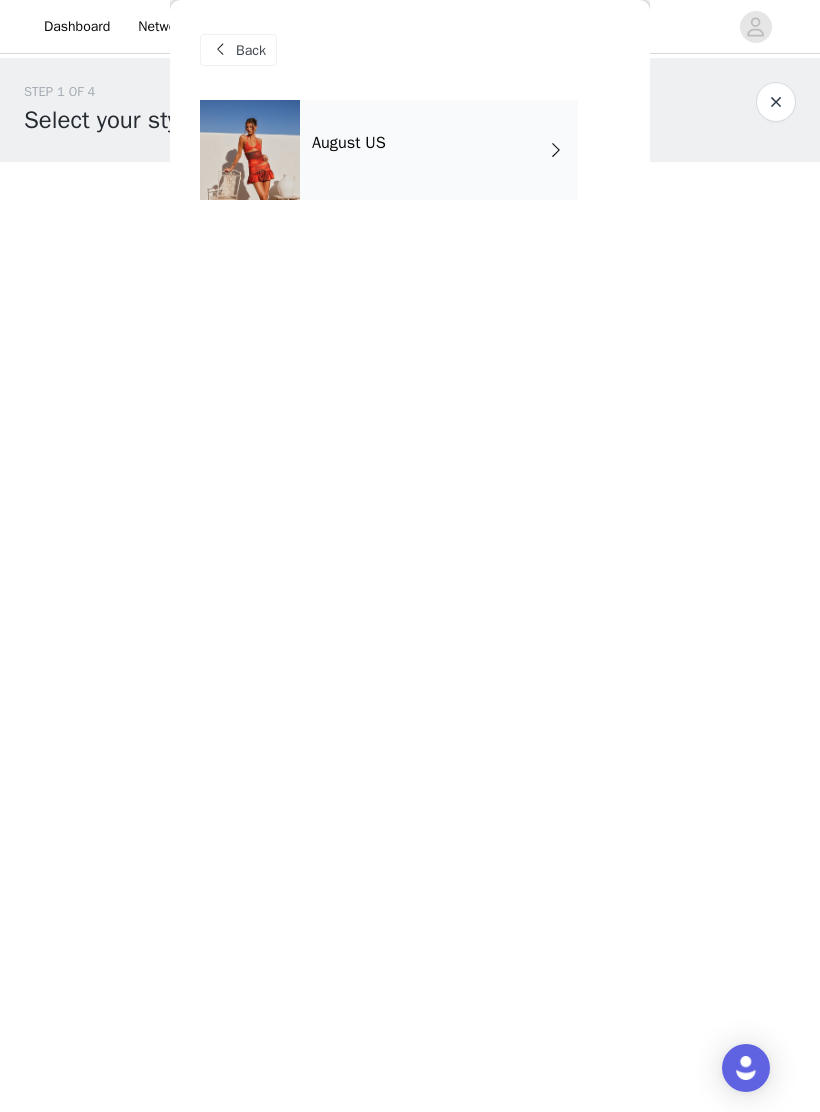 click on "August US" at bounding box center (439, 150) 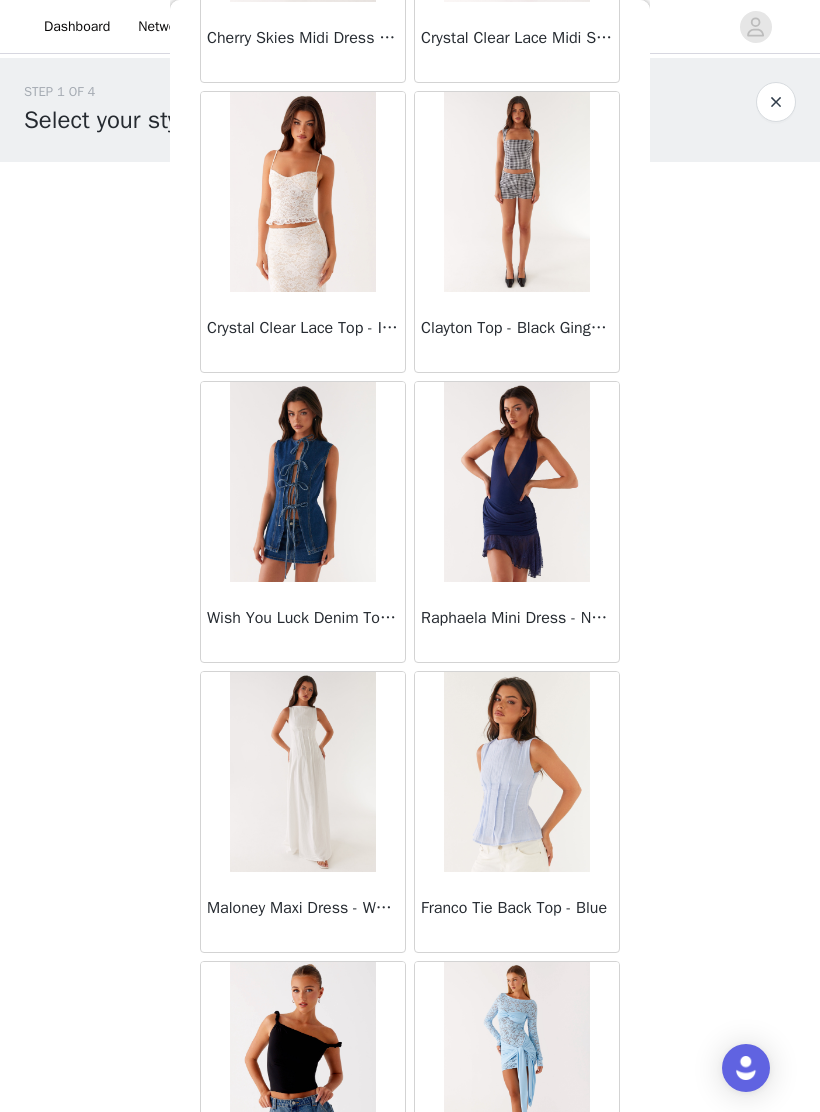 scroll, scrollTop: 1181, scrollLeft: 0, axis: vertical 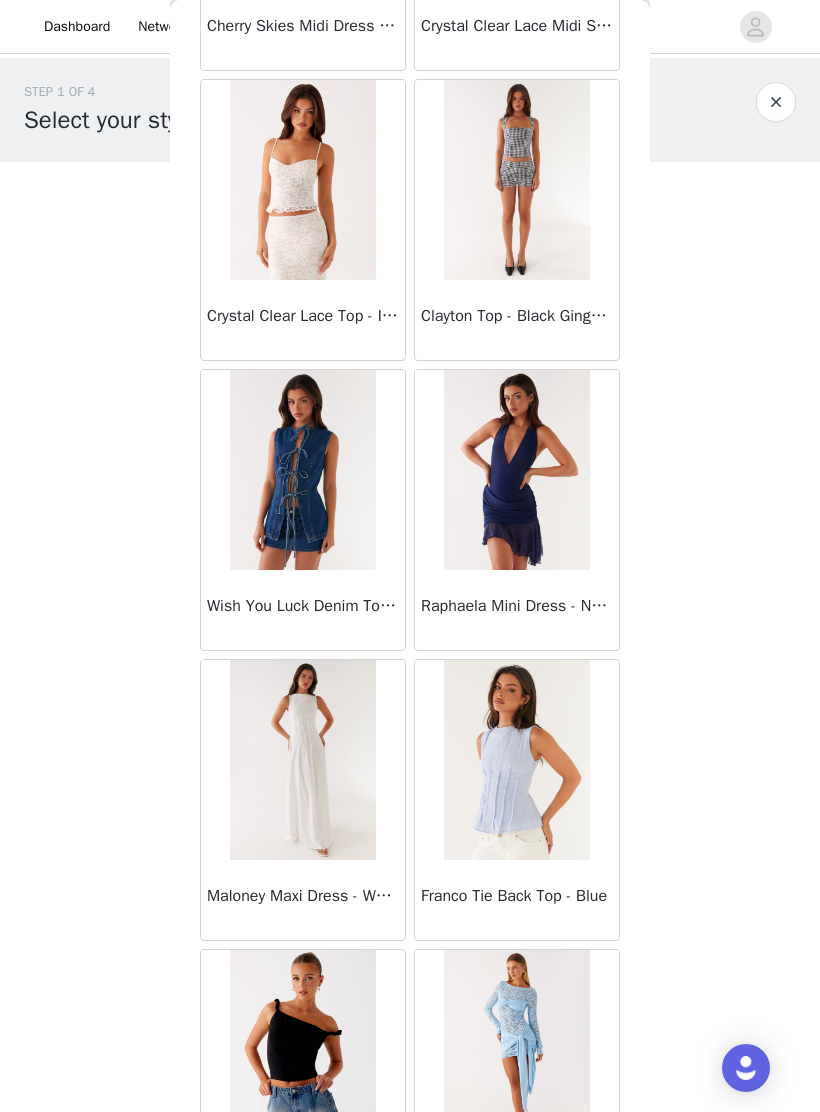click on "Dashboard Networks" at bounding box center (410, 26) 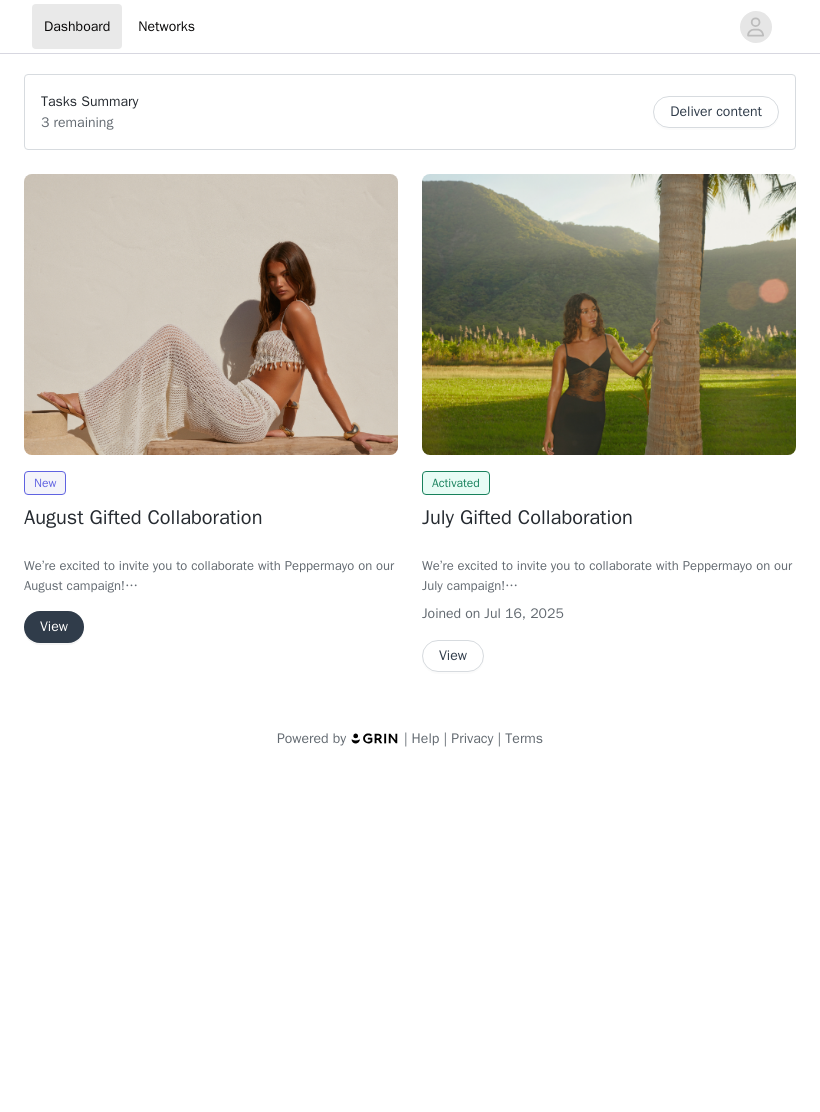 scroll, scrollTop: 0, scrollLeft: 0, axis: both 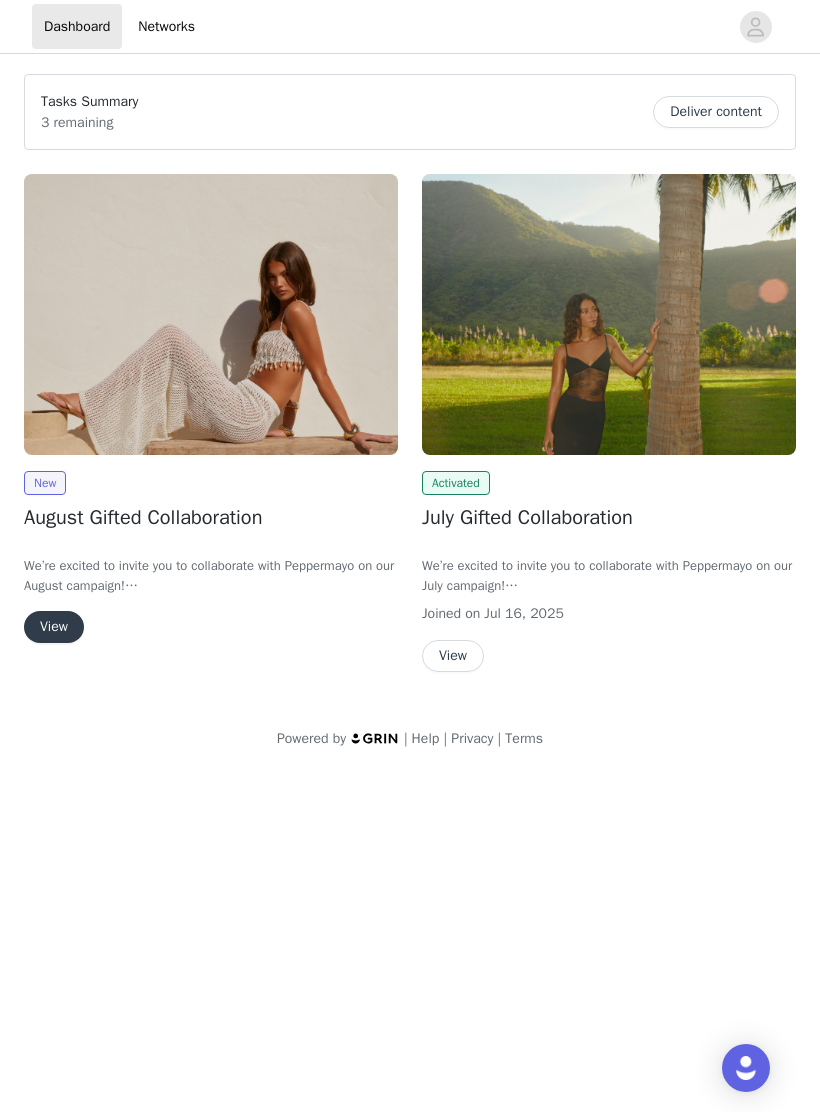 click on "View" at bounding box center [54, 627] 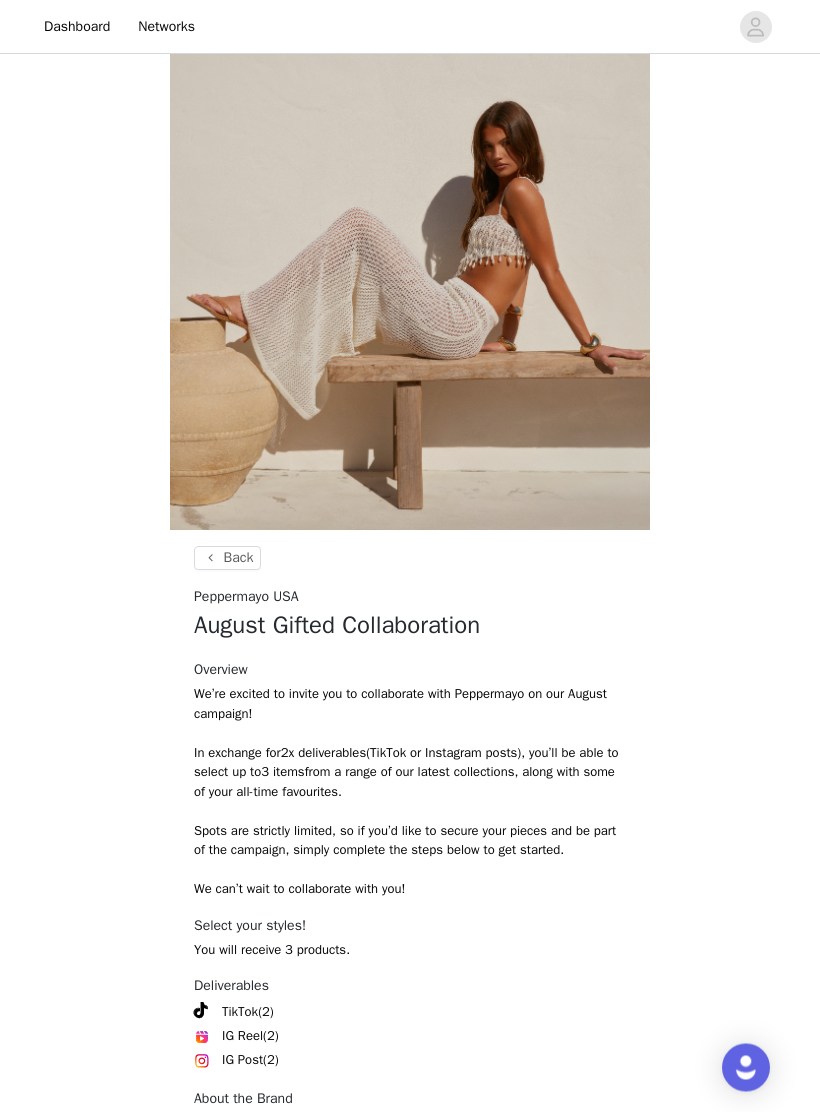scroll, scrollTop: 344, scrollLeft: 0, axis: vertical 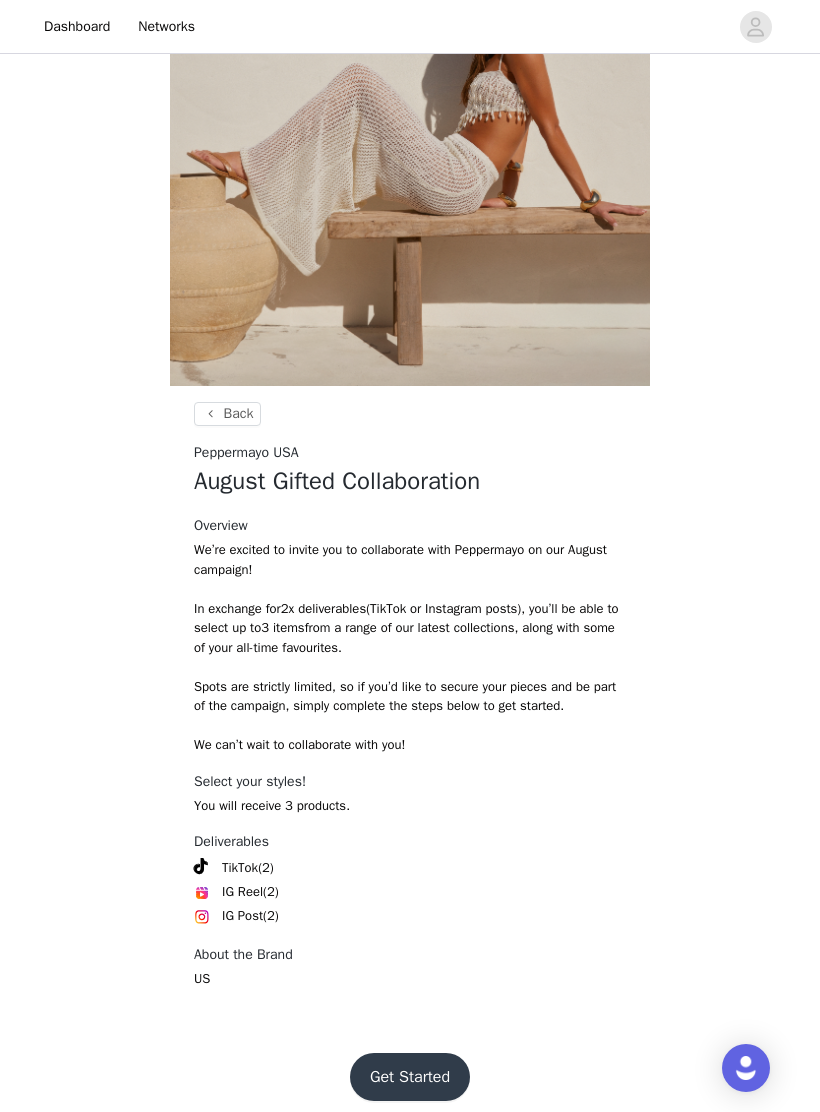 click on "Get Started" at bounding box center [410, 1077] 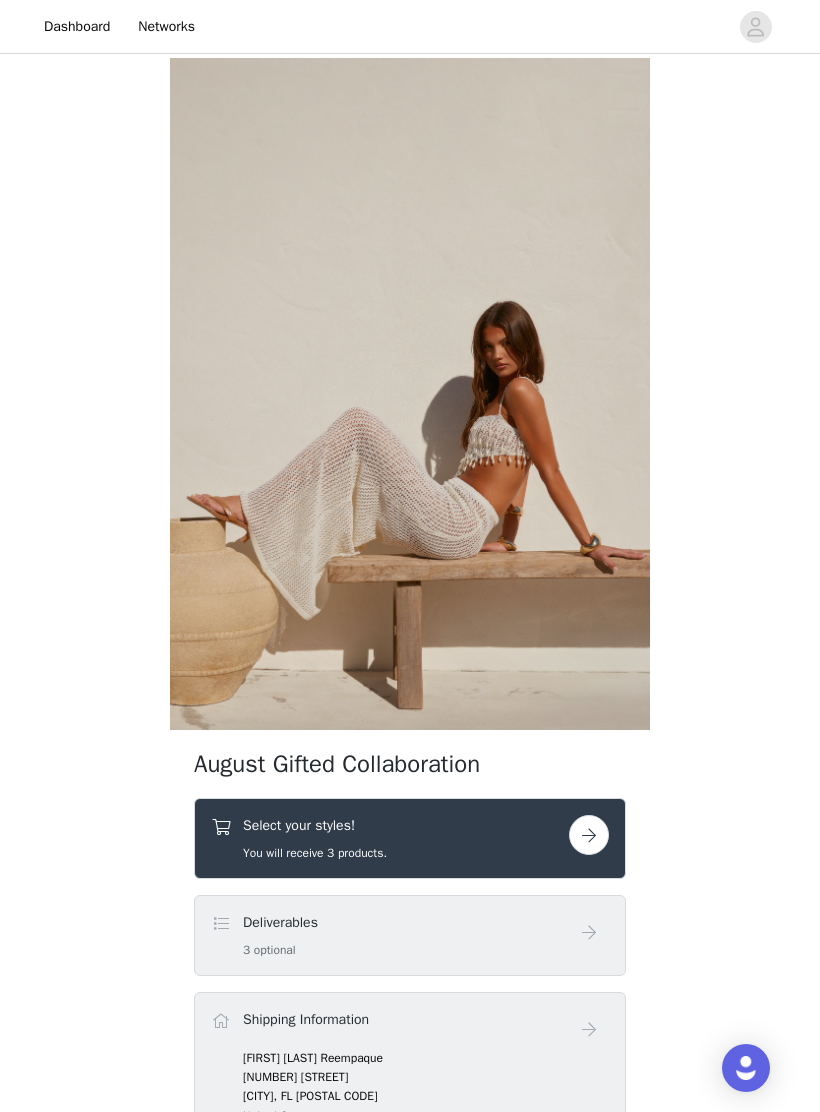 click at bounding box center [589, 835] 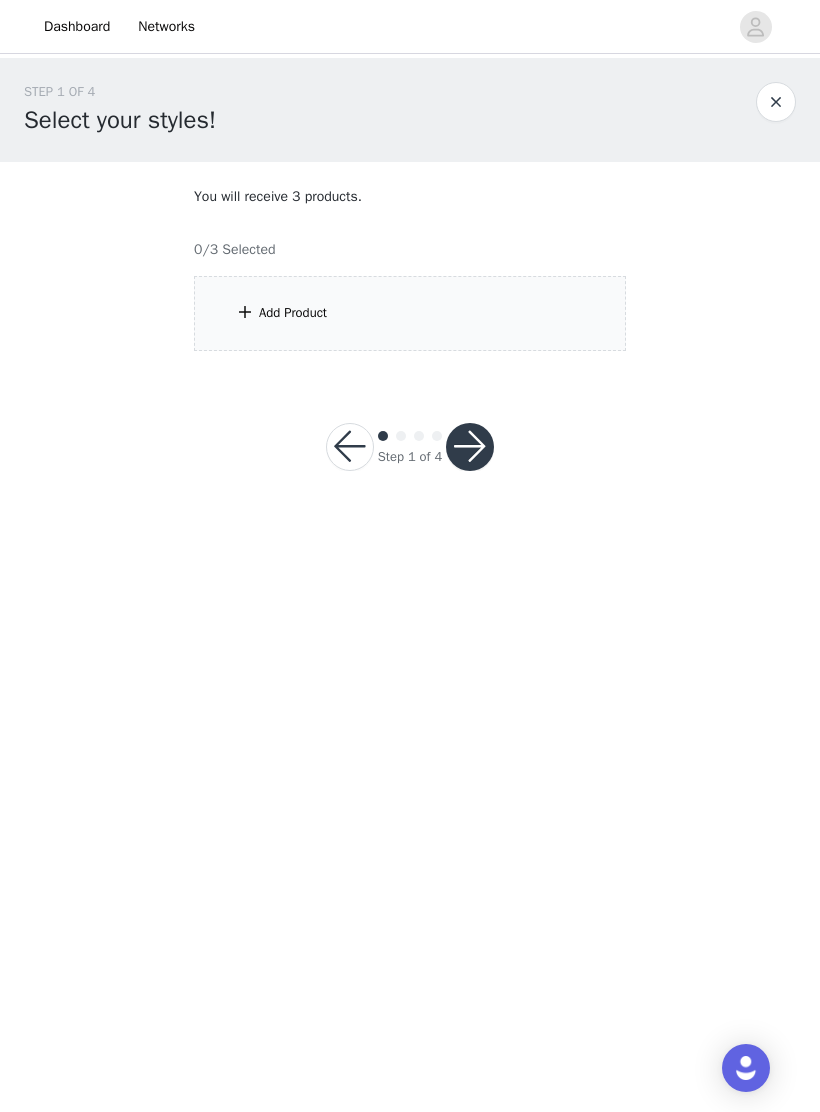 click on "Add Product" at bounding box center [410, 313] 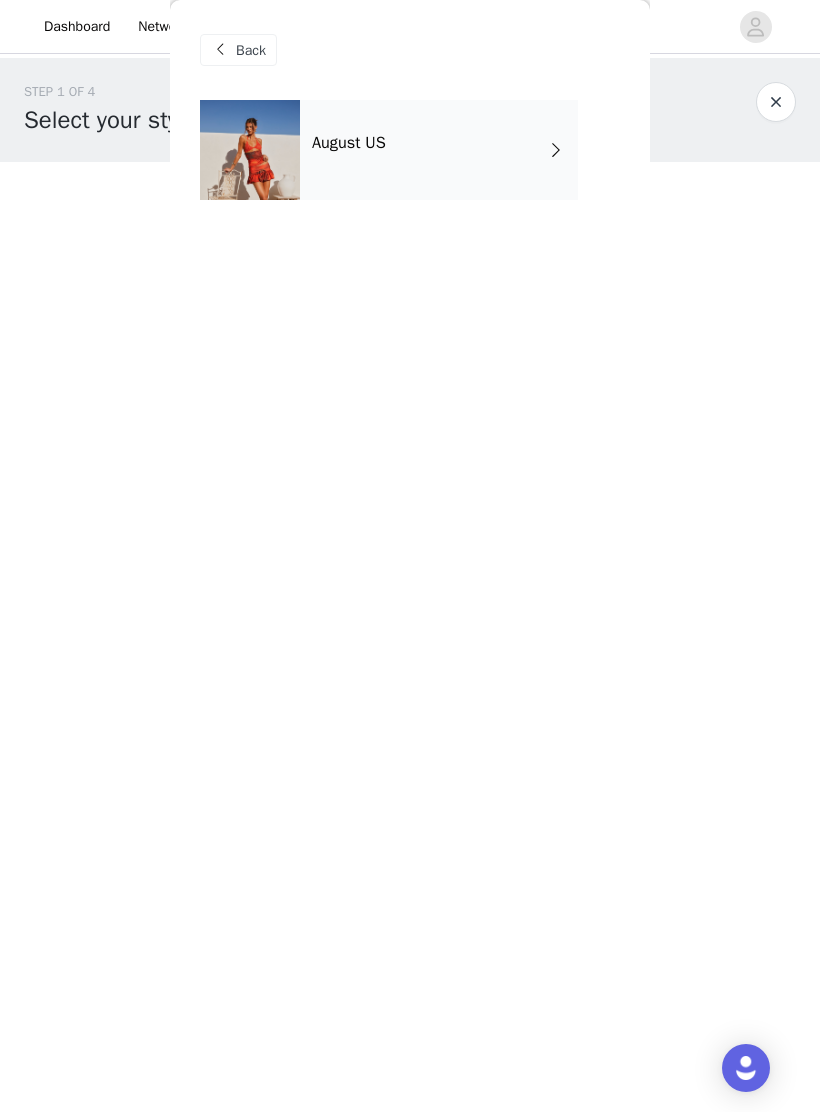 click at bounding box center [250, 150] 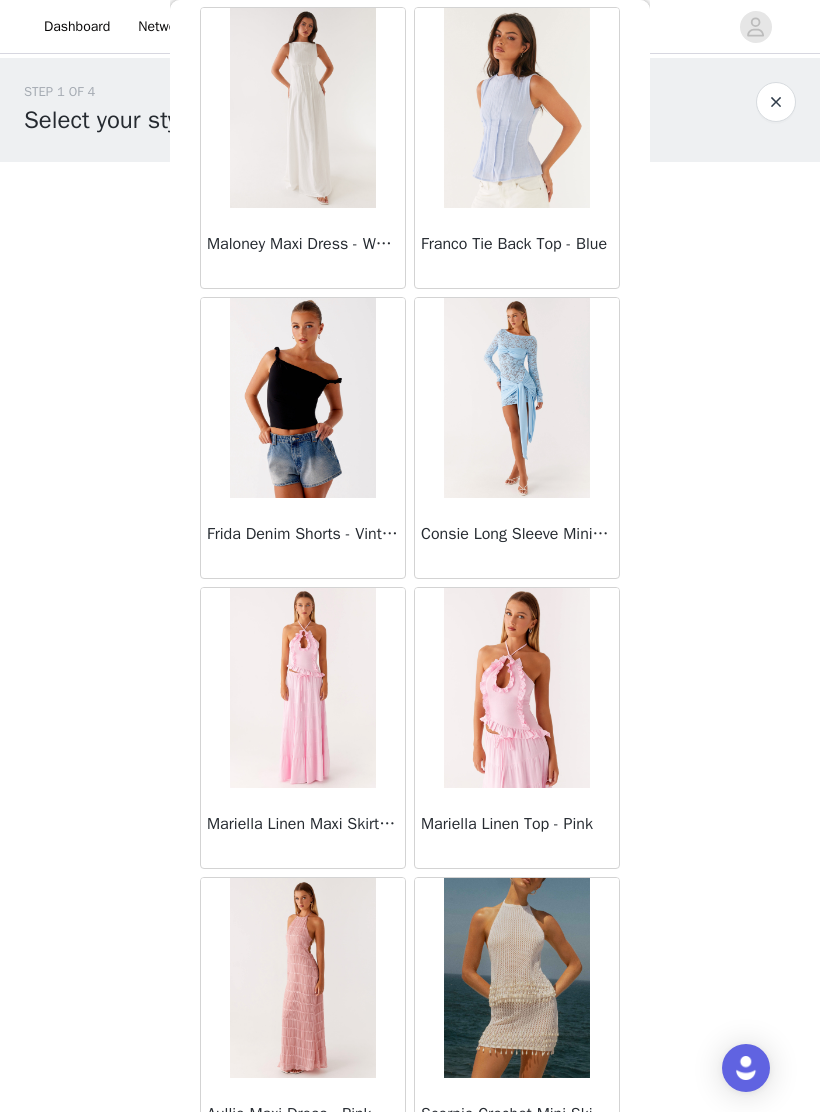 scroll, scrollTop: 1837, scrollLeft: 0, axis: vertical 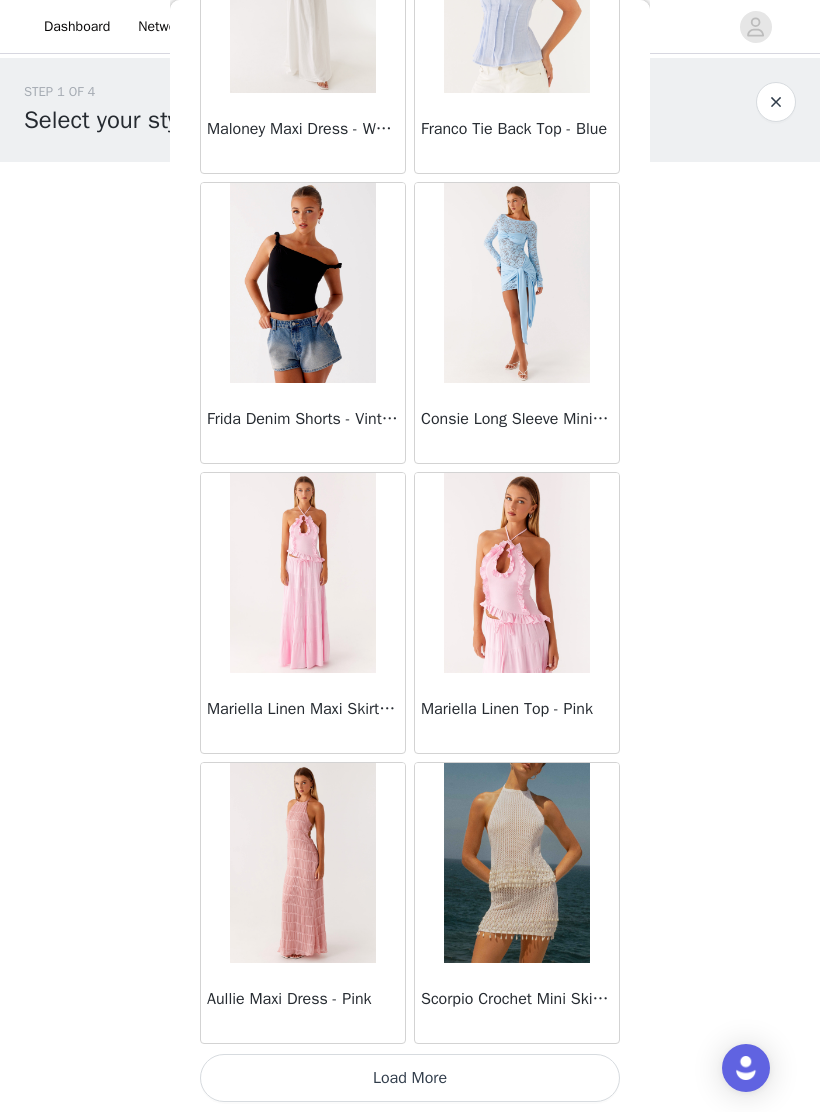 click on "Load More" at bounding box center (410, 1078) 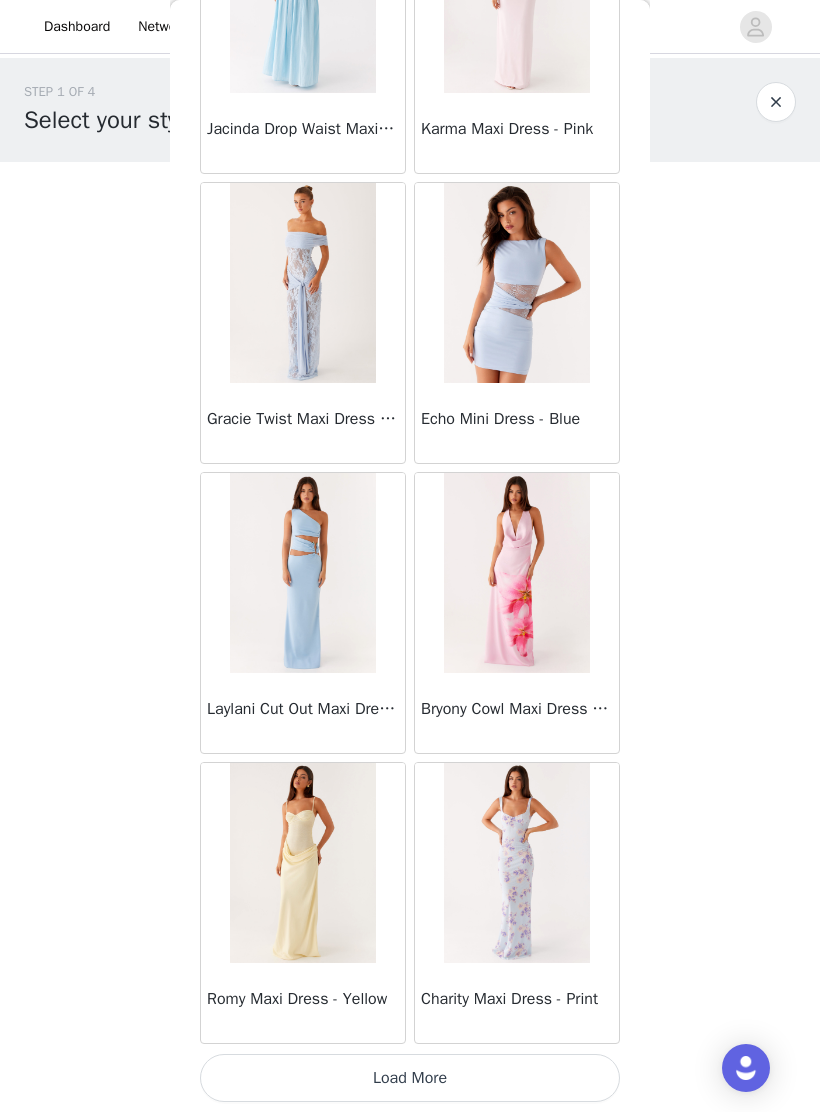 click on "Load More" at bounding box center (410, 1078) 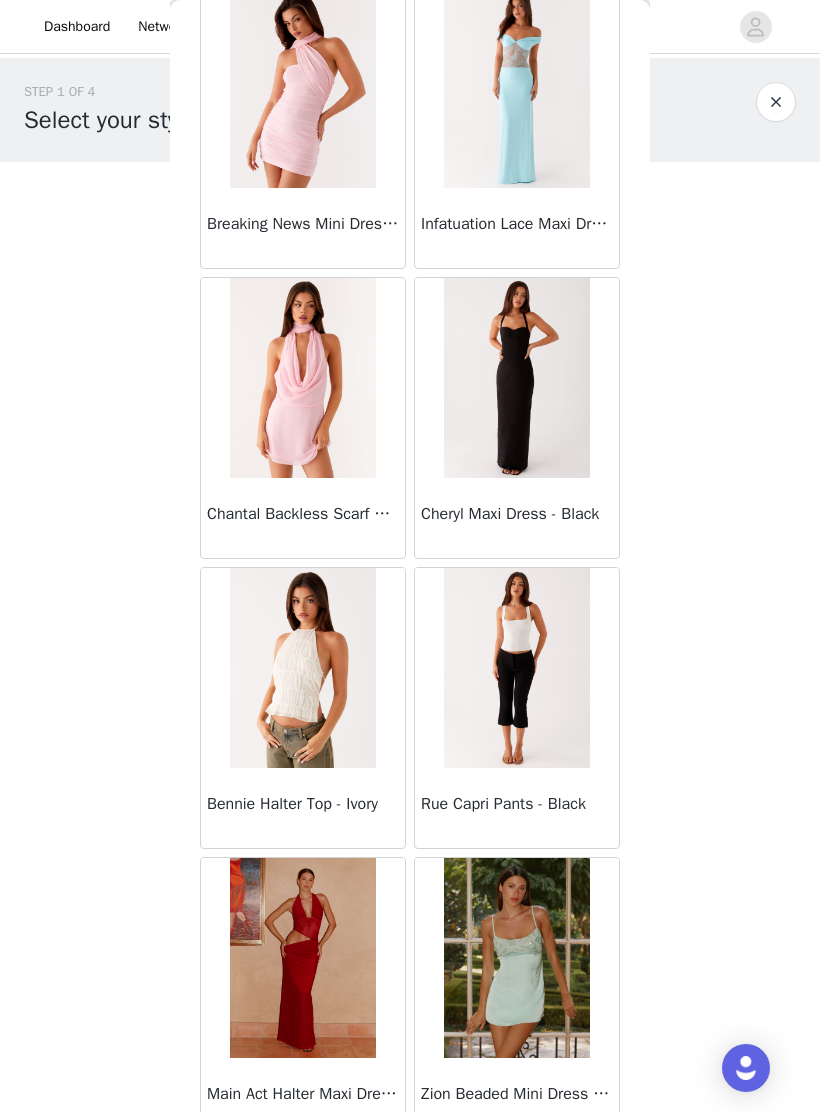 scroll, scrollTop: 7654, scrollLeft: 0, axis: vertical 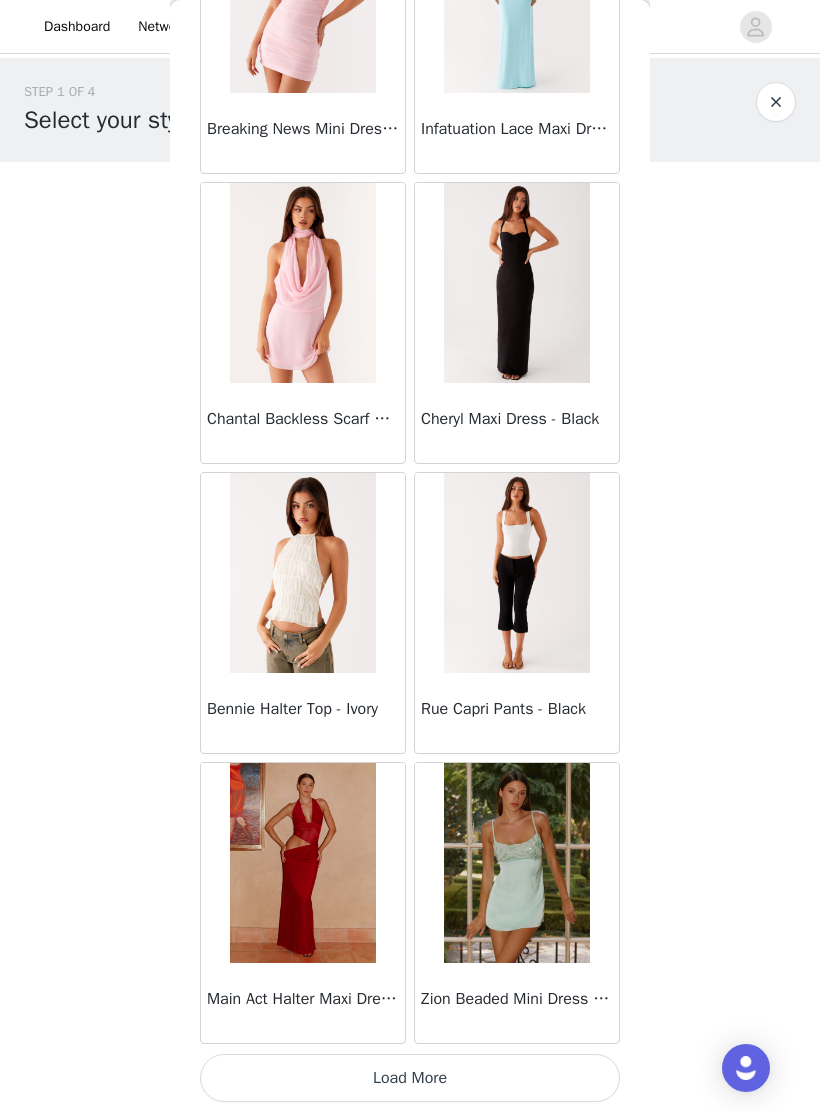 click on "Load More" at bounding box center [410, 1078] 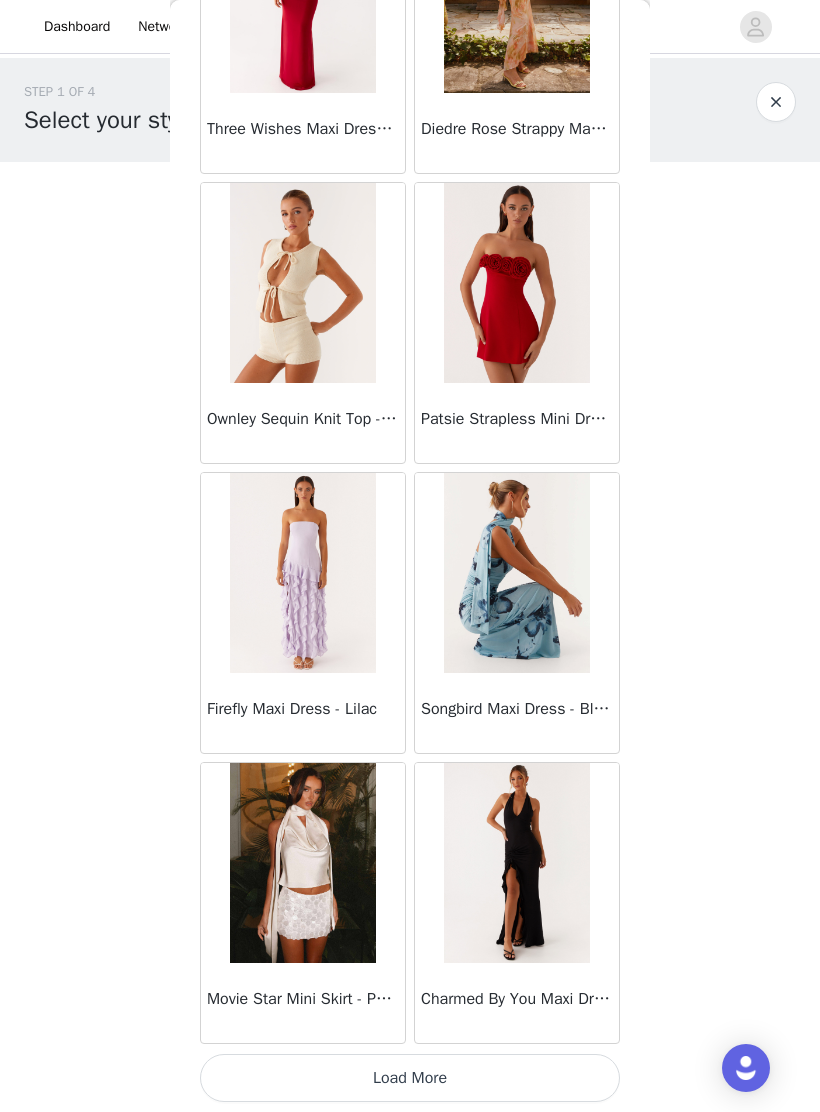 scroll, scrollTop: 10648, scrollLeft: 0, axis: vertical 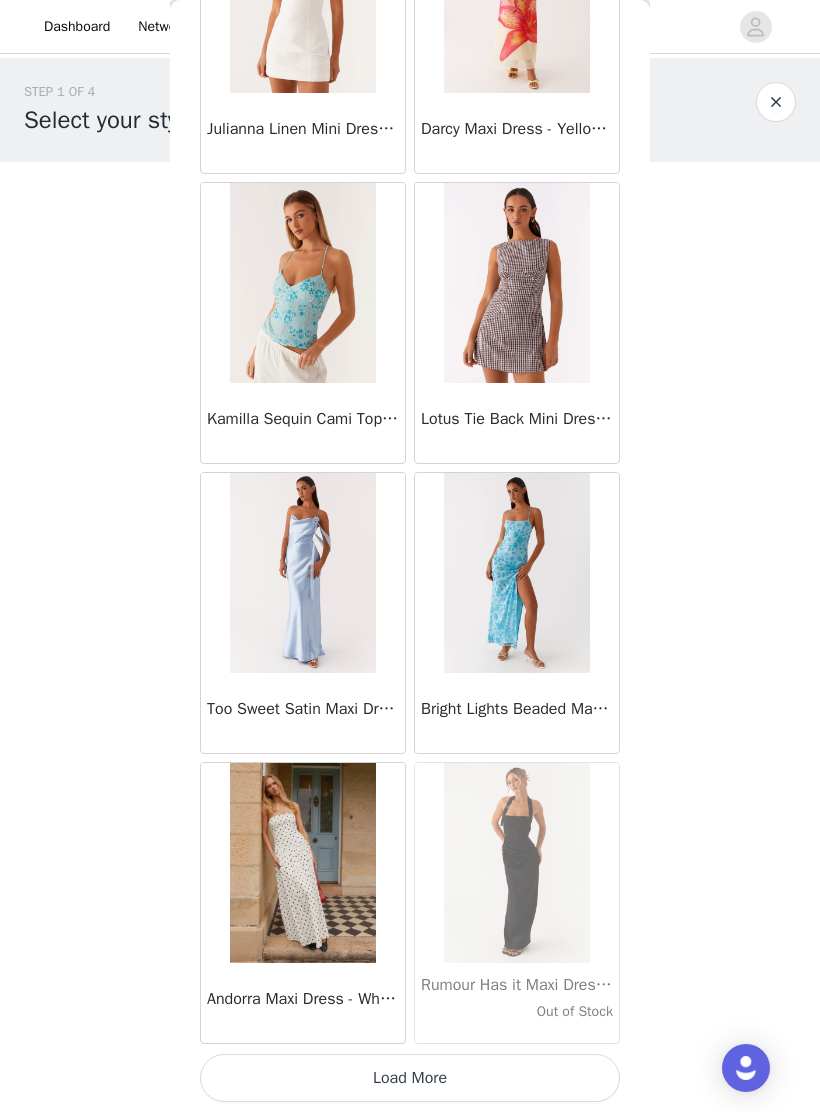 click on "Load More" at bounding box center [410, 1078] 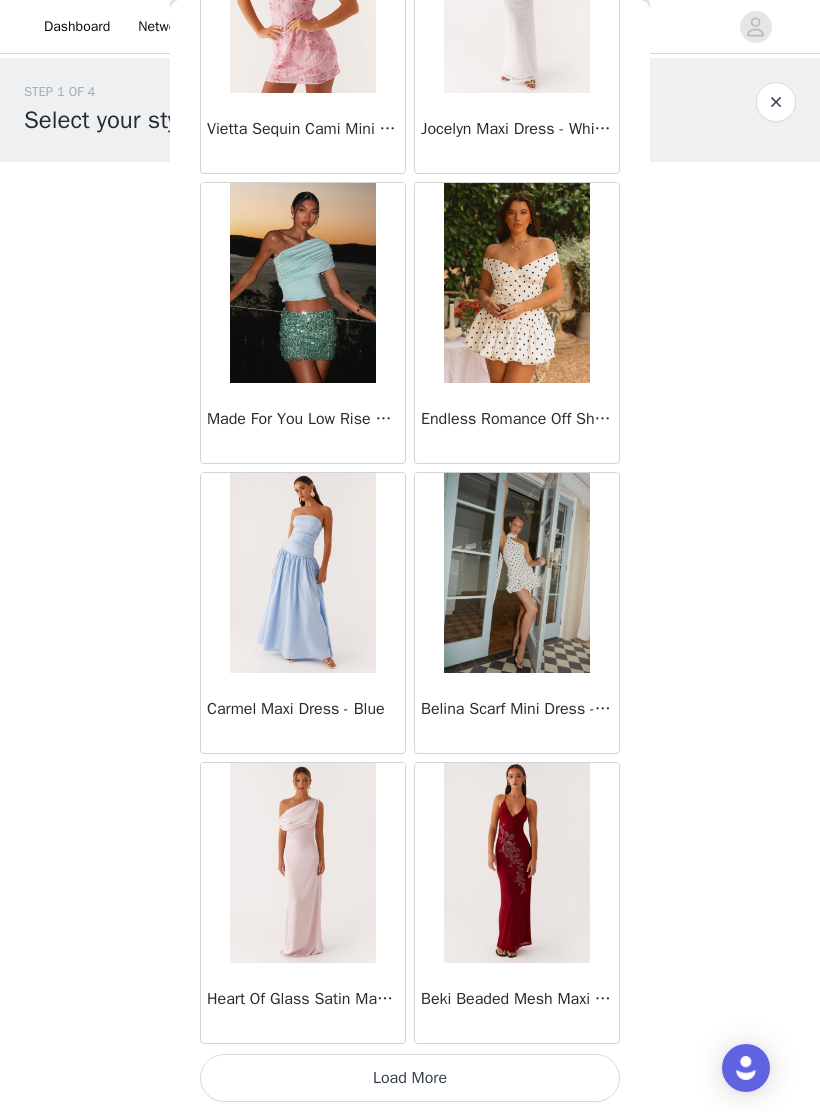click on "Load More" at bounding box center [410, 1078] 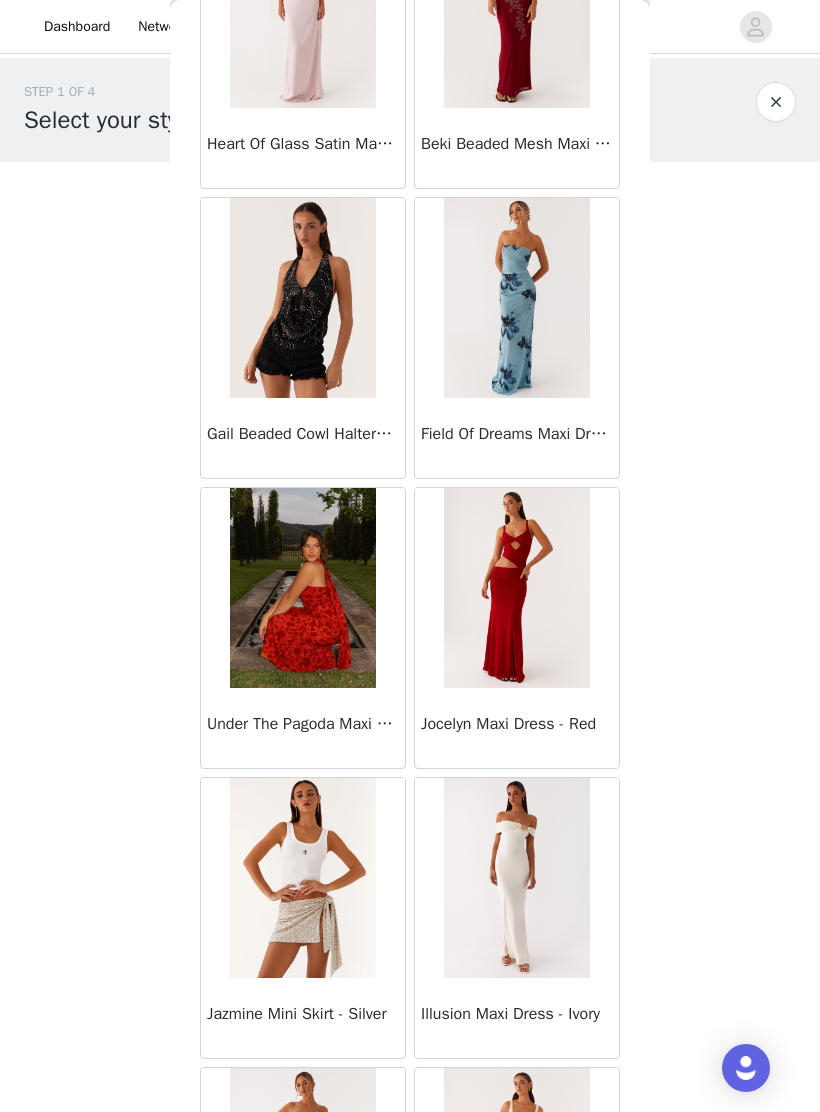 scroll, scrollTop: 17356, scrollLeft: 0, axis: vertical 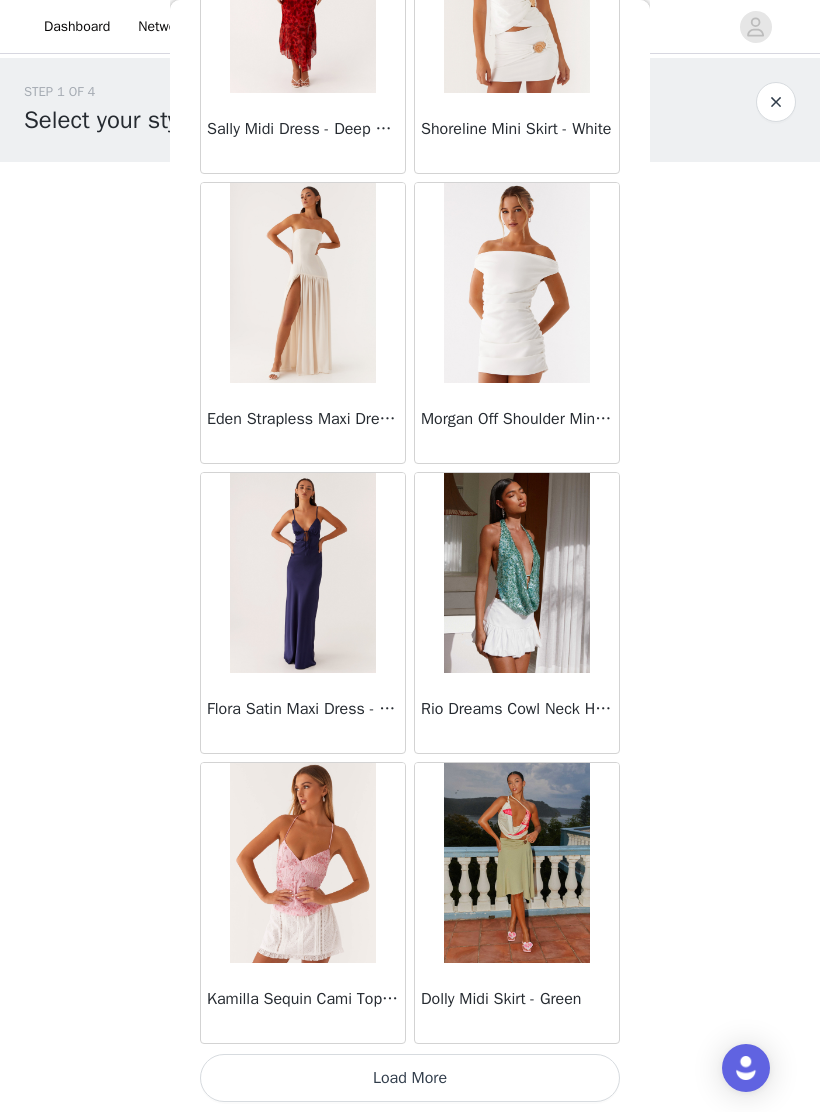 click on "Load More" at bounding box center (410, 1078) 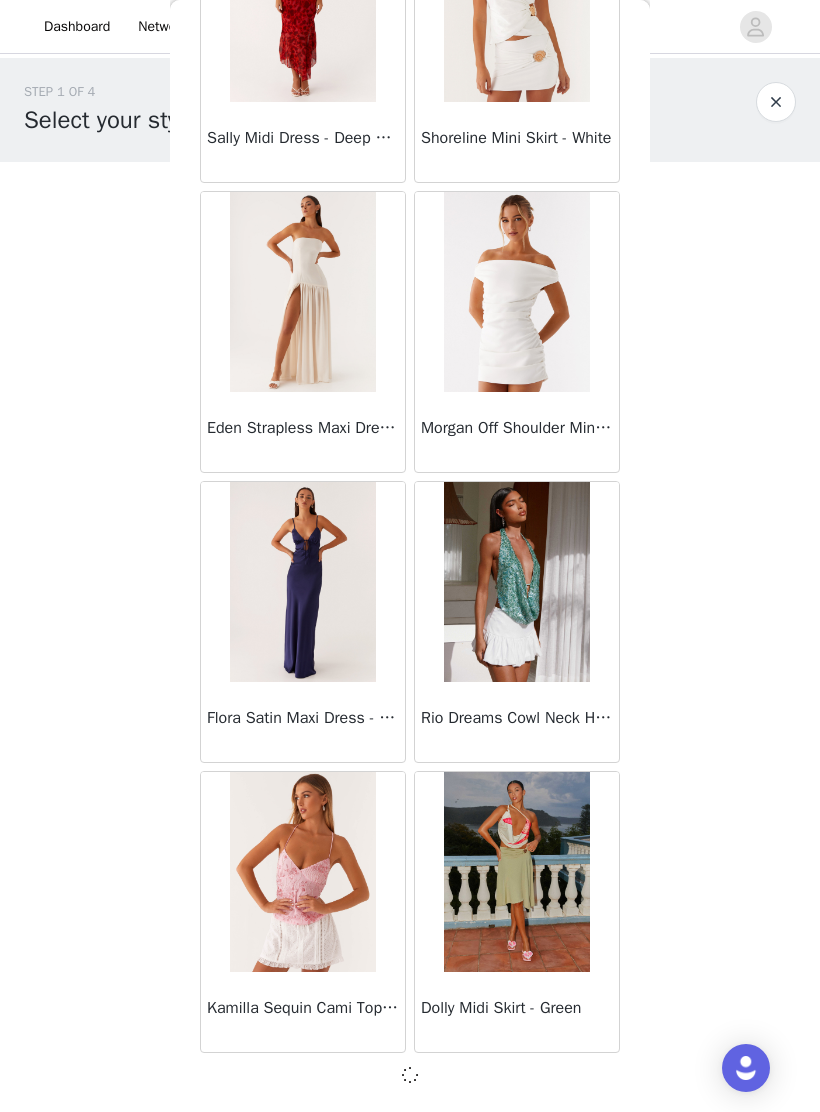 scroll, scrollTop: 19339, scrollLeft: 0, axis: vertical 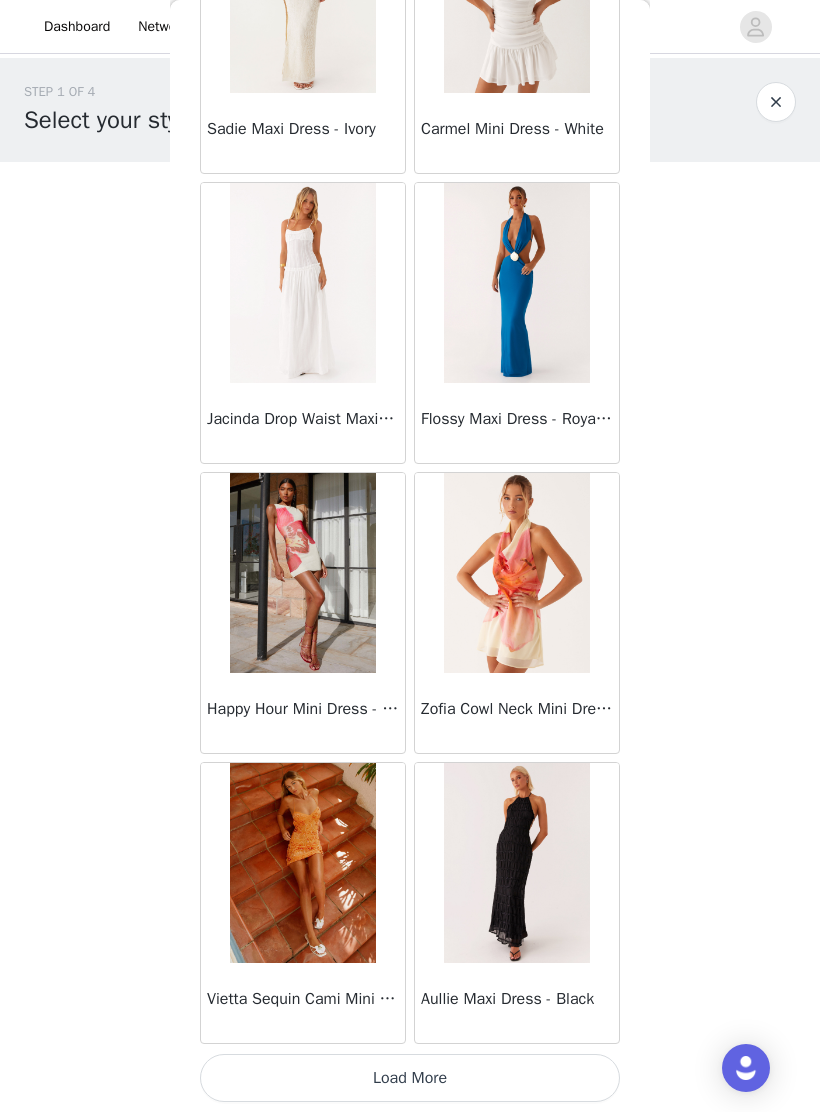 click on "Load More" at bounding box center [410, 1078] 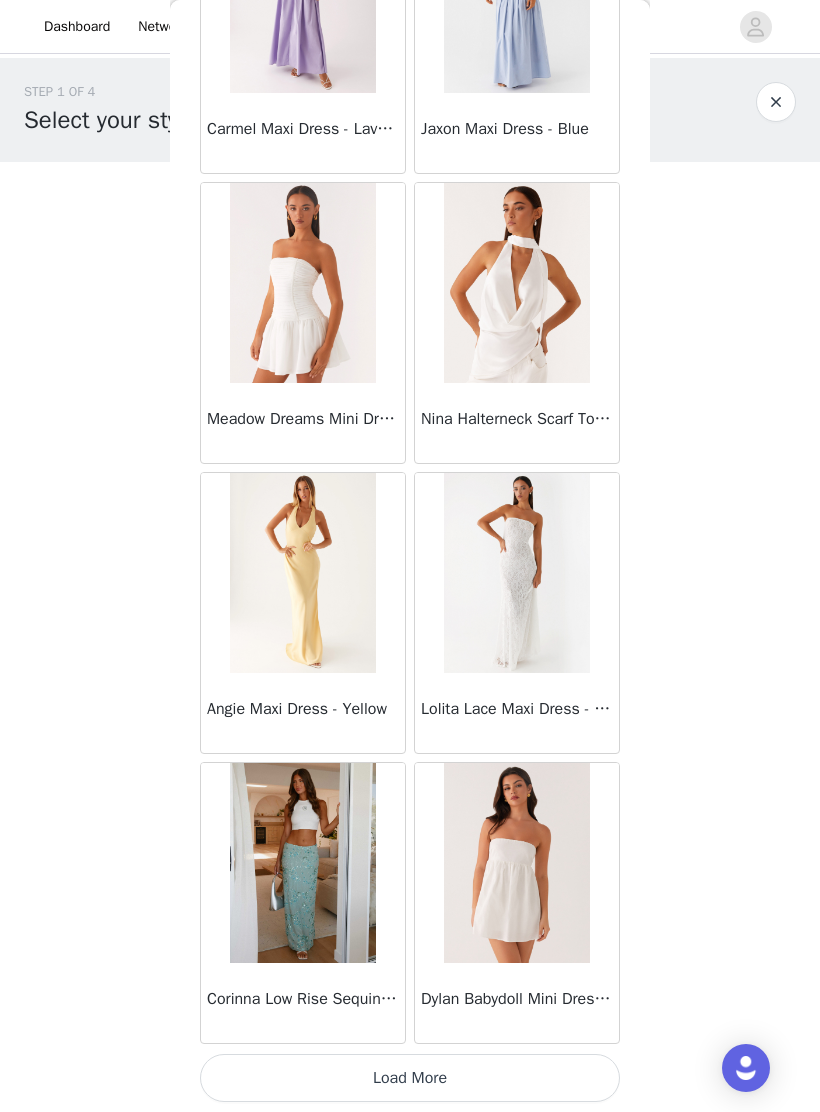 scroll, scrollTop: 25148, scrollLeft: 0, axis: vertical 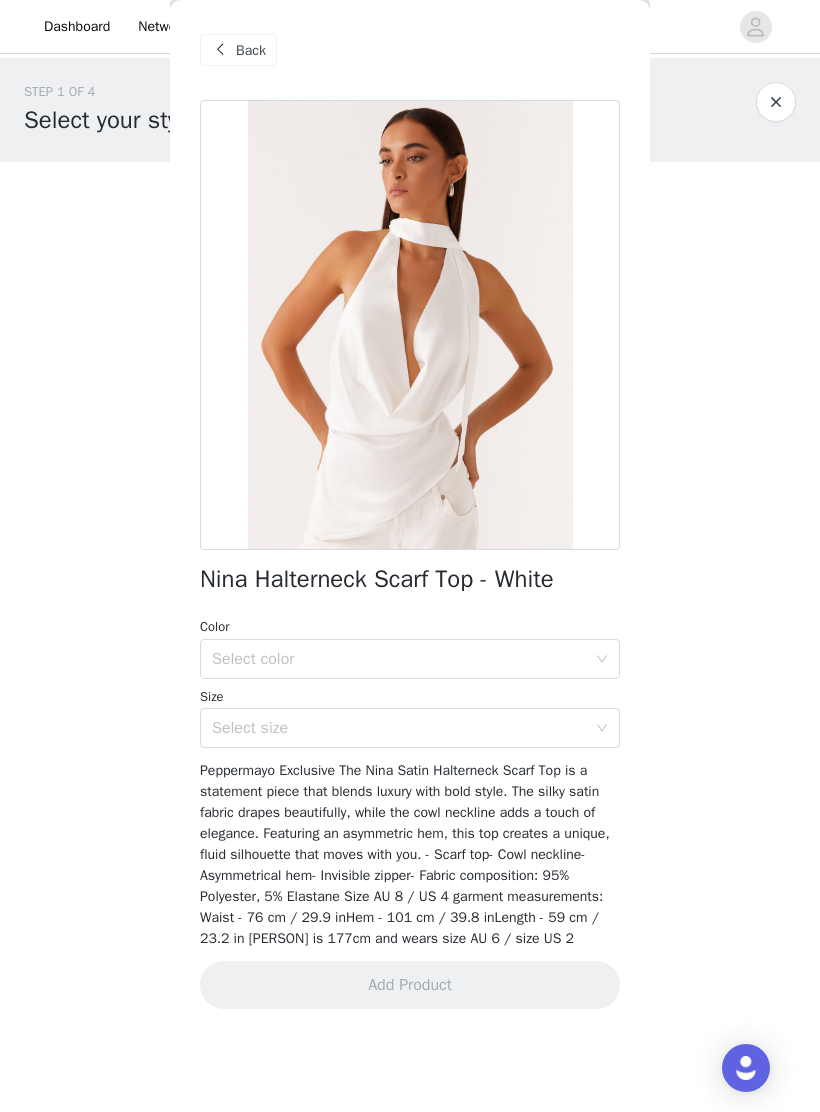 click on "Select color" at bounding box center (399, 659) 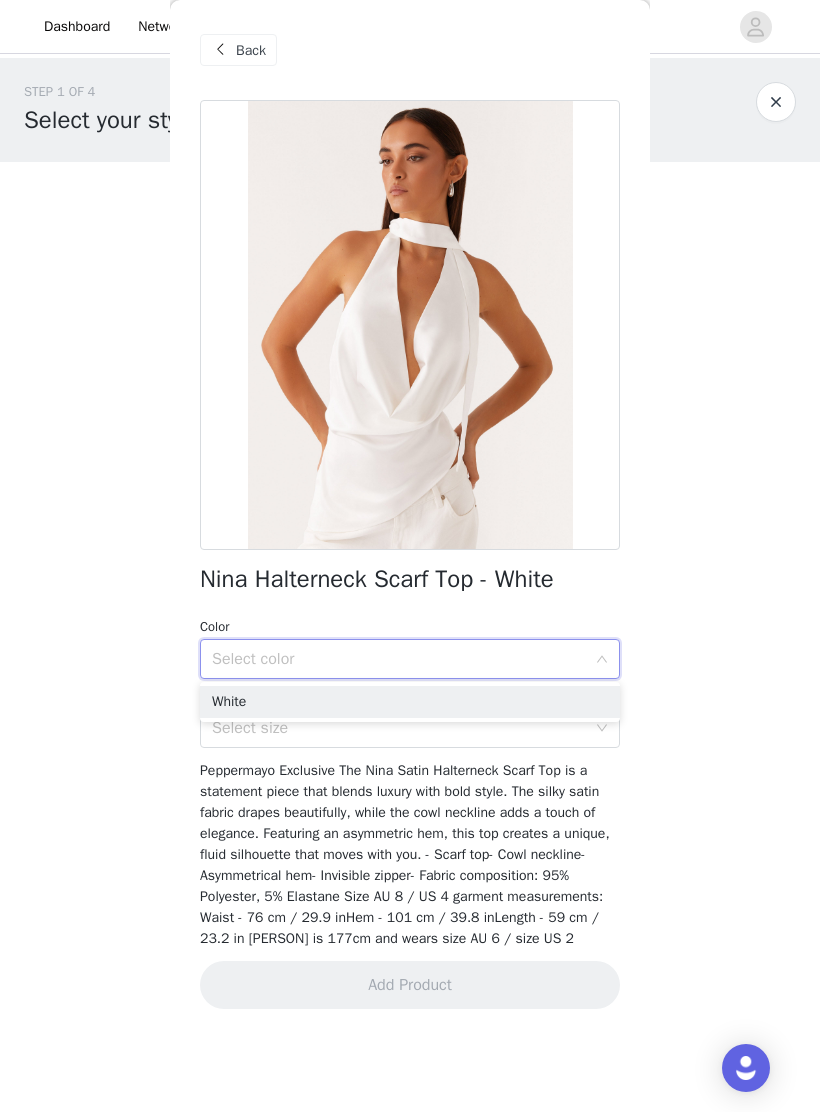 click on "White" at bounding box center [410, 702] 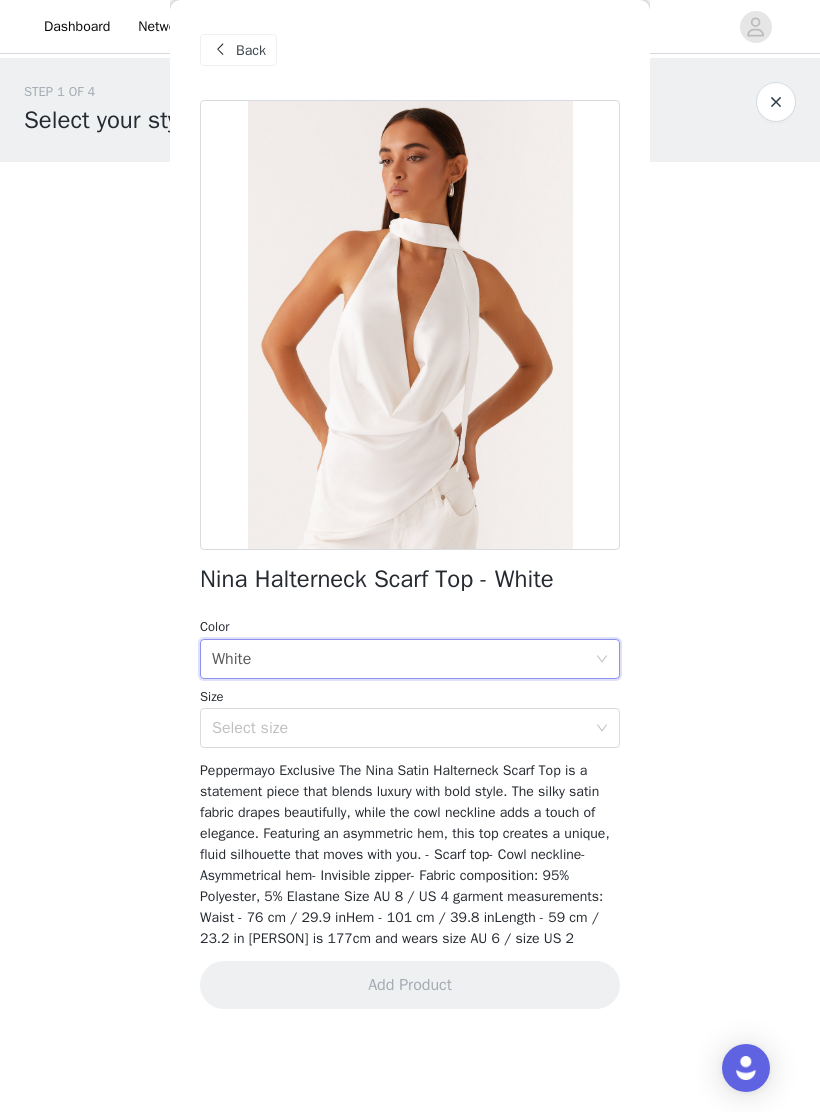 click on "Select size" at bounding box center [399, 728] 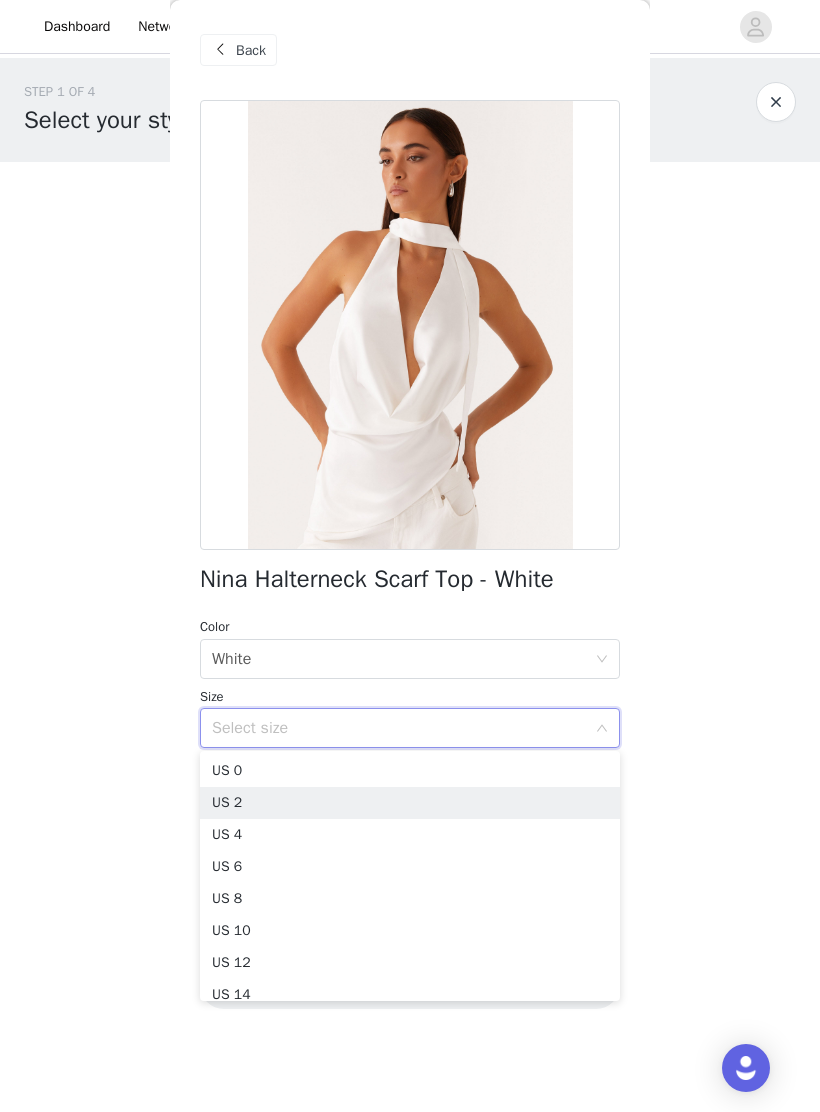 click on "US 2" at bounding box center [410, 803] 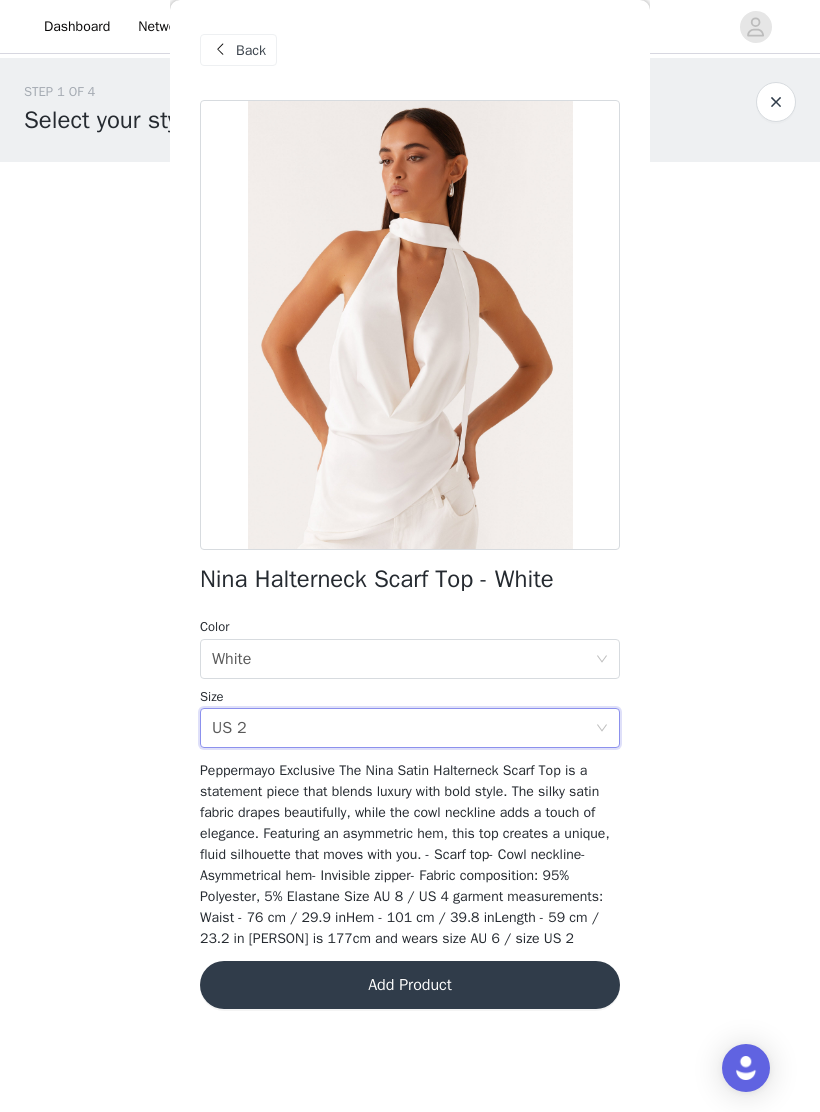 click on "Add Product" at bounding box center (410, 985) 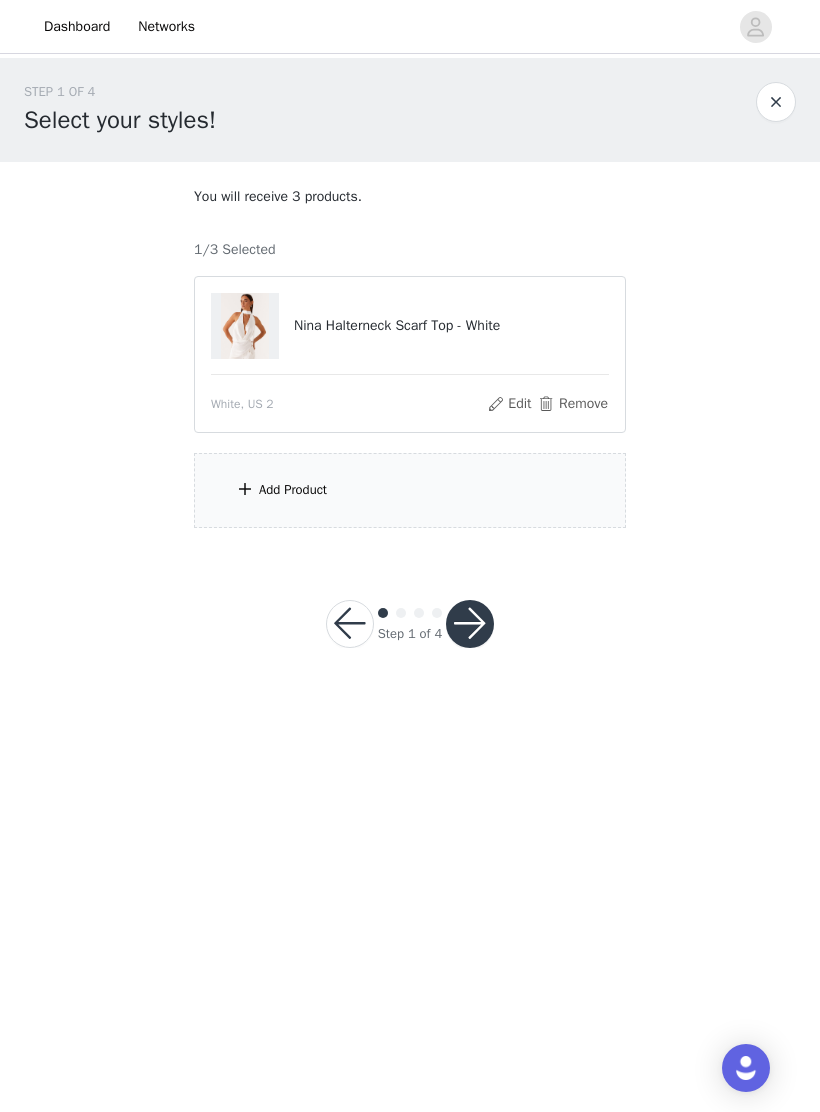 click on "Add Product" at bounding box center (410, 490) 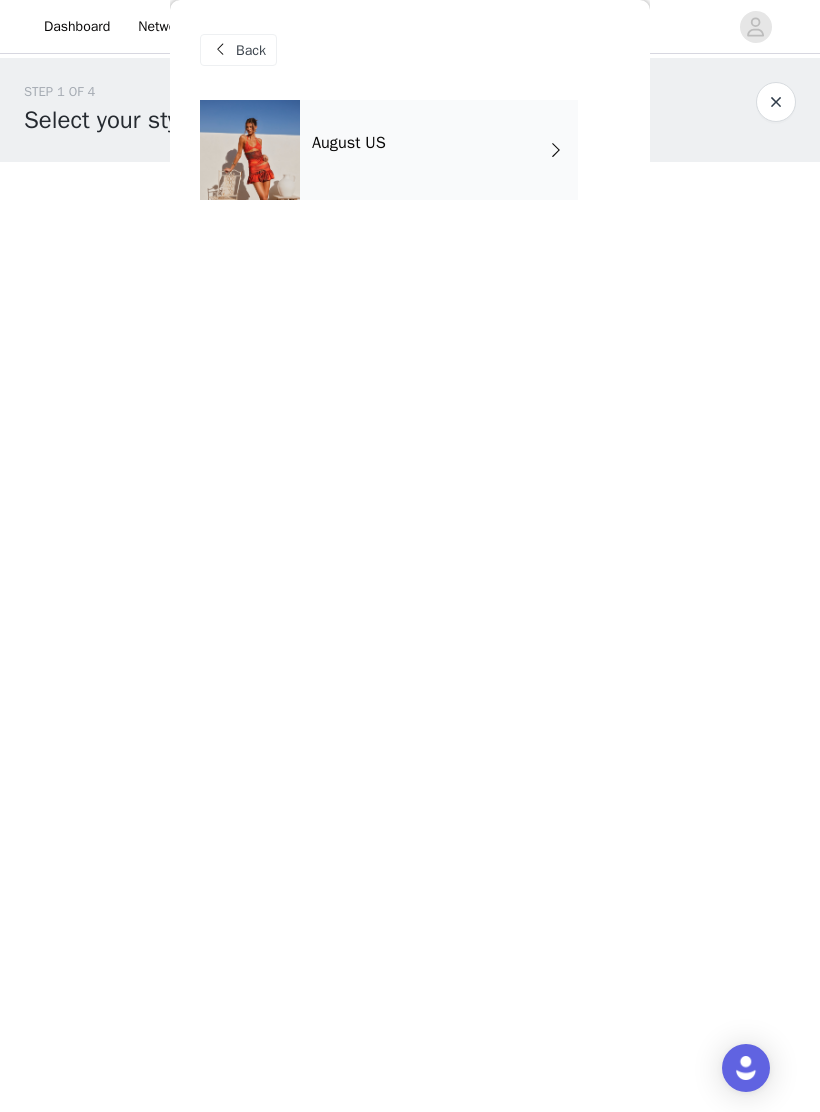 click at bounding box center [250, 150] 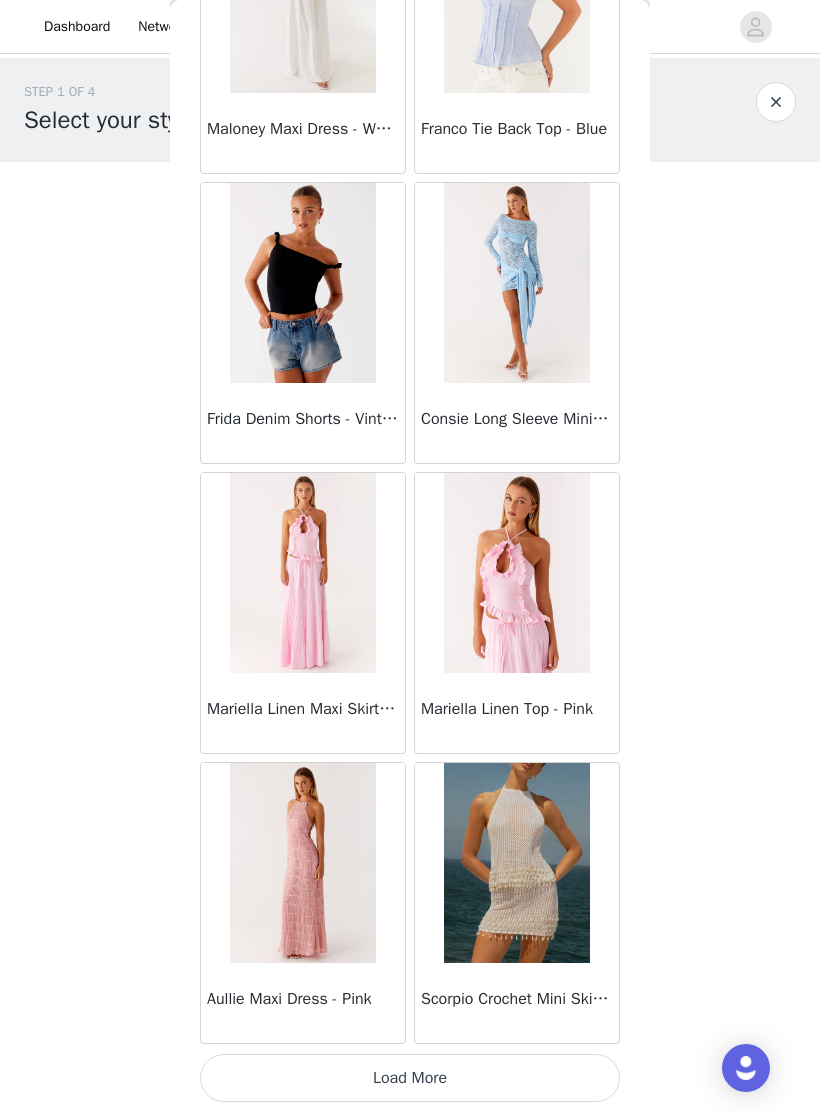 click on "Load More" at bounding box center (410, 1078) 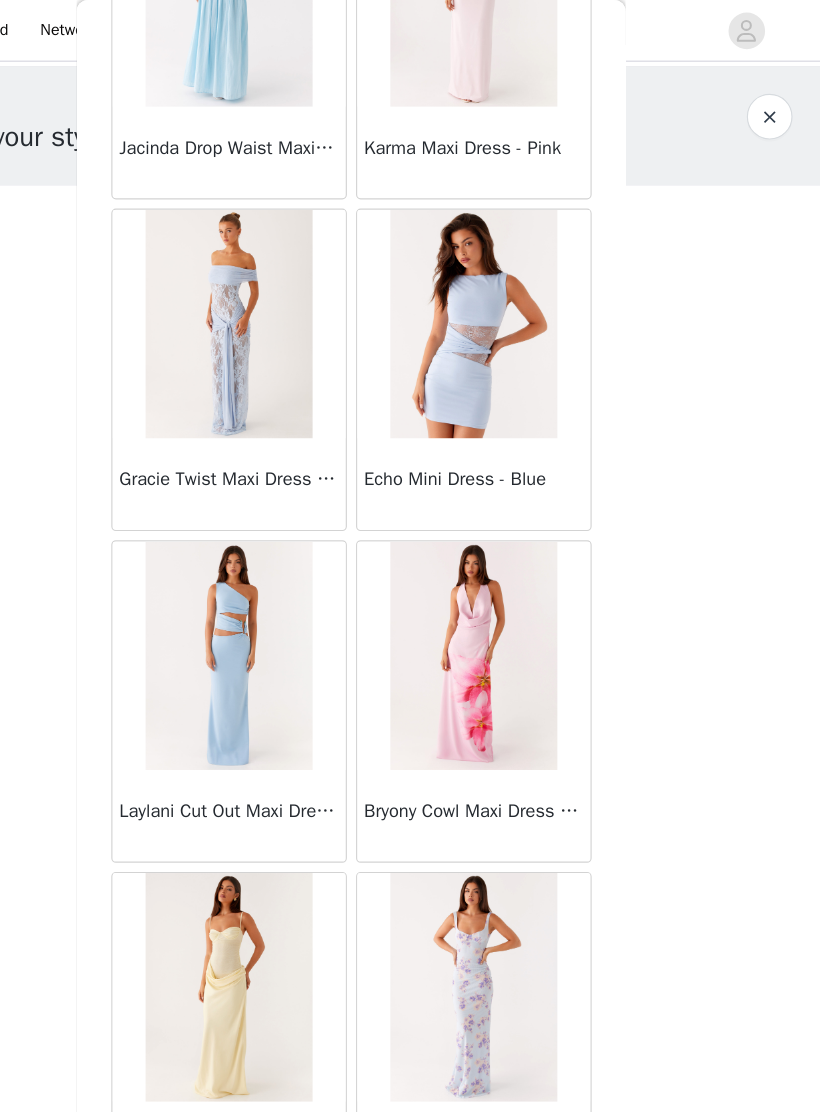 scroll, scrollTop: 4848, scrollLeft: 0, axis: vertical 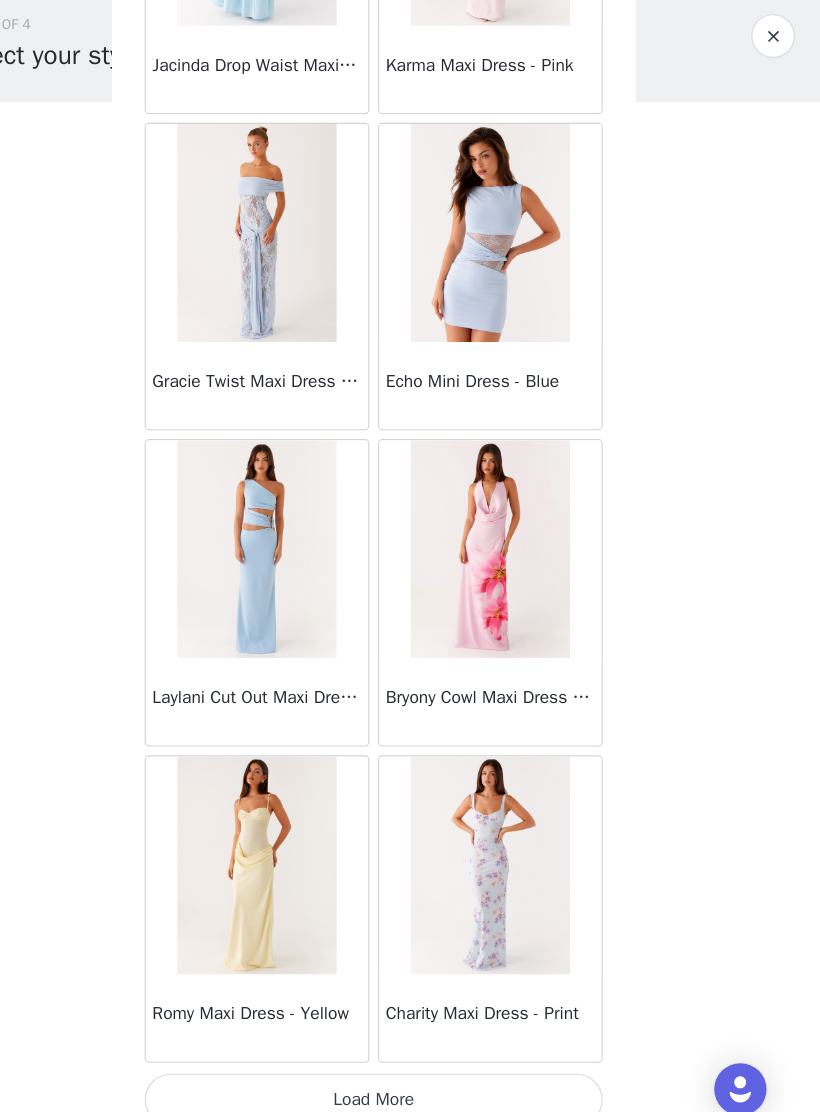 click on "Load More" at bounding box center (410, 1078) 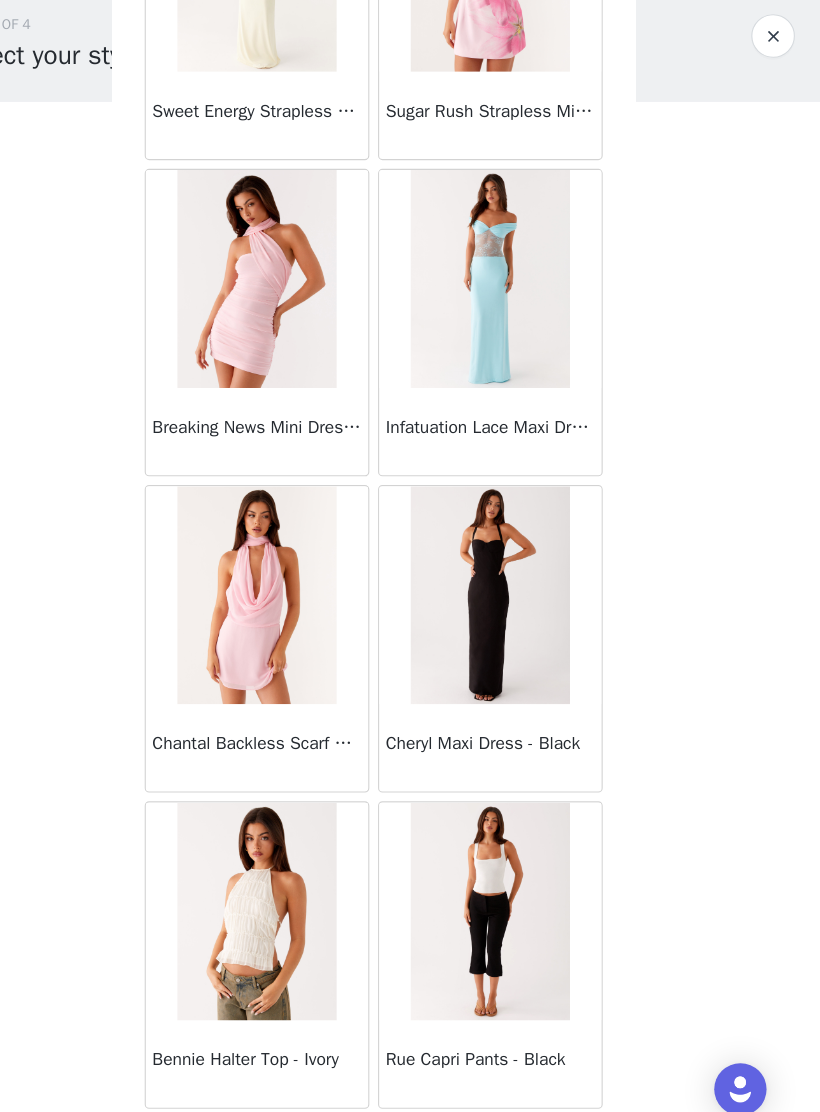 scroll, scrollTop: 7419, scrollLeft: 0, axis: vertical 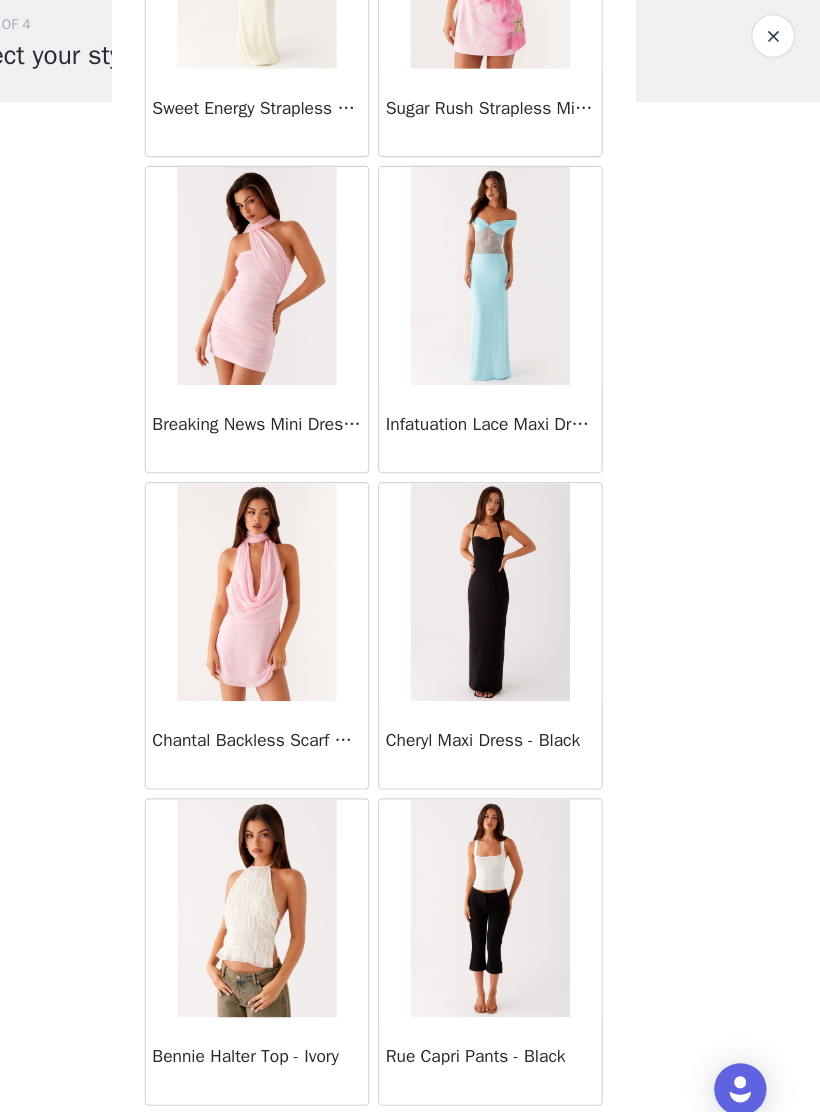 click at bounding box center (302, 612) 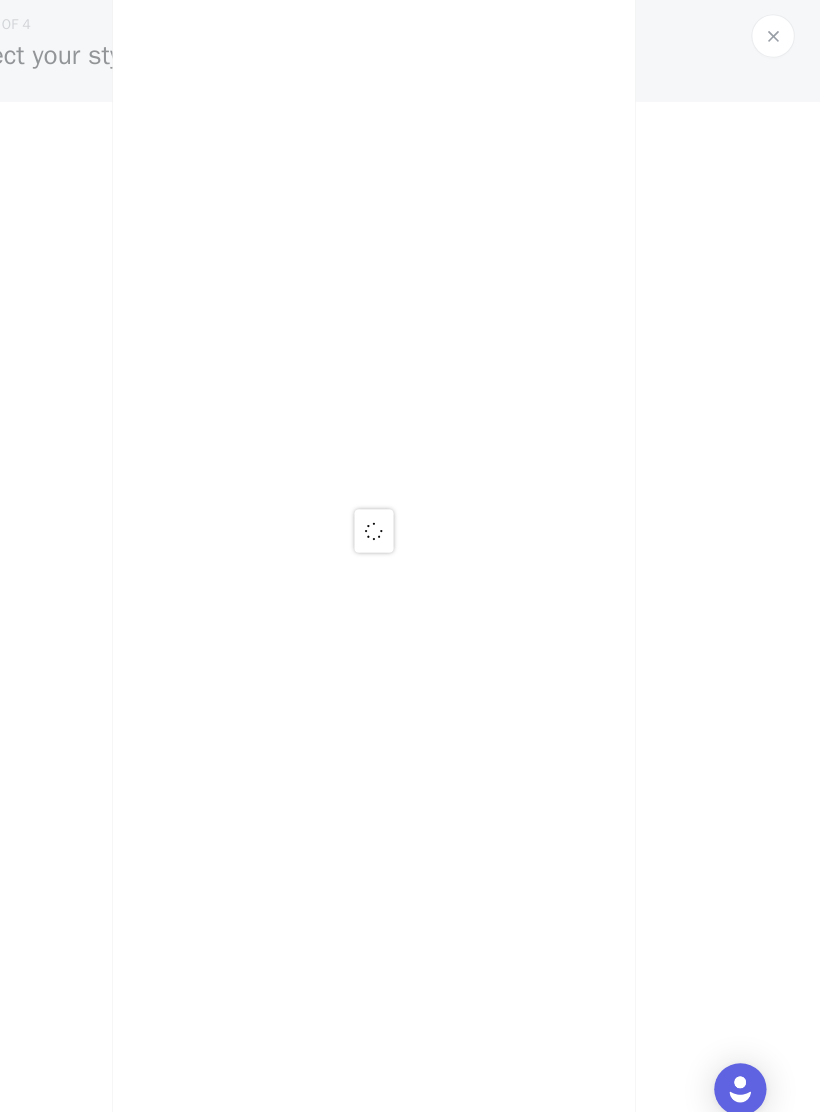 scroll, scrollTop: 0, scrollLeft: 0, axis: both 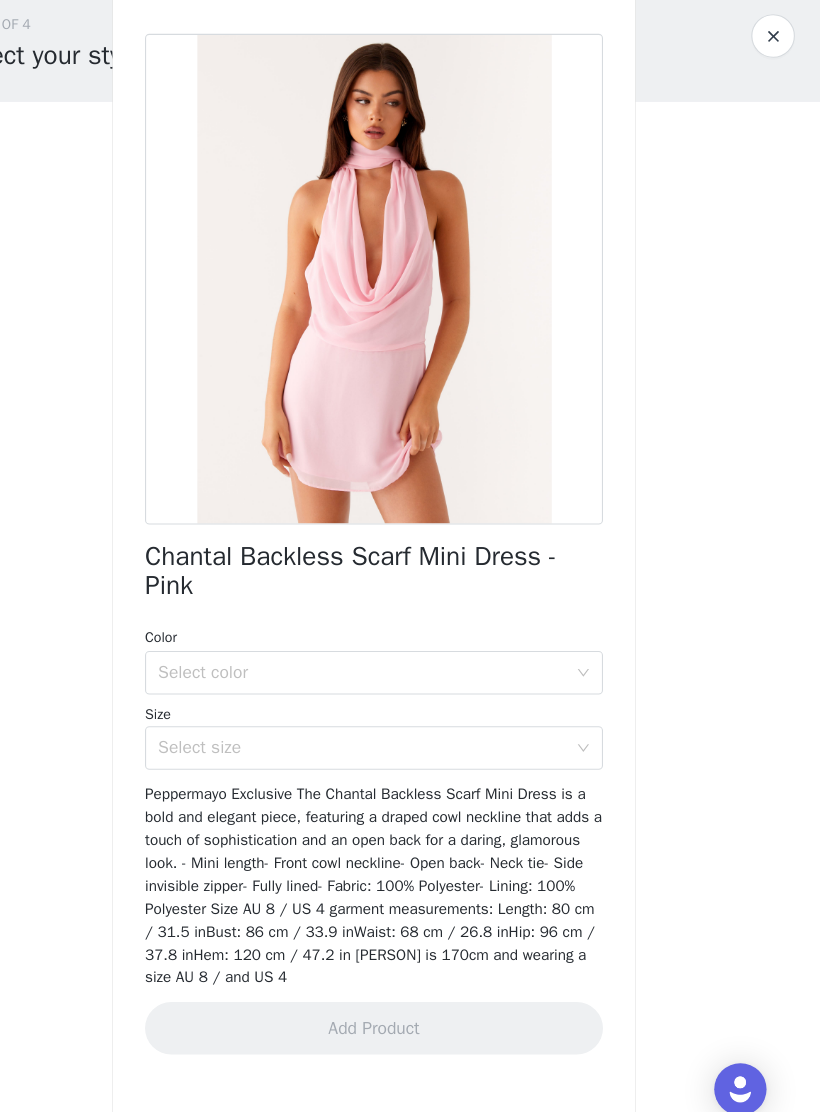 click on "Select color" at bounding box center [403, 686] 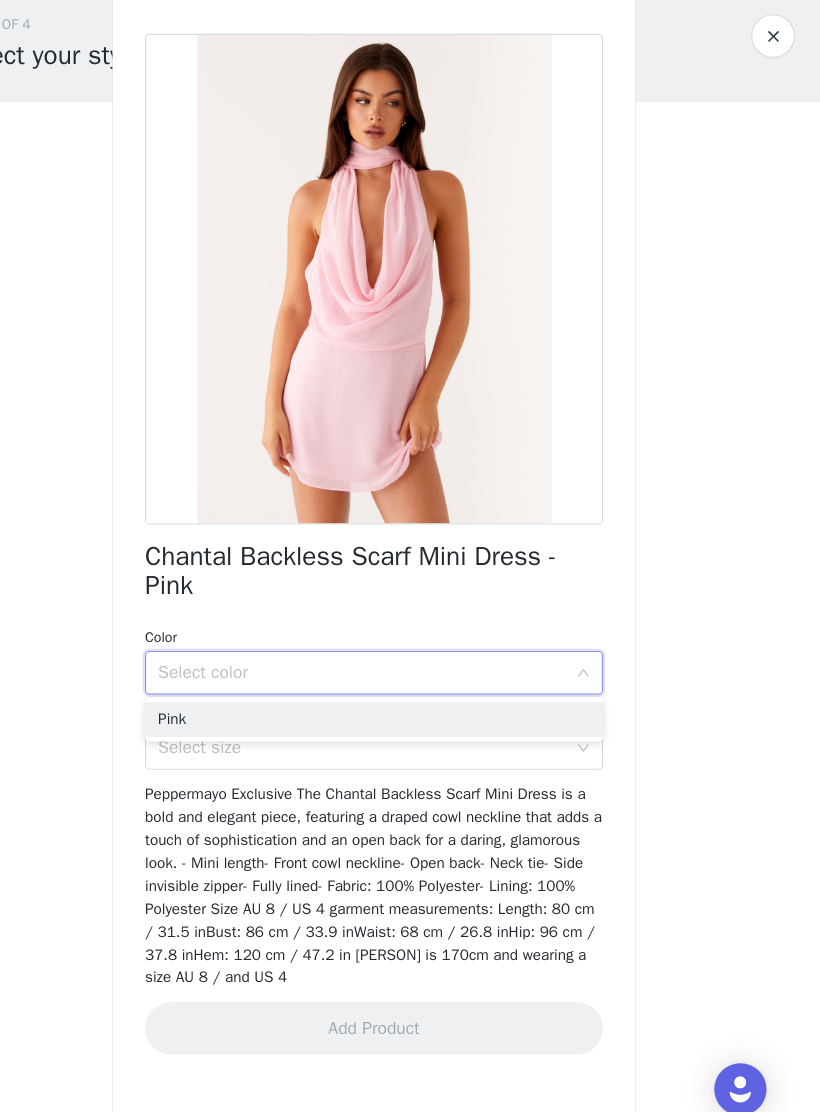 click on "Pink" at bounding box center [410, 729] 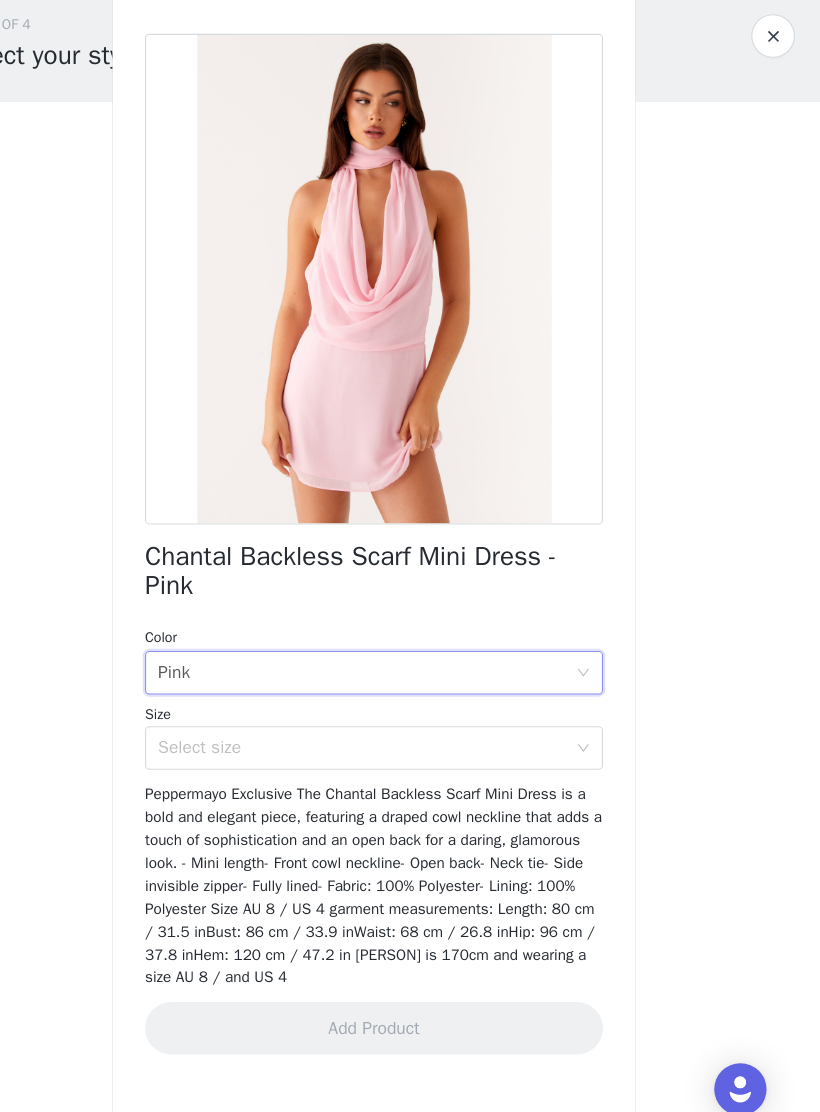 click on "Select size" at bounding box center (399, 755) 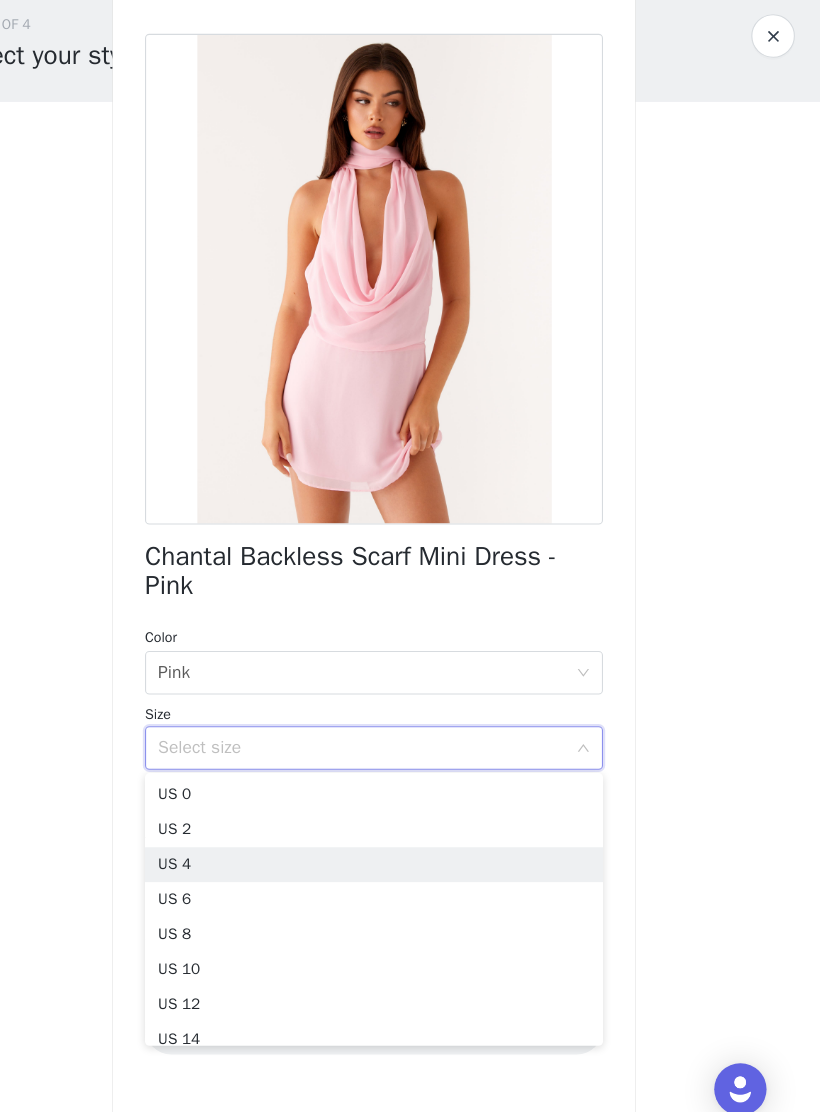 click on "US 4" at bounding box center (410, 862) 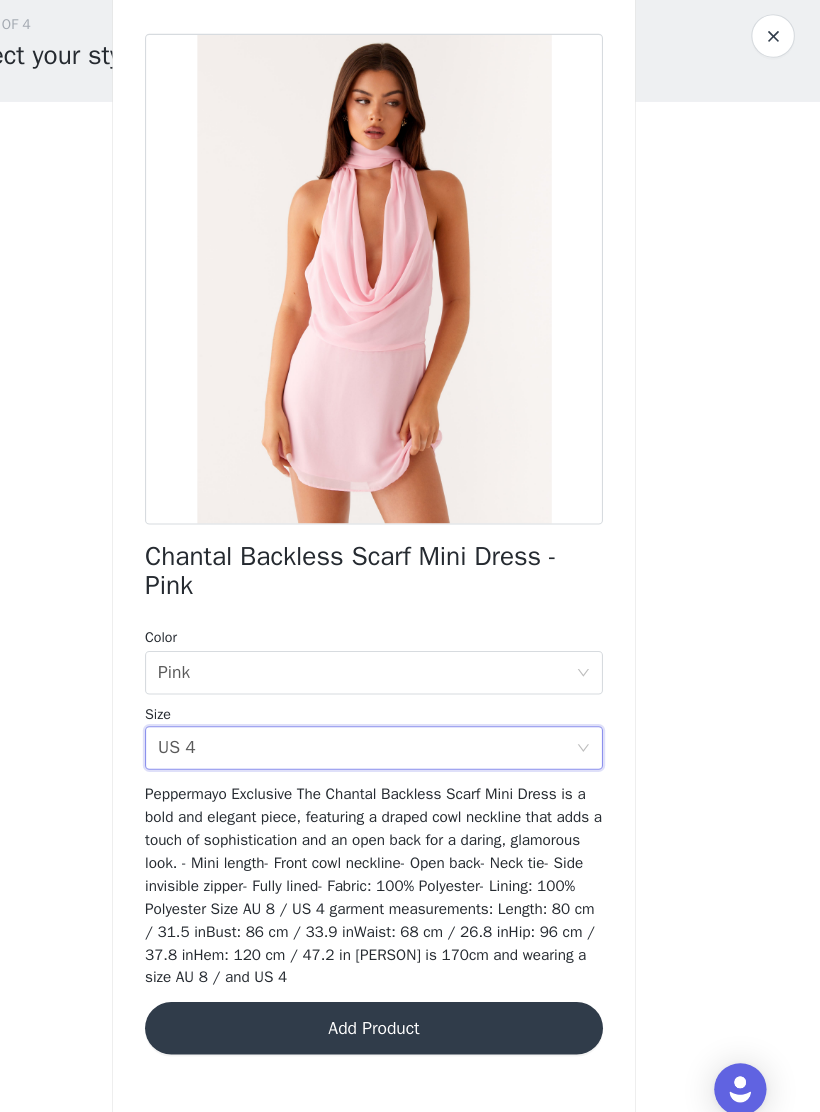 click on "Add Product" at bounding box center (410, 1012) 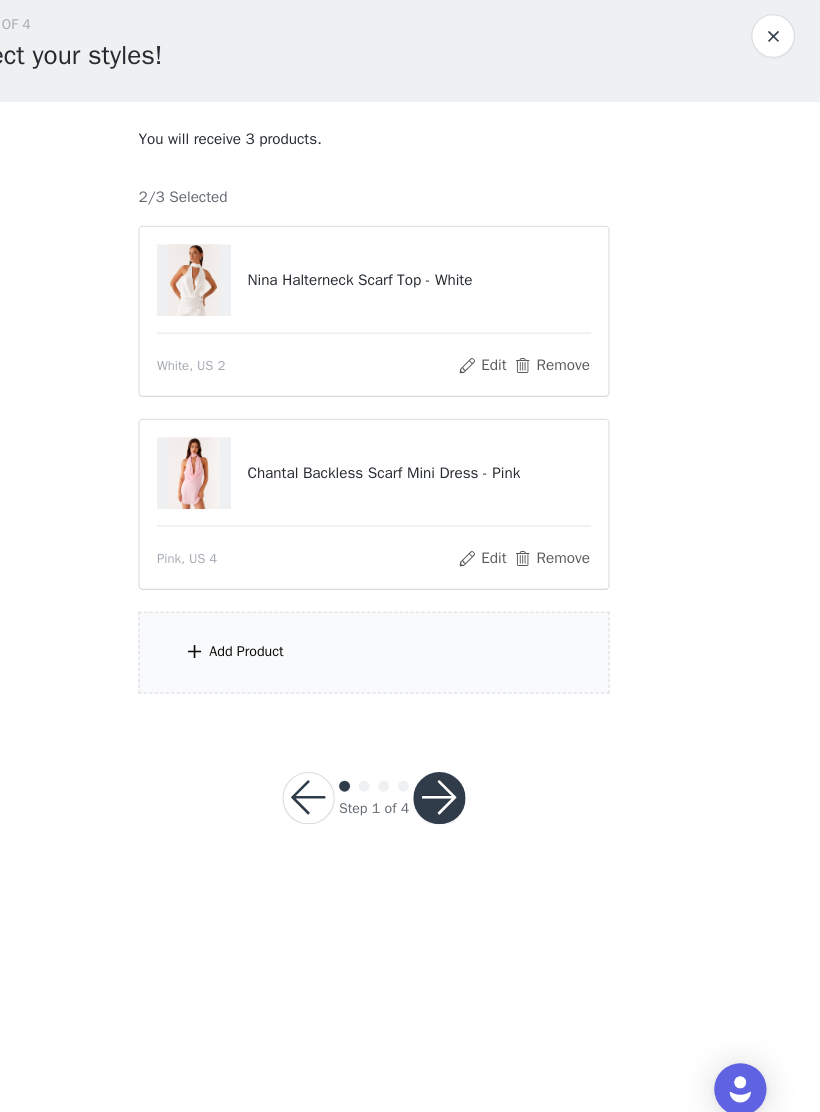 click on "Add Product" at bounding box center [293, 667] 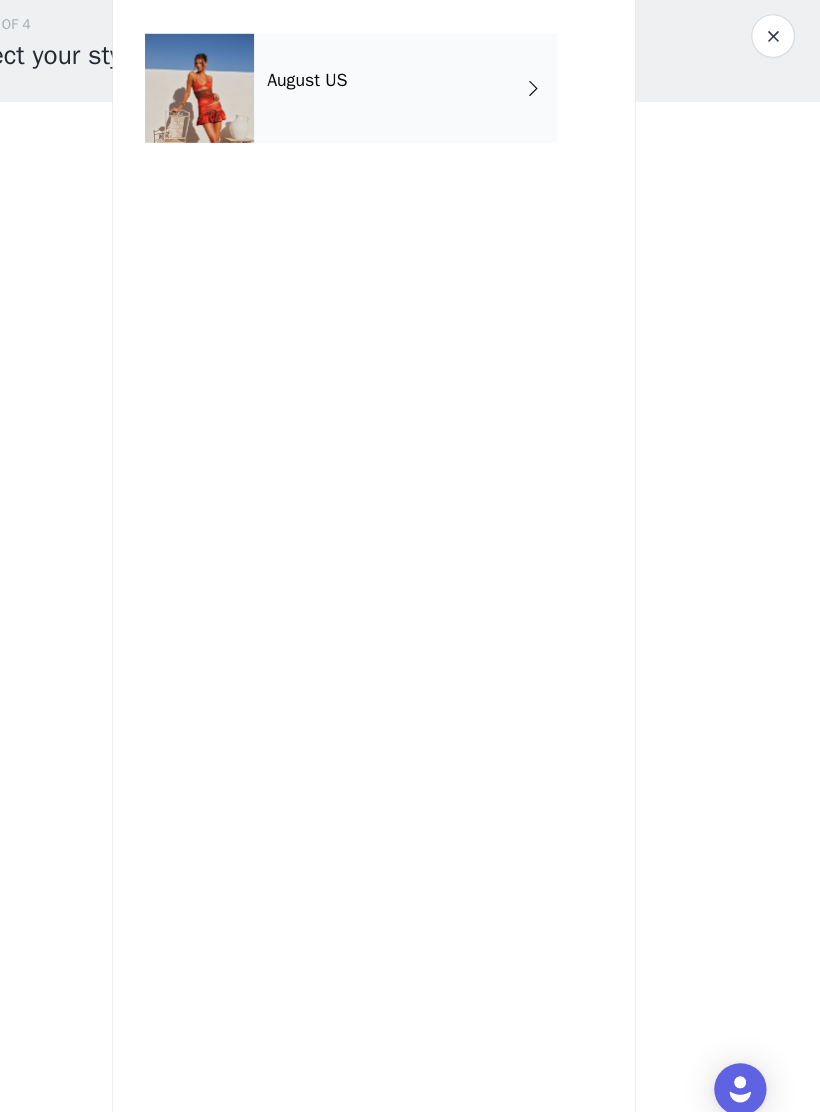 click at bounding box center [250, 150] 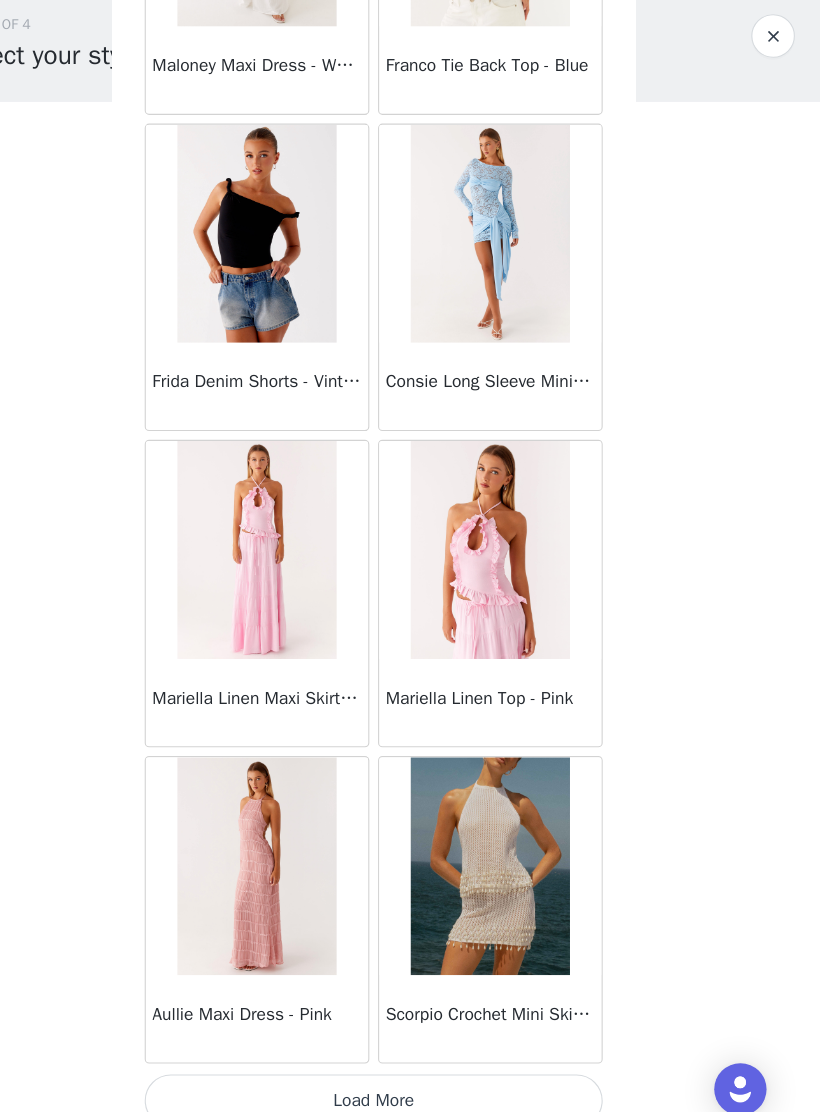 scroll, scrollTop: 1948, scrollLeft: 0, axis: vertical 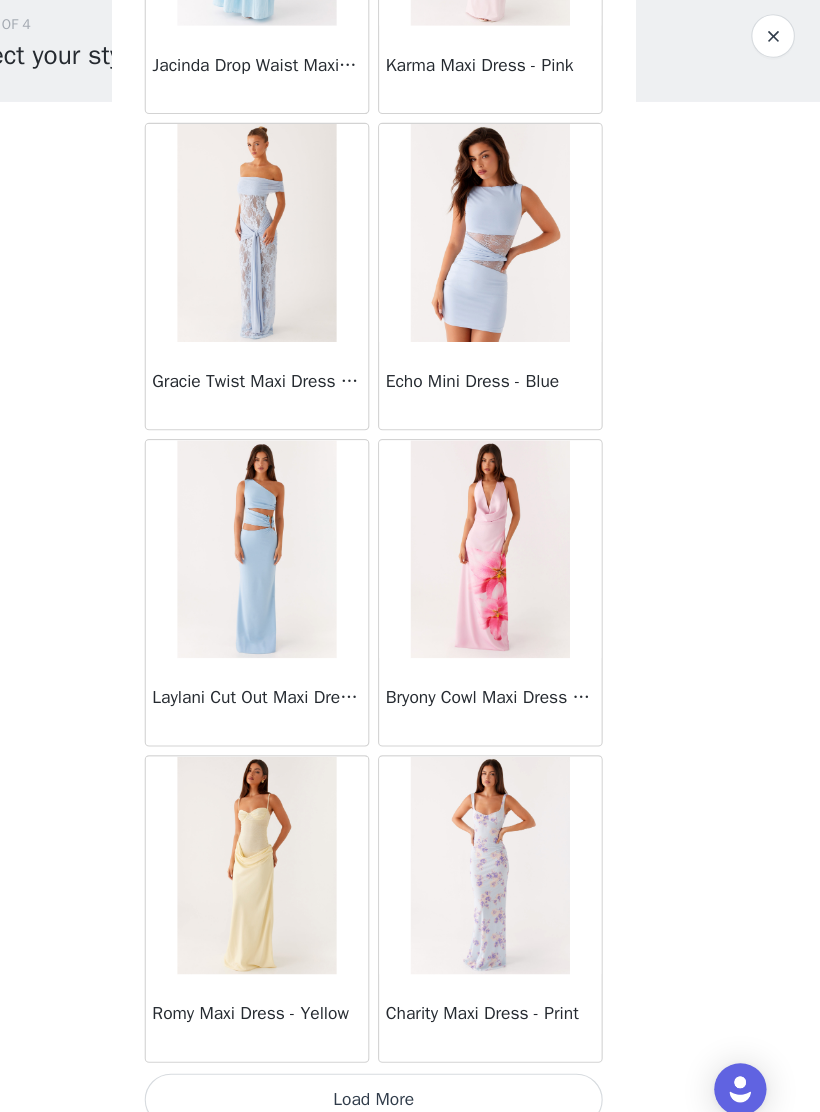click on "Load More" at bounding box center (410, 1078) 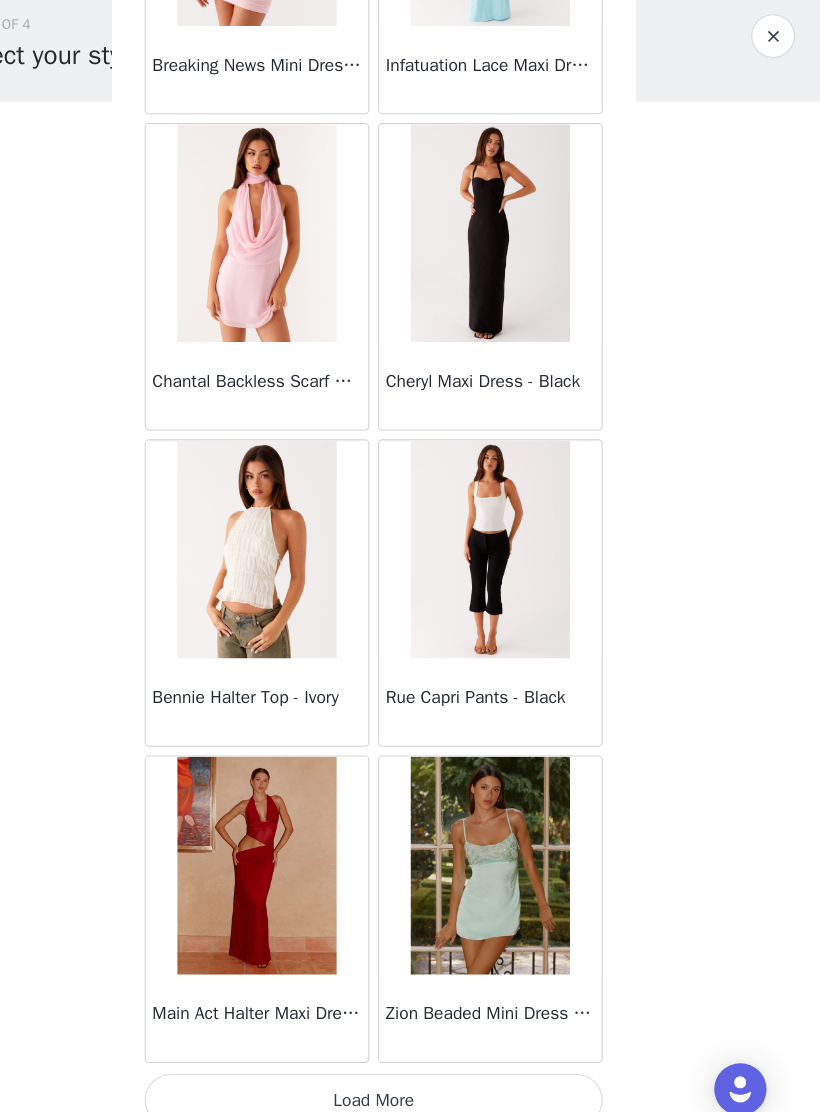 click on "Load More" at bounding box center (410, 1078) 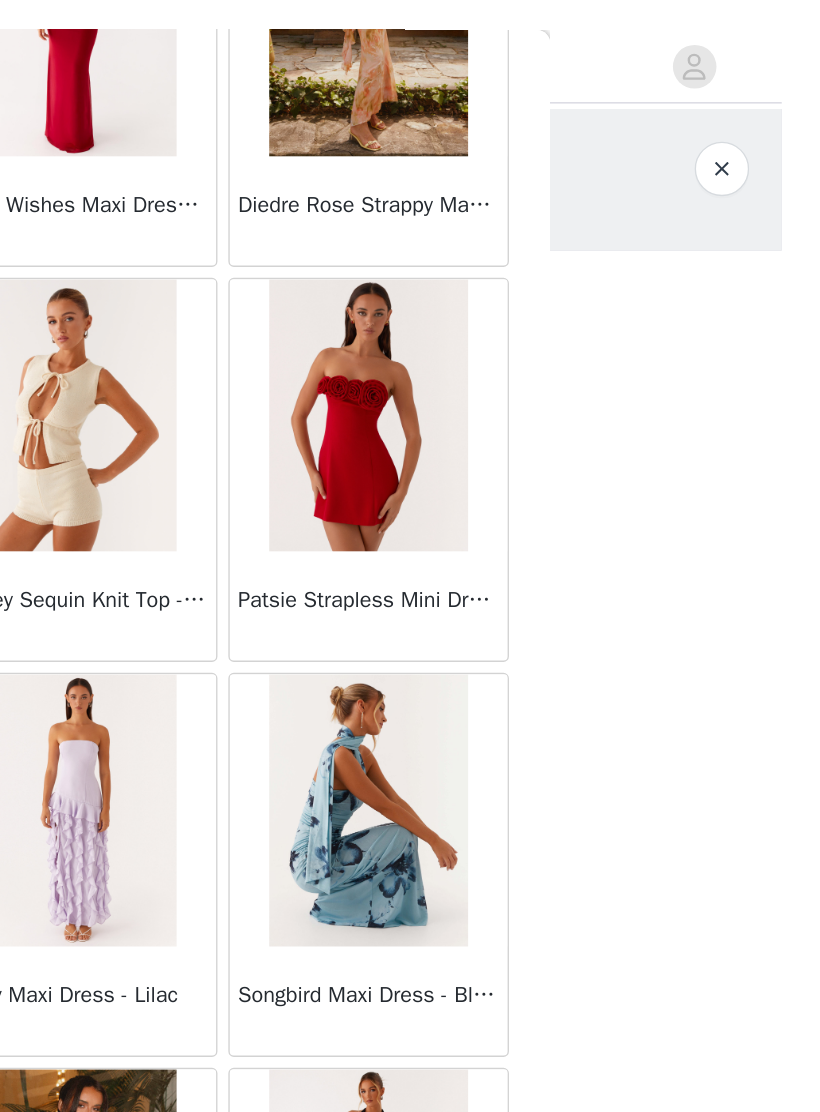 scroll, scrollTop: 10648, scrollLeft: 0, axis: vertical 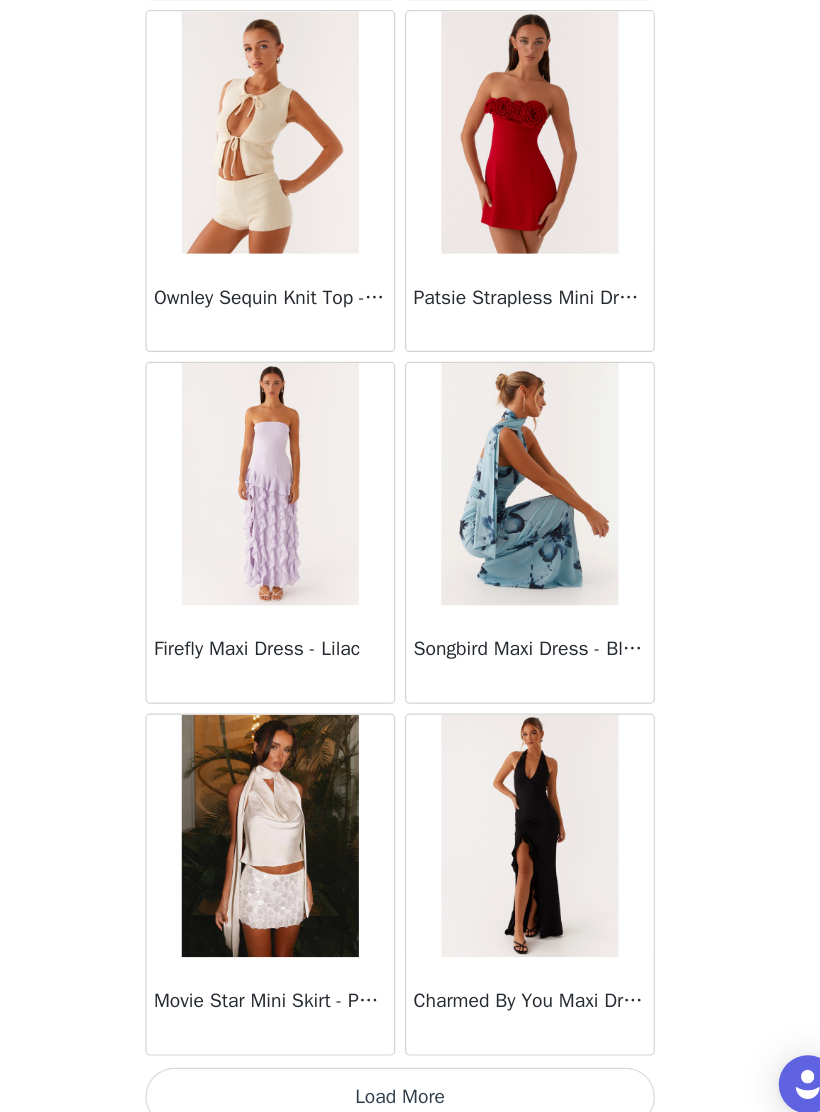 click on "Load More" at bounding box center [410, 1078] 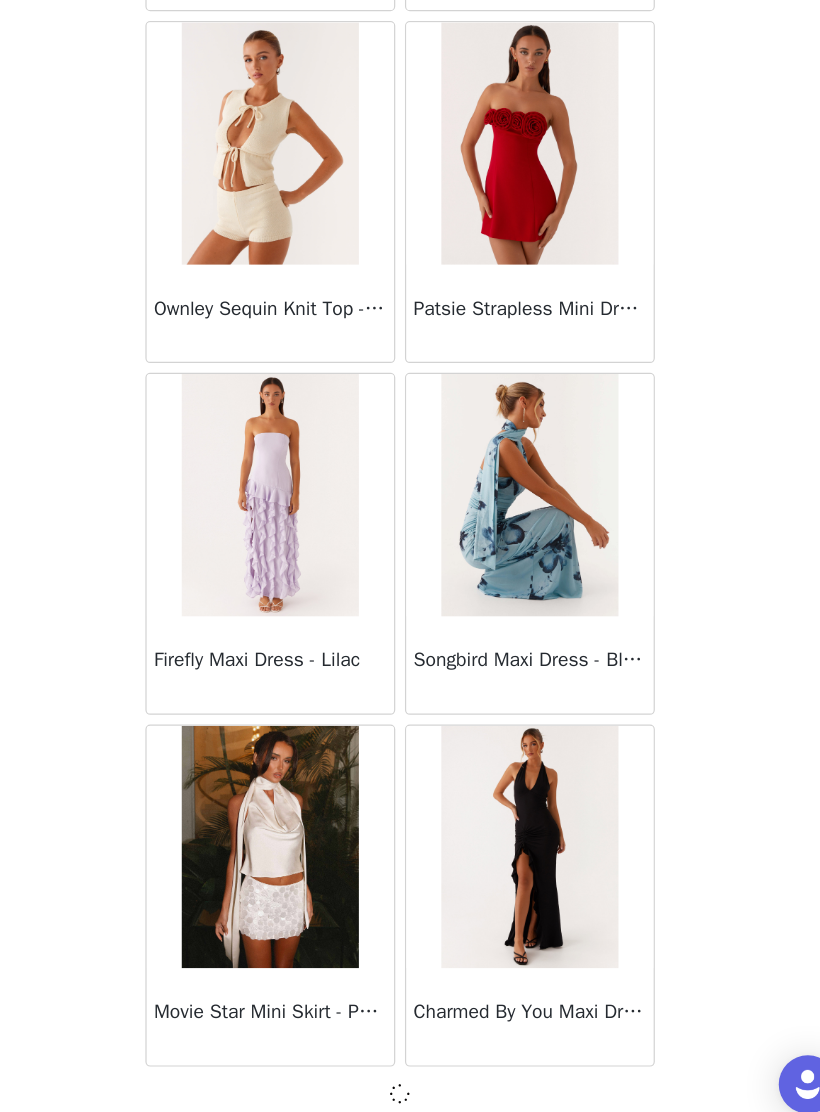 scroll, scrollTop: 10639, scrollLeft: 0, axis: vertical 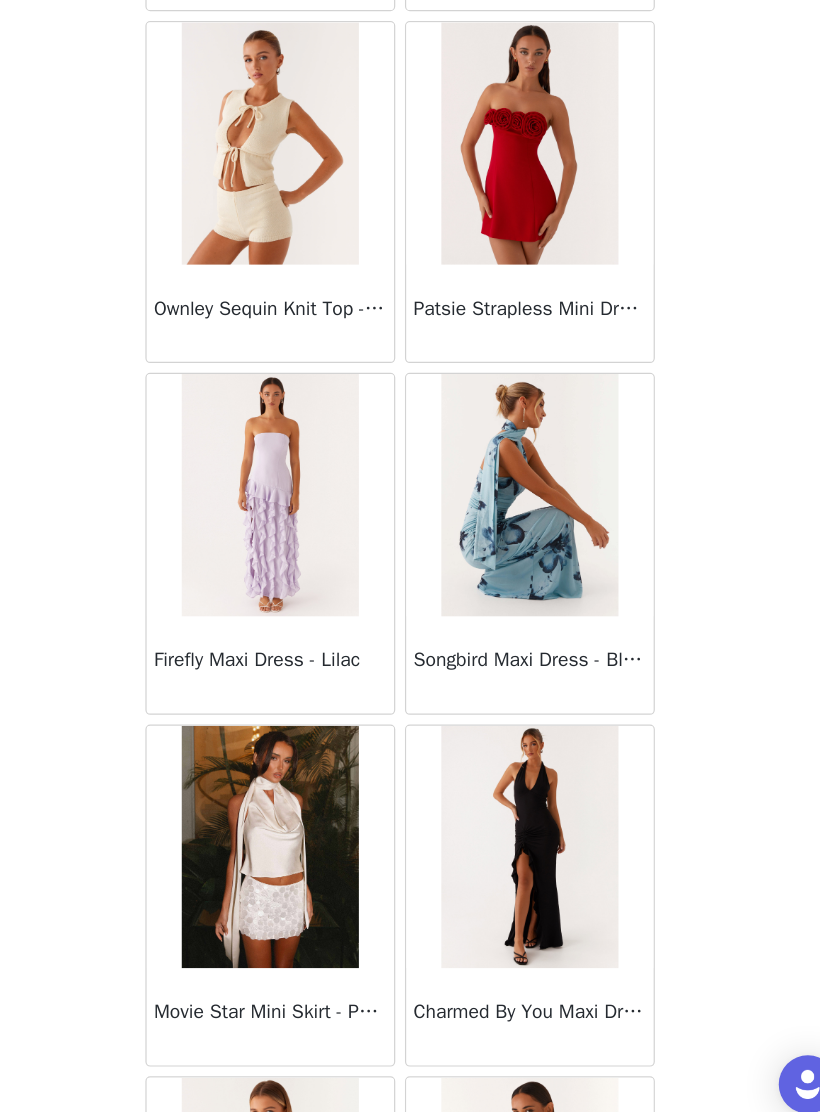 click on "STEP 1 OF 4
Select your styles!
You will receive 3 products.       2/3 Selected           Nina Halterneck Scarf Top - White           White, US 2       Edit   Remove     Chantal Backless Scarf Mini Dress - Pink           Pink, US 4       Edit   Remove     Add Product       Back       Manuka Ruffle Mini Dress - Yellow       Heart Of Glass Satin Maxi Dress - Blue       Ronnie Maxi Dress - Blue       Nicola Maxi Dress - Pink       Imani Maxi Dress - Pink       Liana Cowl Maxi Dress - Print       Cherry Skies Midi Dress - White       Crystal Clear Lace Midi Skirt - Ivory       Crystal Clear Lace Top - Ivory       Clayton Top - Black Gingham       Wish You Luck Denim Top - Dark Blue       Raphaela Mini Dress - Navy       Maloney Maxi Dress - White       Franco Tie Back Top - Blue       Frida Denim Shorts - Vintage Wash Blue       Consie Long Sleeve Mini Dress - Pale Blue       Mariella Linen Maxi Skirt - Pink" at bounding box center [410, 393] 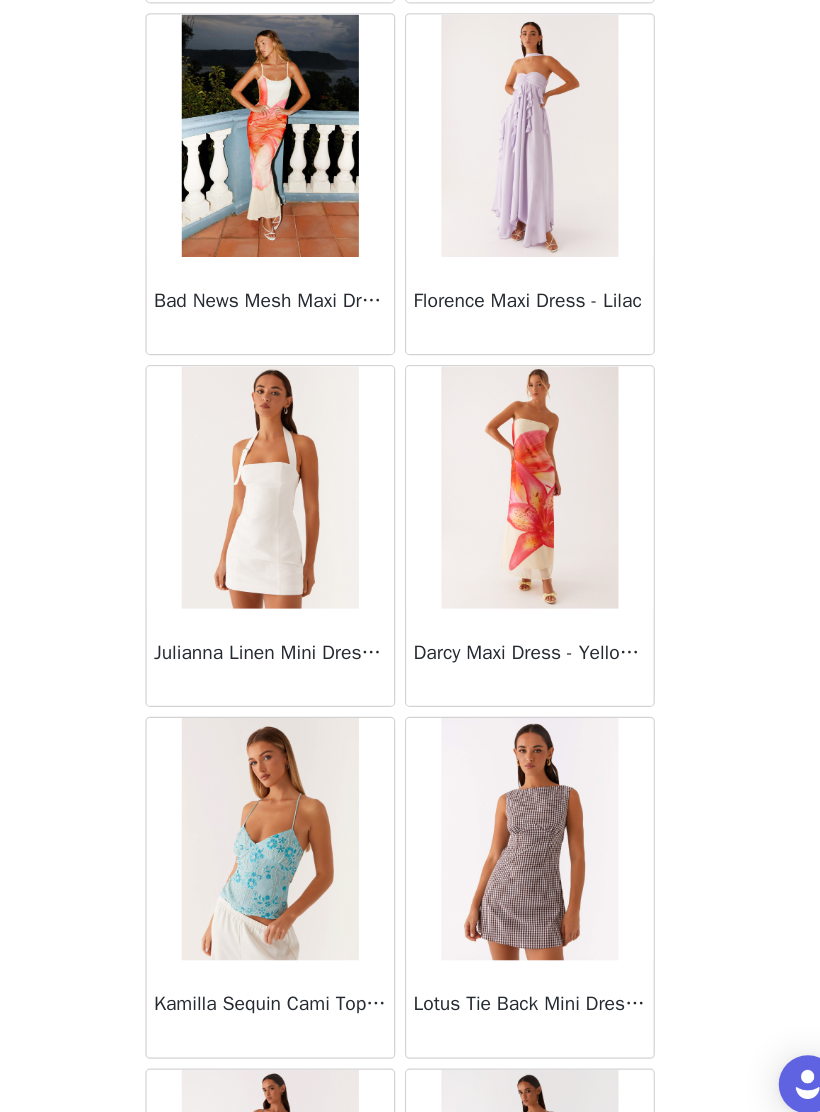 scroll, scrollTop: 12966, scrollLeft: 0, axis: vertical 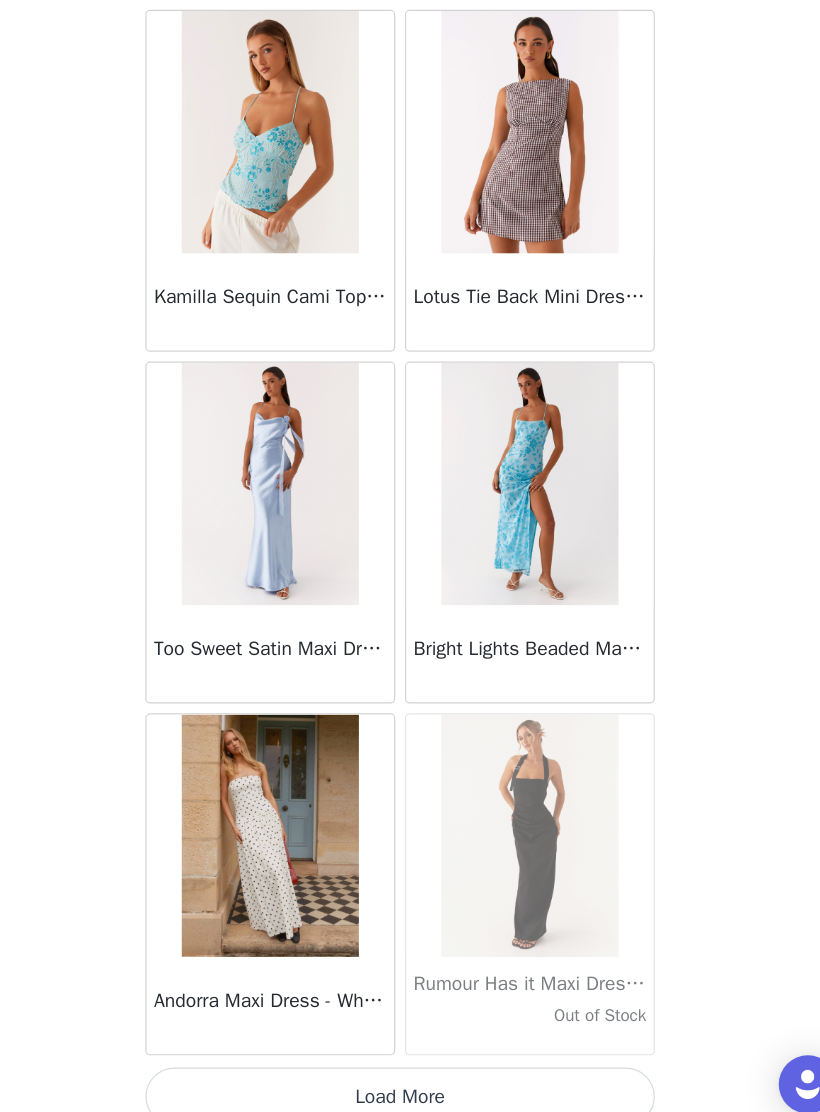click on "Load More" at bounding box center [410, 1078] 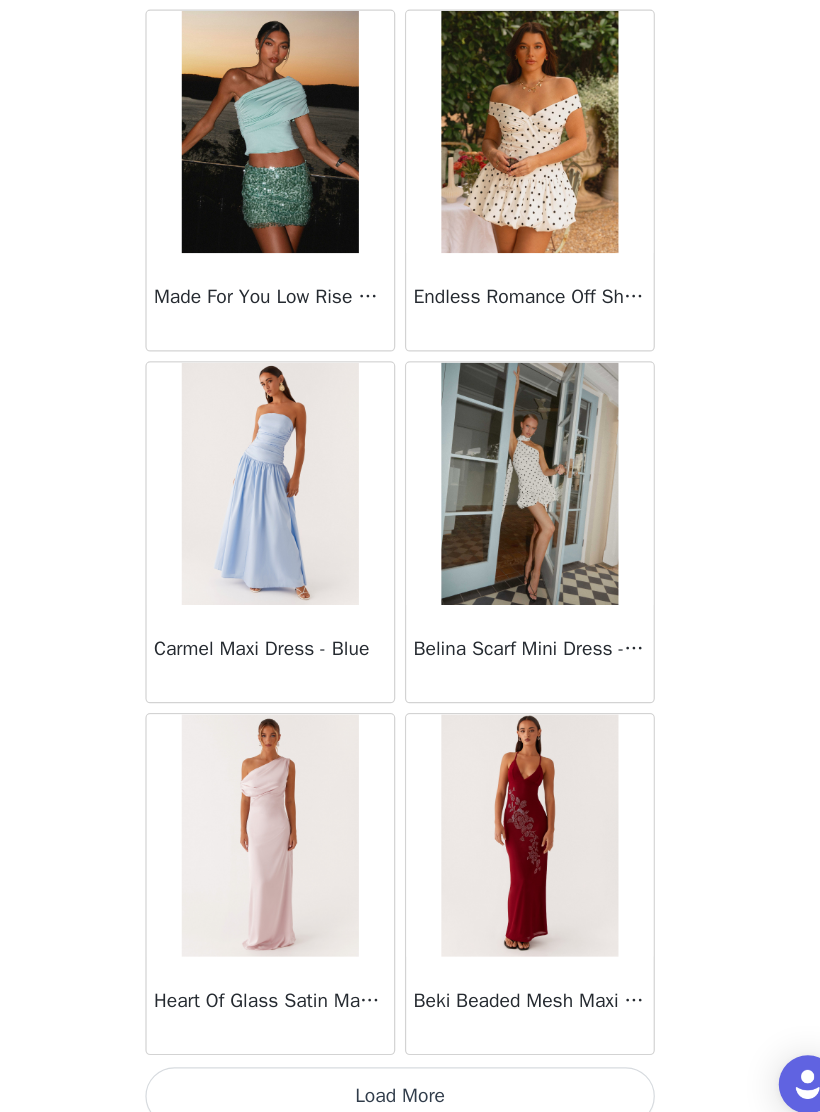 click on "Load More" at bounding box center [410, 1078] 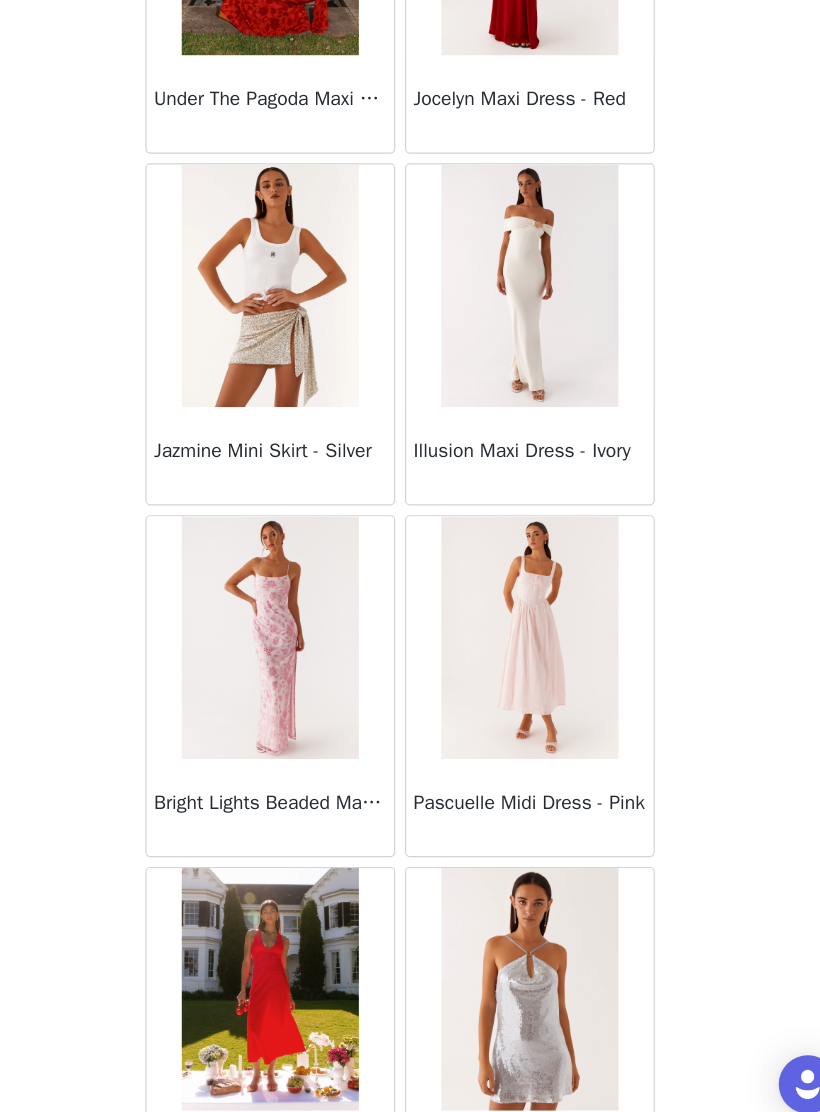 scroll, scrollTop: 17814, scrollLeft: 0, axis: vertical 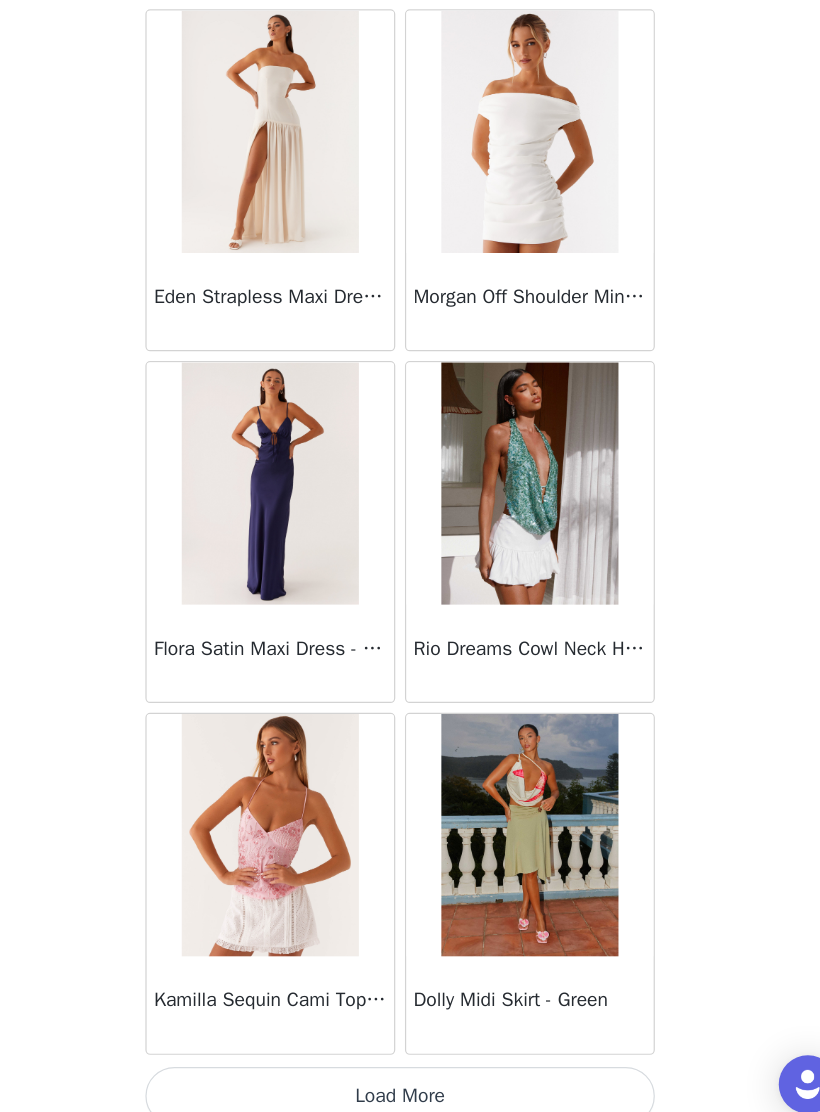 click on "Load More" at bounding box center (410, 1078) 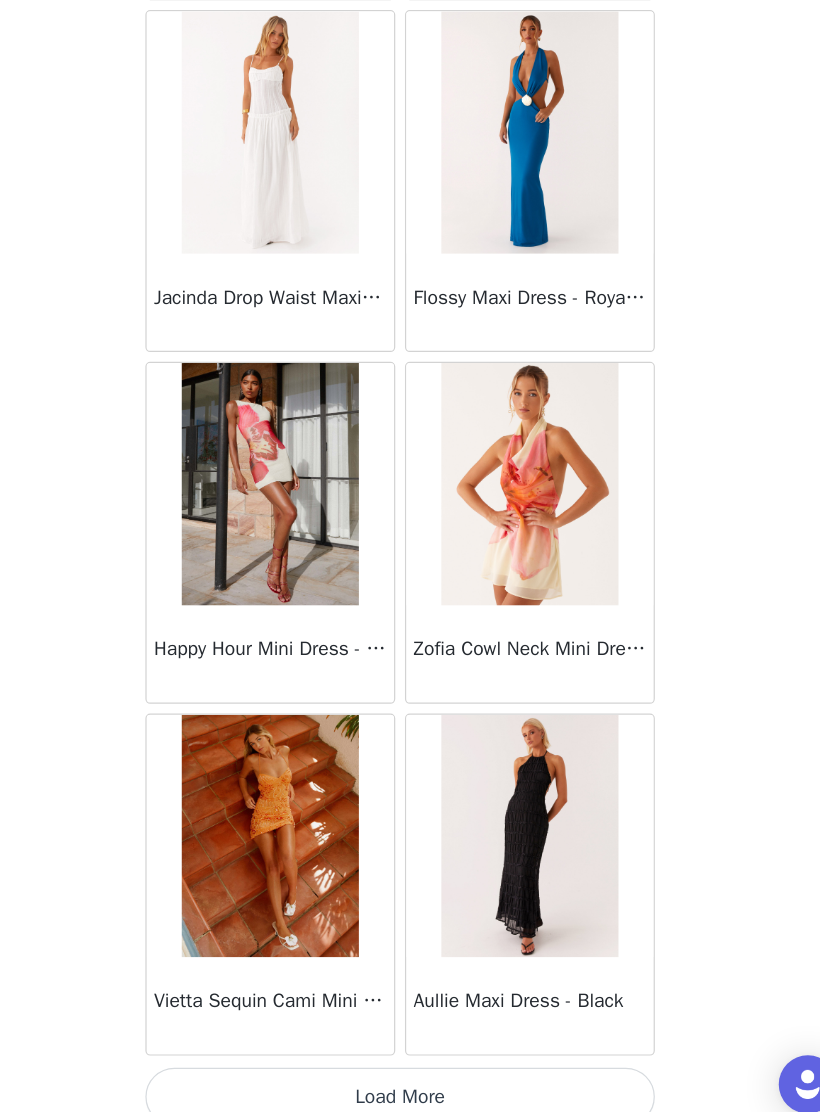 scroll, scrollTop: 22248, scrollLeft: 0, axis: vertical 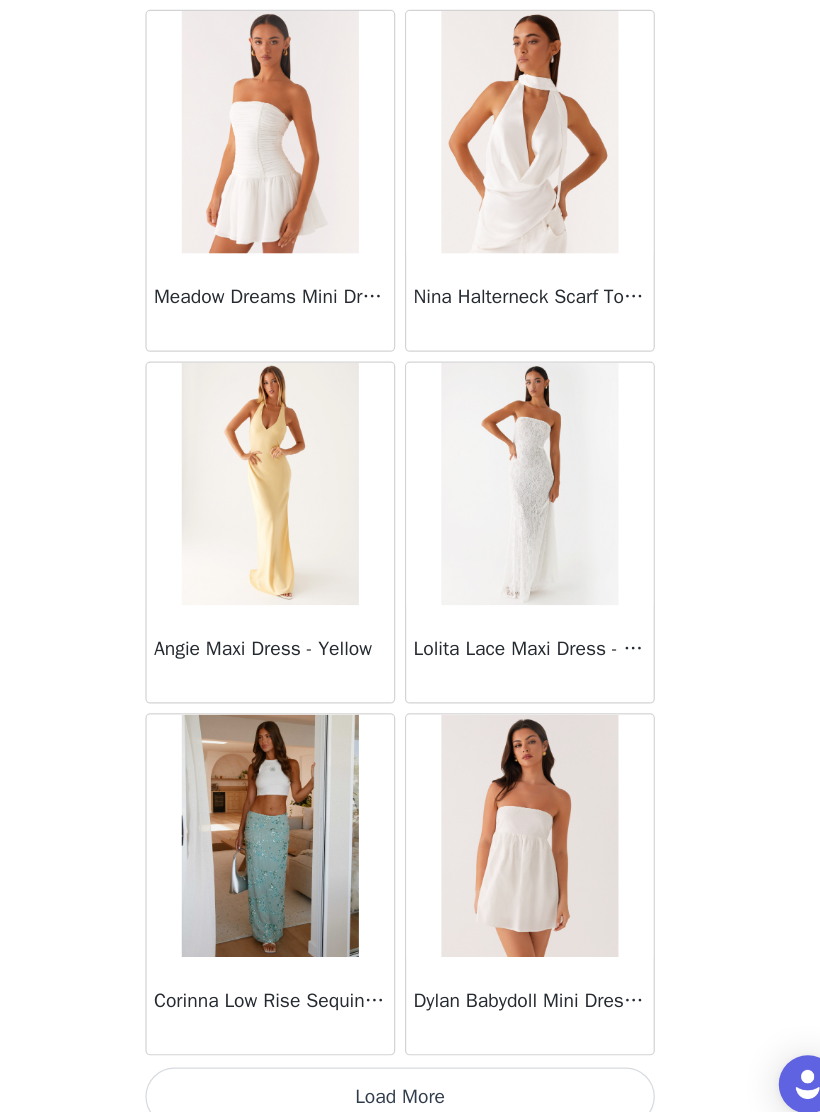 click on "Load More" at bounding box center (410, 1078) 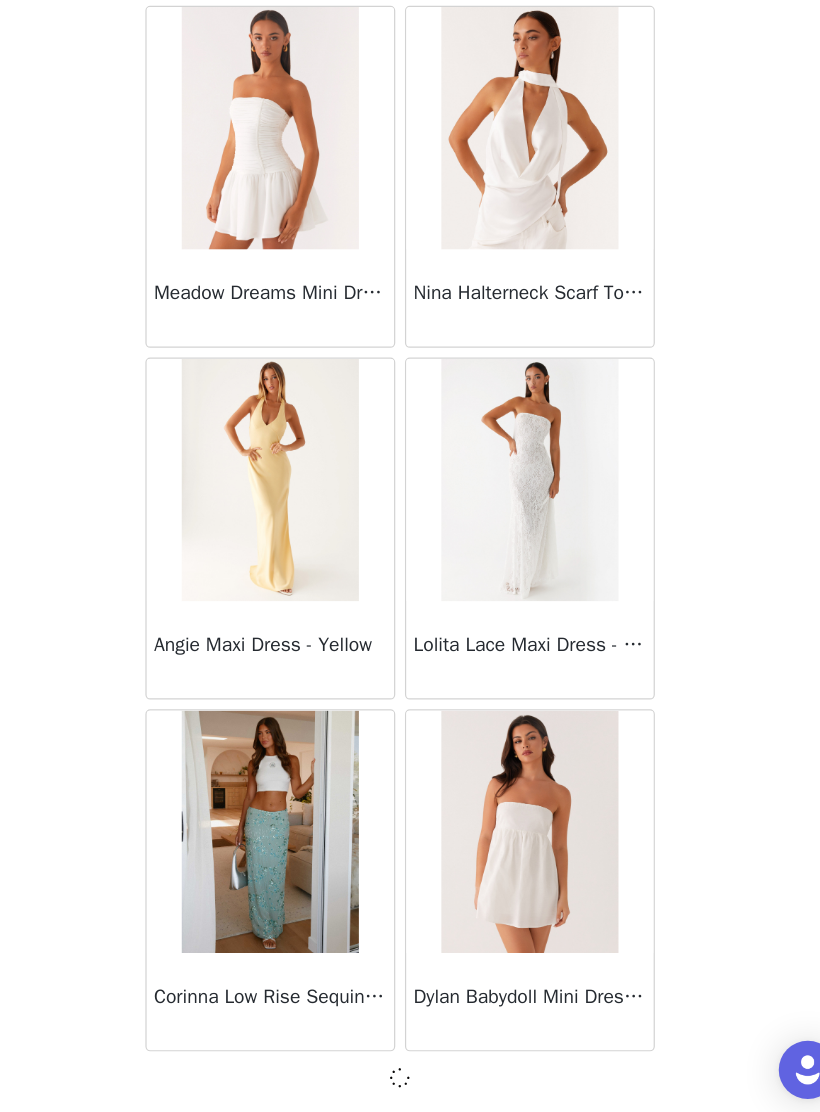 scroll, scrollTop: 0, scrollLeft: 0, axis: both 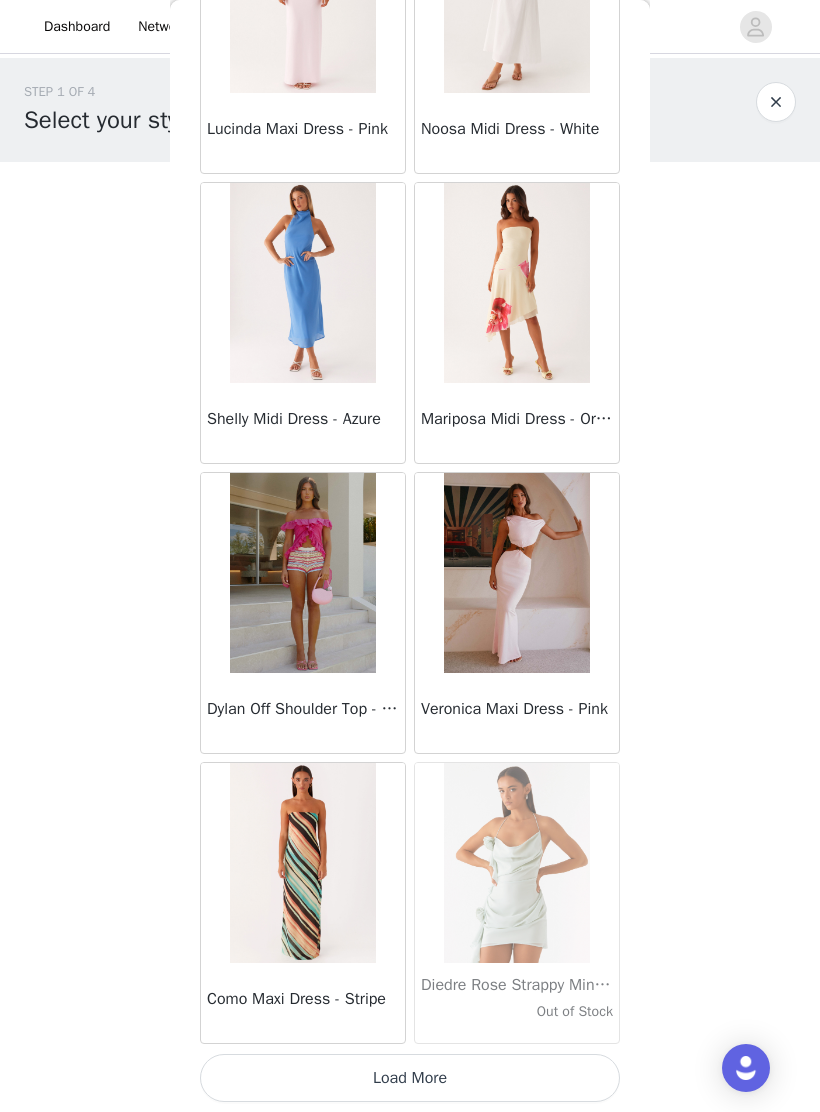 click on "Load More" at bounding box center (410, 1078) 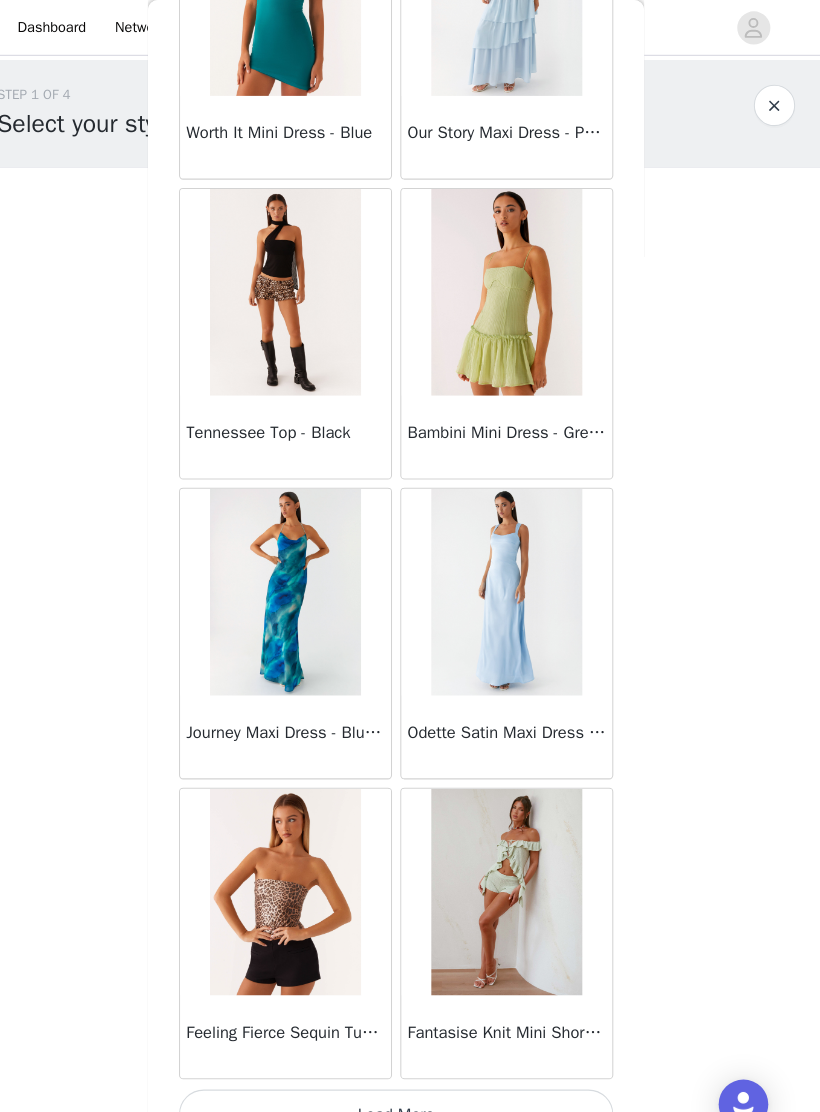 scroll, scrollTop: 30948, scrollLeft: 0, axis: vertical 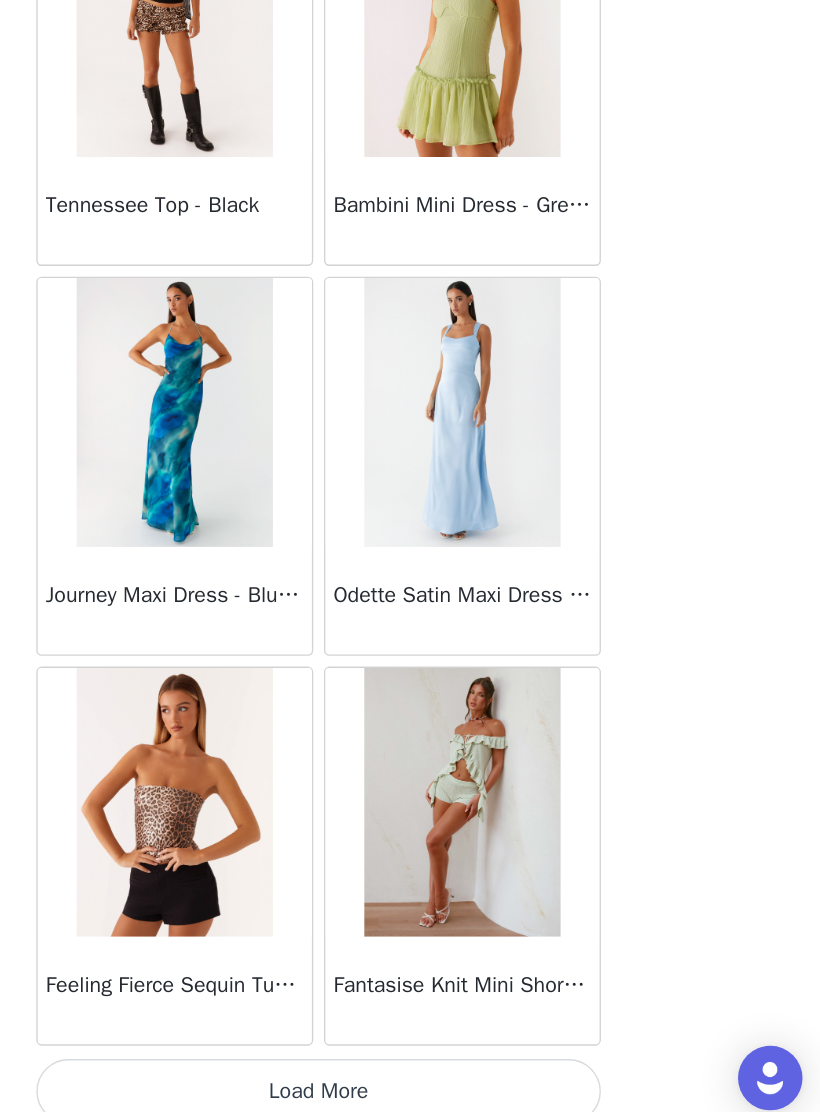 click on "Load More" at bounding box center [410, 1078] 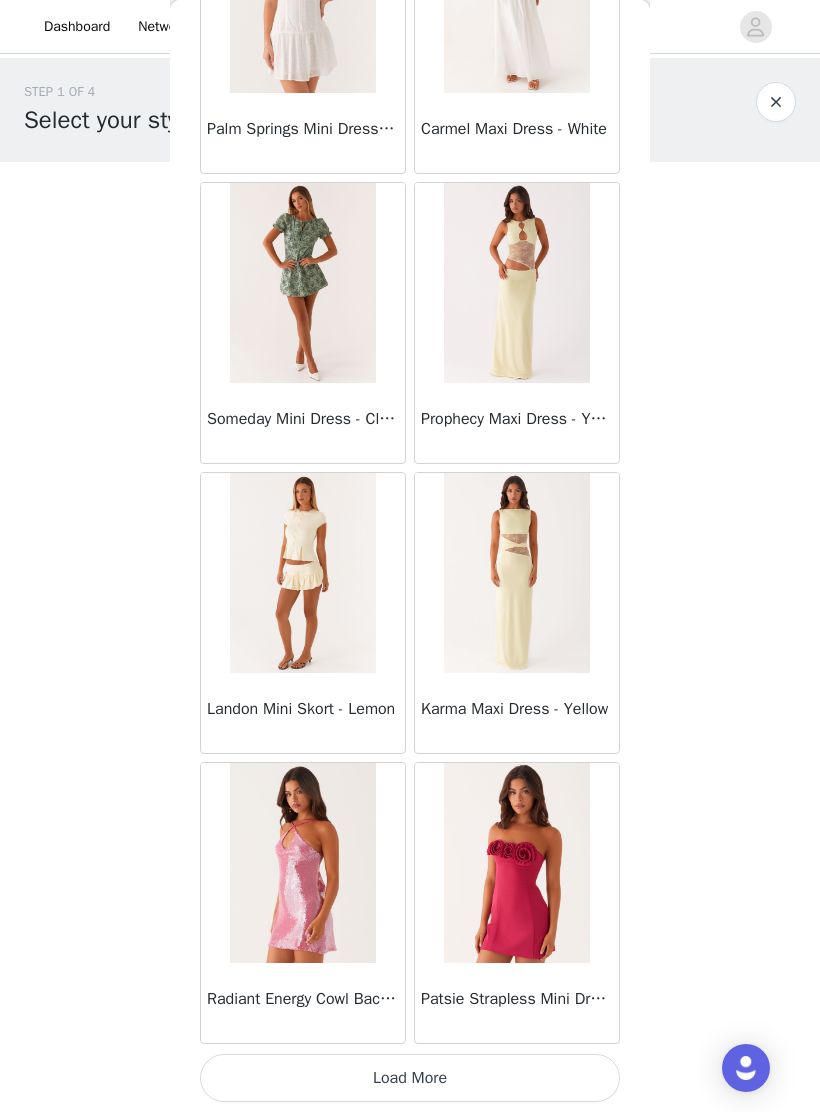 click on "Load More" at bounding box center (410, 1078) 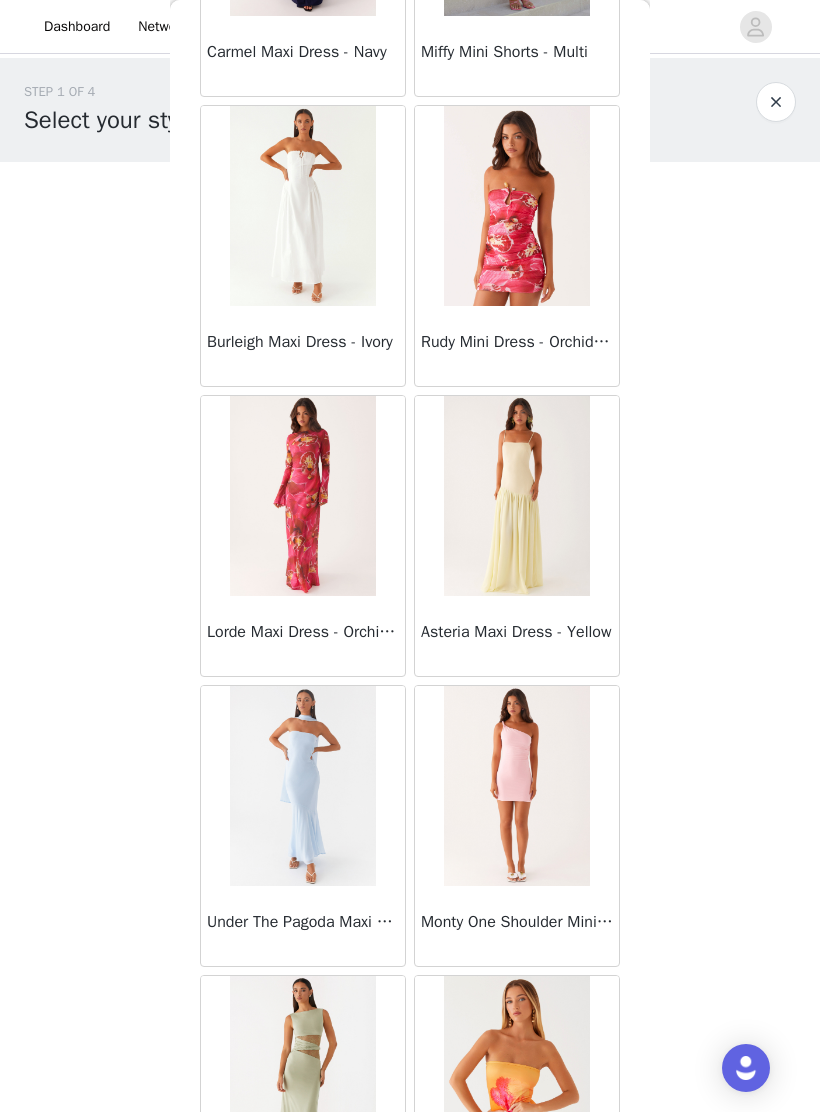 scroll, scrollTop: 35687, scrollLeft: 0, axis: vertical 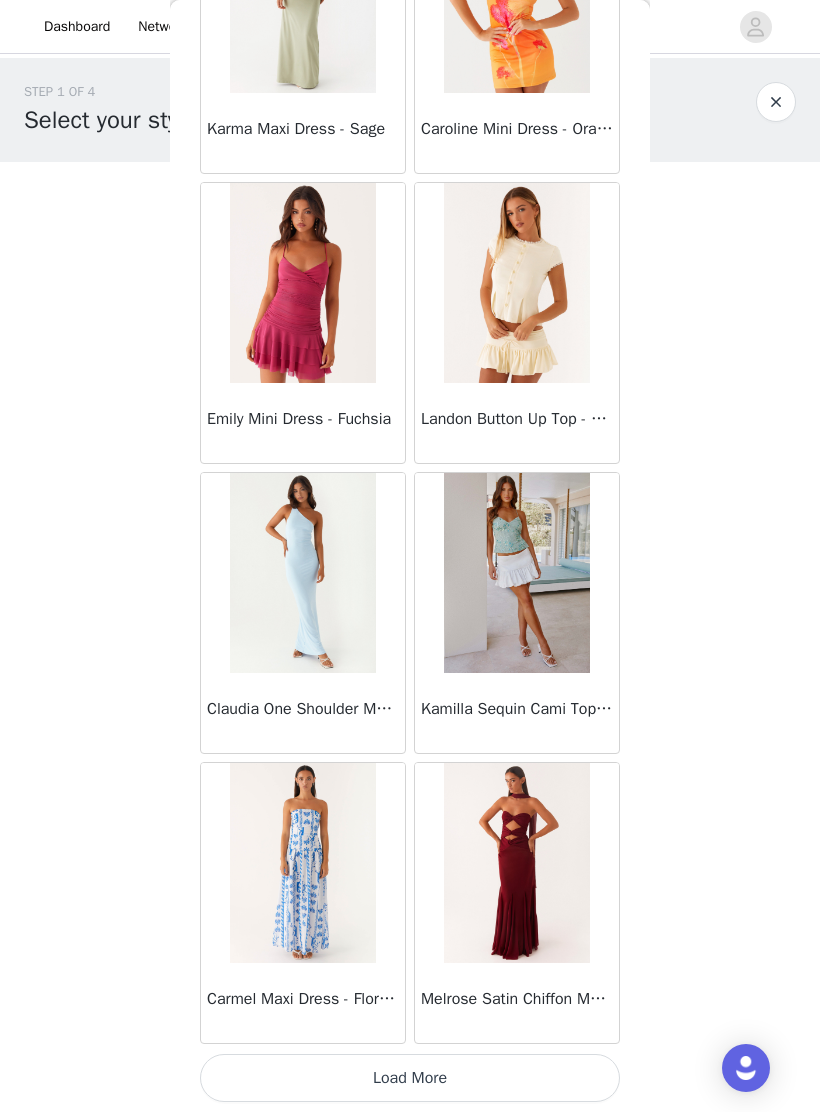 click on "Load More" at bounding box center [410, 1078] 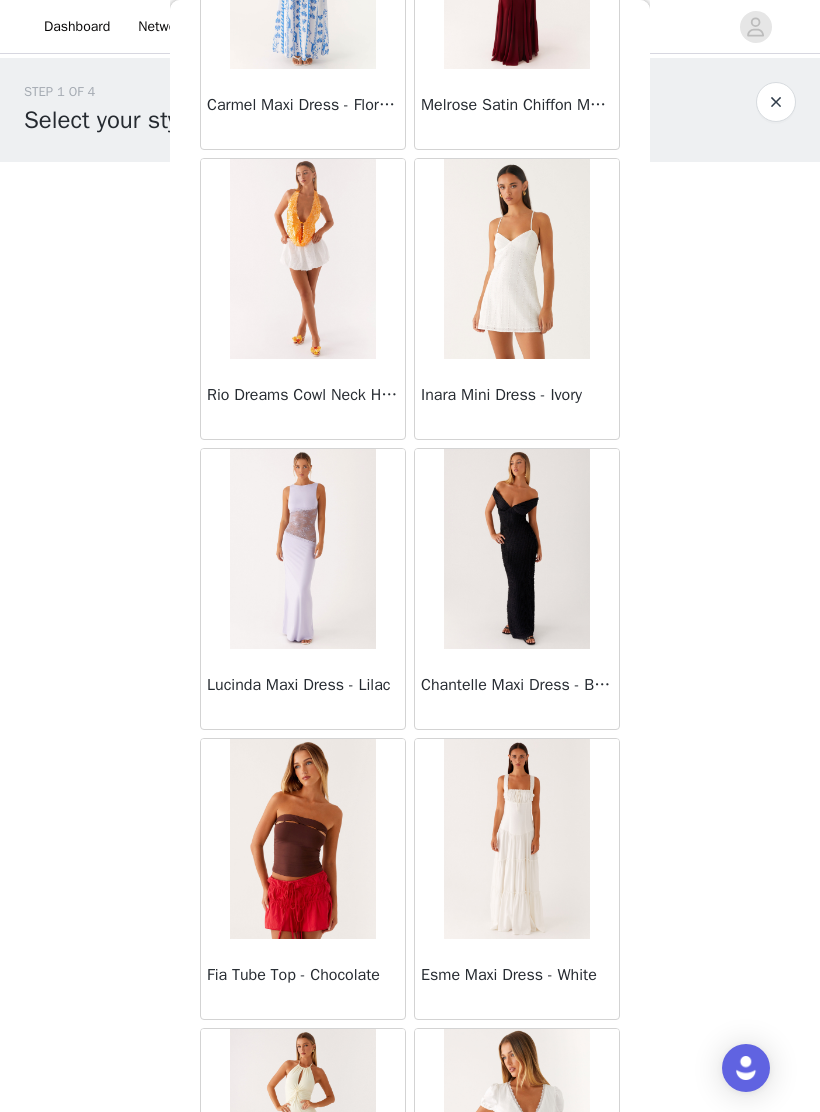 scroll, scrollTop: 37644, scrollLeft: 0, axis: vertical 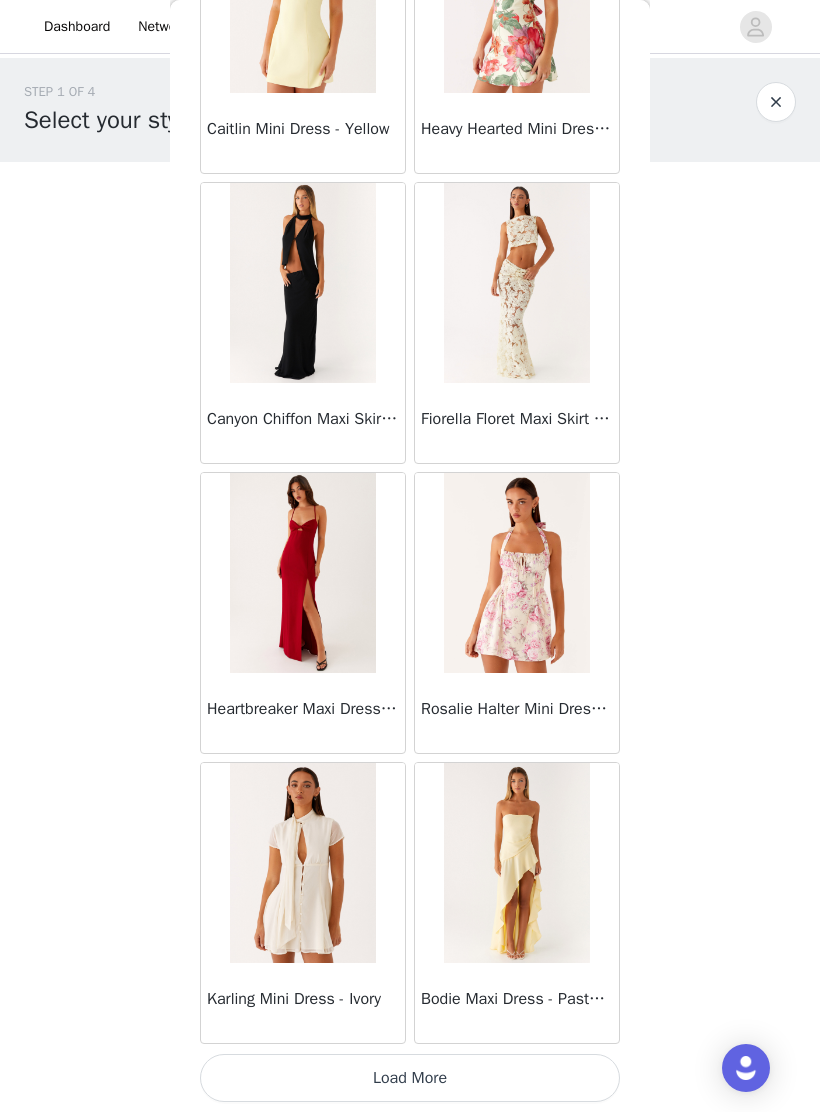 click on "Load More" at bounding box center (410, 1078) 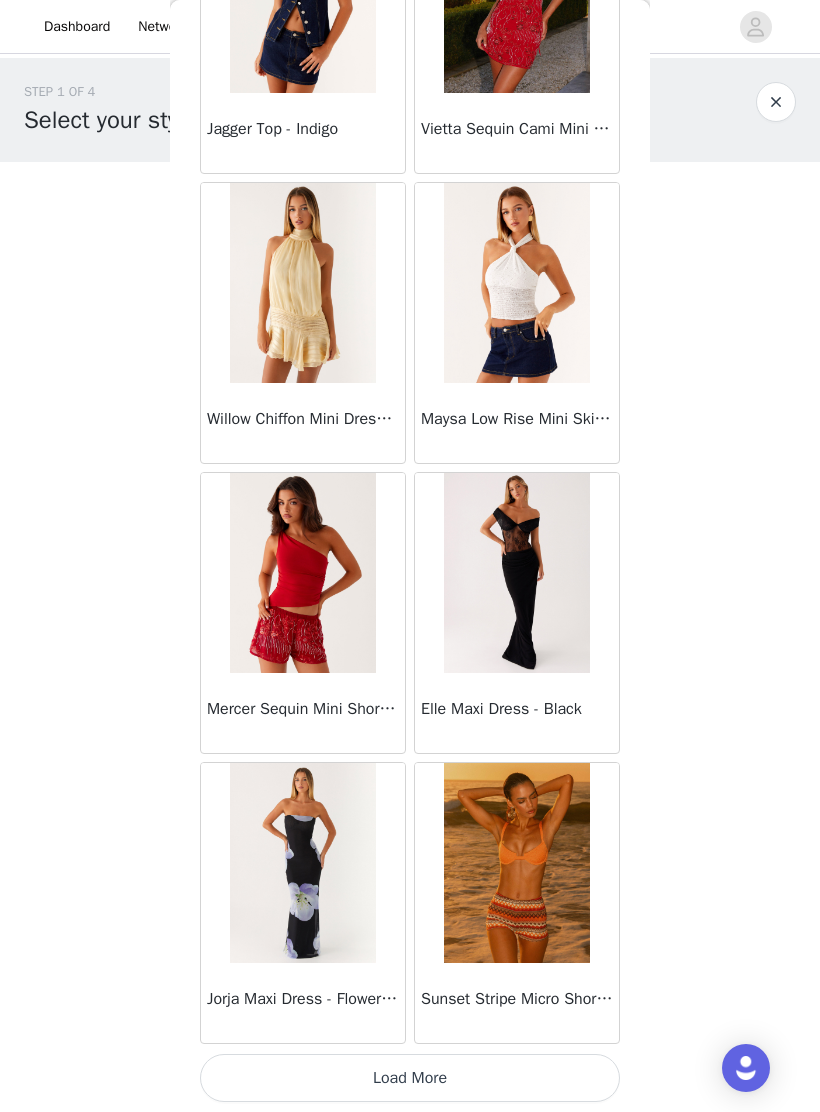 scroll, scrollTop: 42548, scrollLeft: 0, axis: vertical 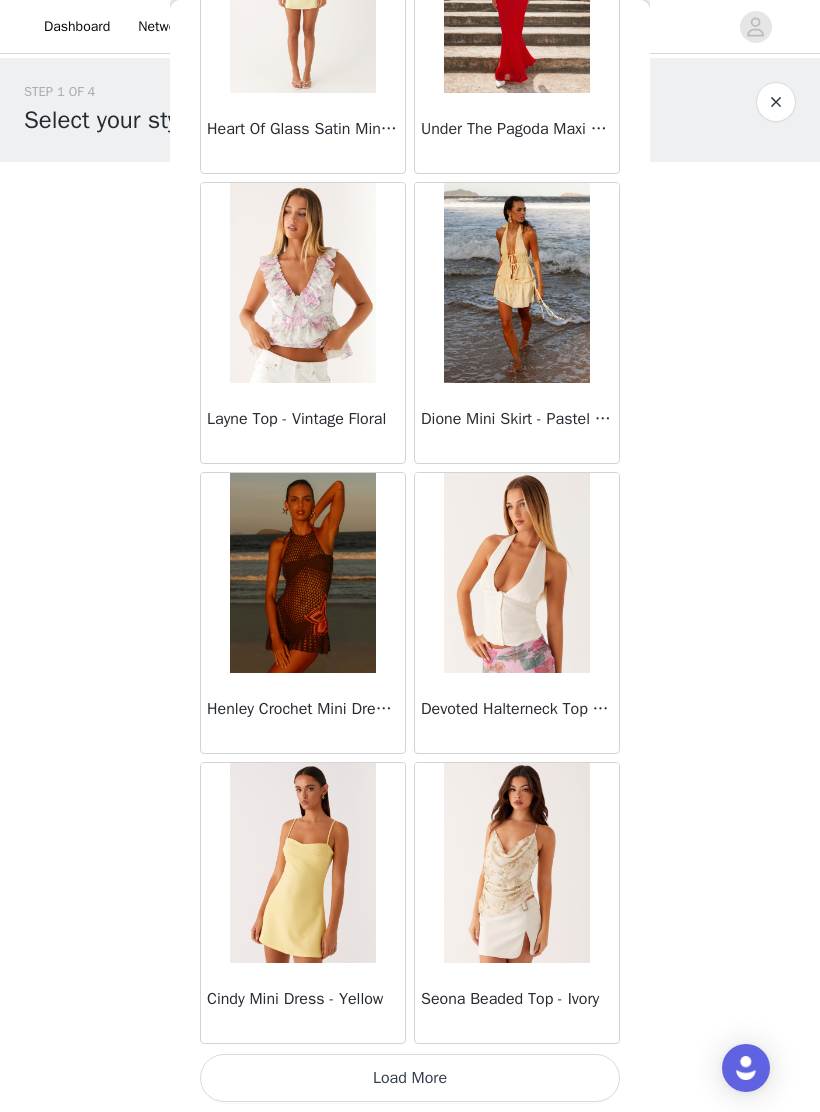 click on "Load More" at bounding box center [410, 1078] 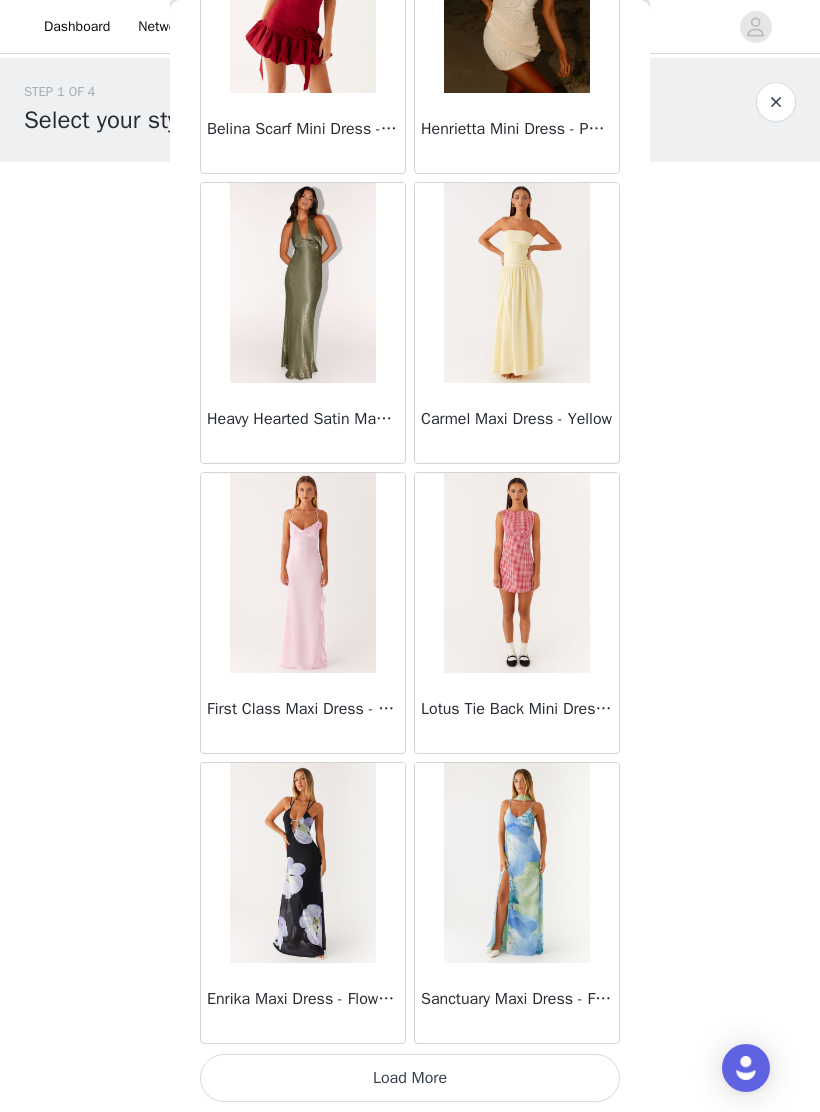 click on "Load More" at bounding box center [410, 1078] 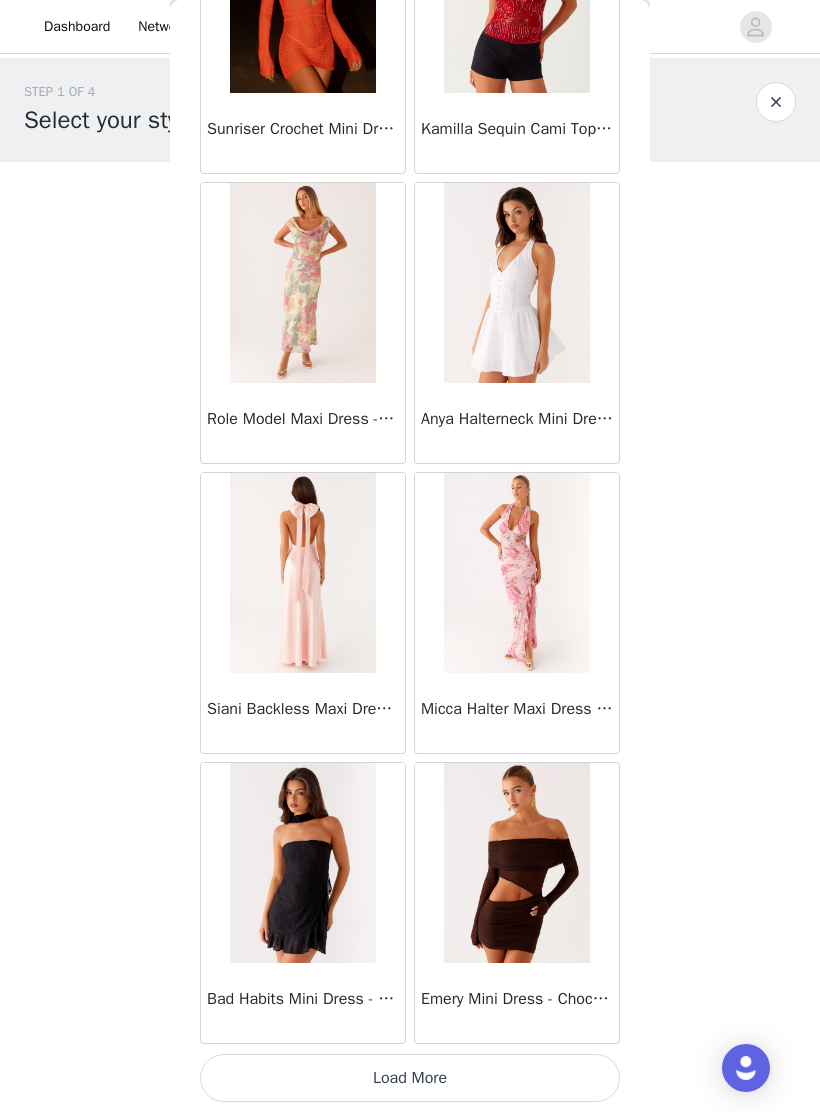 click on "Load More" at bounding box center [410, 1078] 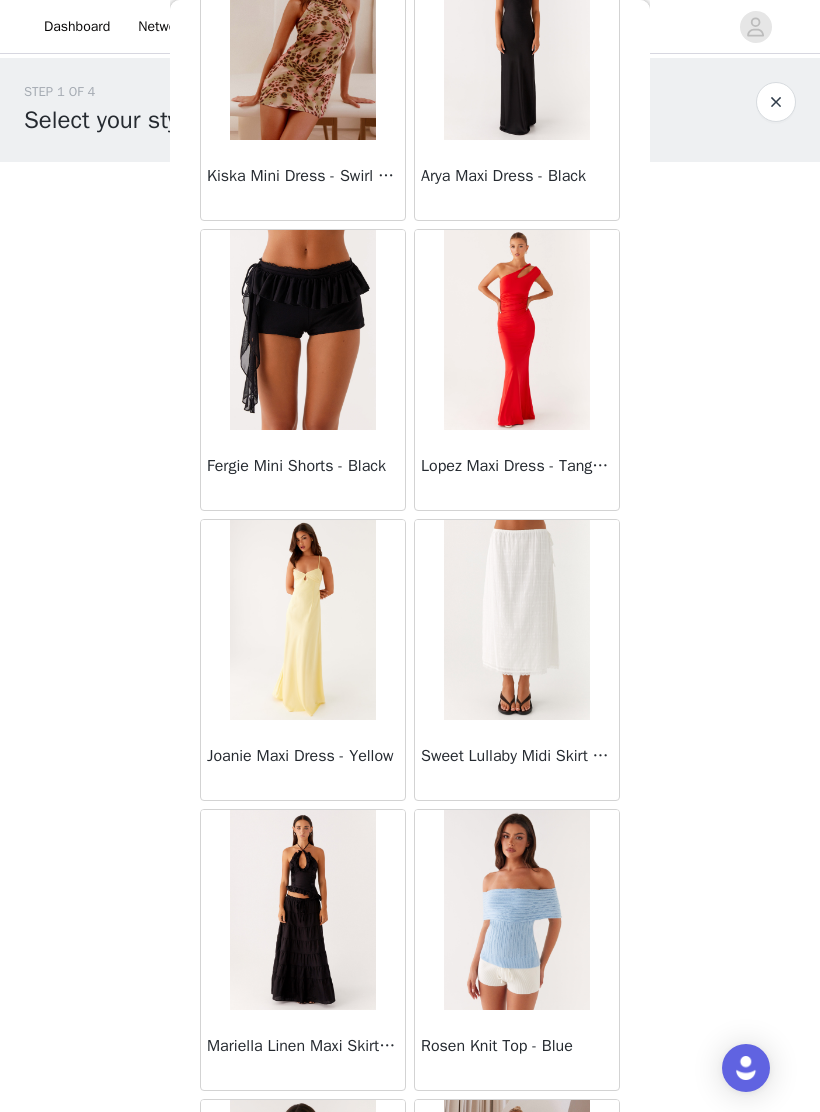 scroll, scrollTop: 52375, scrollLeft: 0, axis: vertical 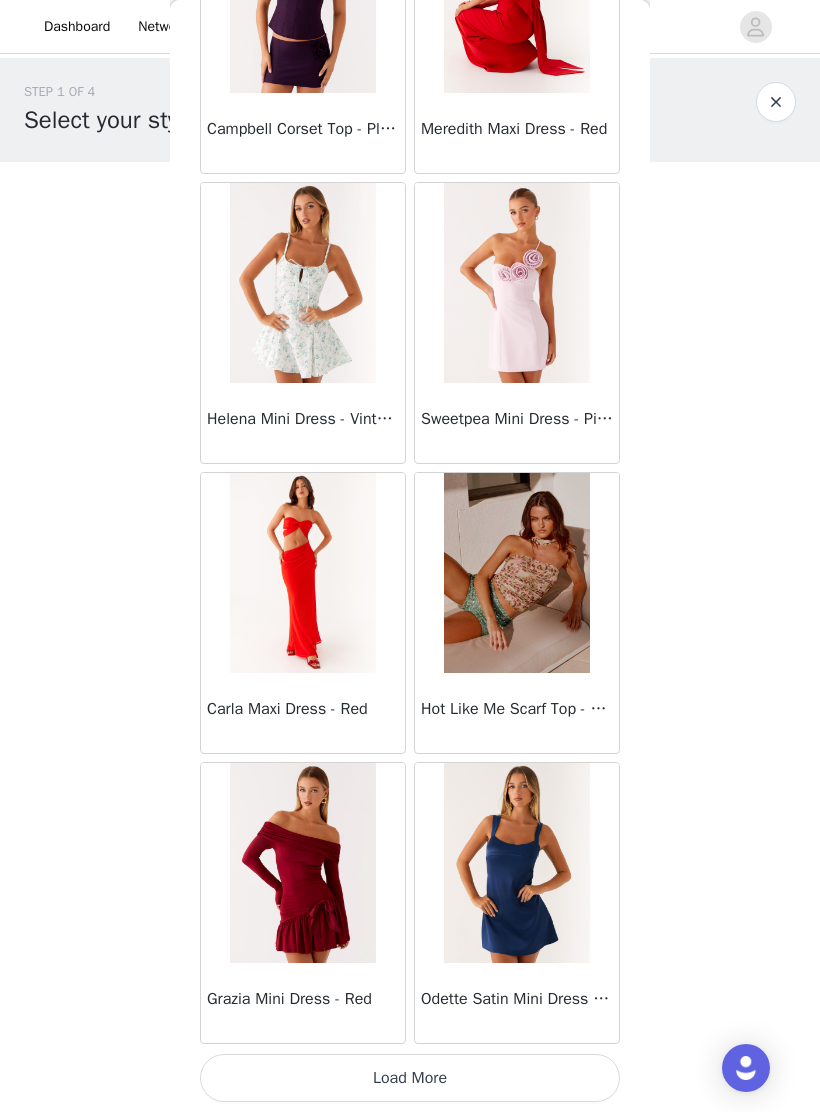 click on "Load More" at bounding box center (410, 1078) 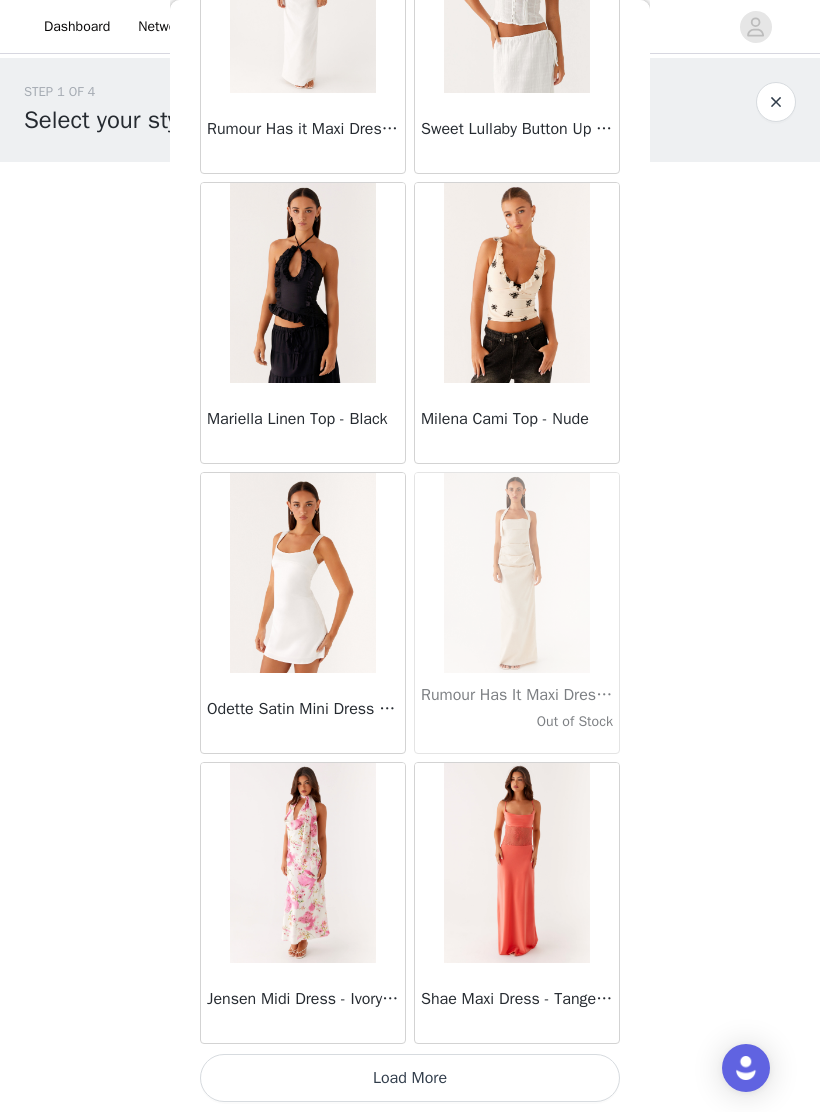 scroll, scrollTop: 57048, scrollLeft: 0, axis: vertical 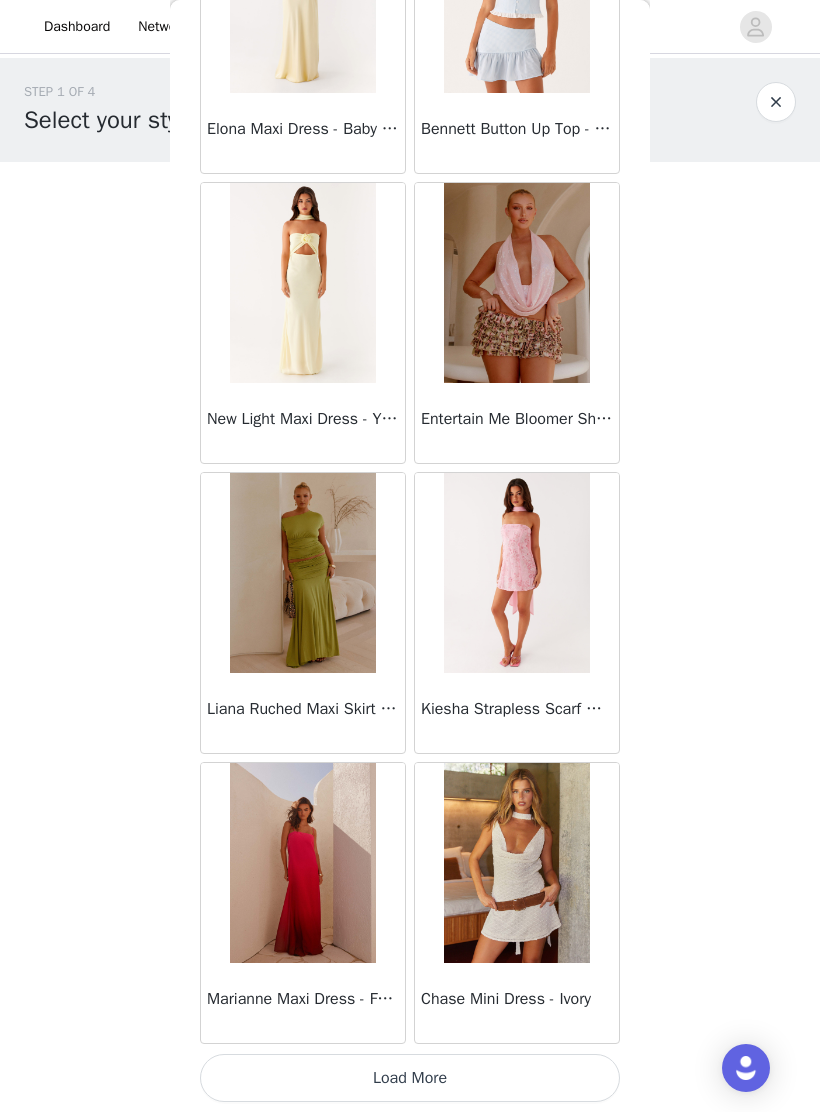 click on "Load More" at bounding box center [410, 1078] 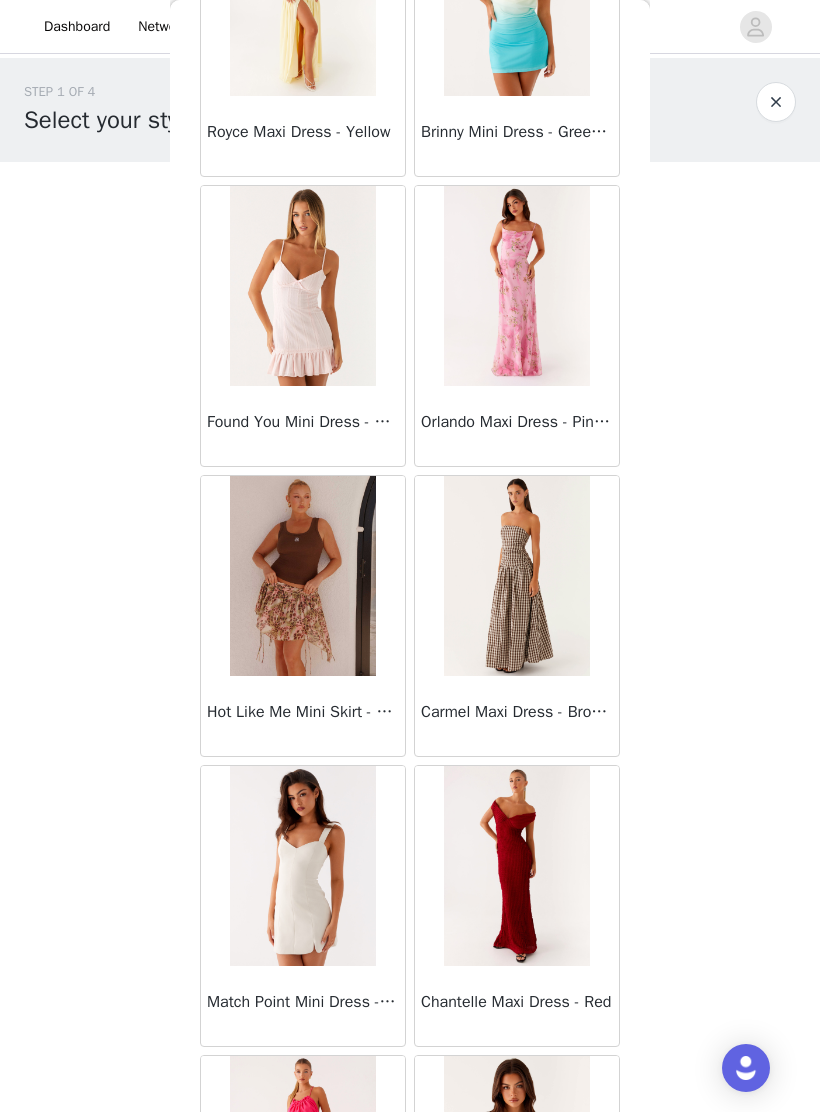 scroll, scrollTop: 62266, scrollLeft: 0, axis: vertical 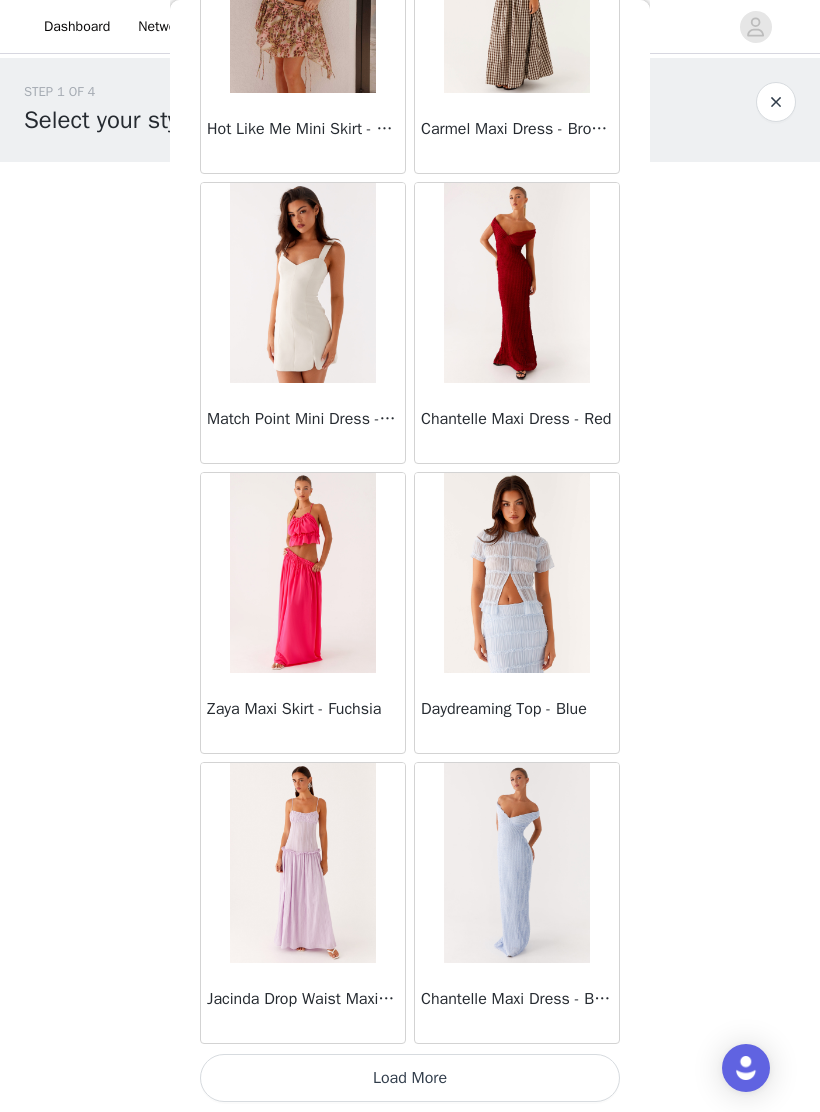 click on "Load More" at bounding box center [410, 1078] 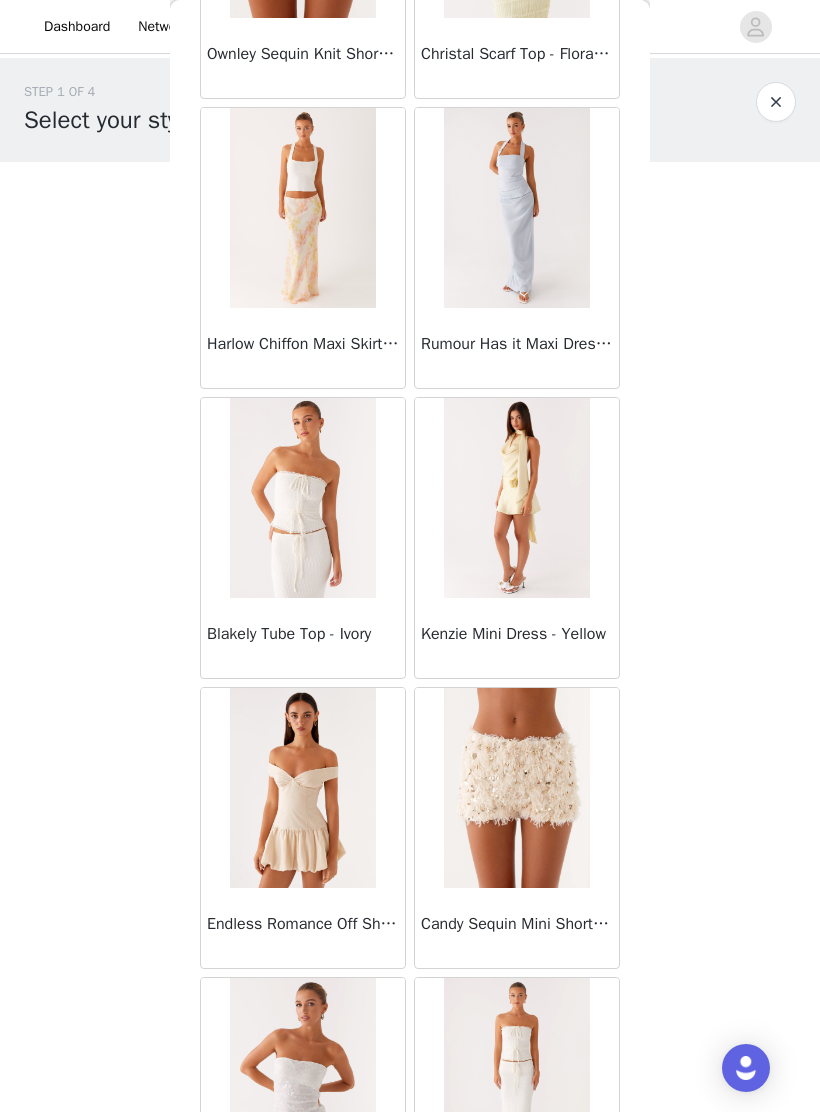scroll, scrollTop: 64374, scrollLeft: 0, axis: vertical 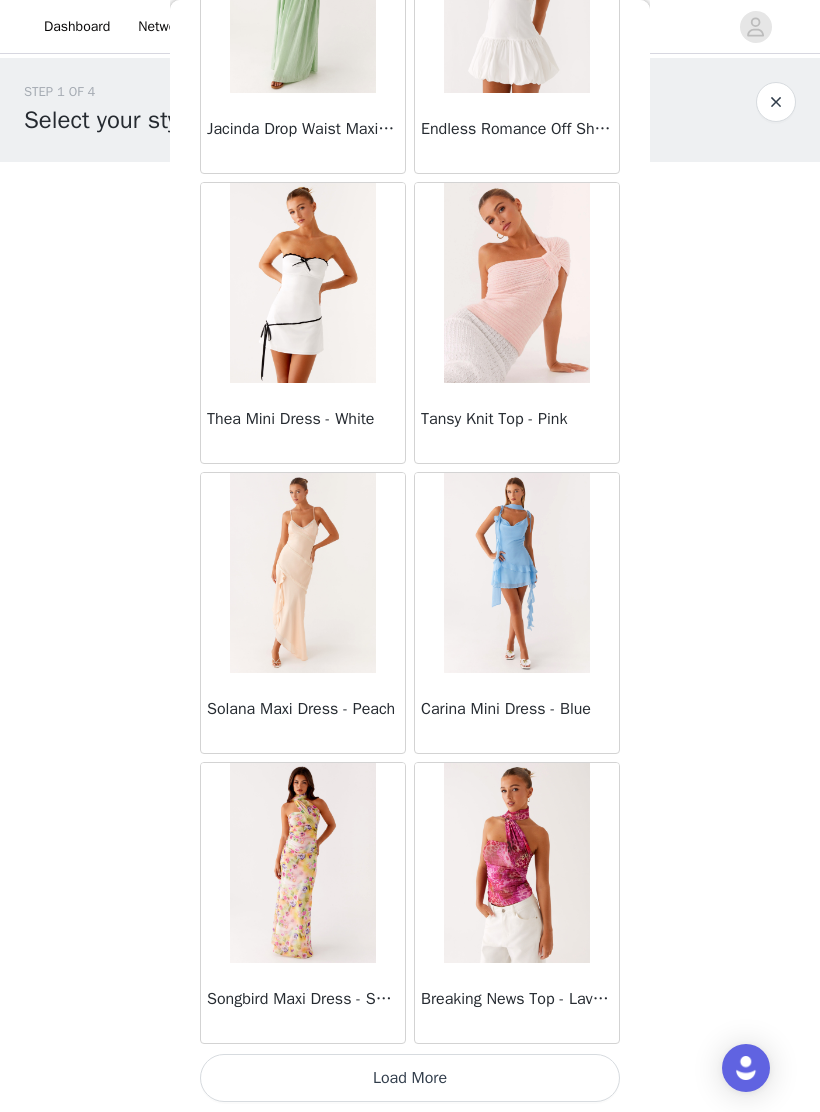 click on "Load More" at bounding box center (410, 1078) 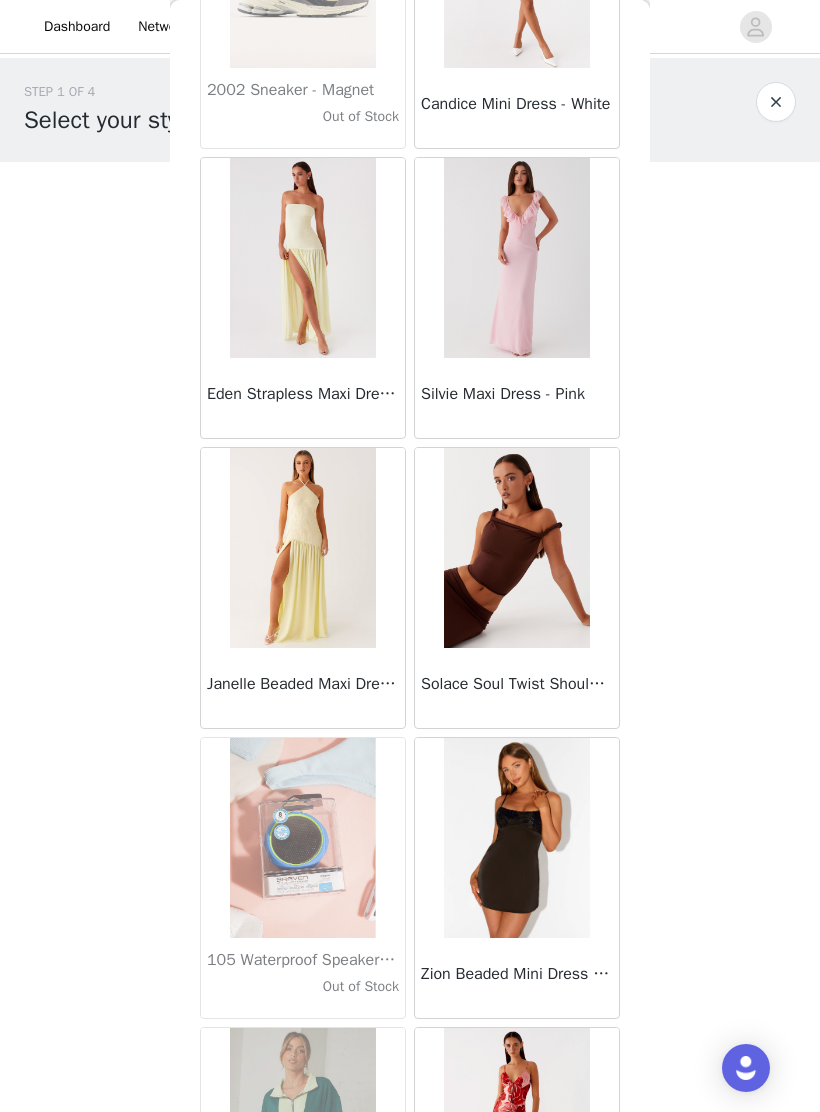 scroll, scrollTop: 68094, scrollLeft: 0, axis: vertical 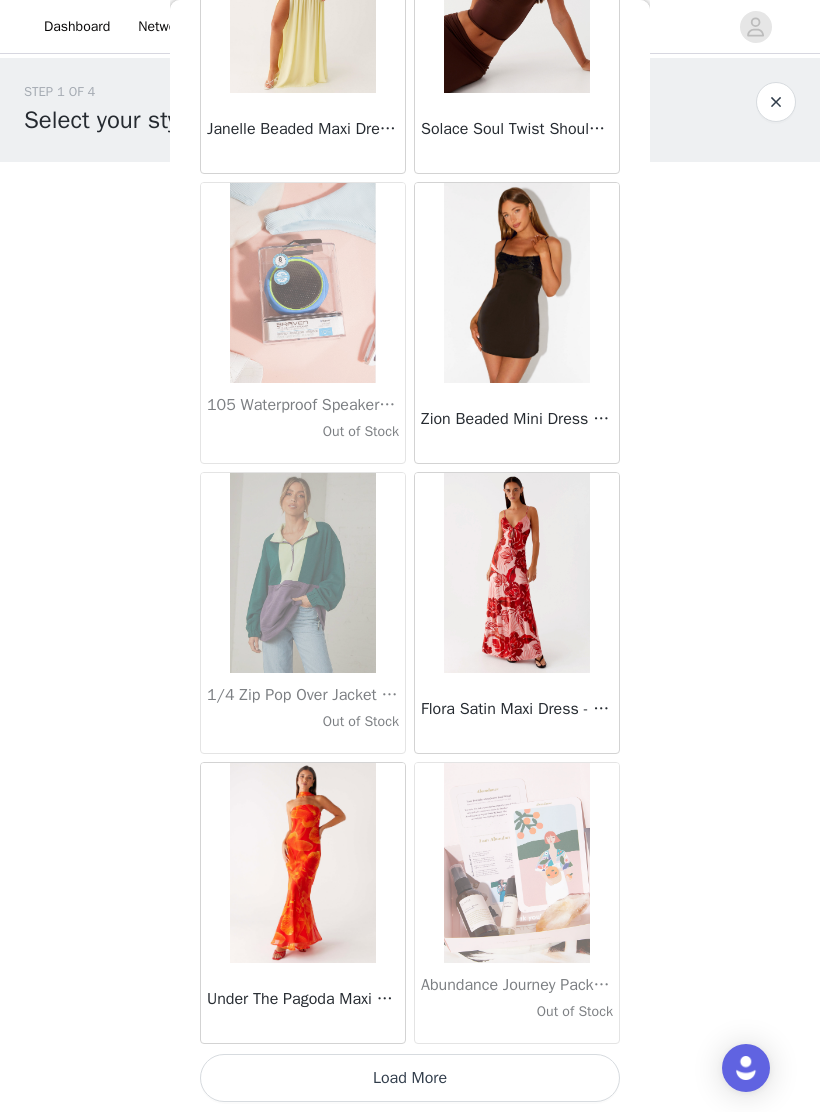 click on "Load More" at bounding box center [410, 1078] 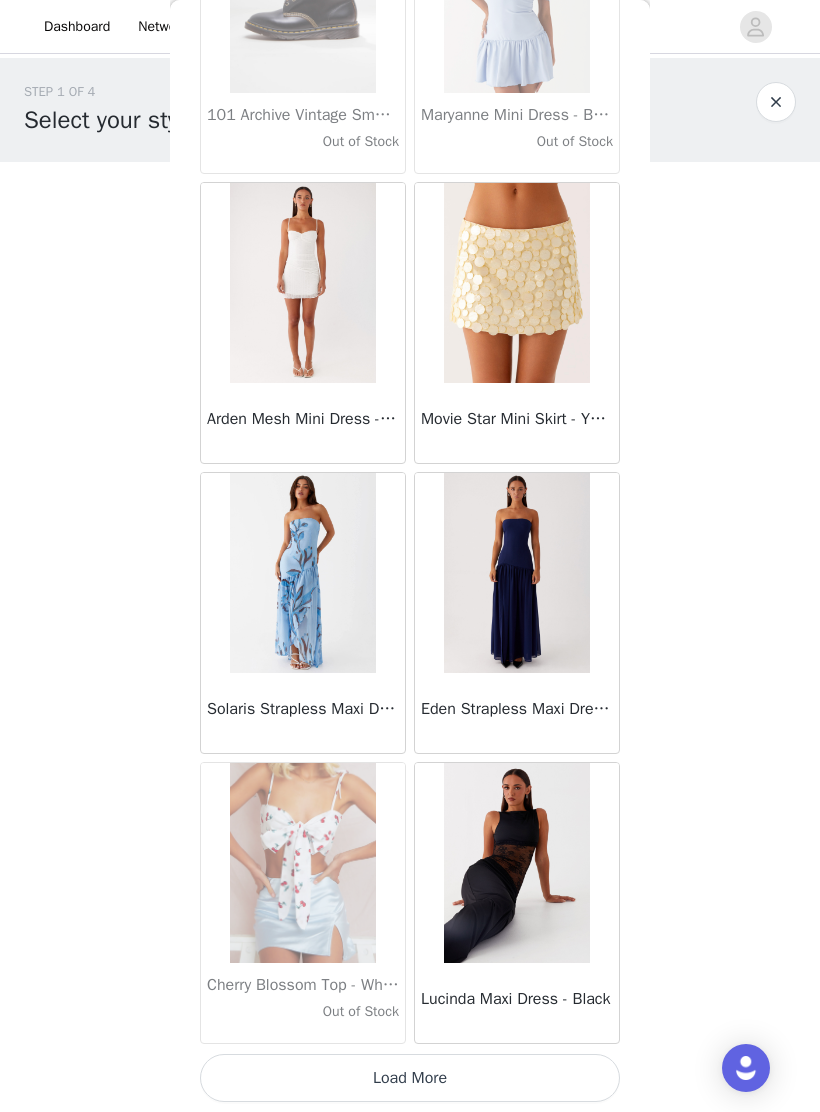 scroll, scrollTop: 71548, scrollLeft: 0, axis: vertical 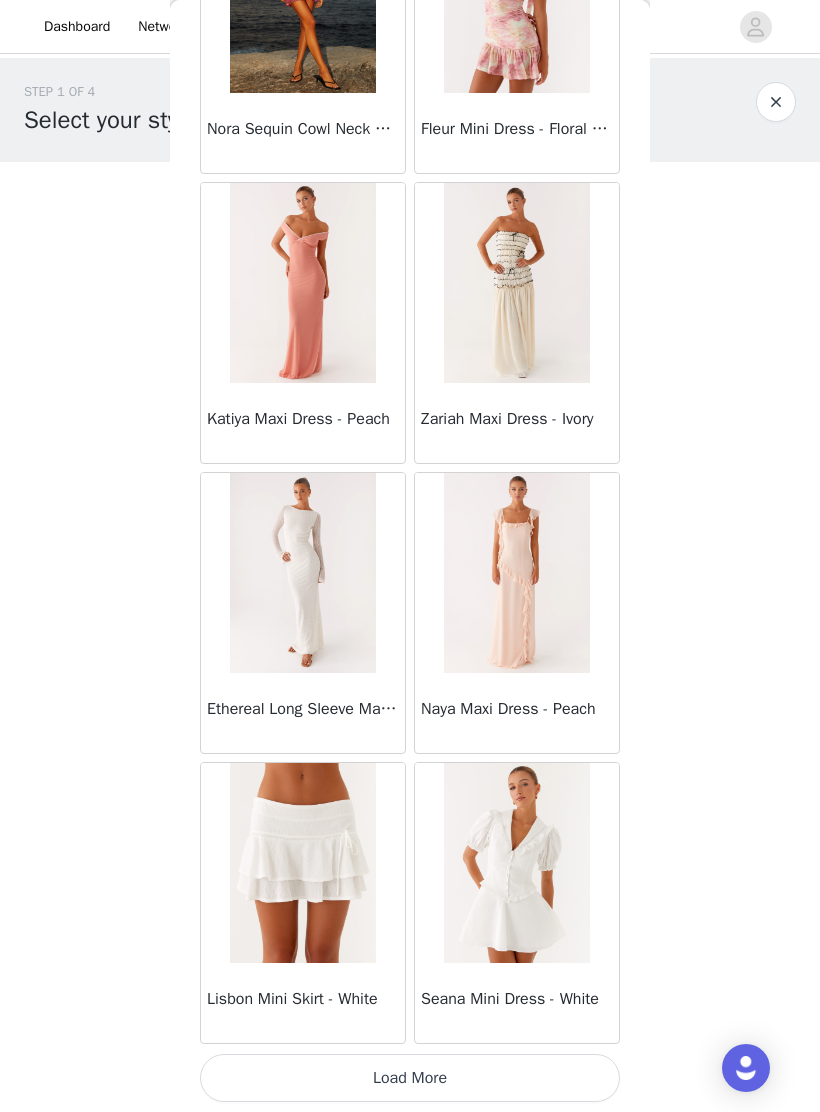 click on "Load More" at bounding box center [410, 1078] 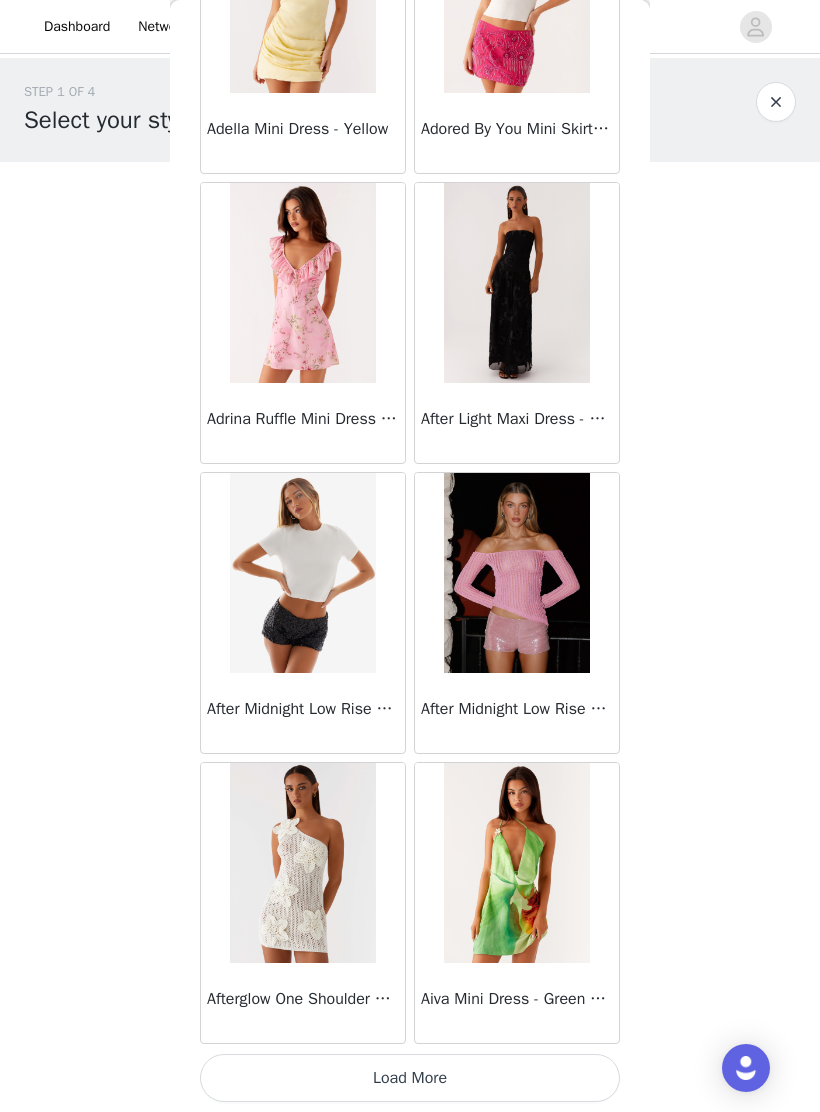 scroll, scrollTop: 77348, scrollLeft: 0, axis: vertical 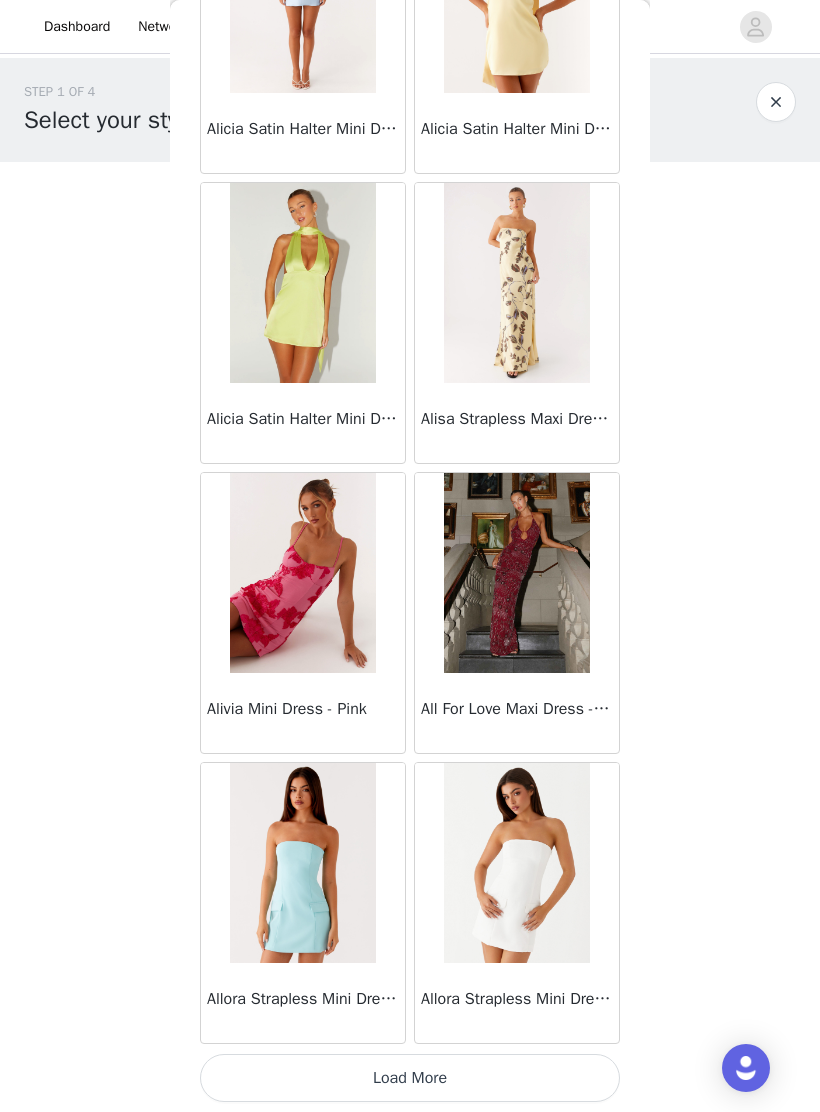 click on "Load More" at bounding box center [410, 1078] 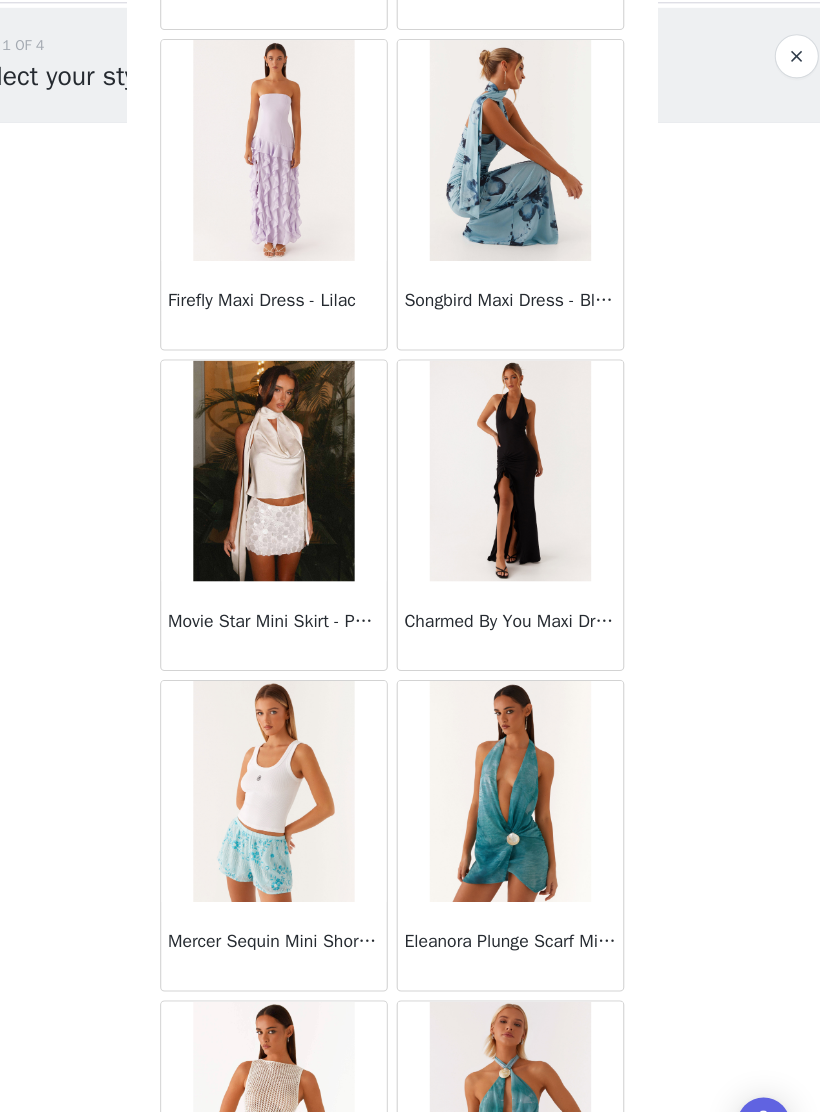 scroll, scrollTop: 11029, scrollLeft: 0, axis: vertical 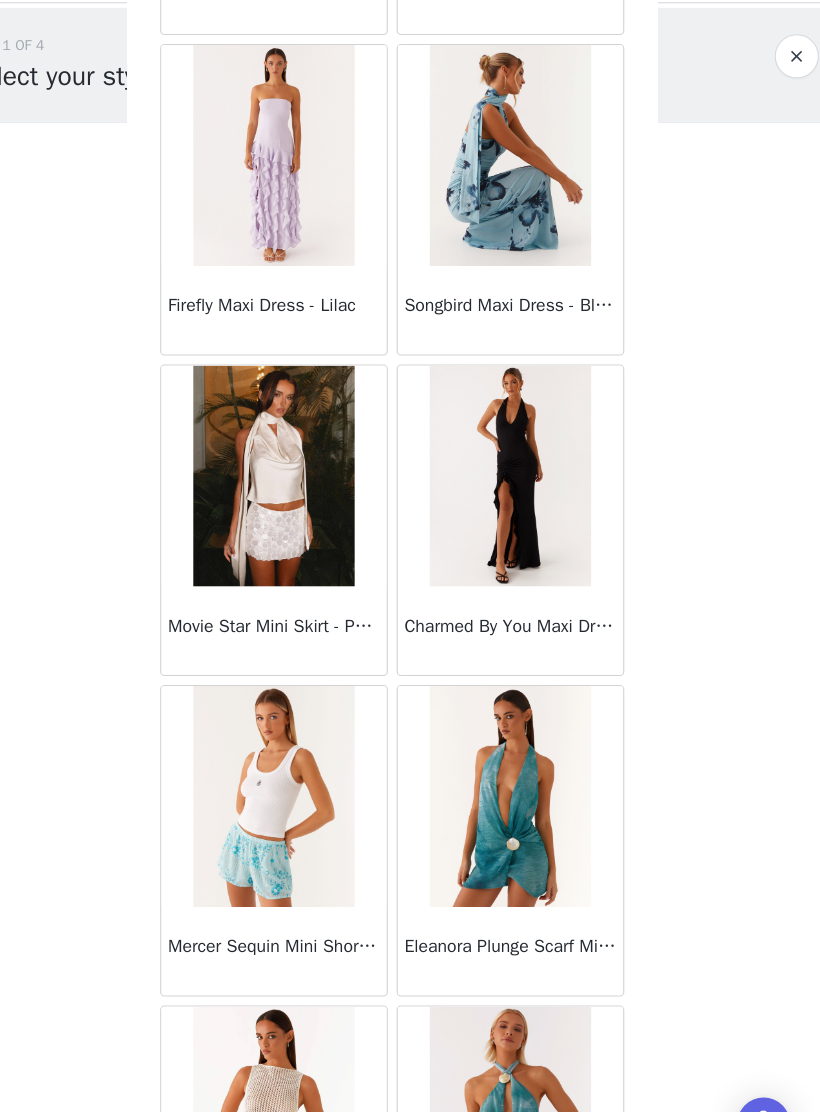 click at bounding box center (302, 482) 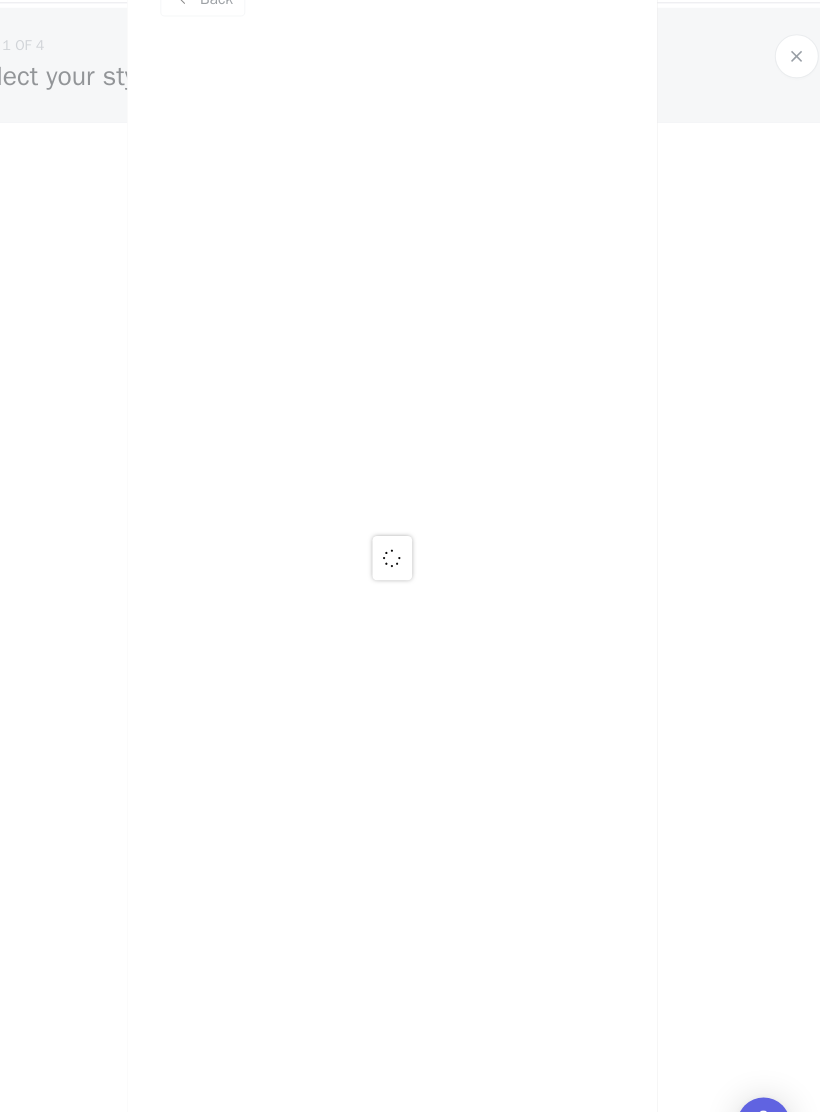 scroll, scrollTop: 0, scrollLeft: 0, axis: both 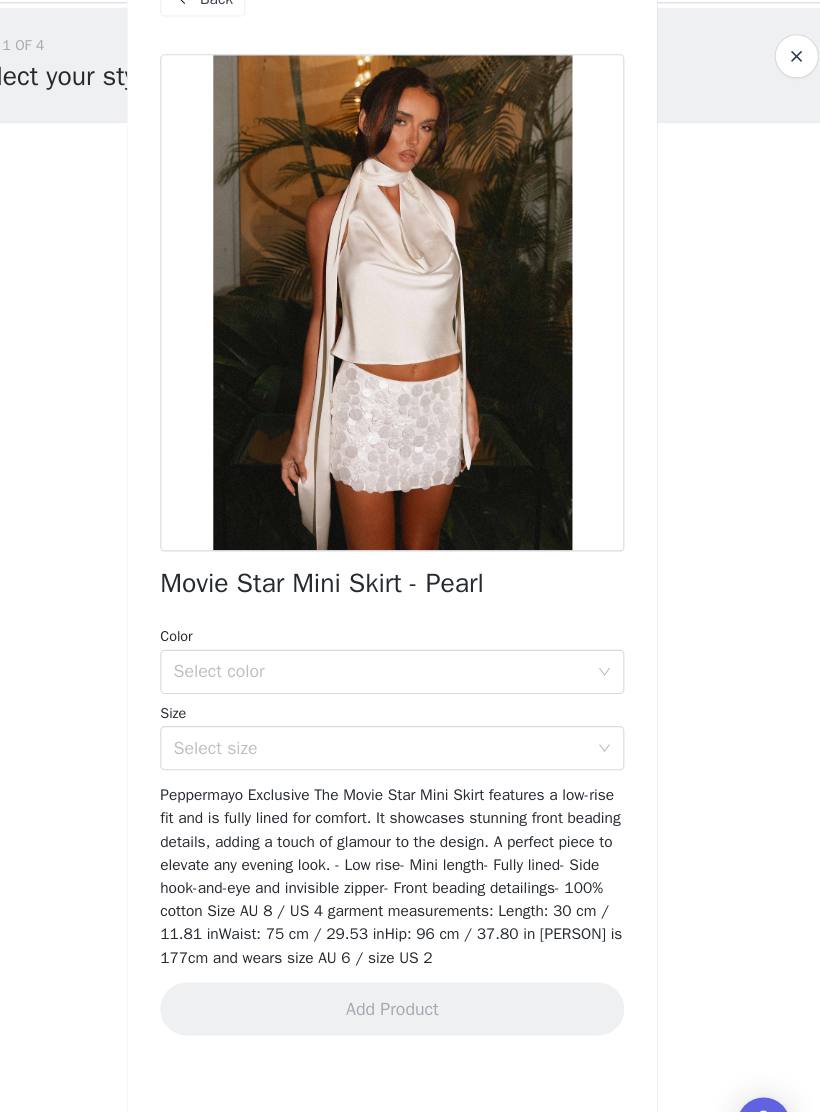 click on "Select color" at bounding box center (399, 659) 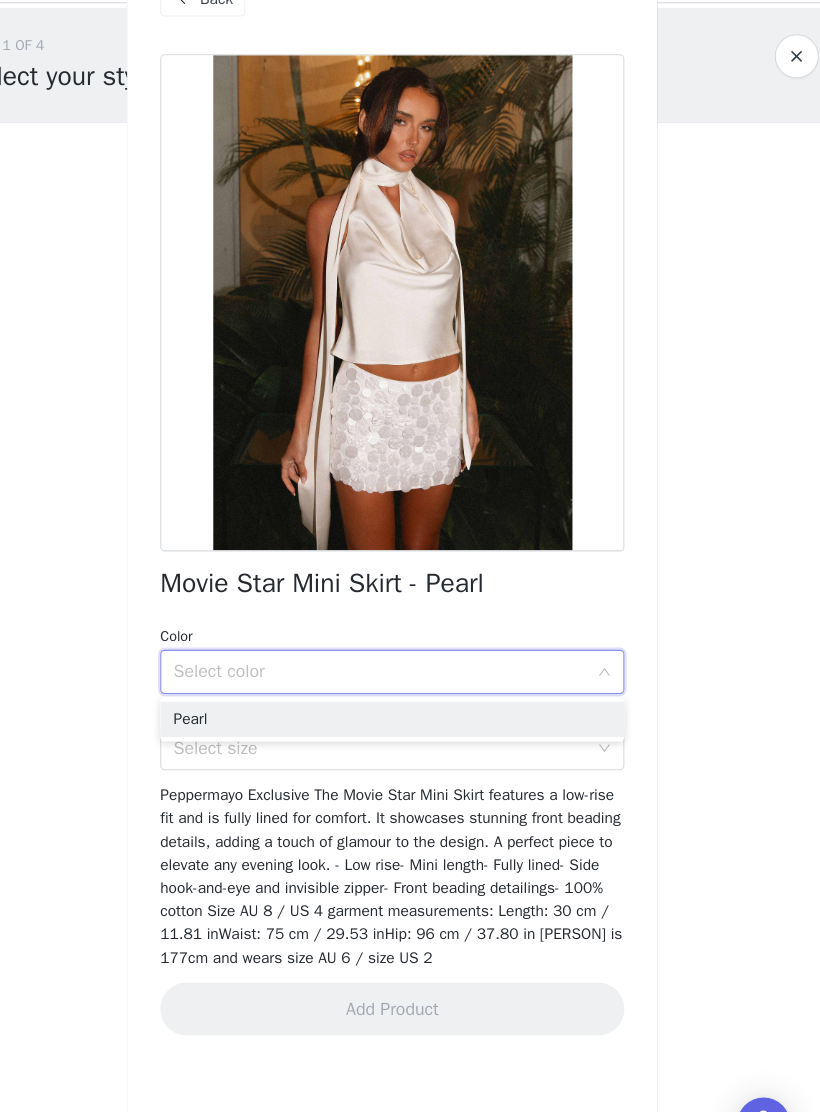 click on "Pearl" at bounding box center [410, 702] 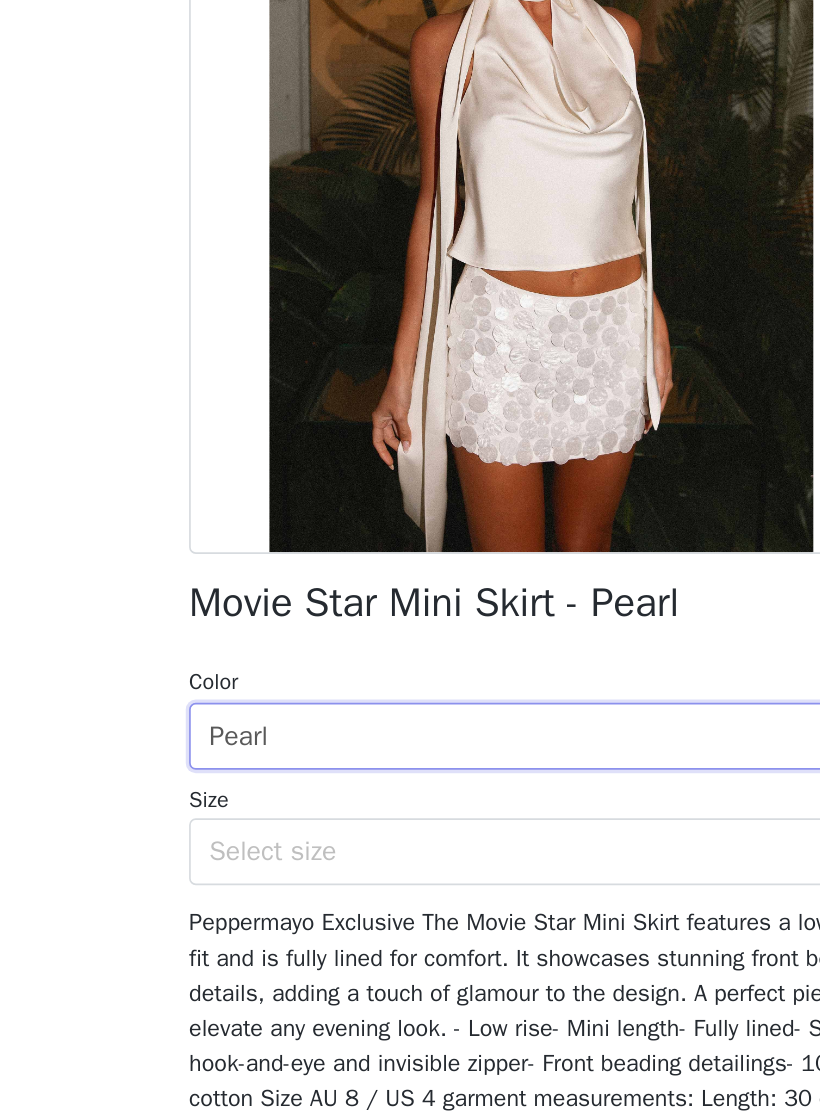 click on "Select size" at bounding box center (399, 728) 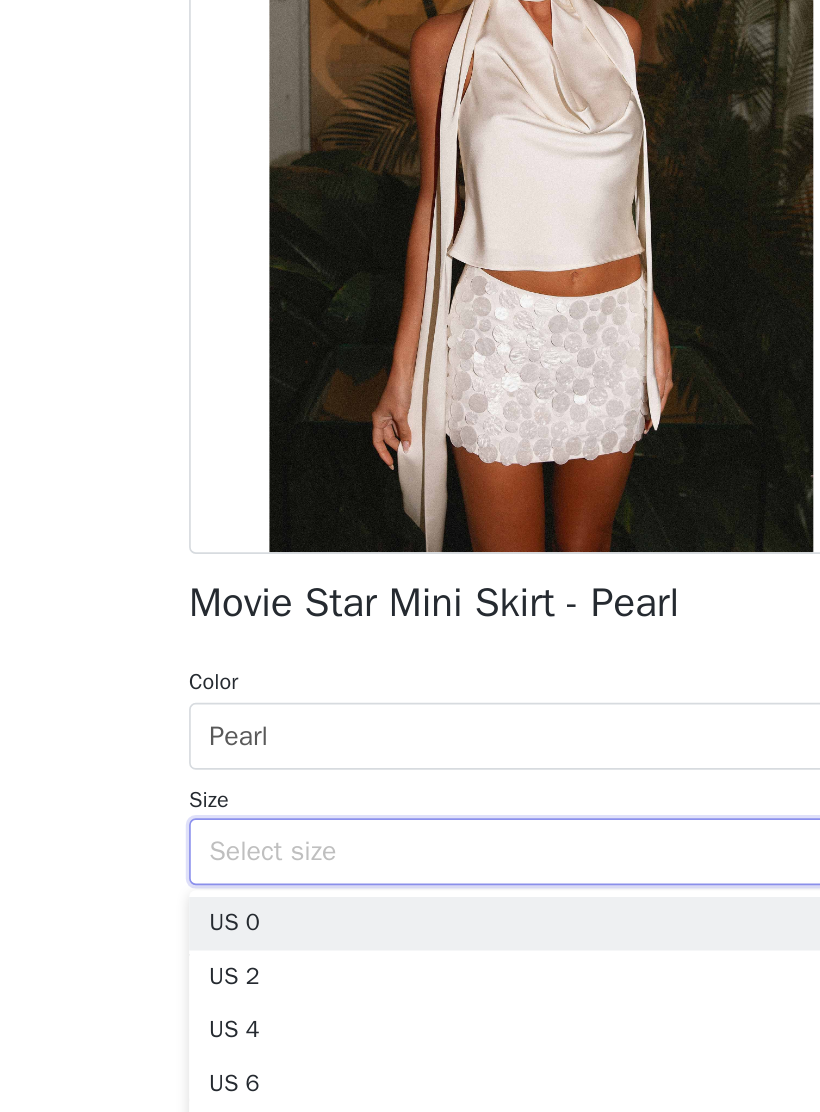 click on "US 2" at bounding box center (410, 803) 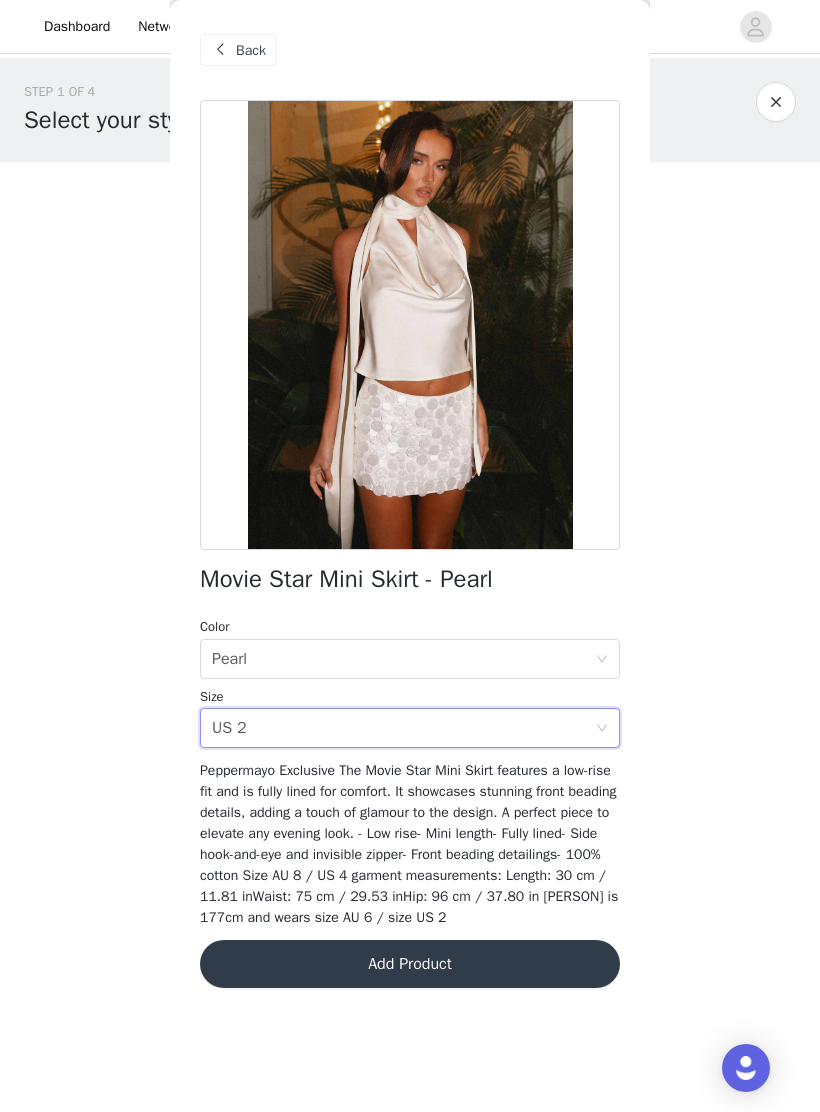 click on "Add Product" at bounding box center (410, 964) 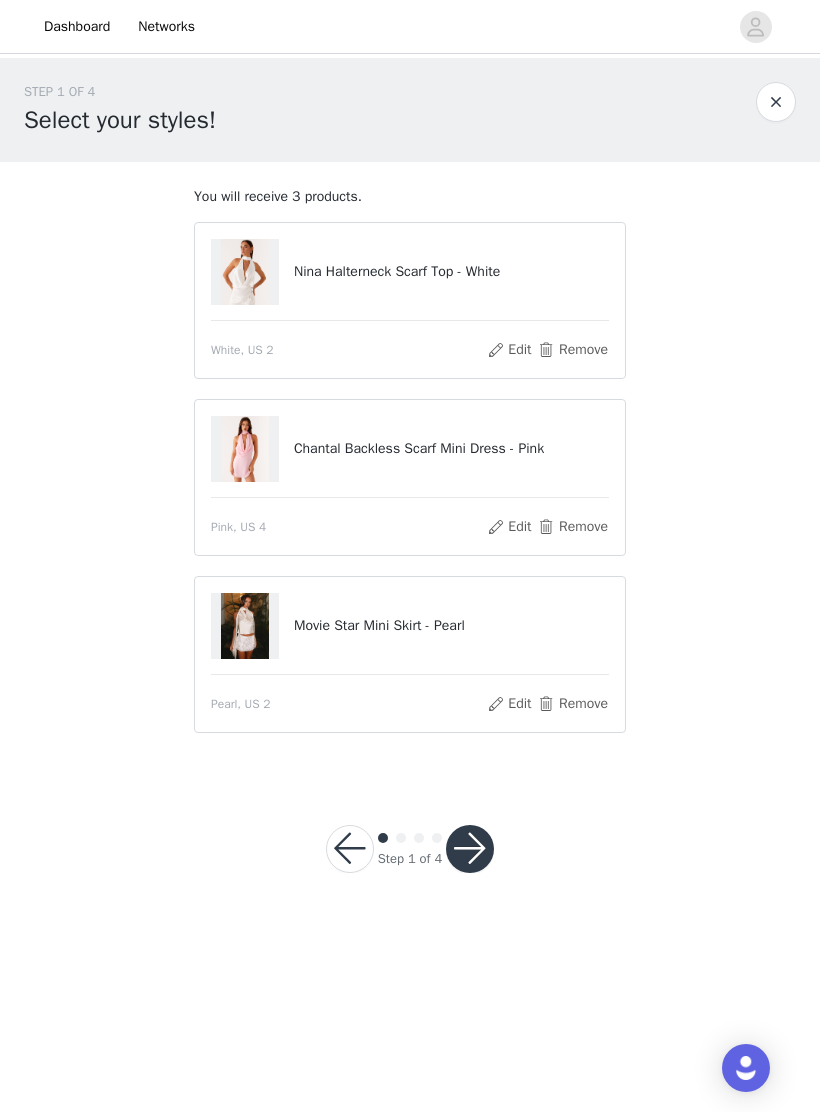 click at bounding box center [470, 849] 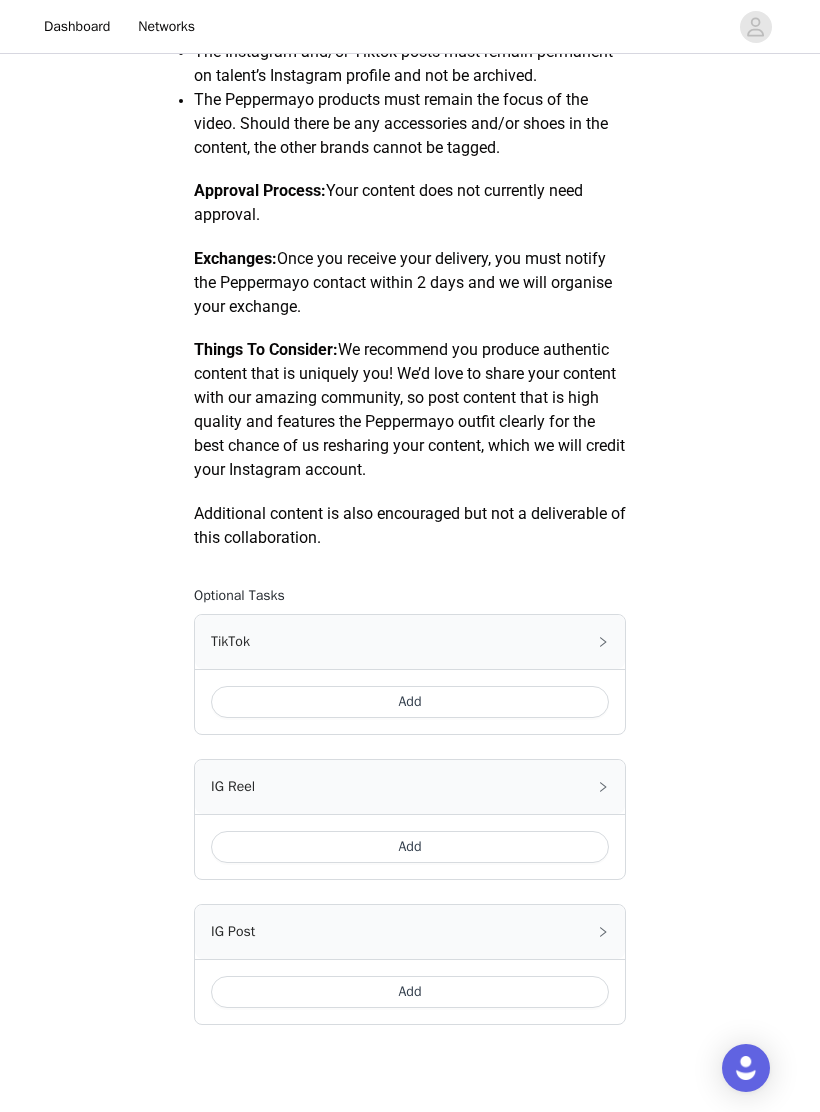 scroll, scrollTop: 831, scrollLeft: 0, axis: vertical 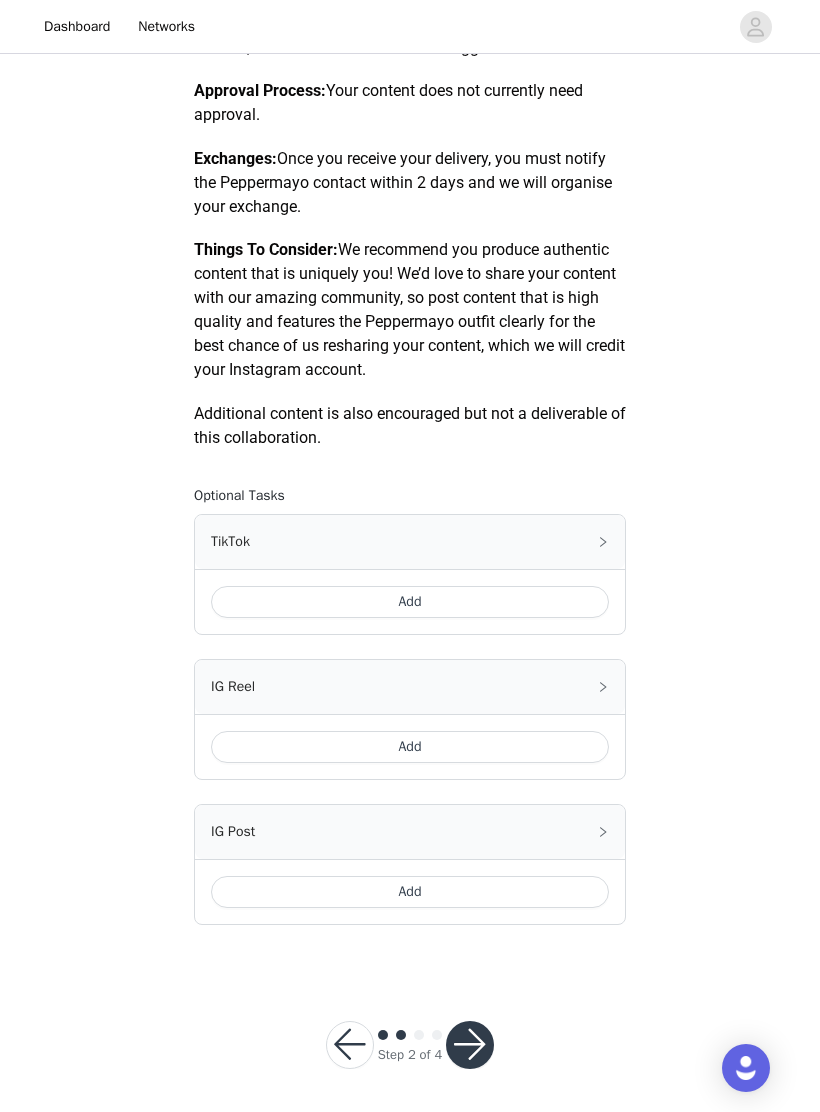 click on "Add" at bounding box center [410, 747] 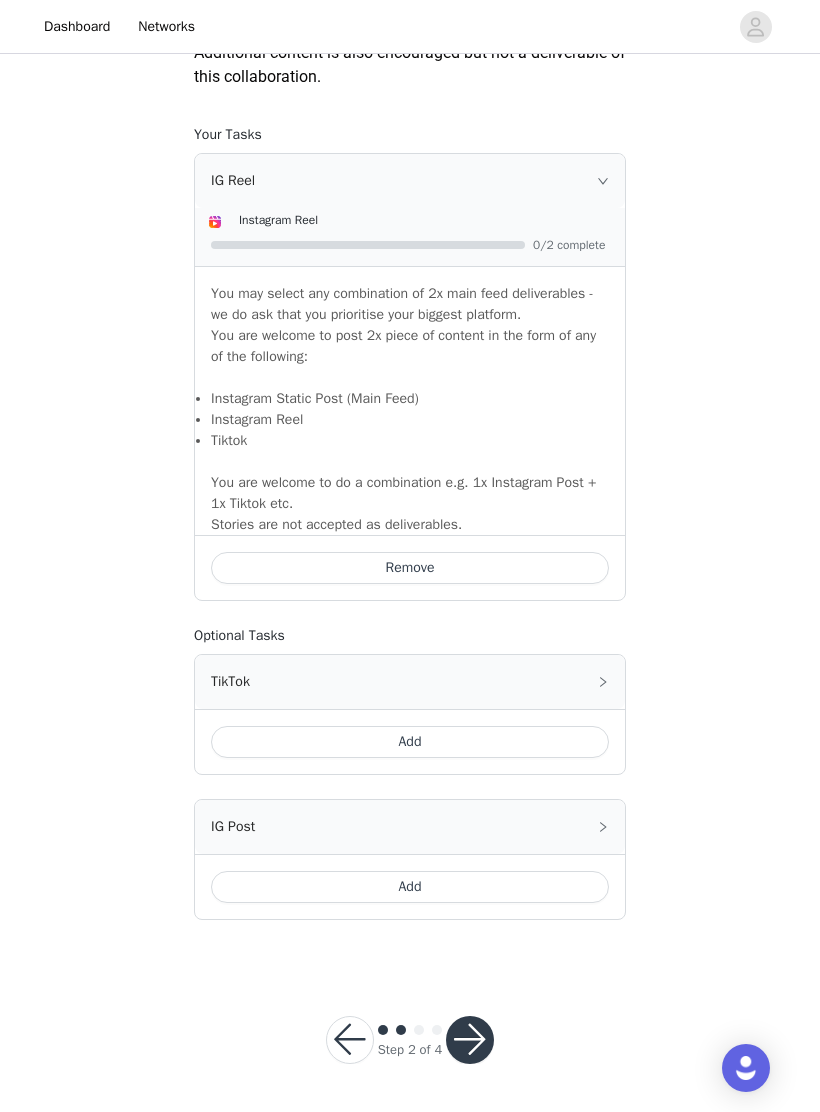 scroll, scrollTop: 1208, scrollLeft: 0, axis: vertical 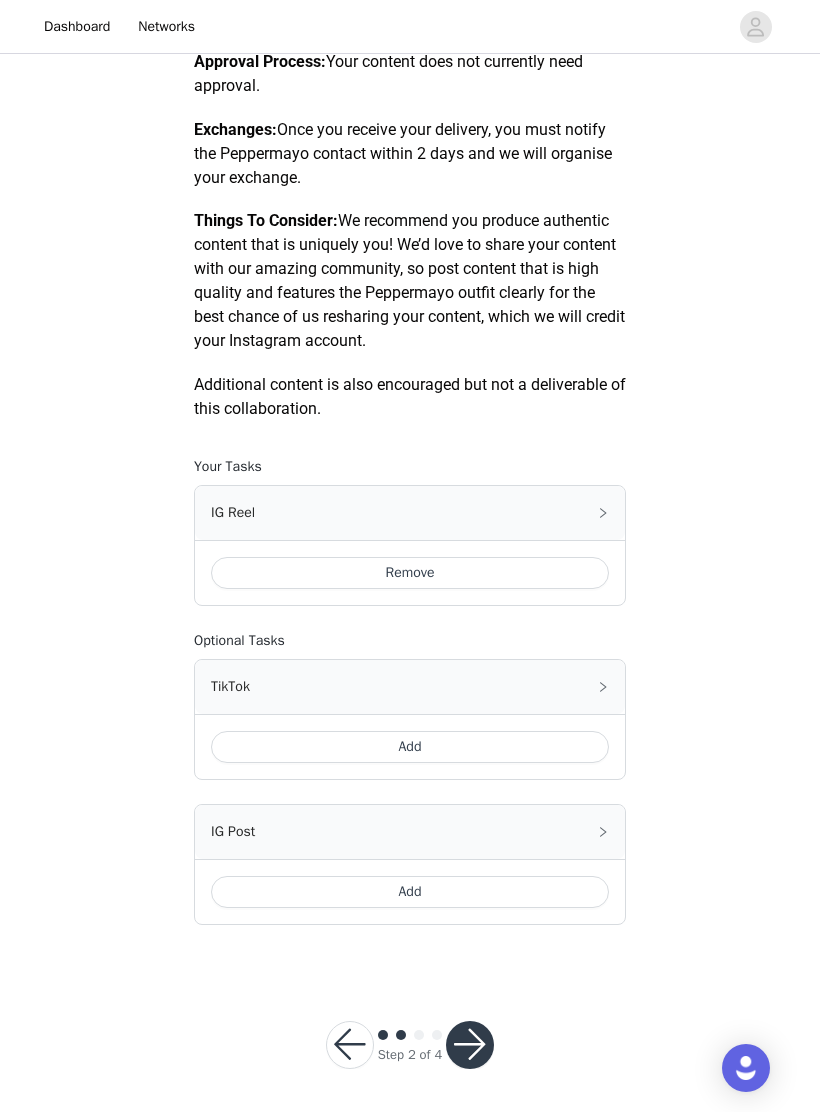 click at bounding box center [470, 1045] 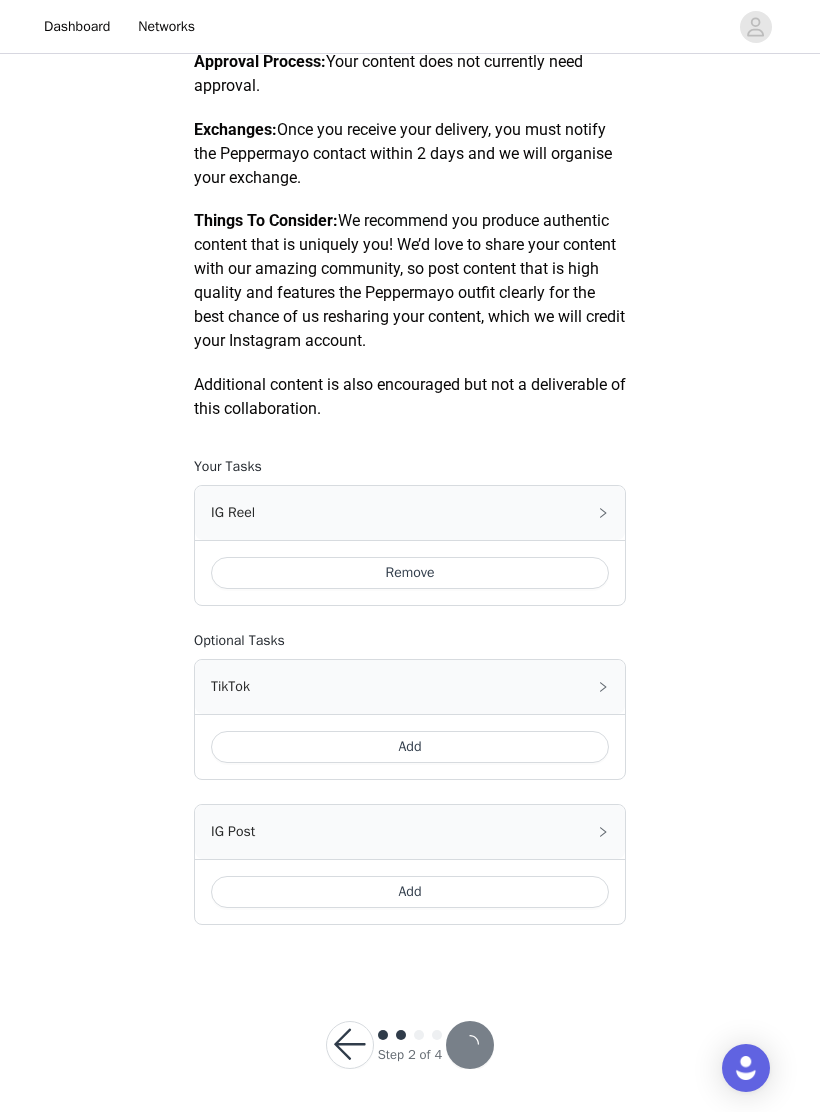 scroll, scrollTop: 0, scrollLeft: 0, axis: both 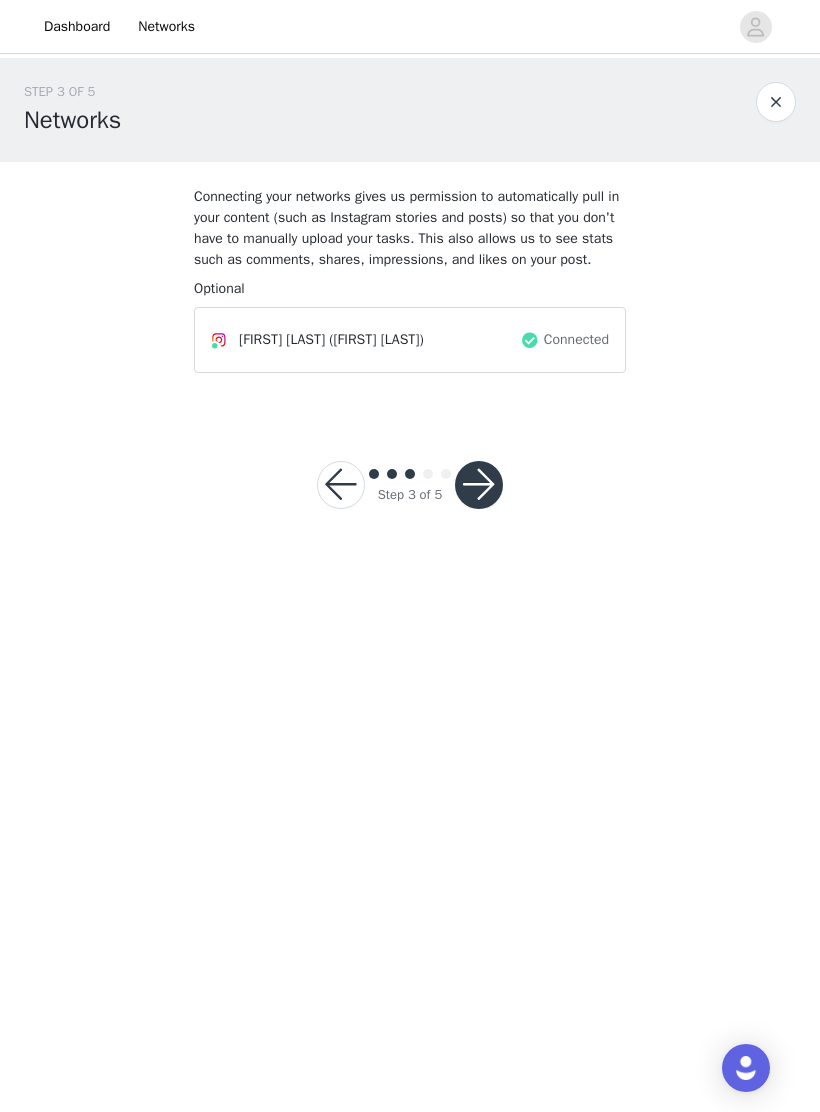 click at bounding box center [479, 485] 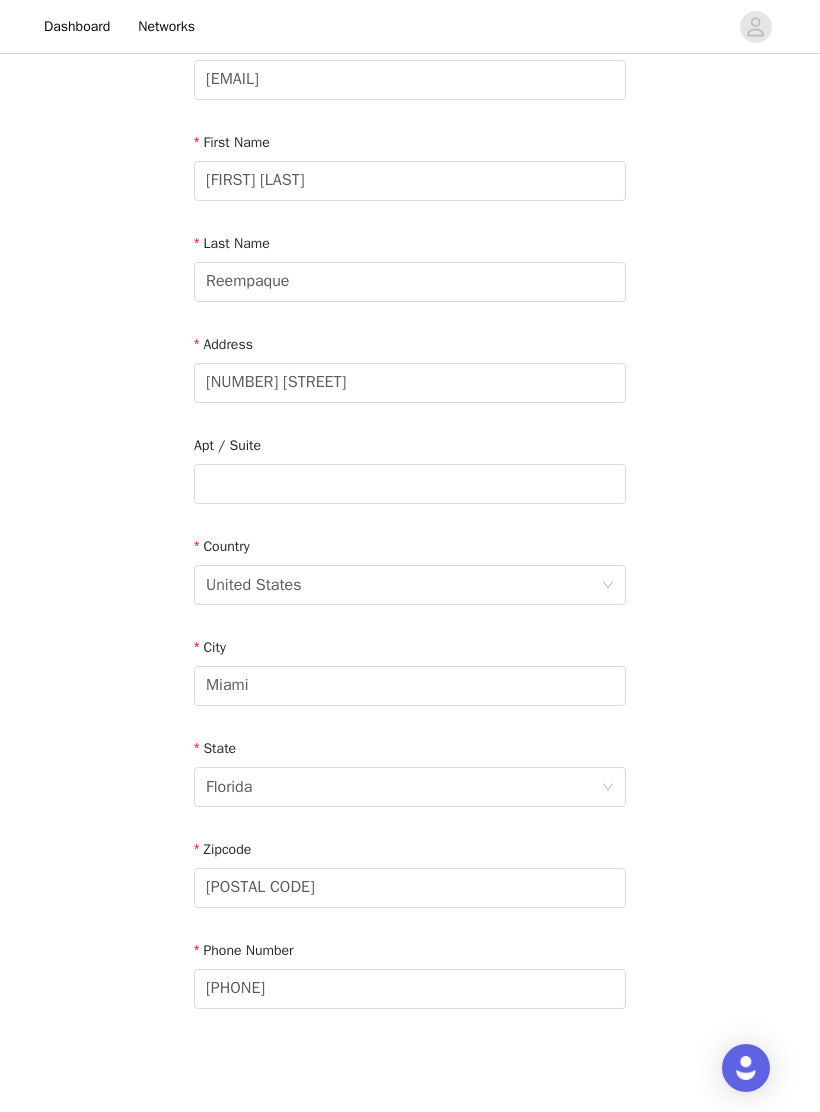 scroll, scrollTop: 226, scrollLeft: 0, axis: vertical 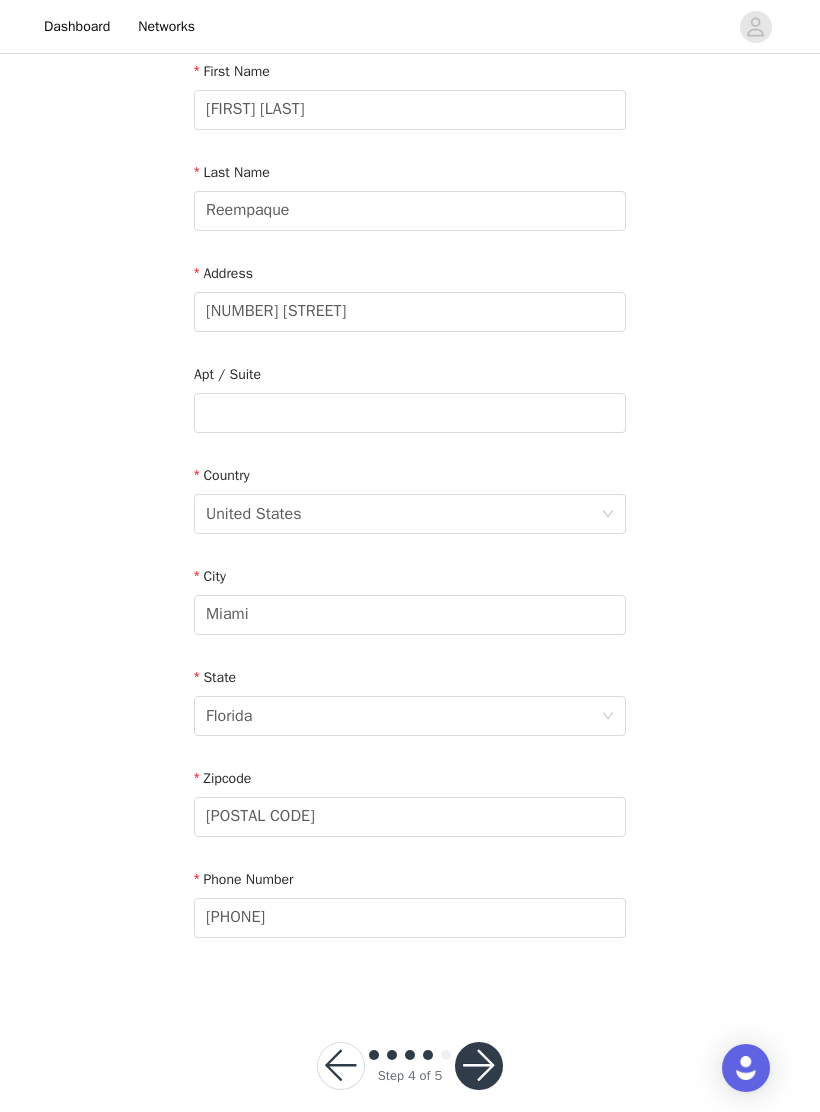 click at bounding box center [479, 1066] 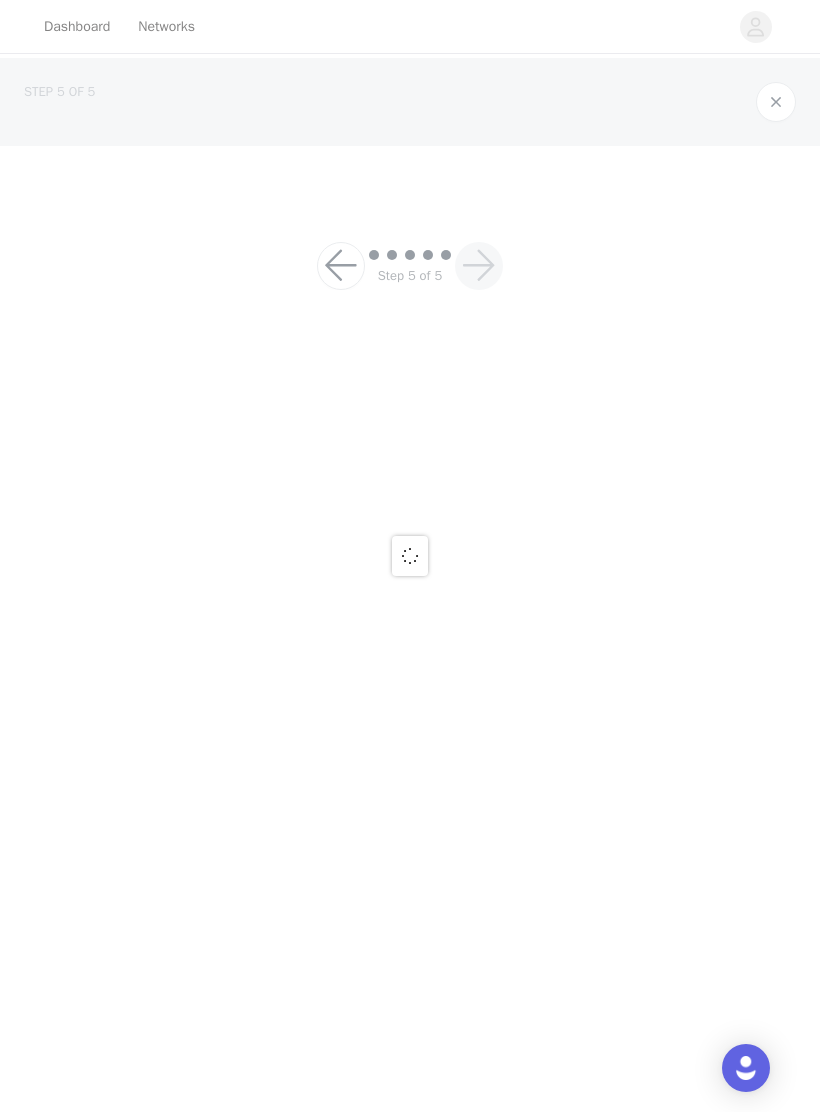 scroll, scrollTop: 0, scrollLeft: 0, axis: both 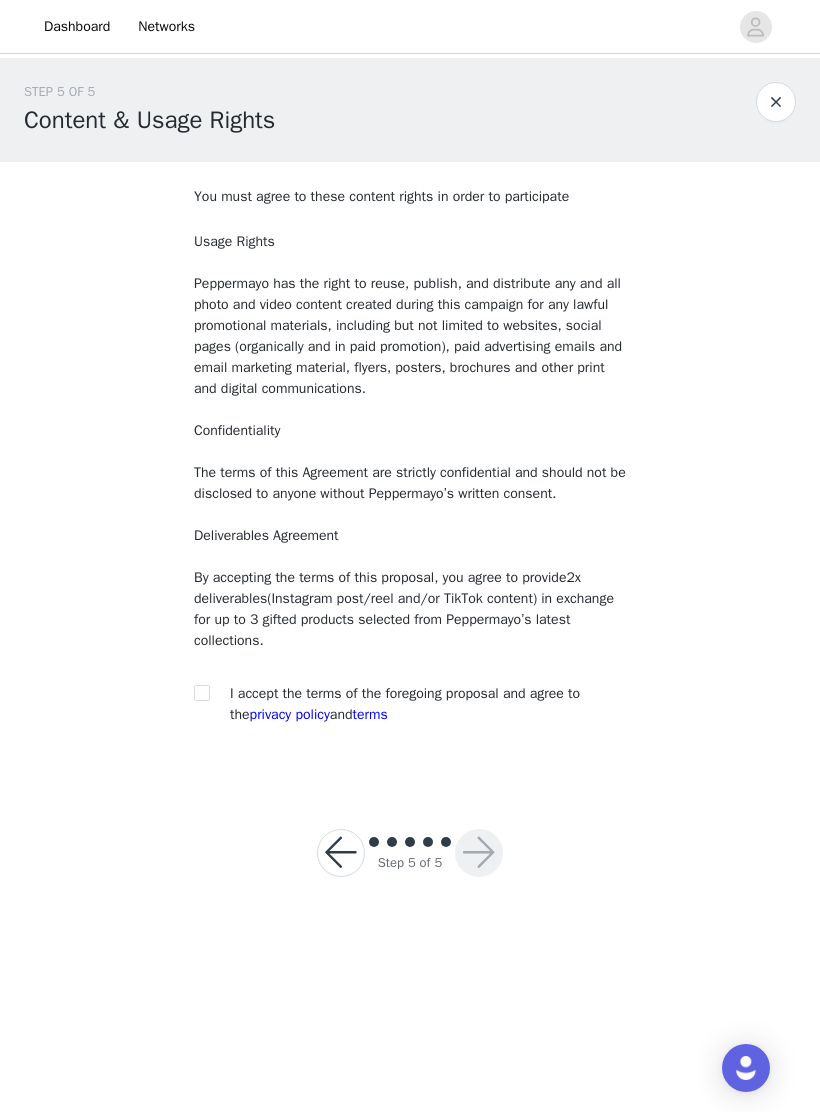 click on "Dashboard Networks
STEP 5 OF 5
Content & Usage Rights
You must agree to these content rights in order to participate       Usage Rights   Peppermayo has the right to reuse, publish, and distribute any and all photo and video content created during this campaign for any lawful promotional materials, including but not limited to websites, social pages (organically and in paid promotion), paid advertising emails and email marketing material, flyers, posters, brochures and other print and digital communications.   Confidentiality   The terms of this Agreement are strictly confidential and should not be disclosed to anyone without Peppermayo’s written consent.
Deliverables Agreement
By accepting the terms of this proposal, you agree to provide  2x deliverables  (Instagram post/reel and/or TikTok content) in exchange for up to 3 gifted products selected from Peppermayo’s latest collections." at bounding box center [410, 556] 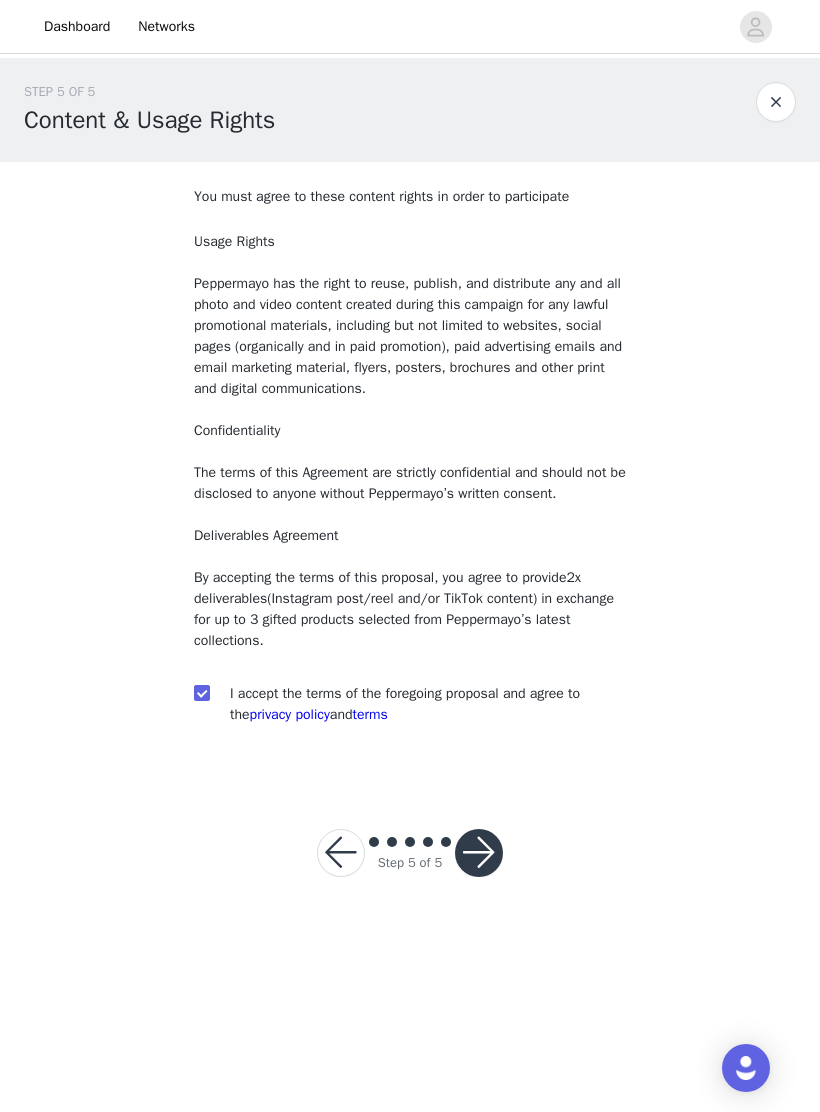 click at bounding box center [479, 853] 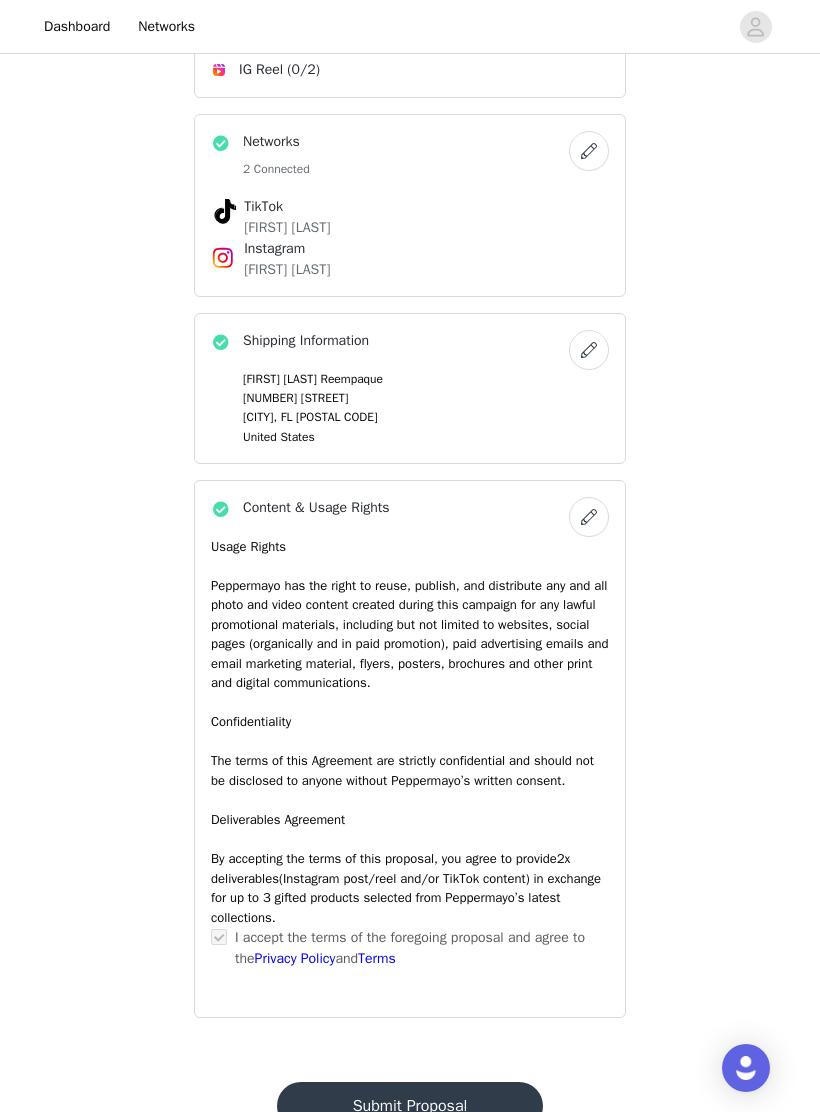 scroll, scrollTop: 1224, scrollLeft: 0, axis: vertical 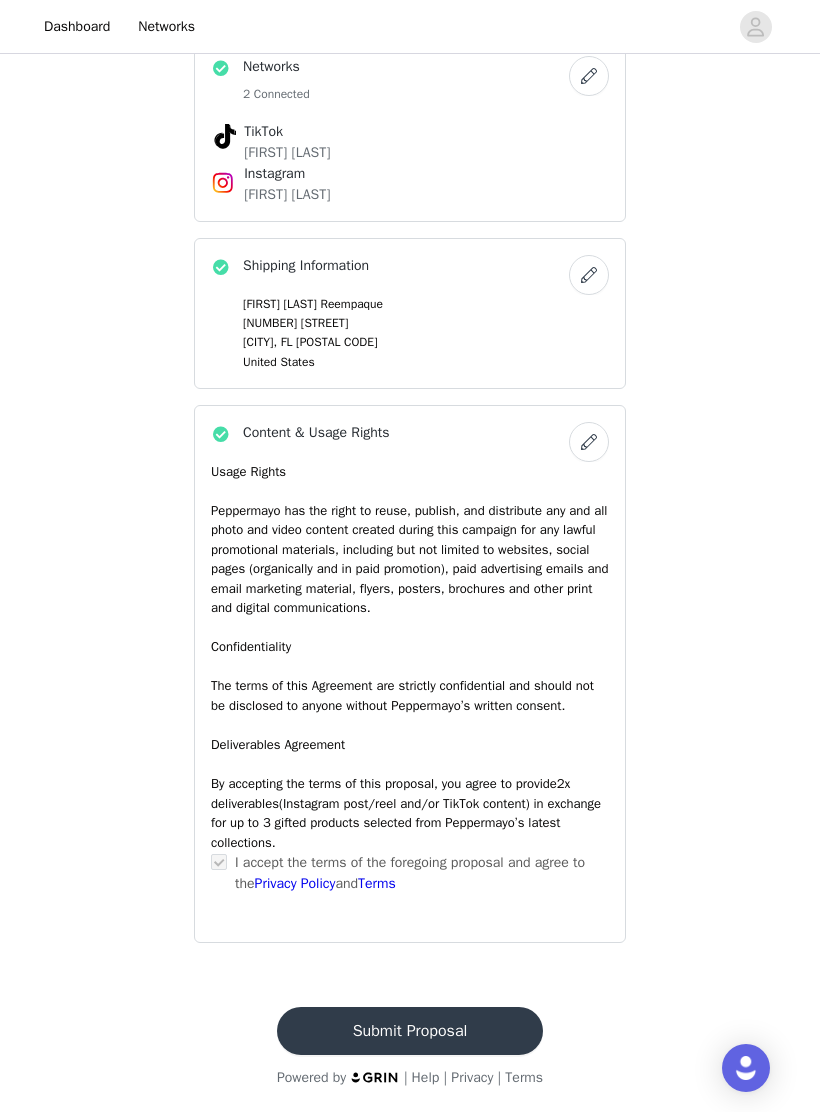 click on "Submit Proposal" at bounding box center [410, 1031] 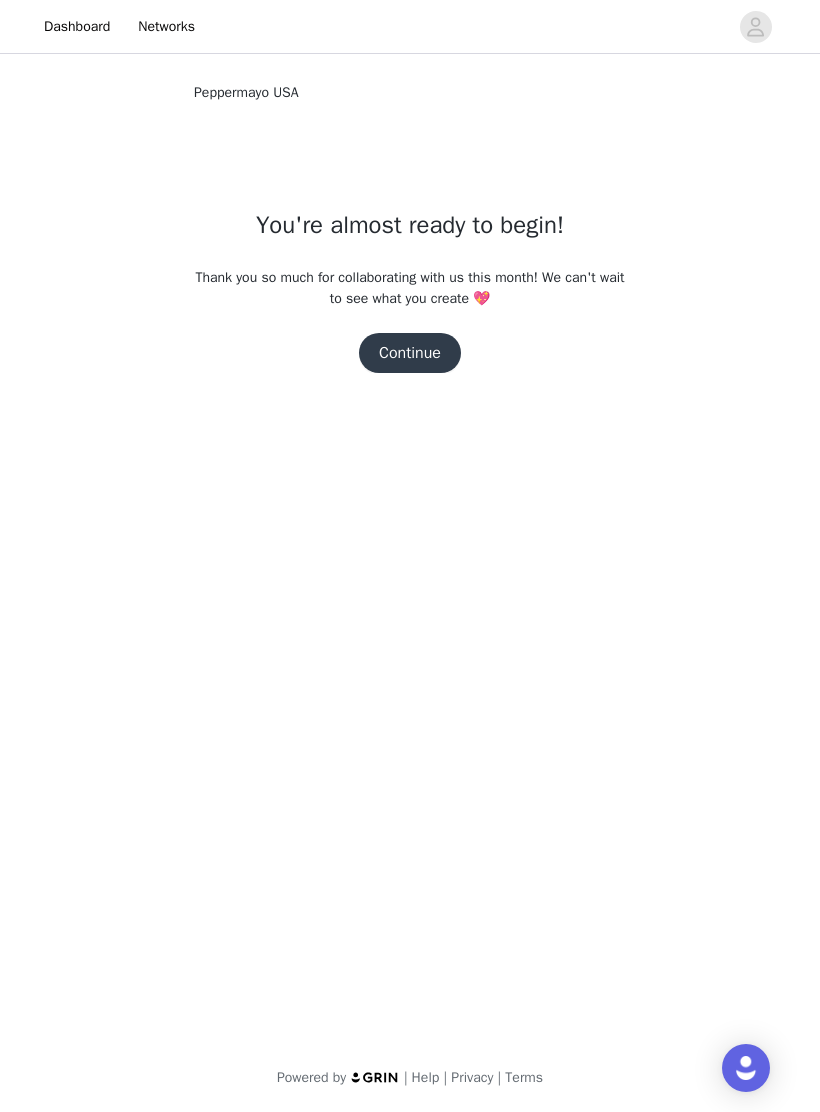 scroll, scrollTop: 0, scrollLeft: 0, axis: both 